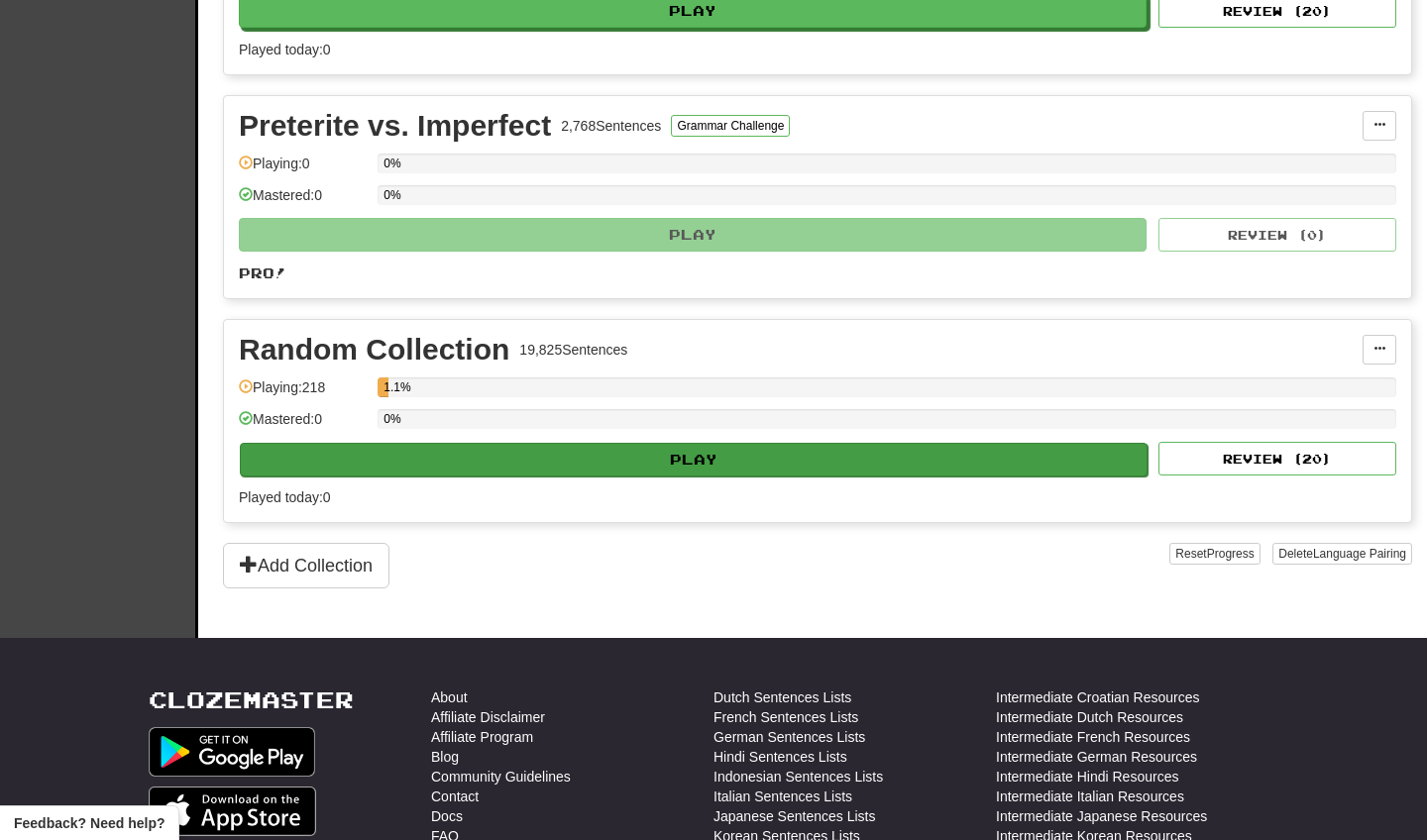 scroll, scrollTop: 586, scrollLeft: 0, axis: vertical 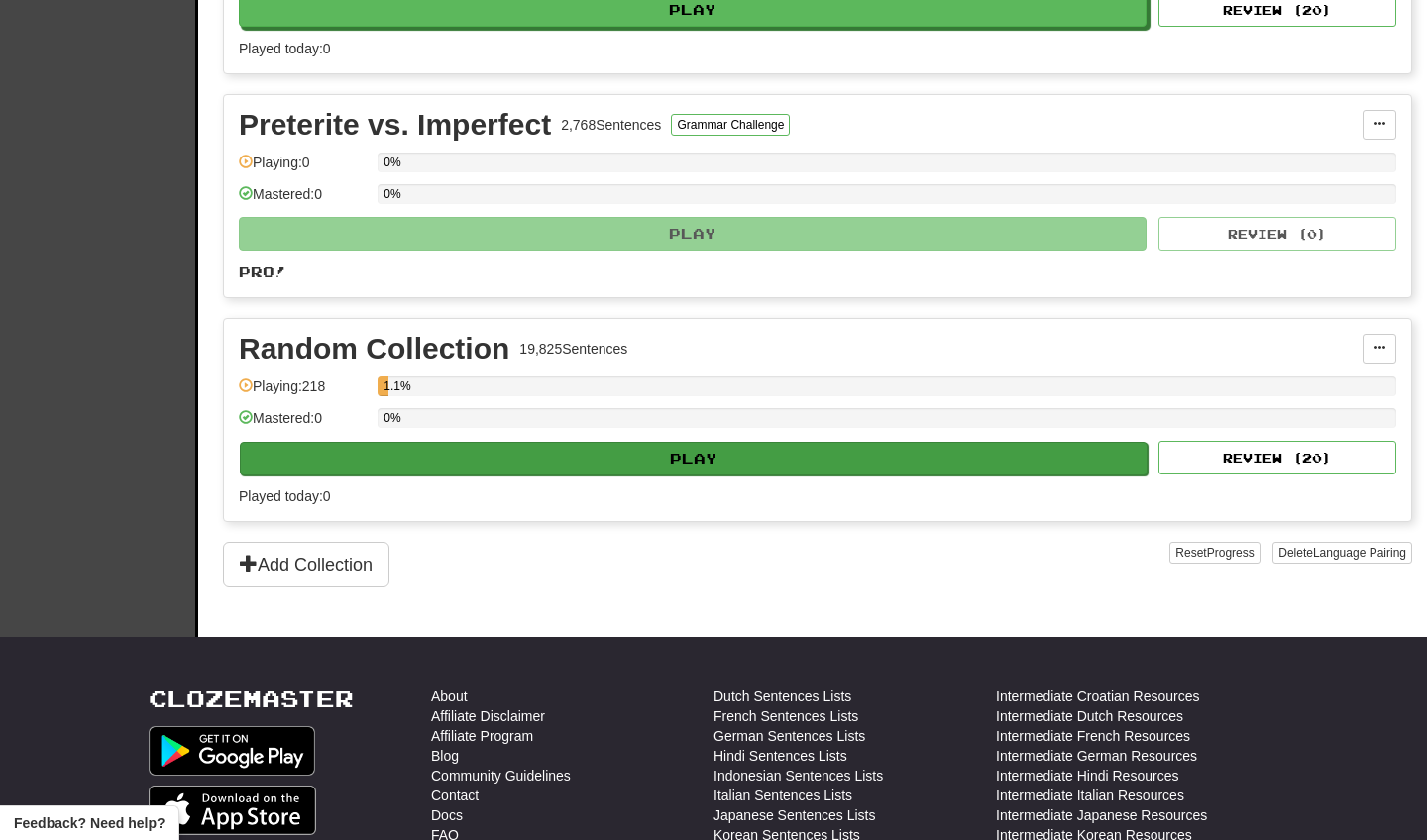 click on "Play" at bounding box center [694, 459] 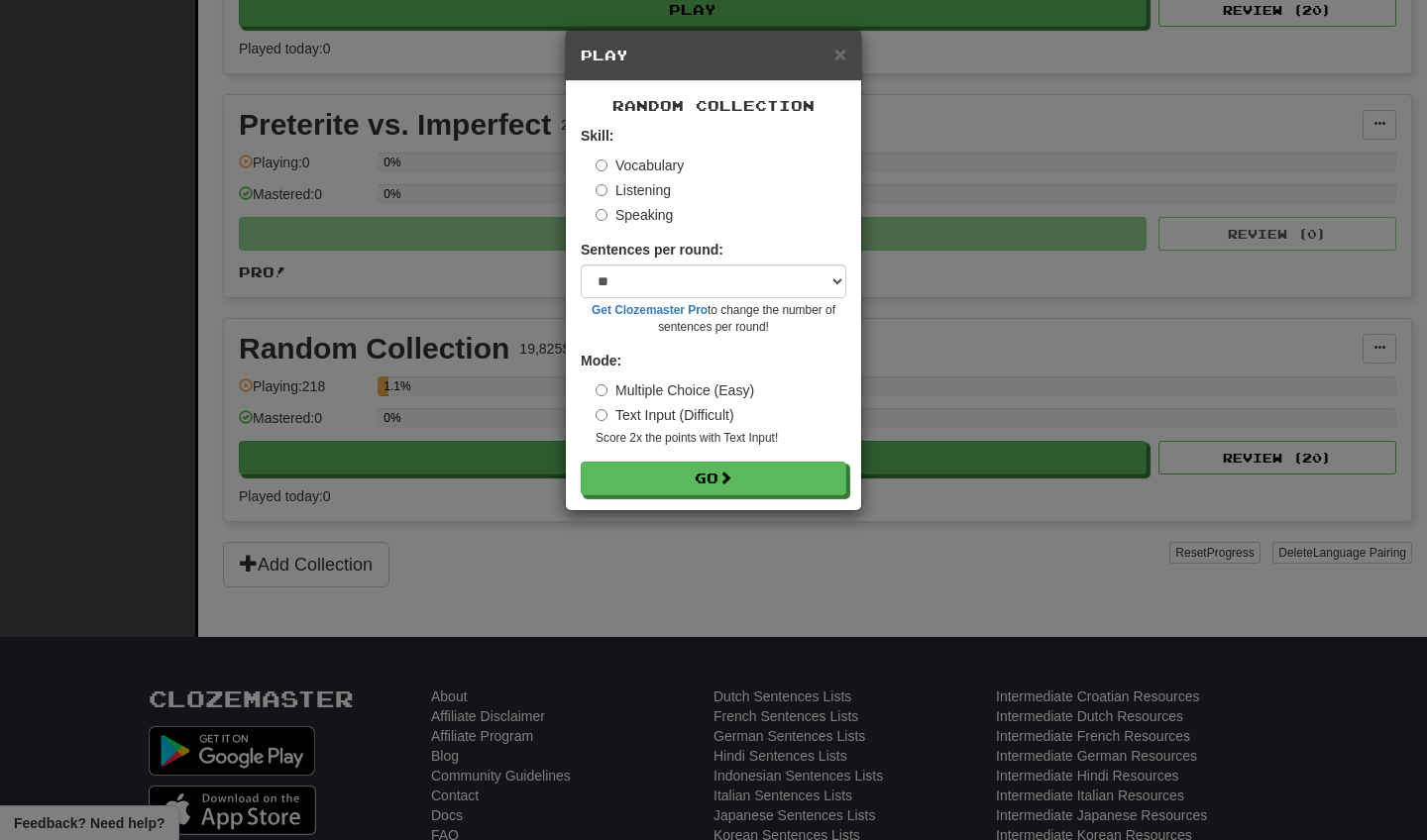 click on "Listening" at bounding box center [633, 190] 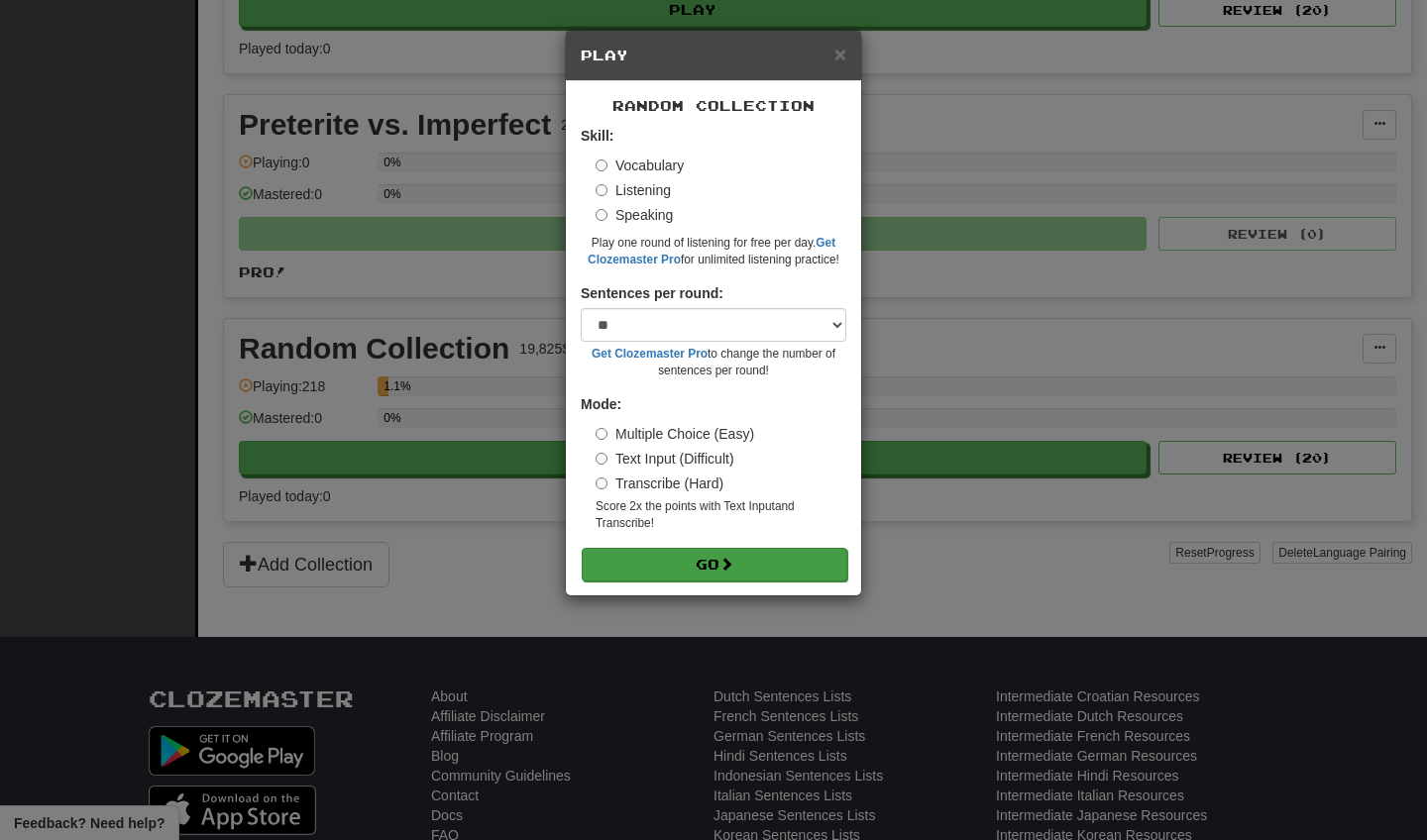 click on "Go" at bounding box center [714, 565] 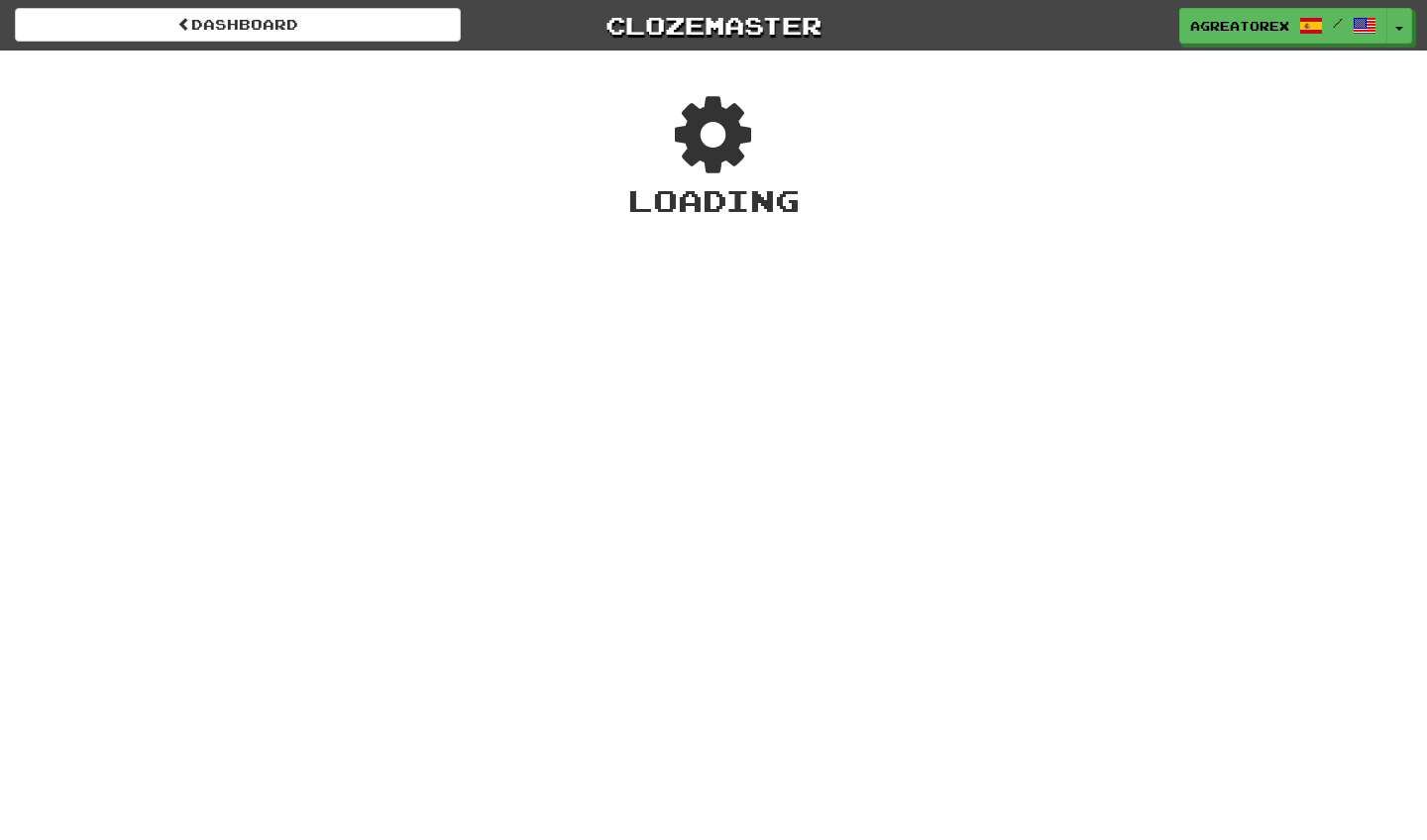 scroll, scrollTop: 0, scrollLeft: 0, axis: both 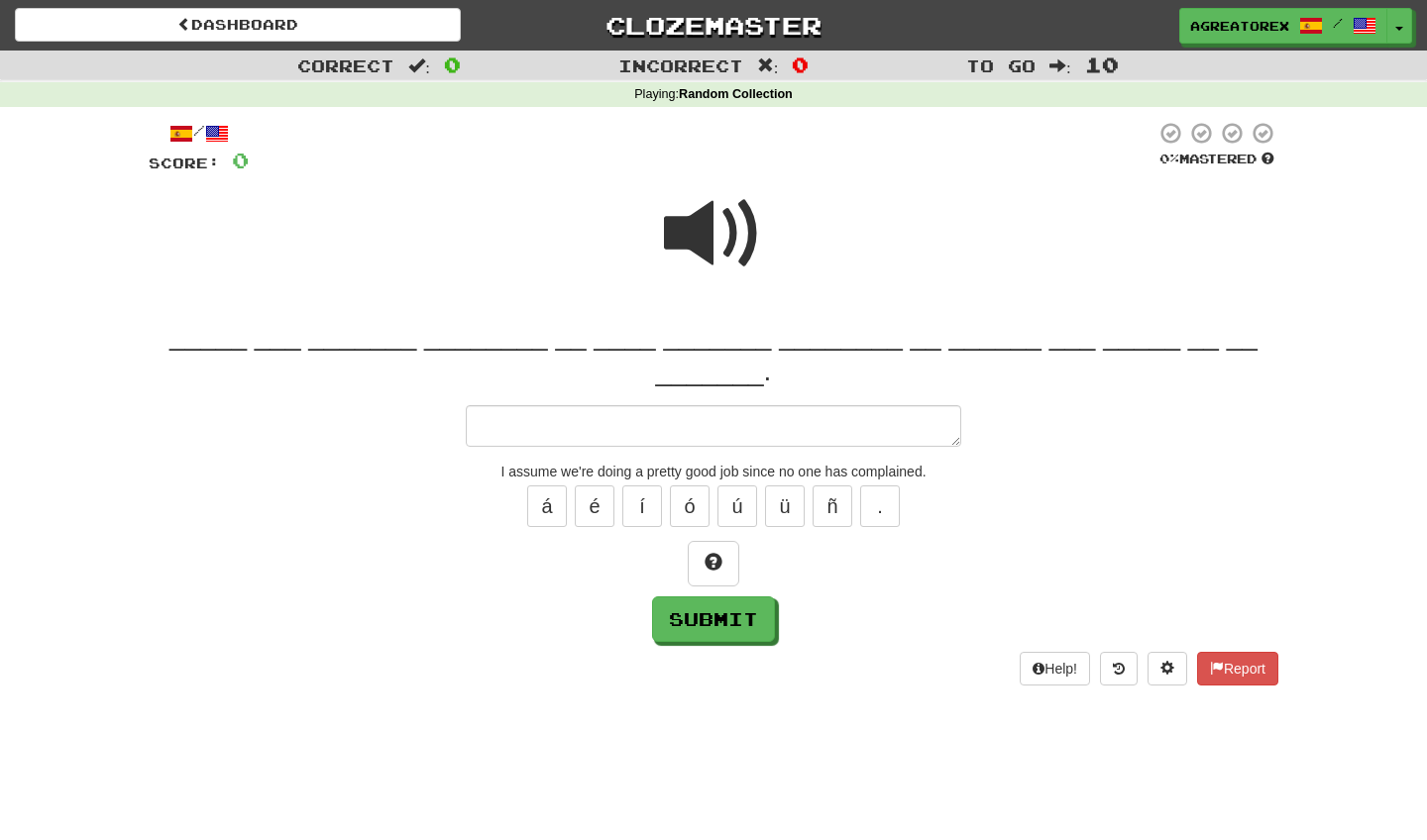 click at bounding box center [714, 234] 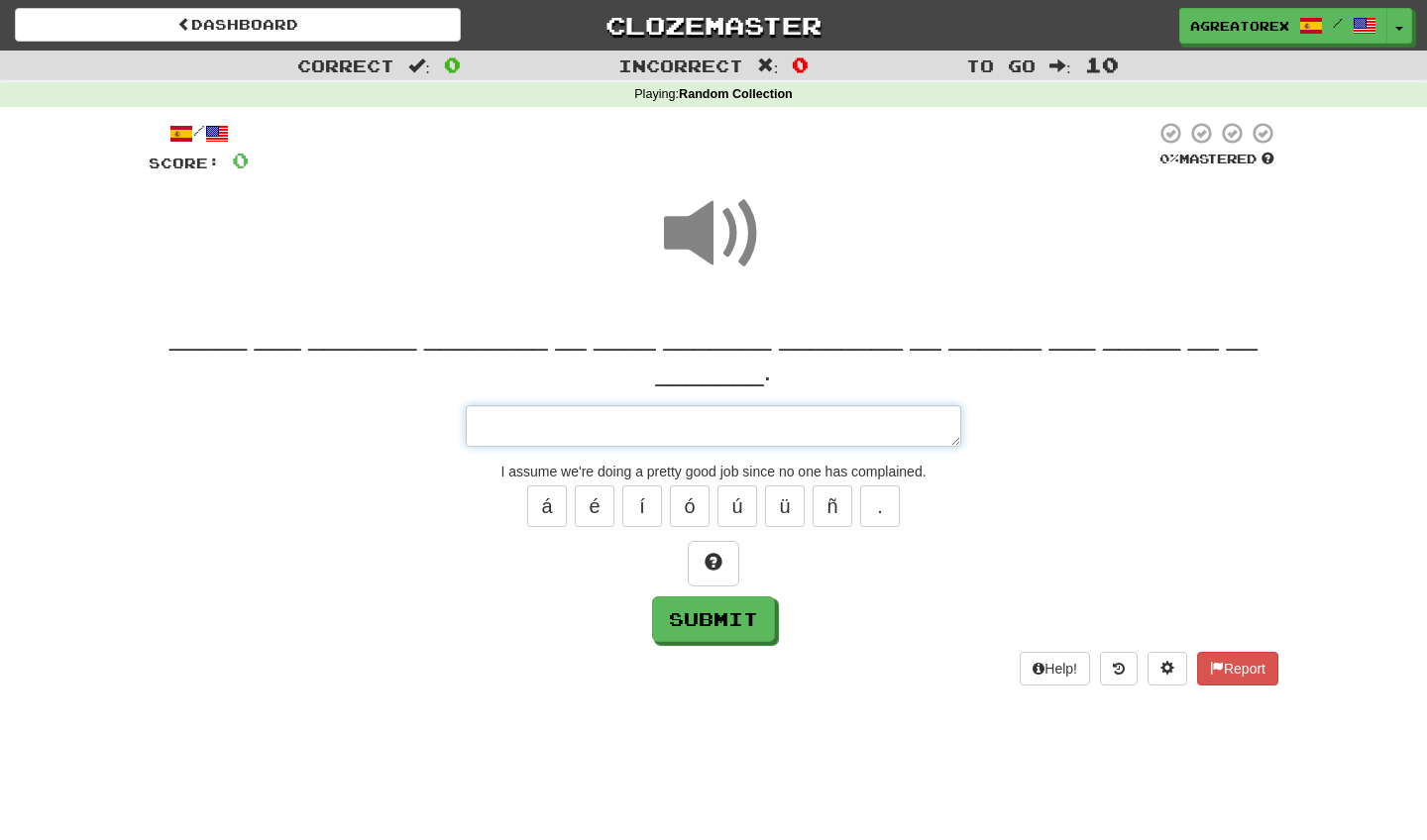 click at bounding box center (714, 426) 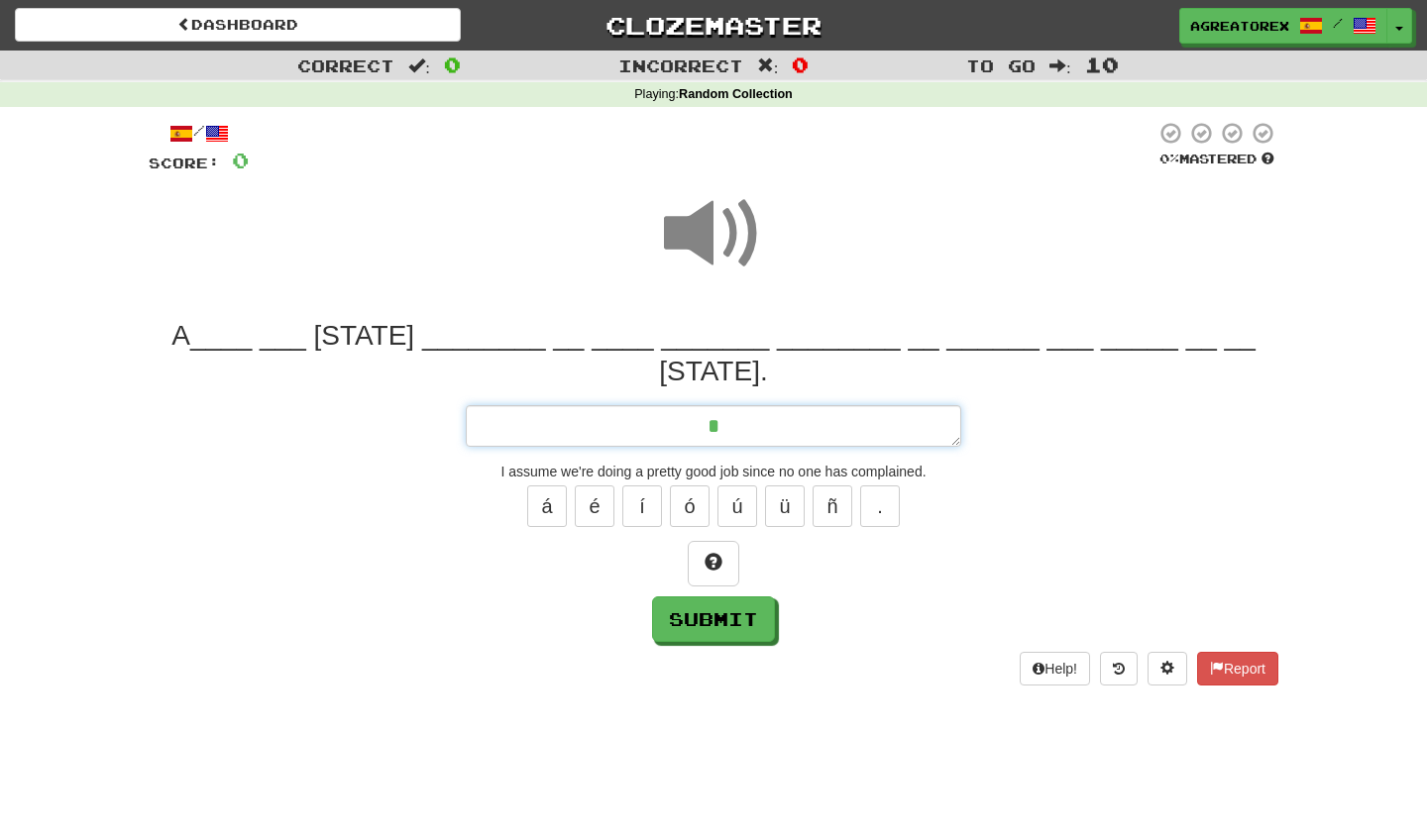 type on "*" 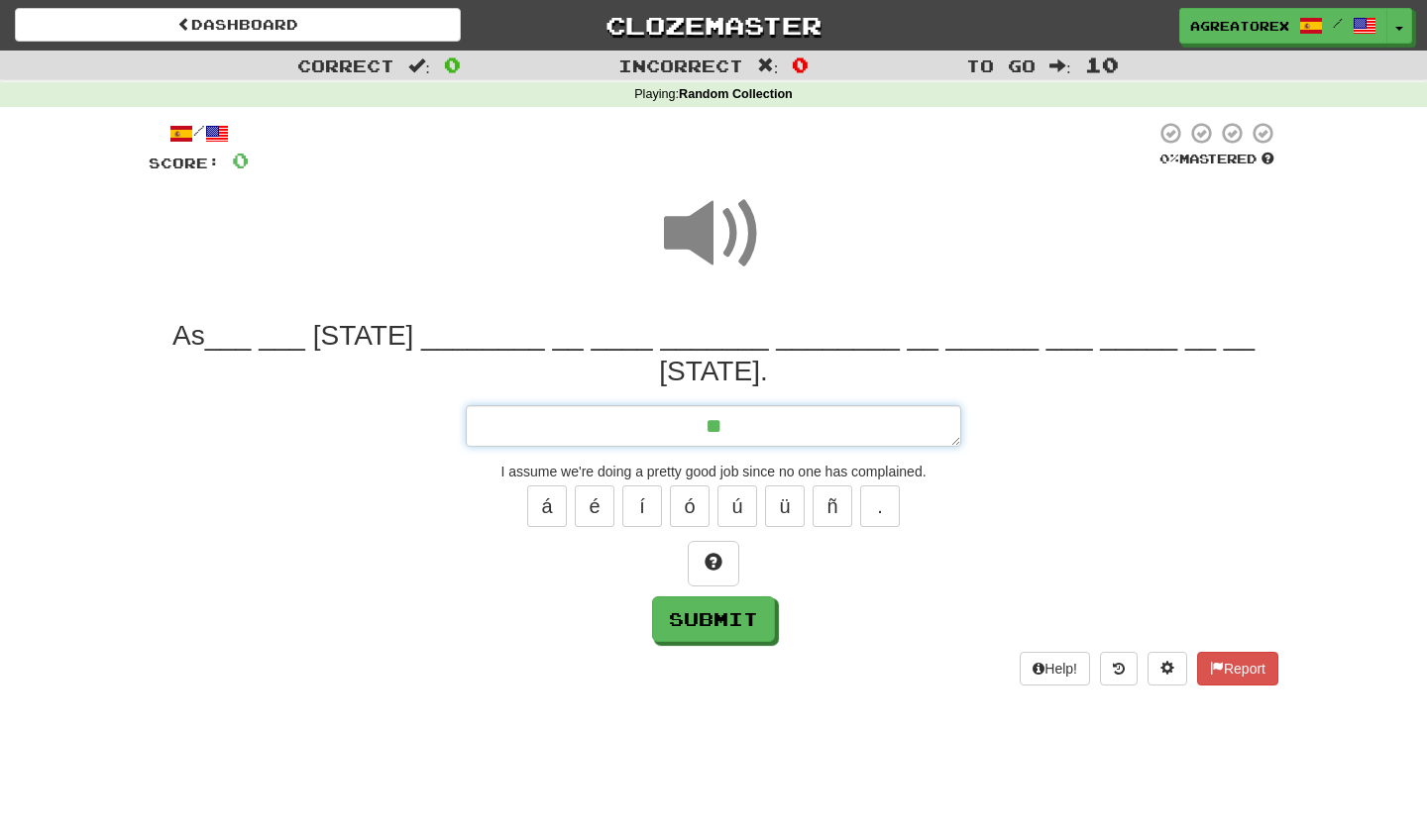 type on "*" 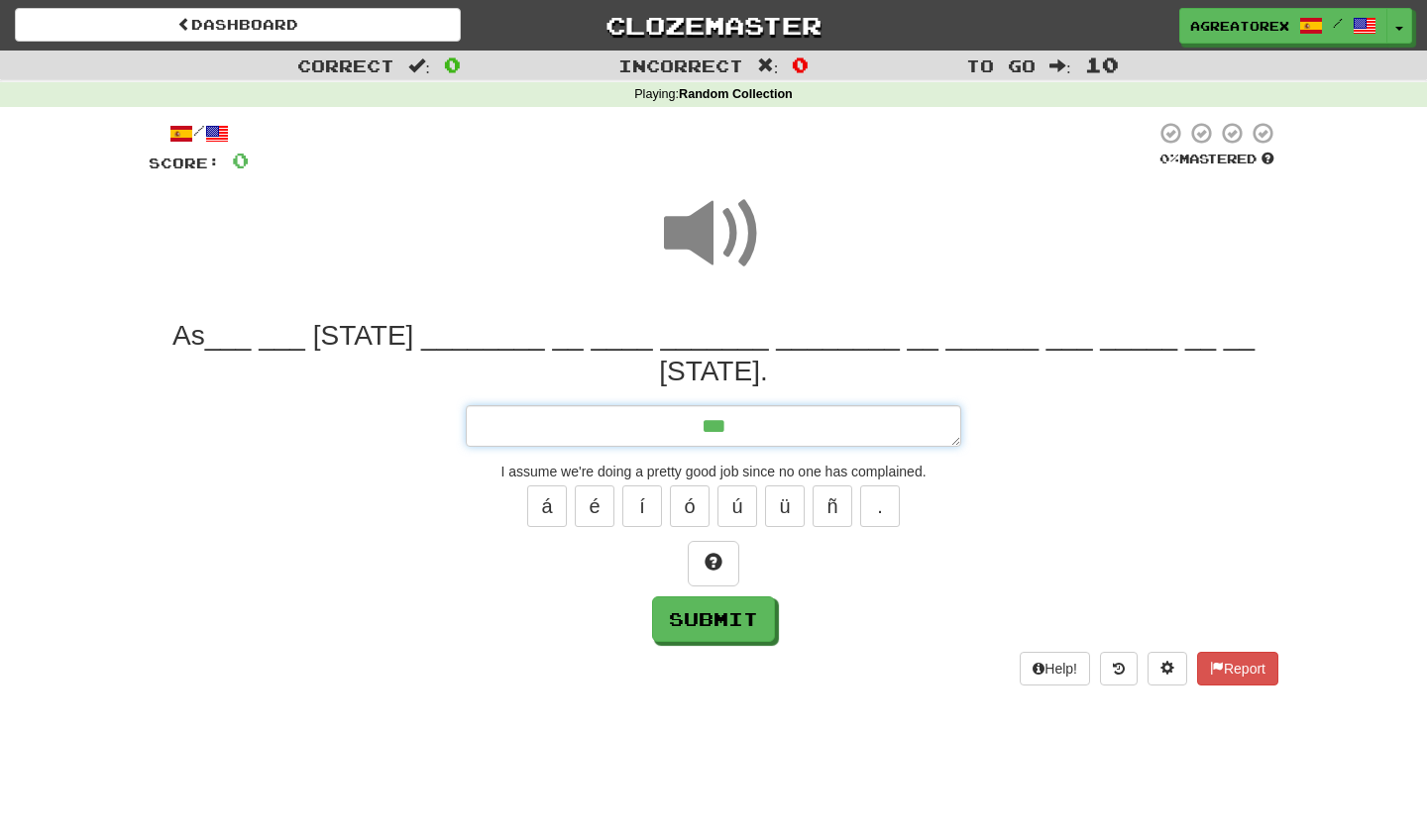 type on "*" 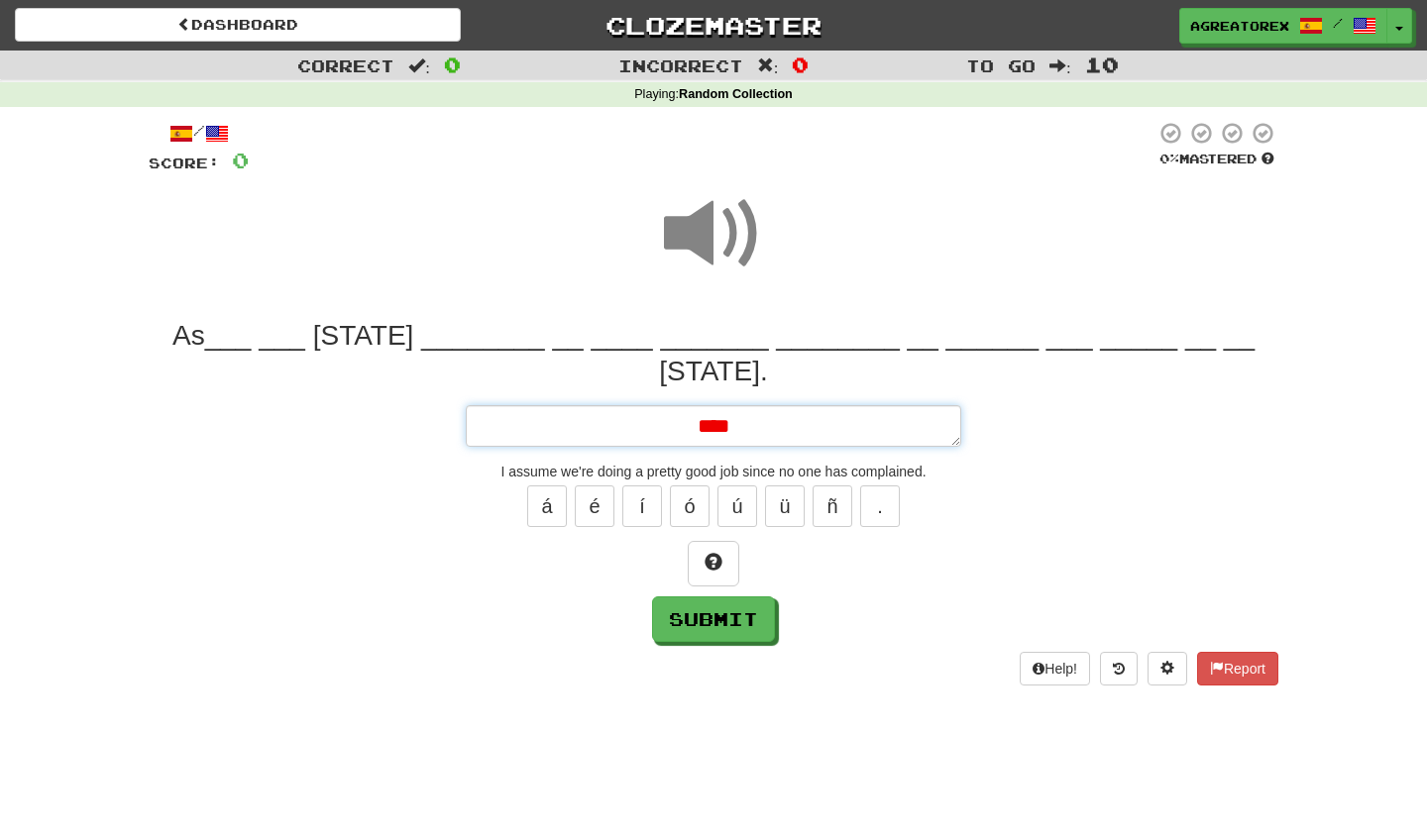 type on "*" 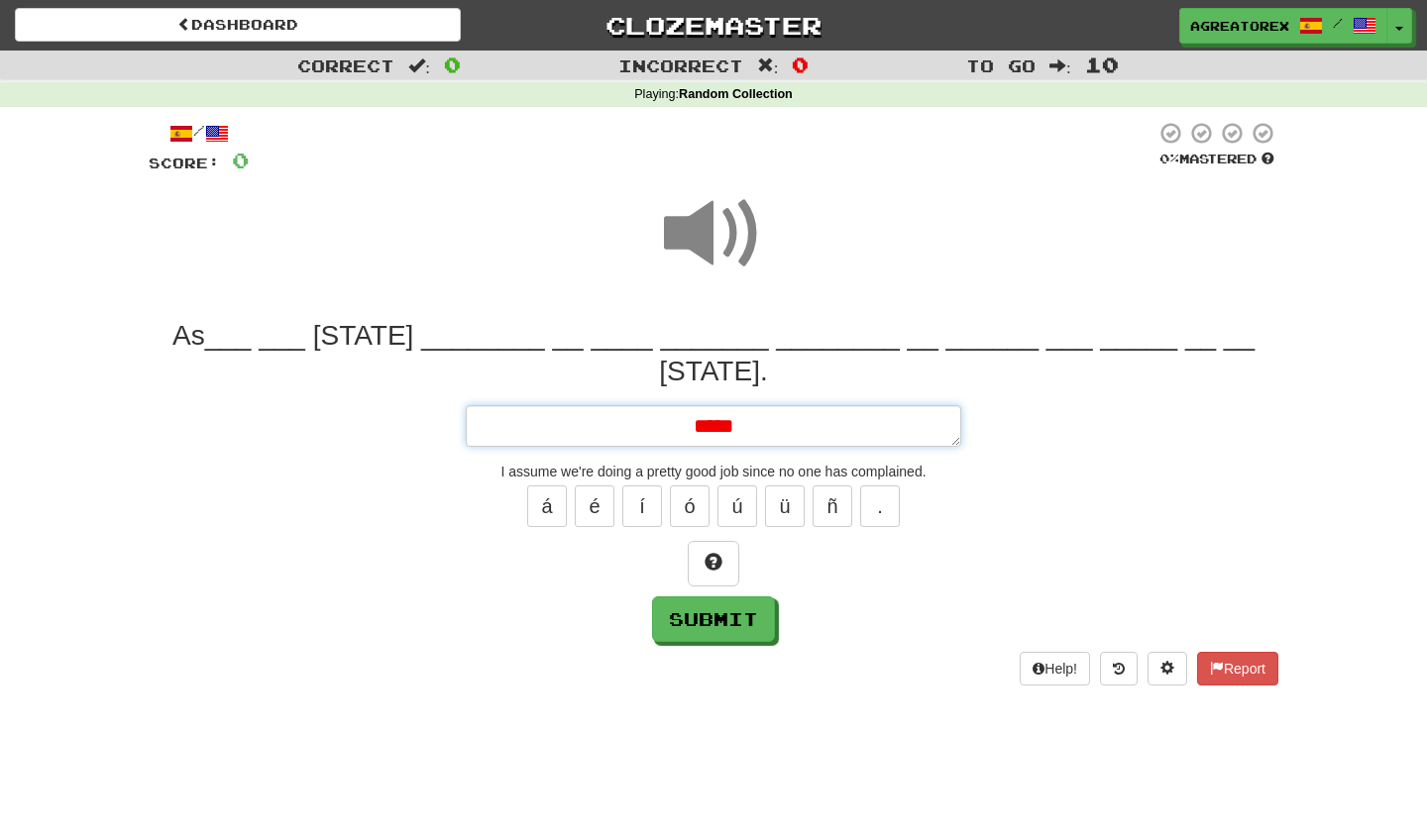 type on "*" 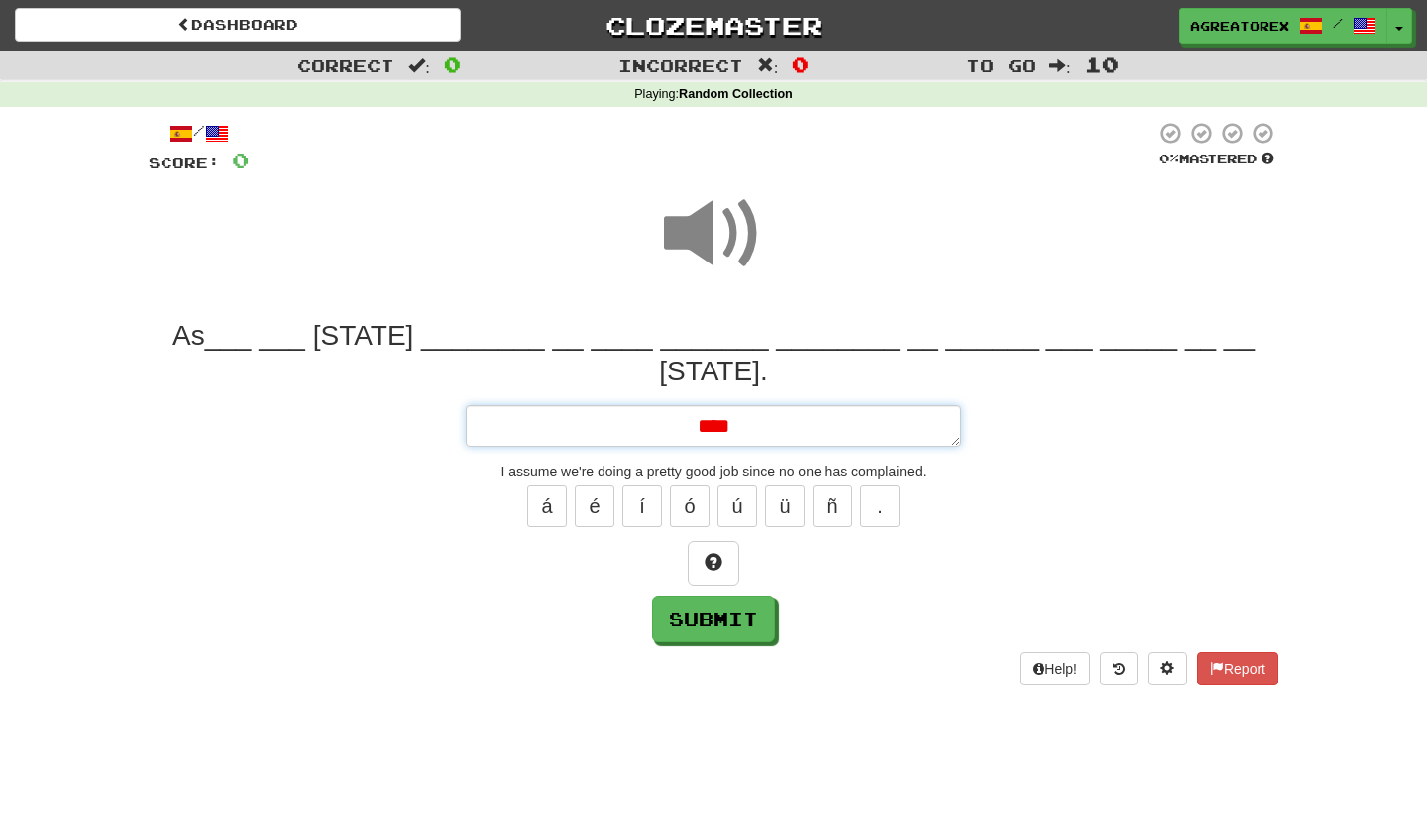 type on "*" 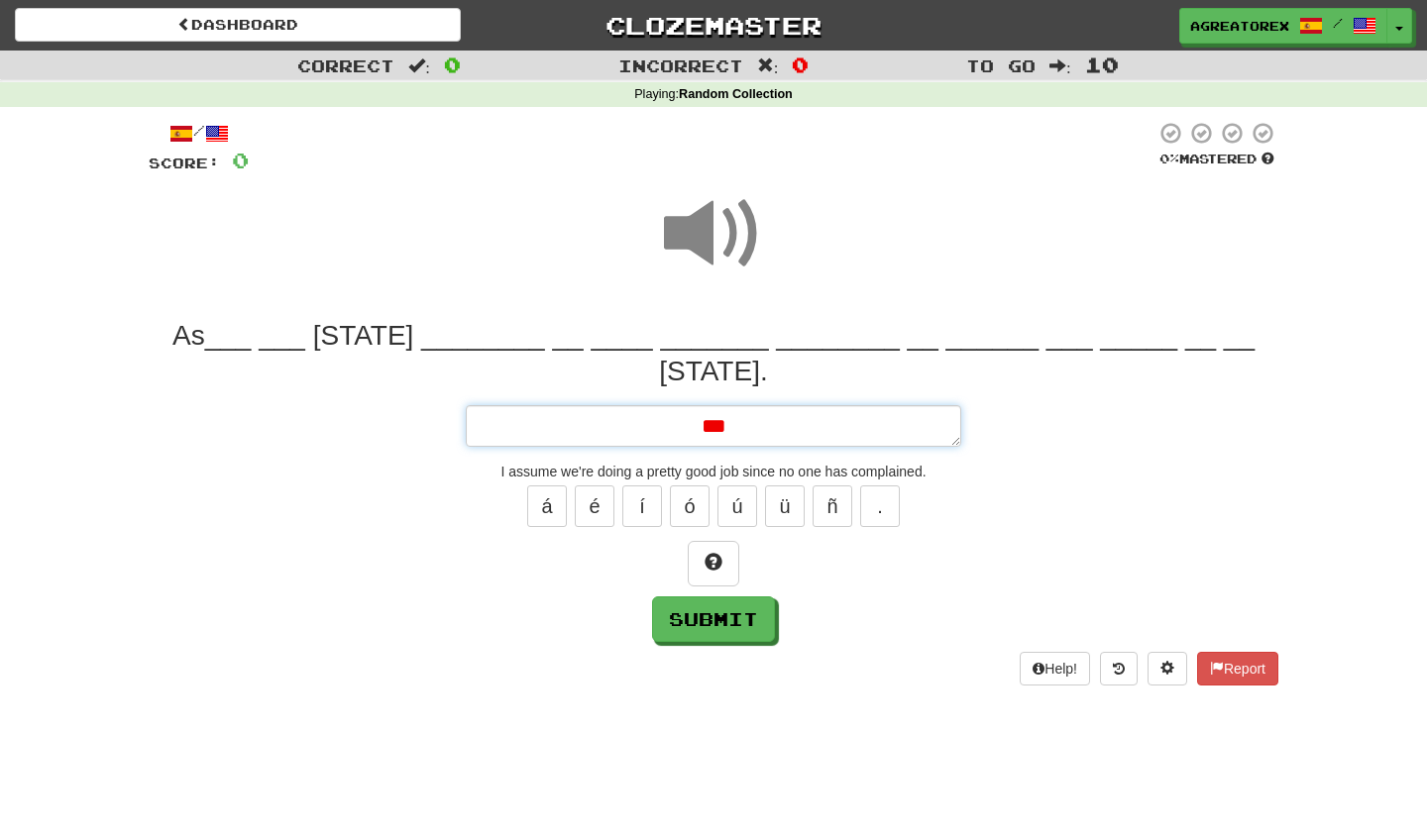 type on "*" 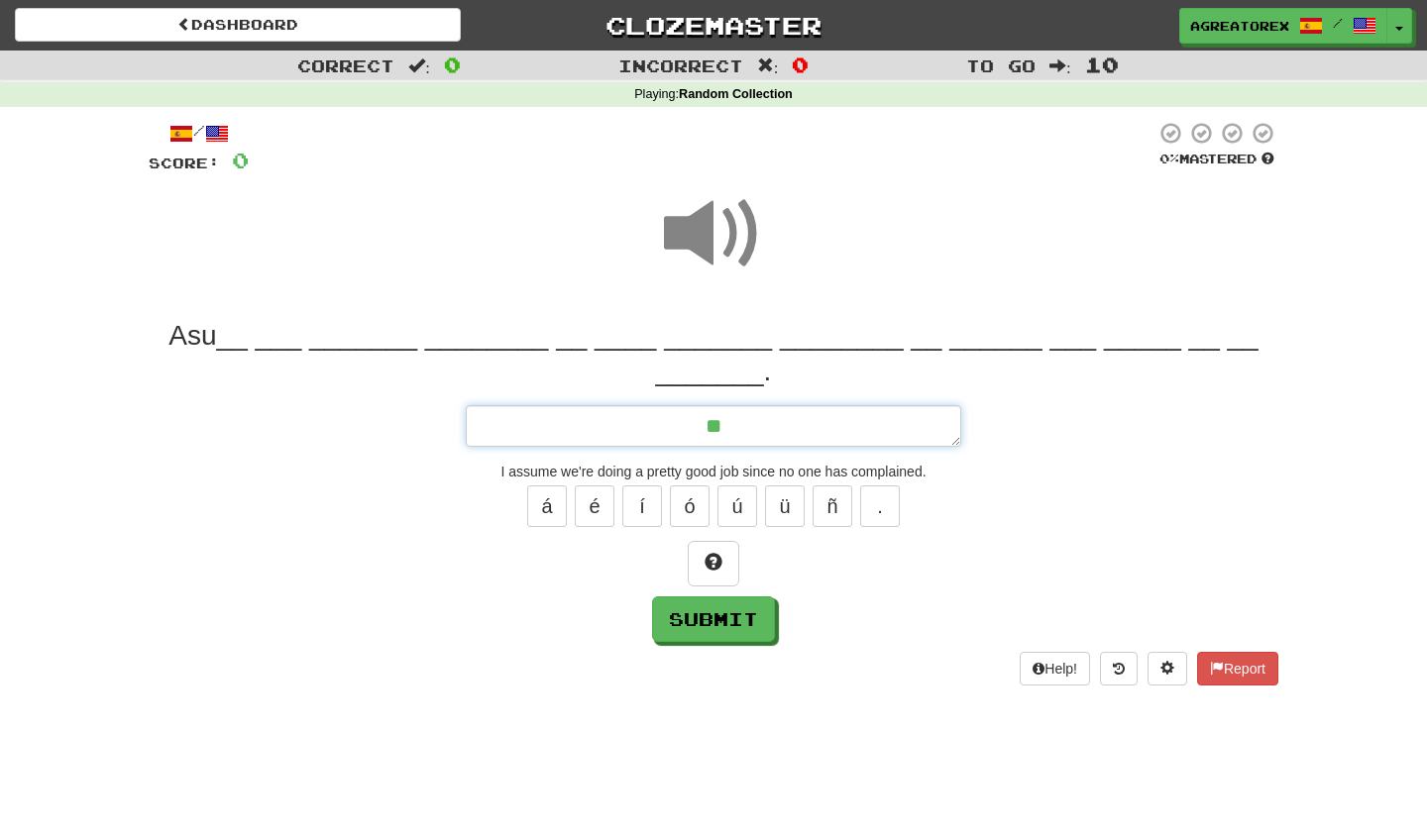 type on "*" 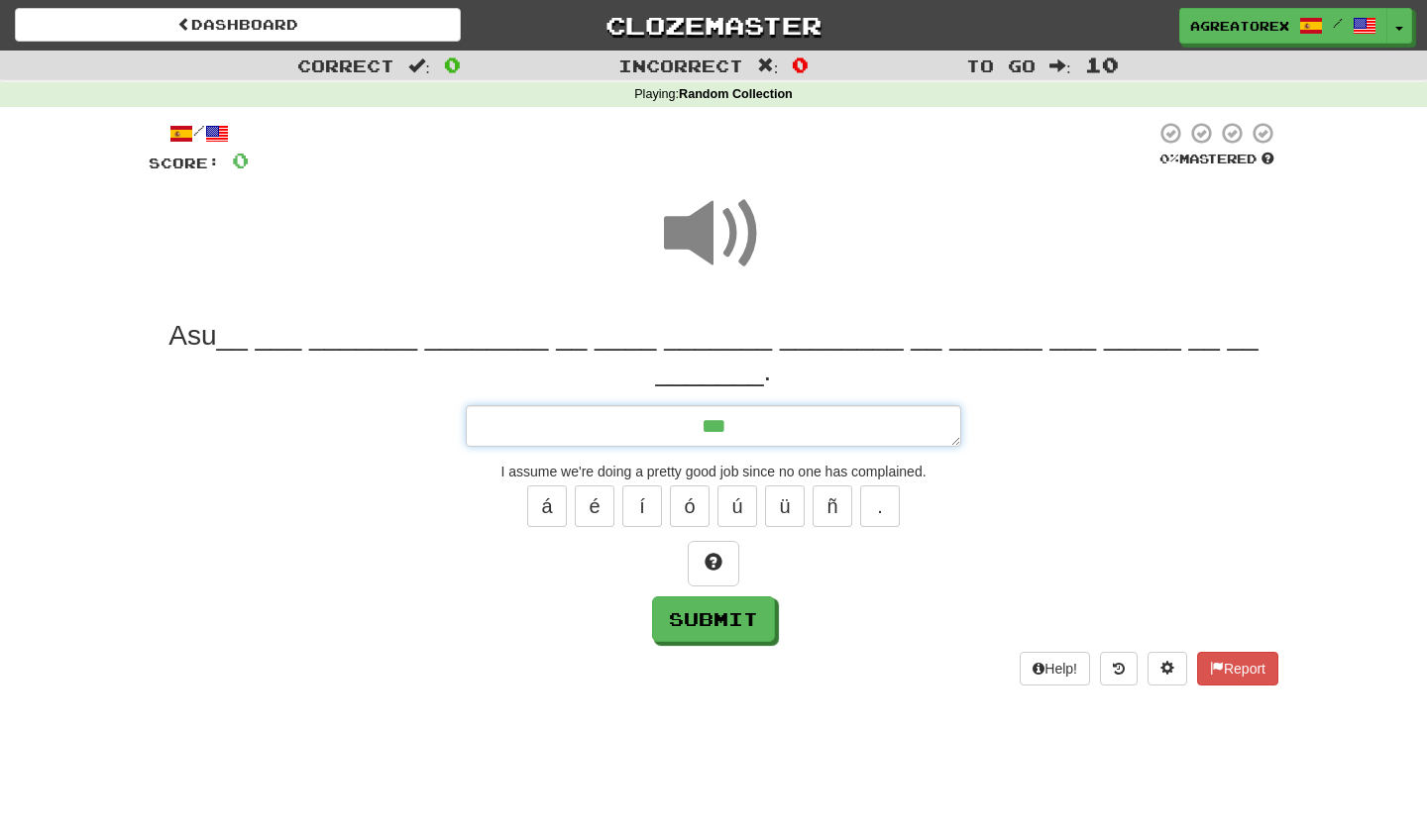 type on "*" 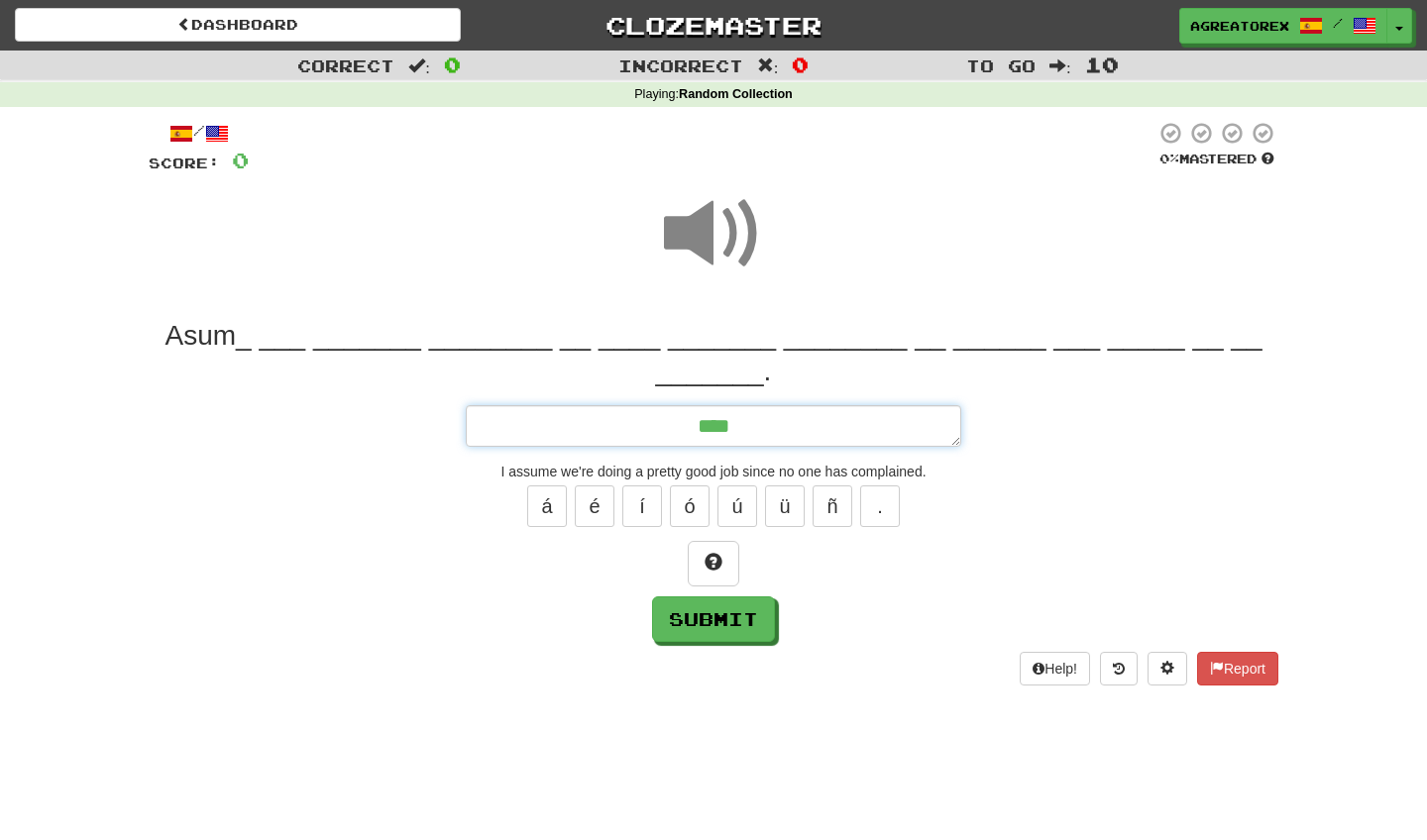 type on "*" 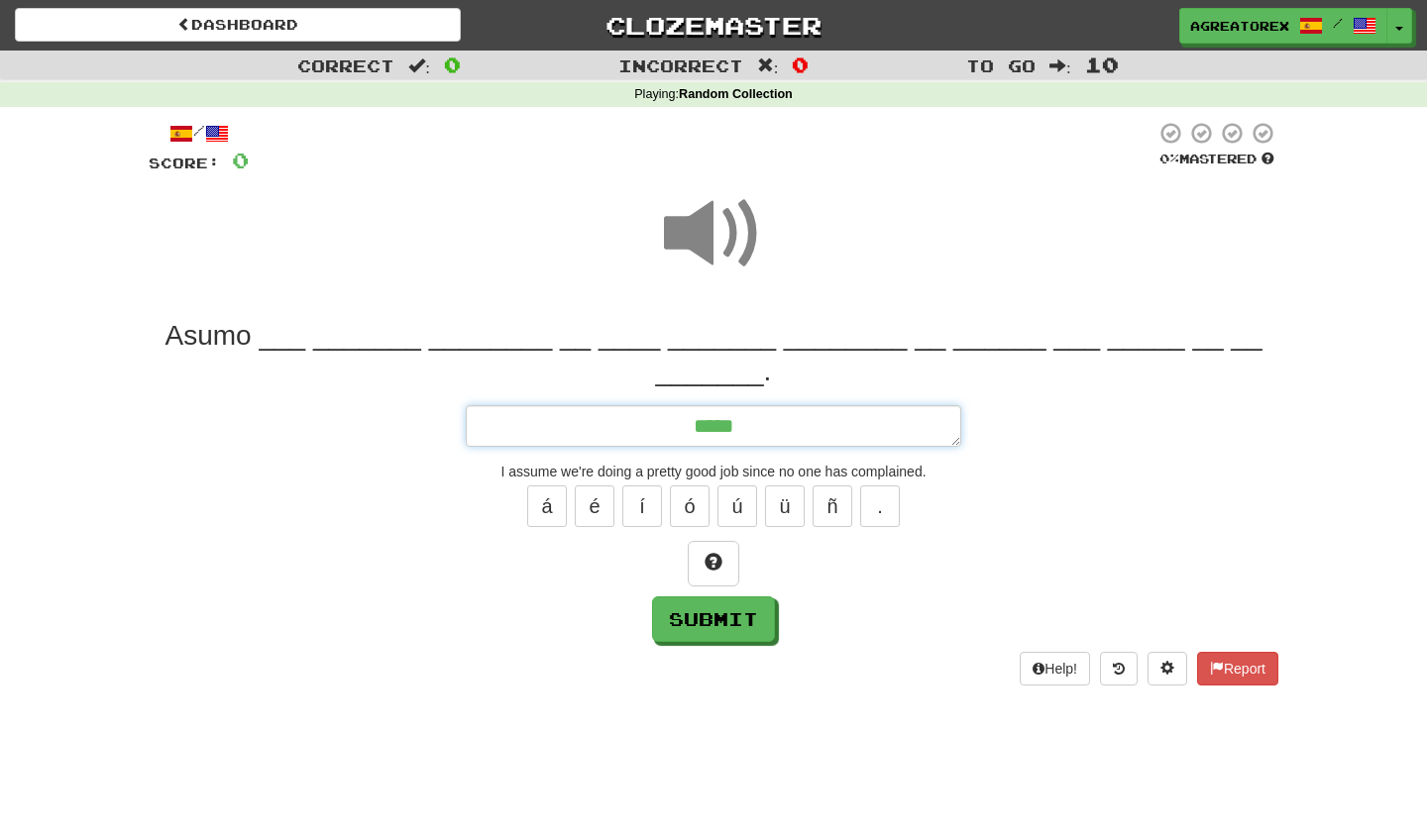 type on "*" 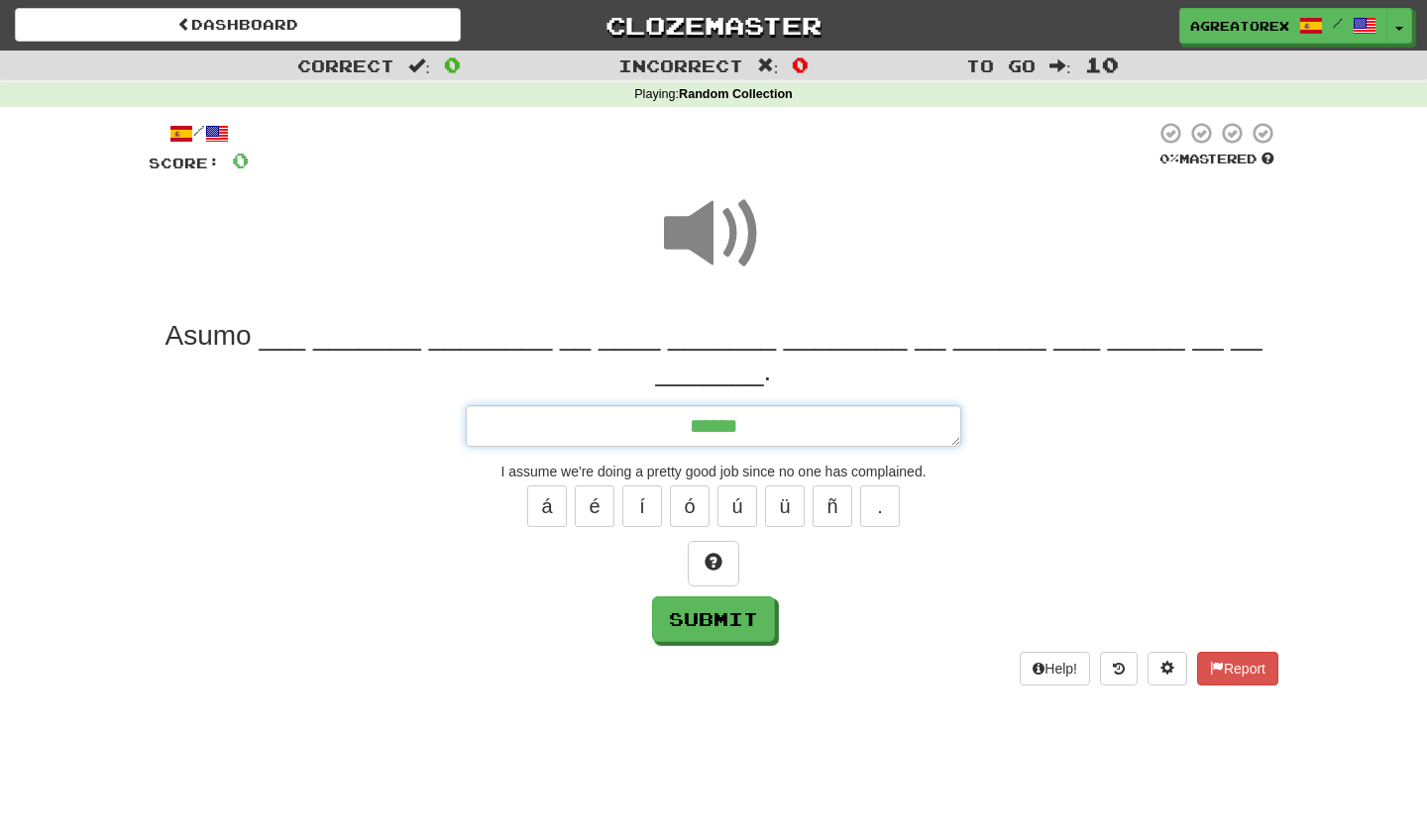 type on "*" 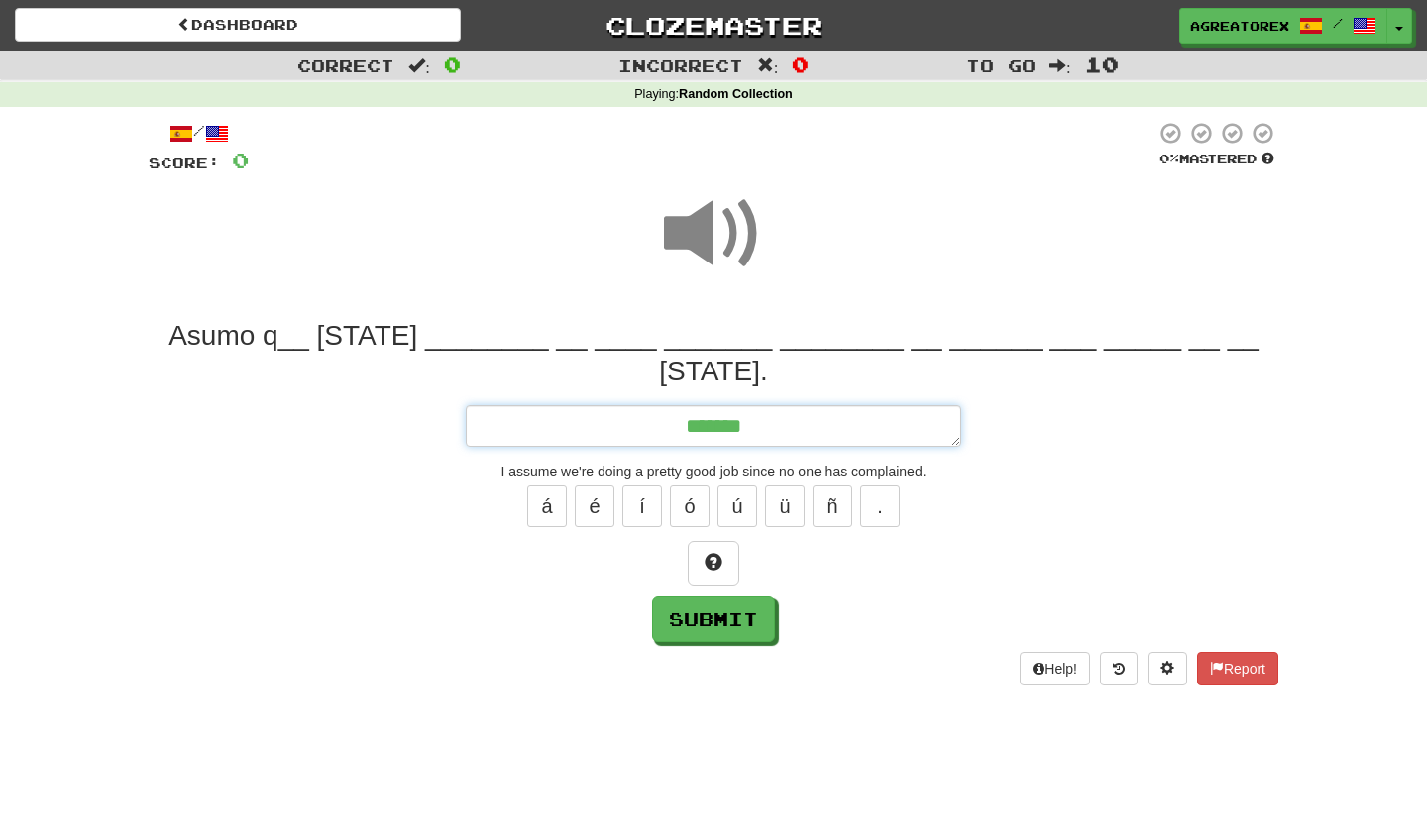 type on "*" 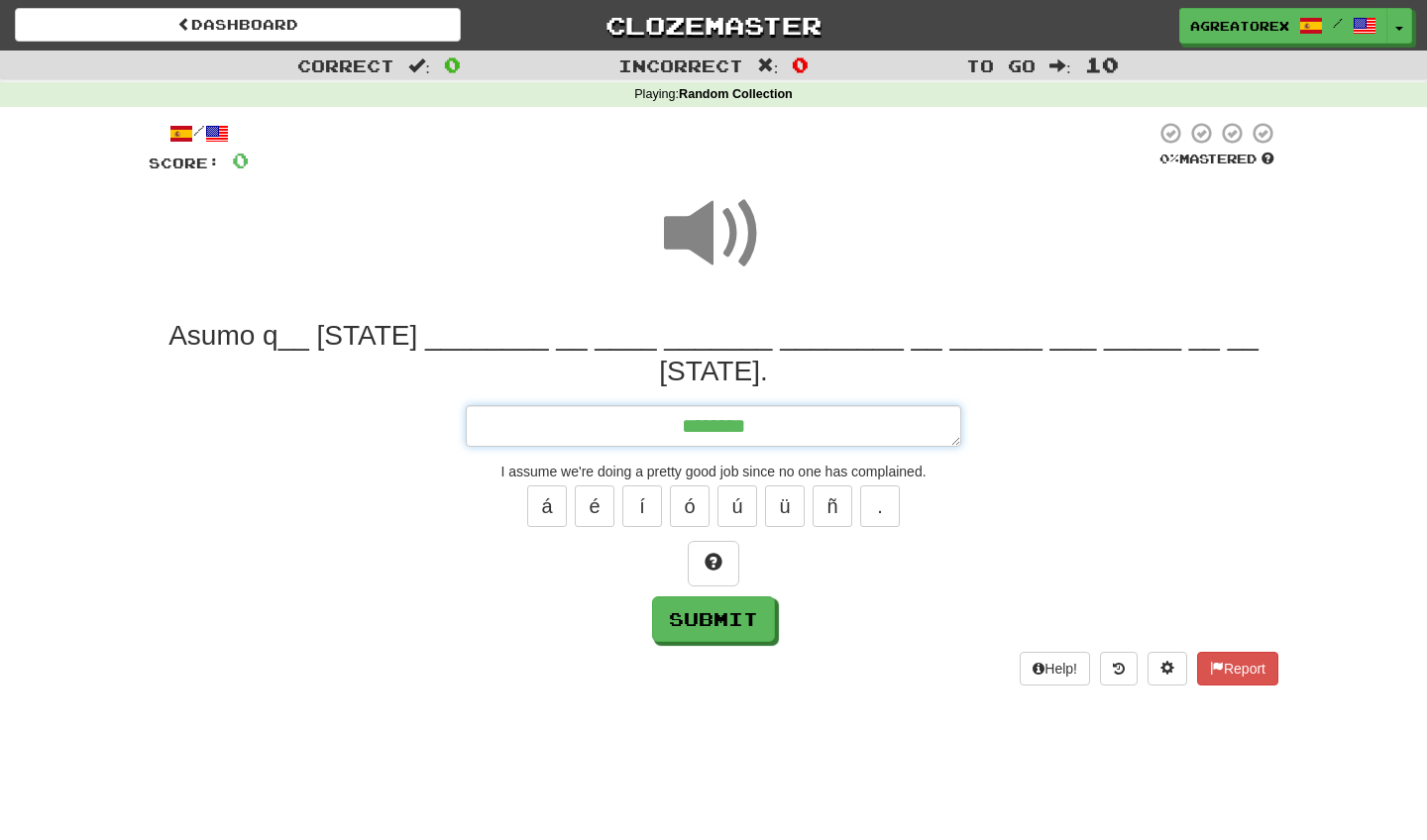 type on "*" 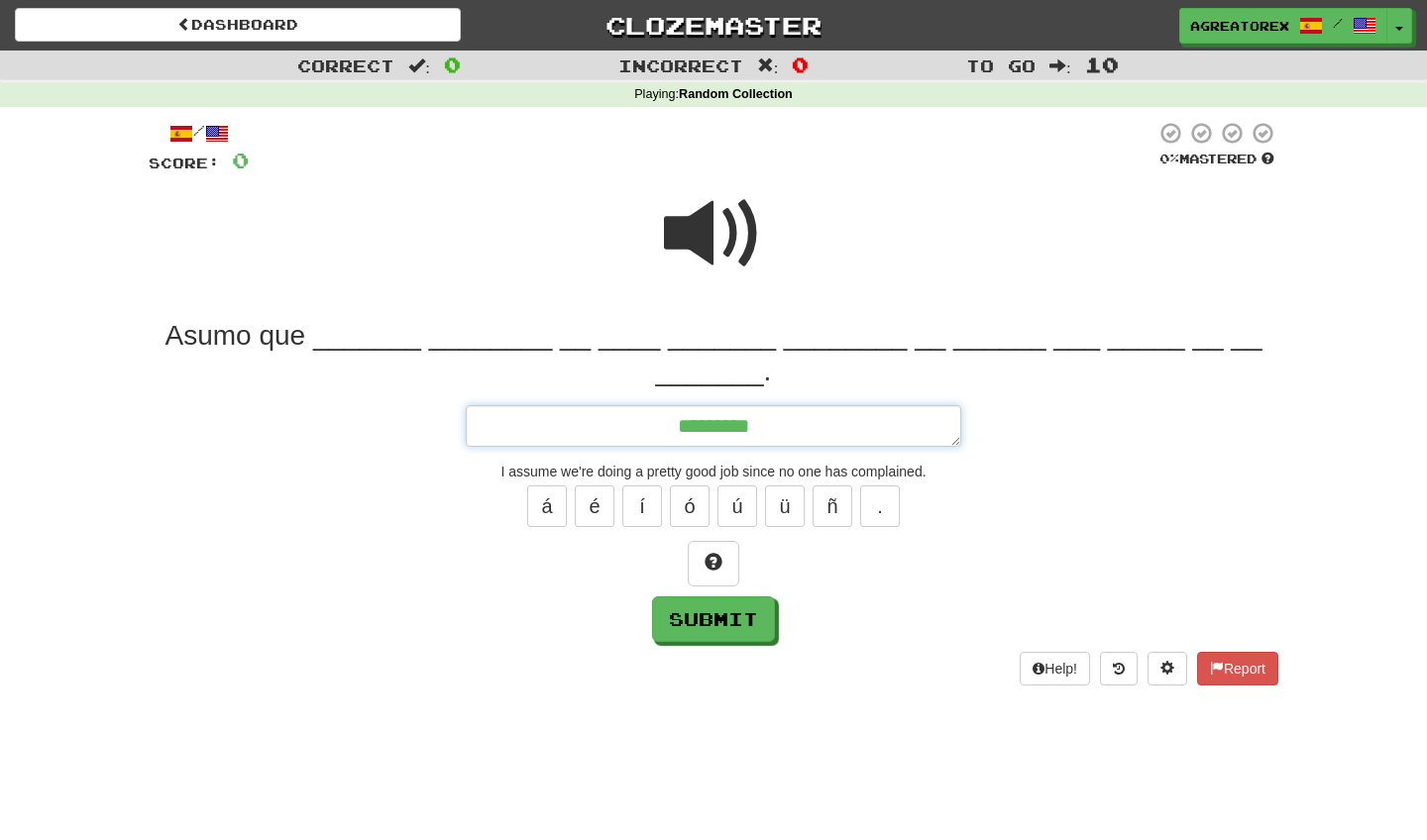 type on "*" 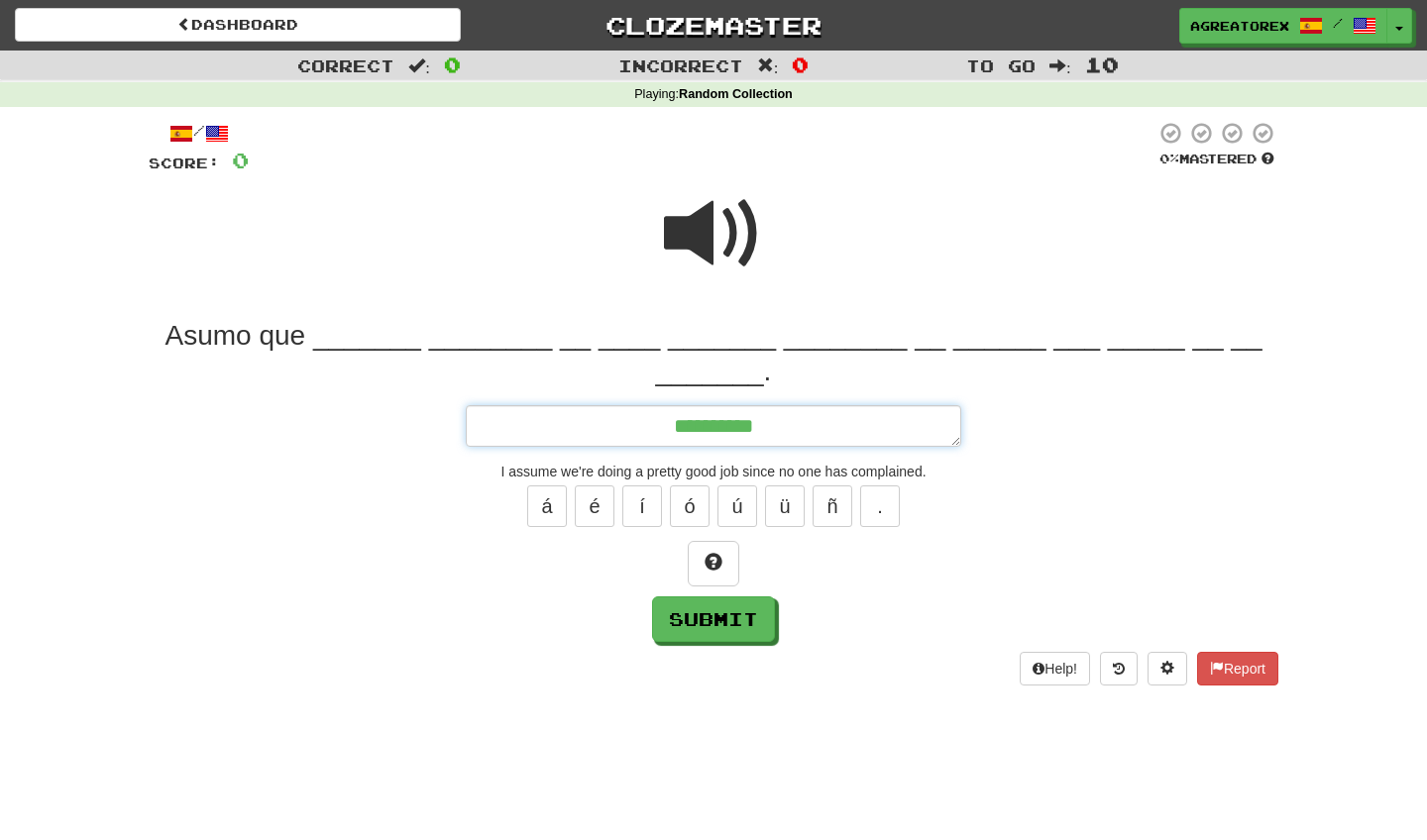 type on "*" 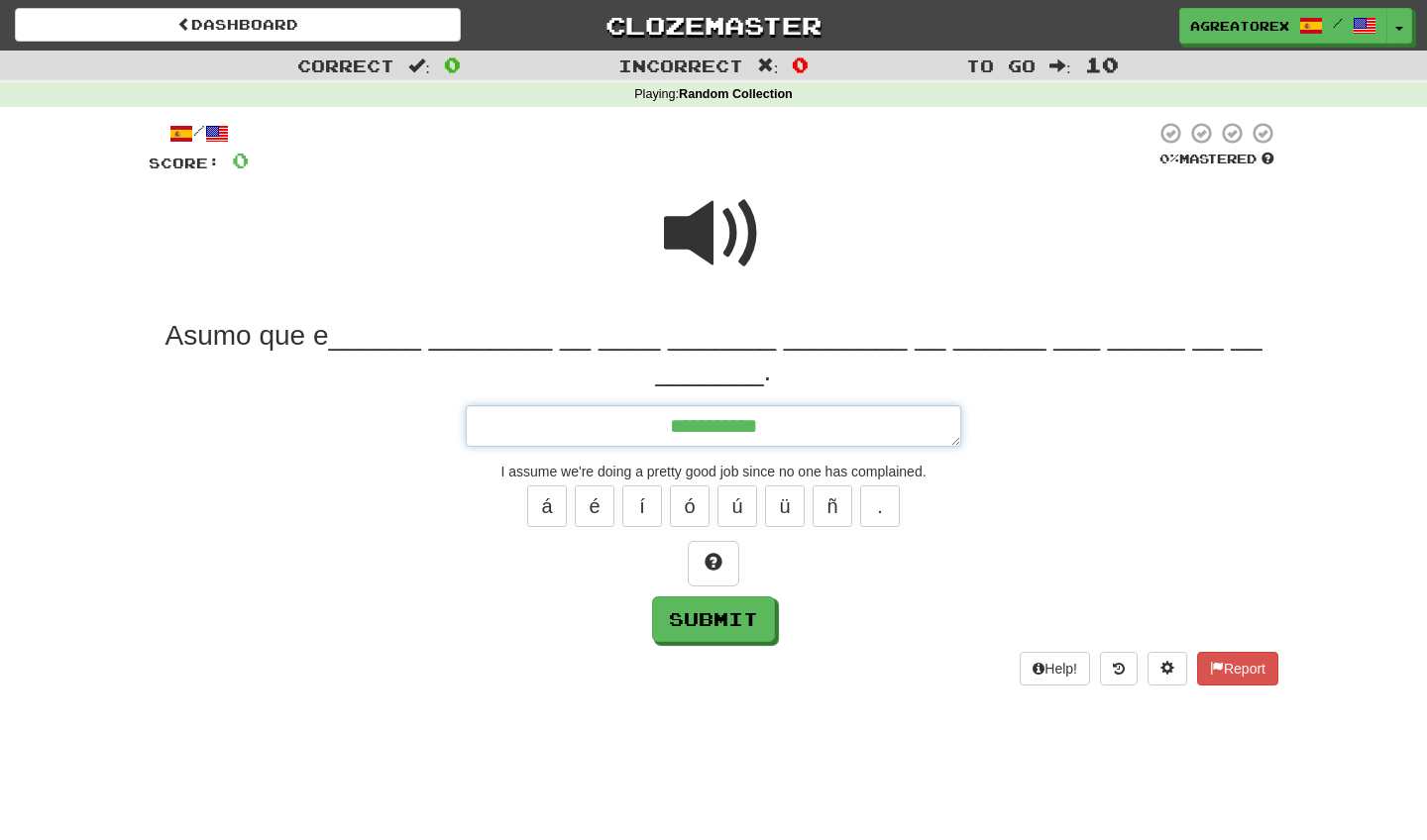 type on "*" 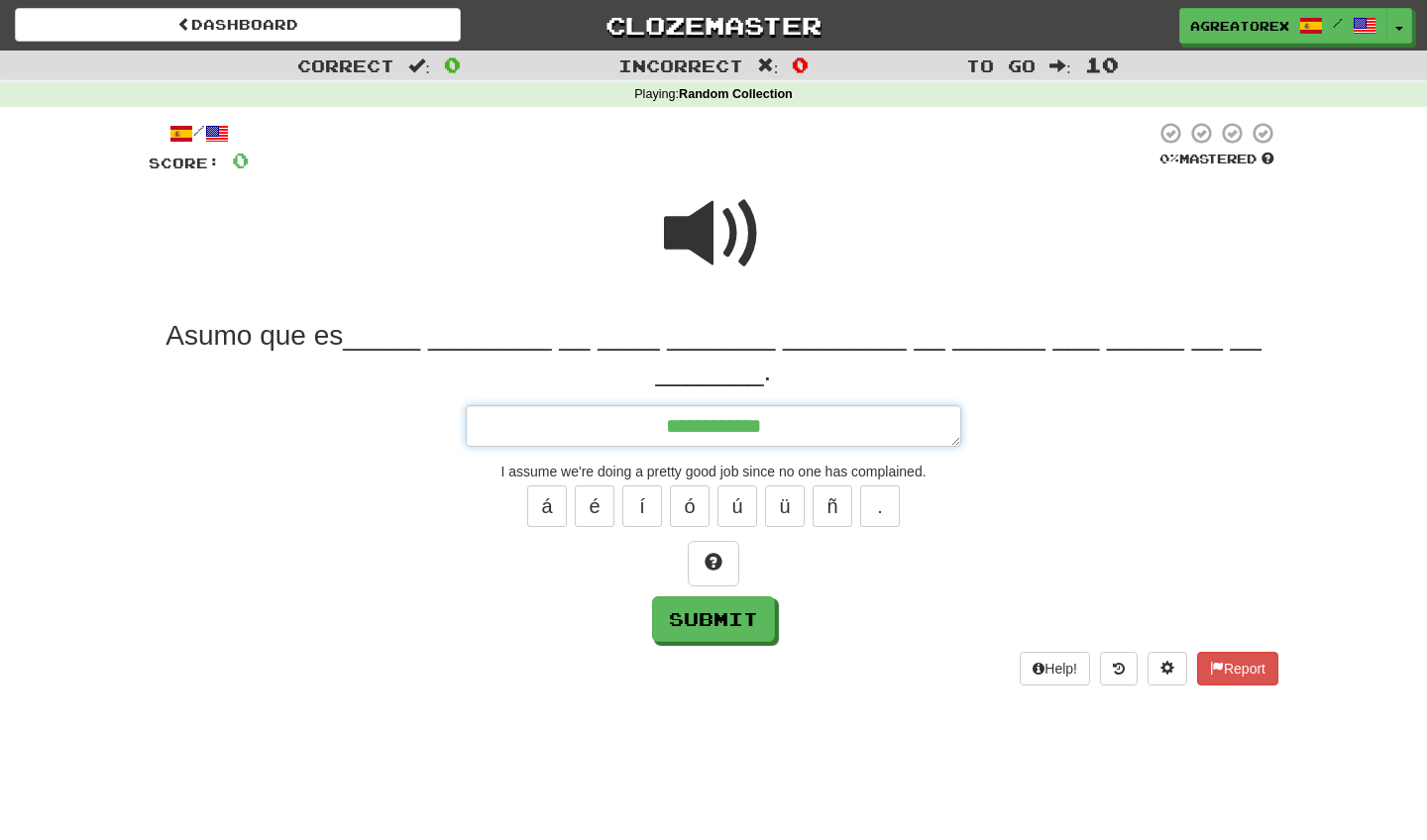 type on "*" 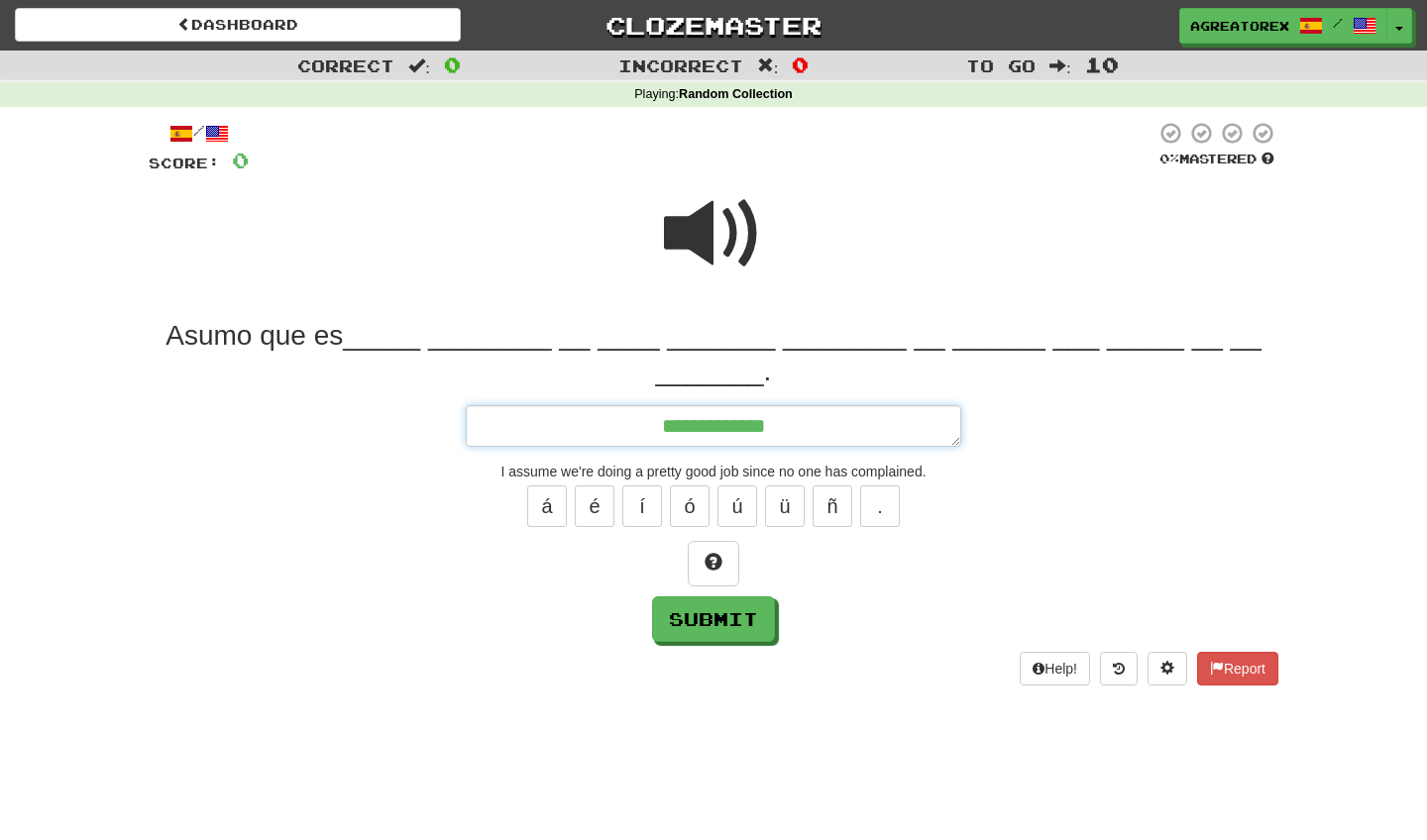 type on "*" 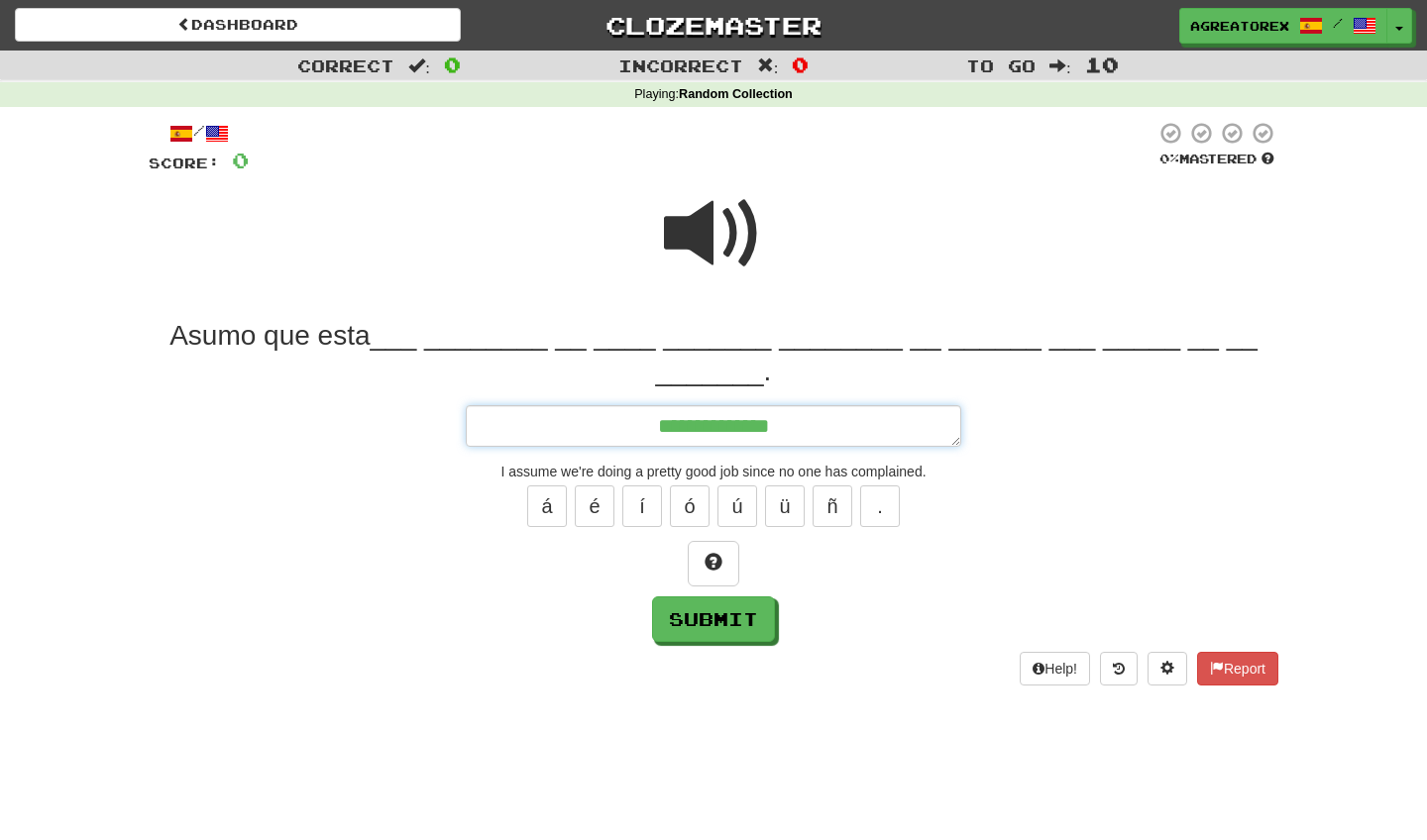 type on "*" 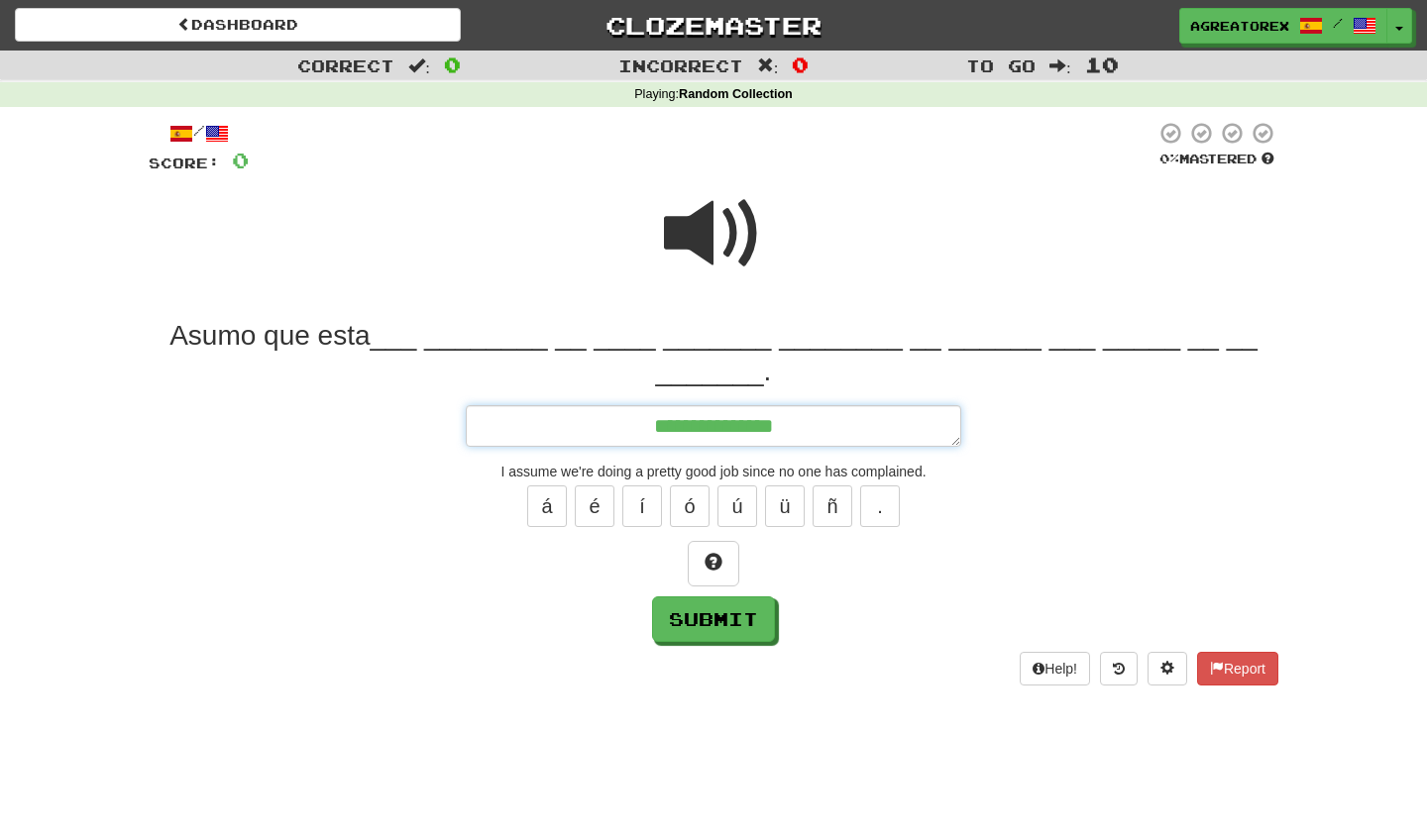 type on "*" 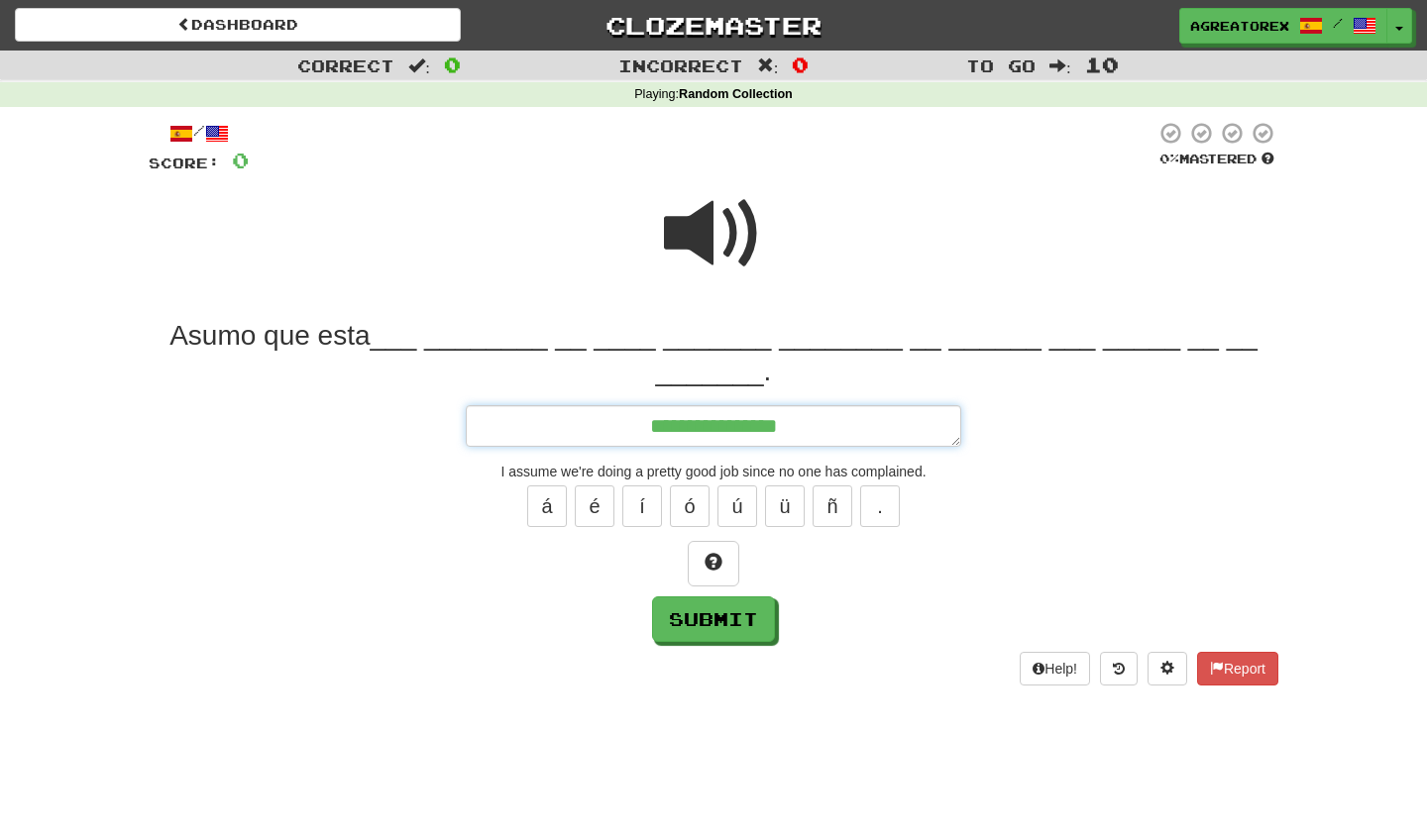 type on "*" 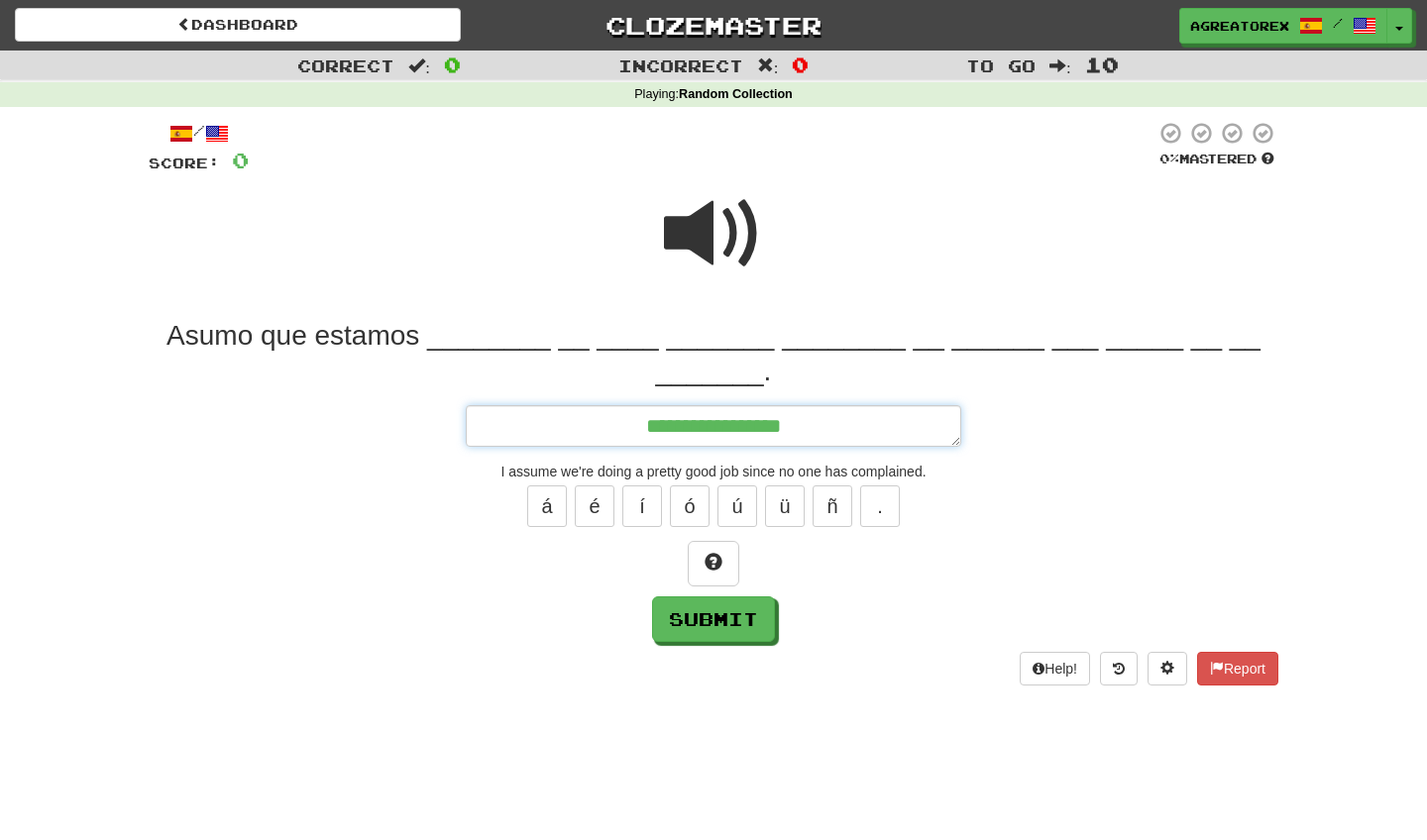 type on "*" 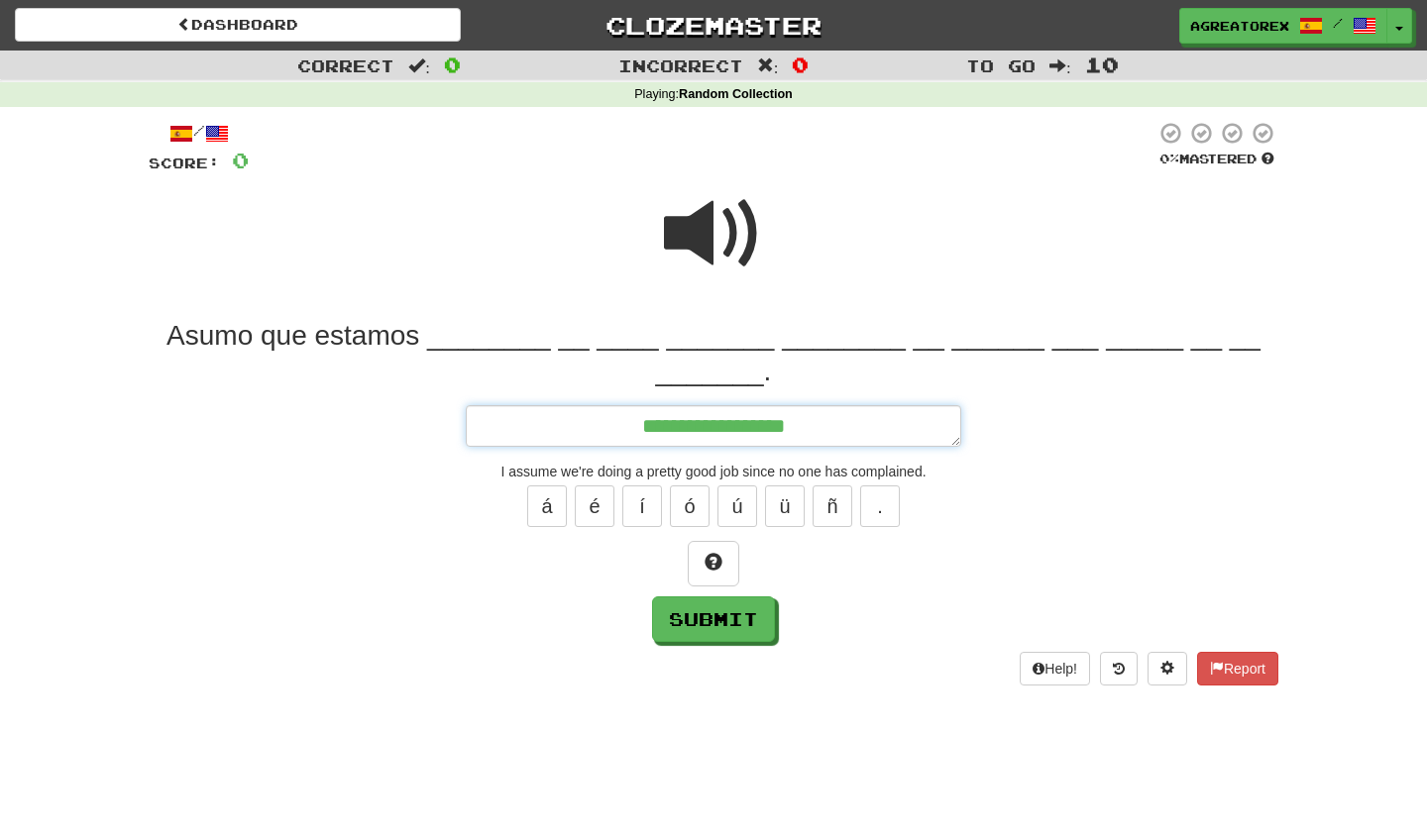 type on "**********" 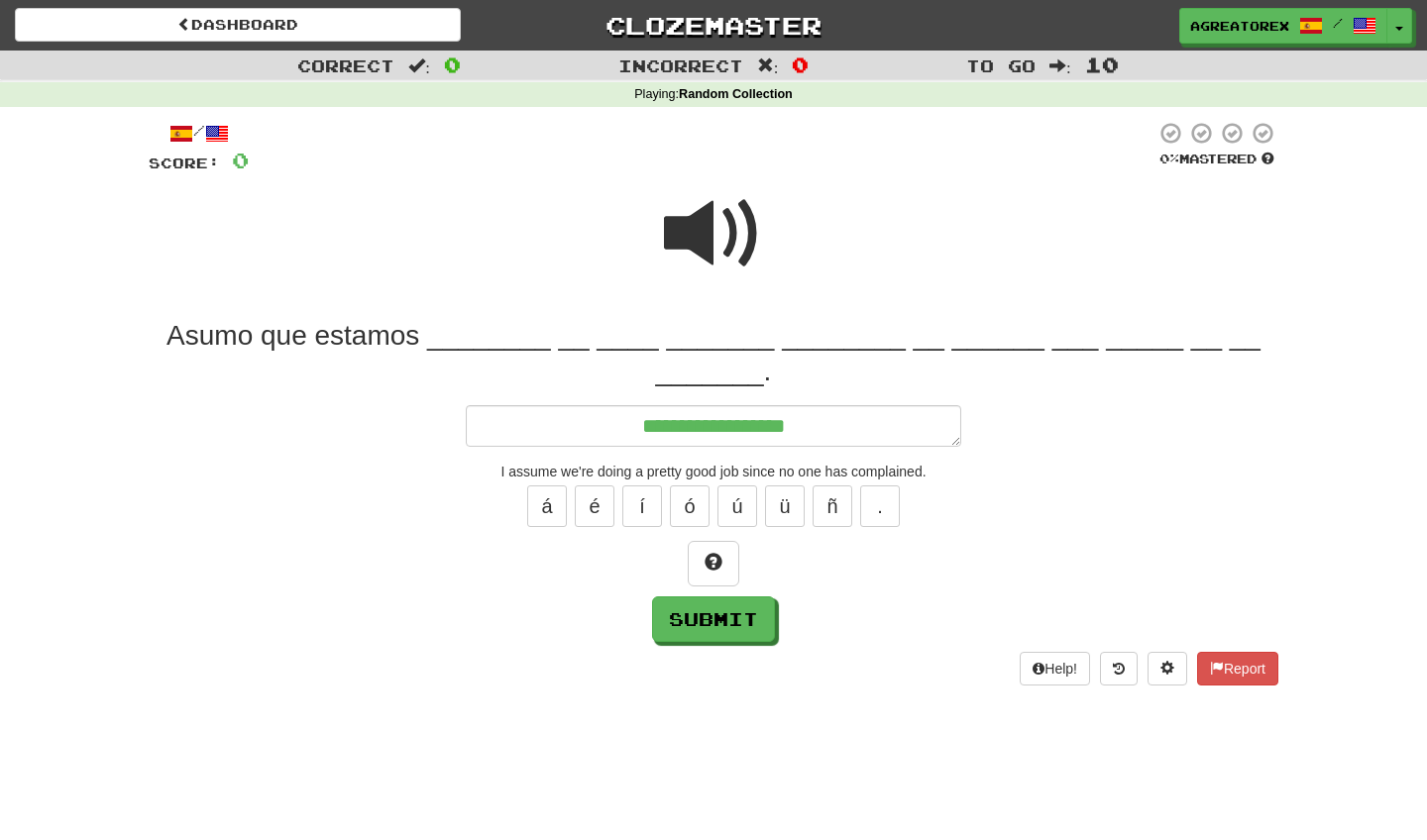 click at bounding box center [714, 234] 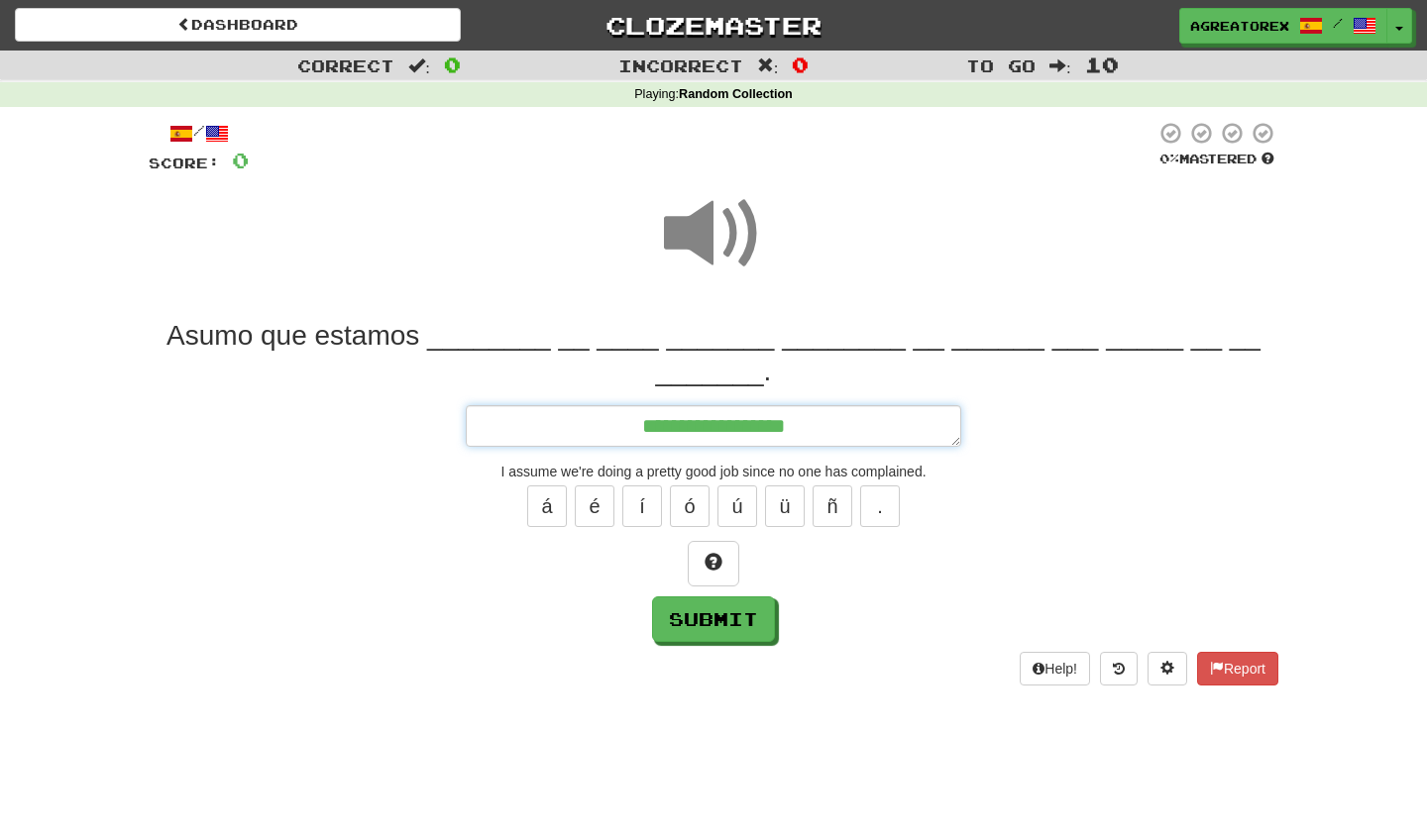 click on "**********" at bounding box center (714, 426) 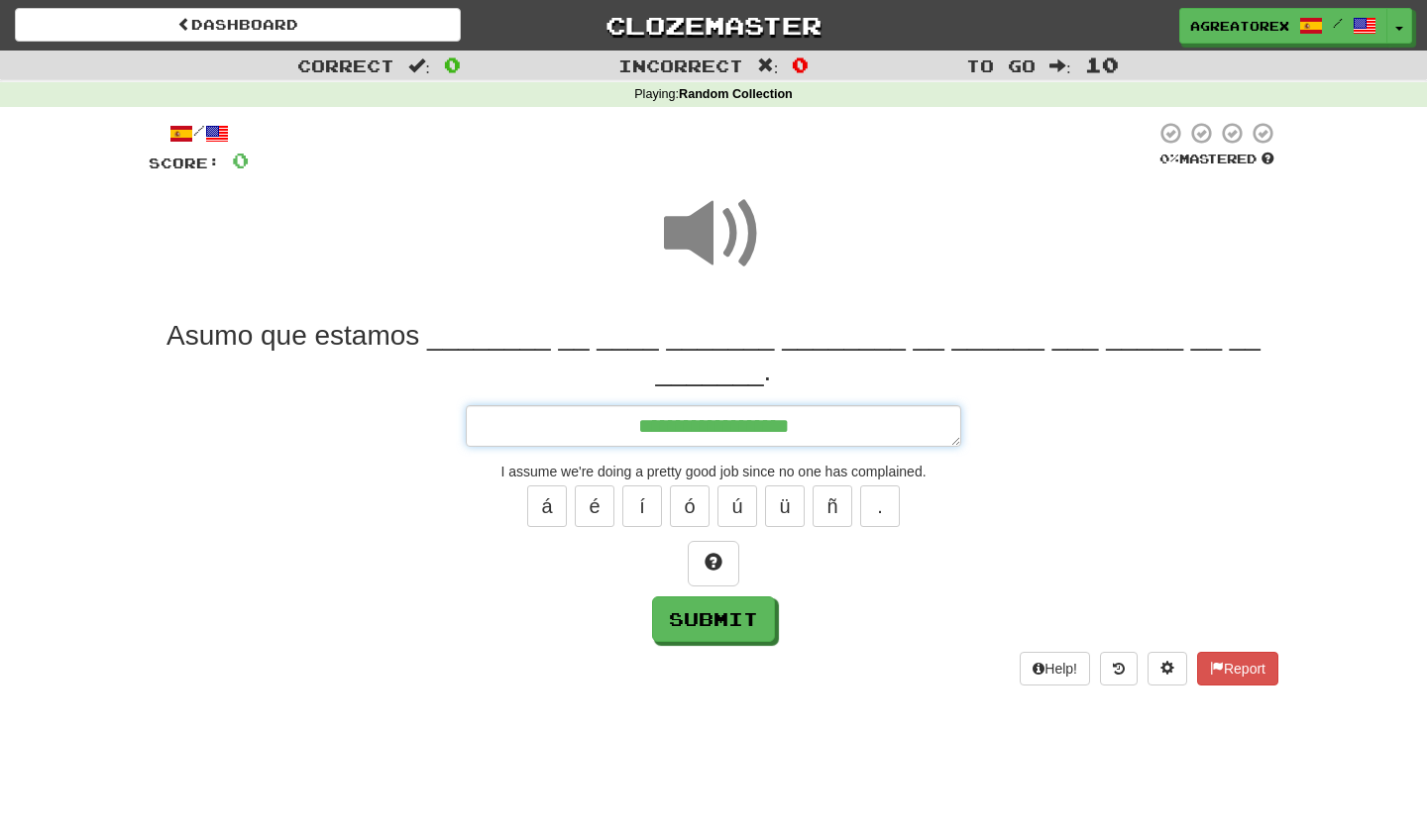 type on "*" 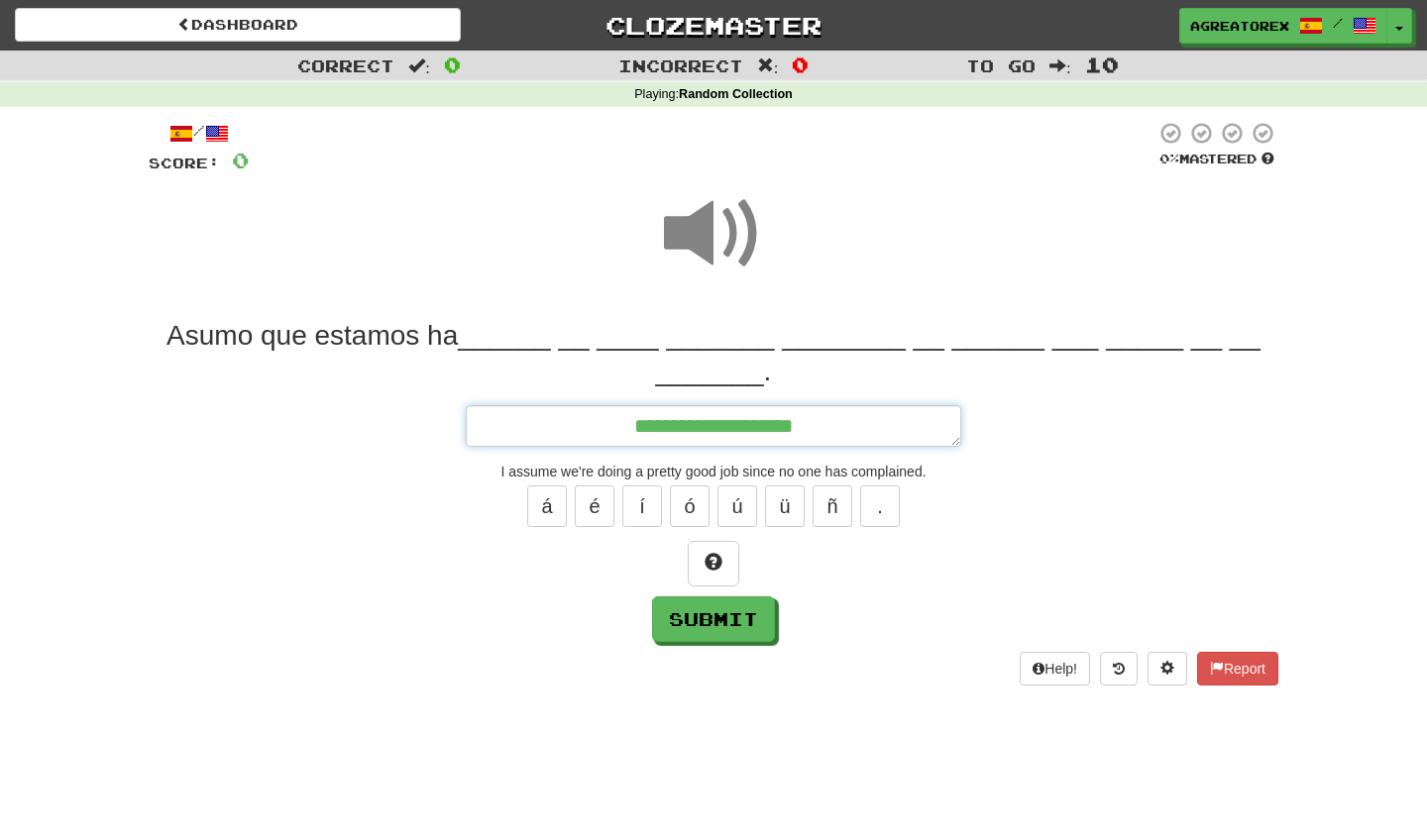 type on "*" 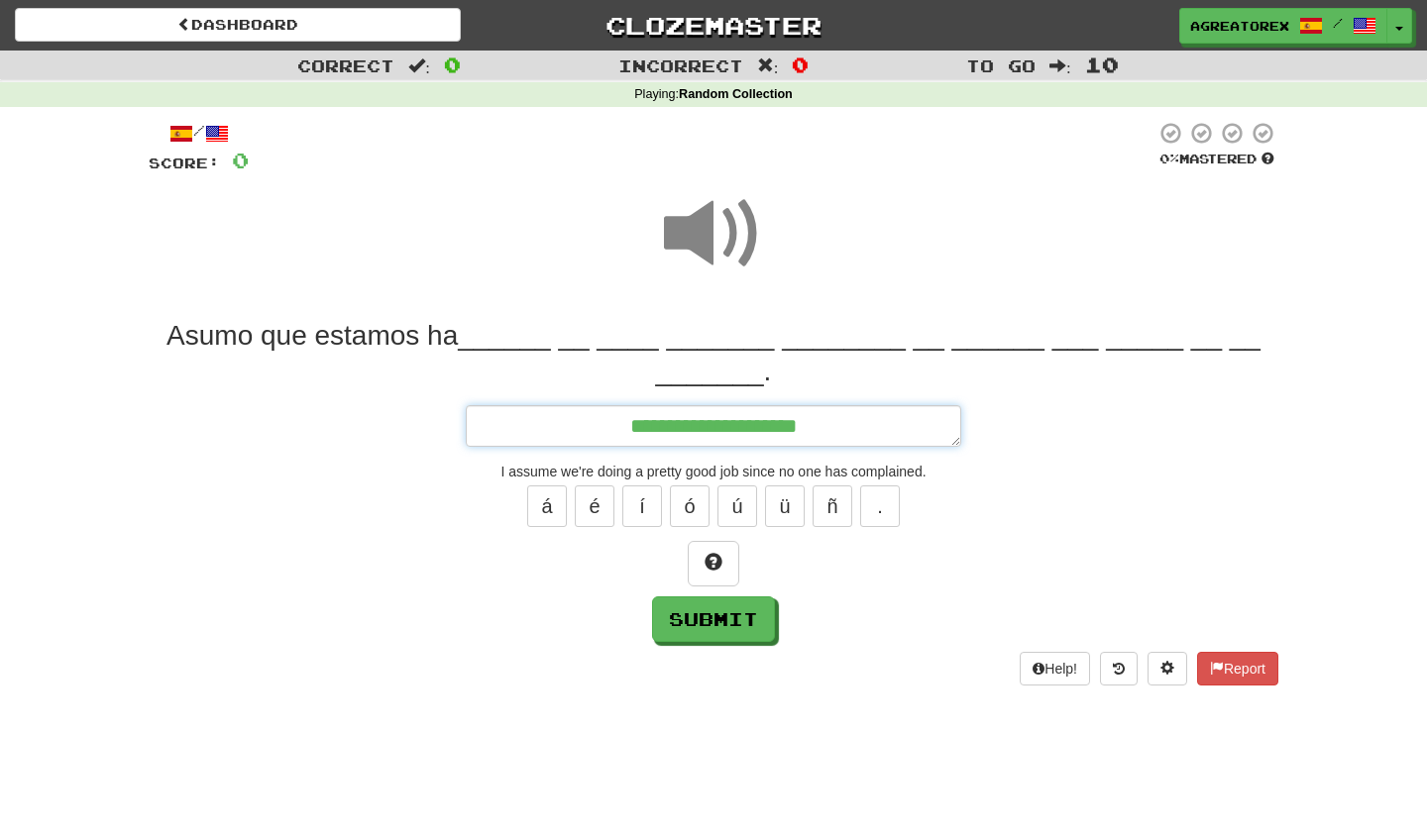 type on "*" 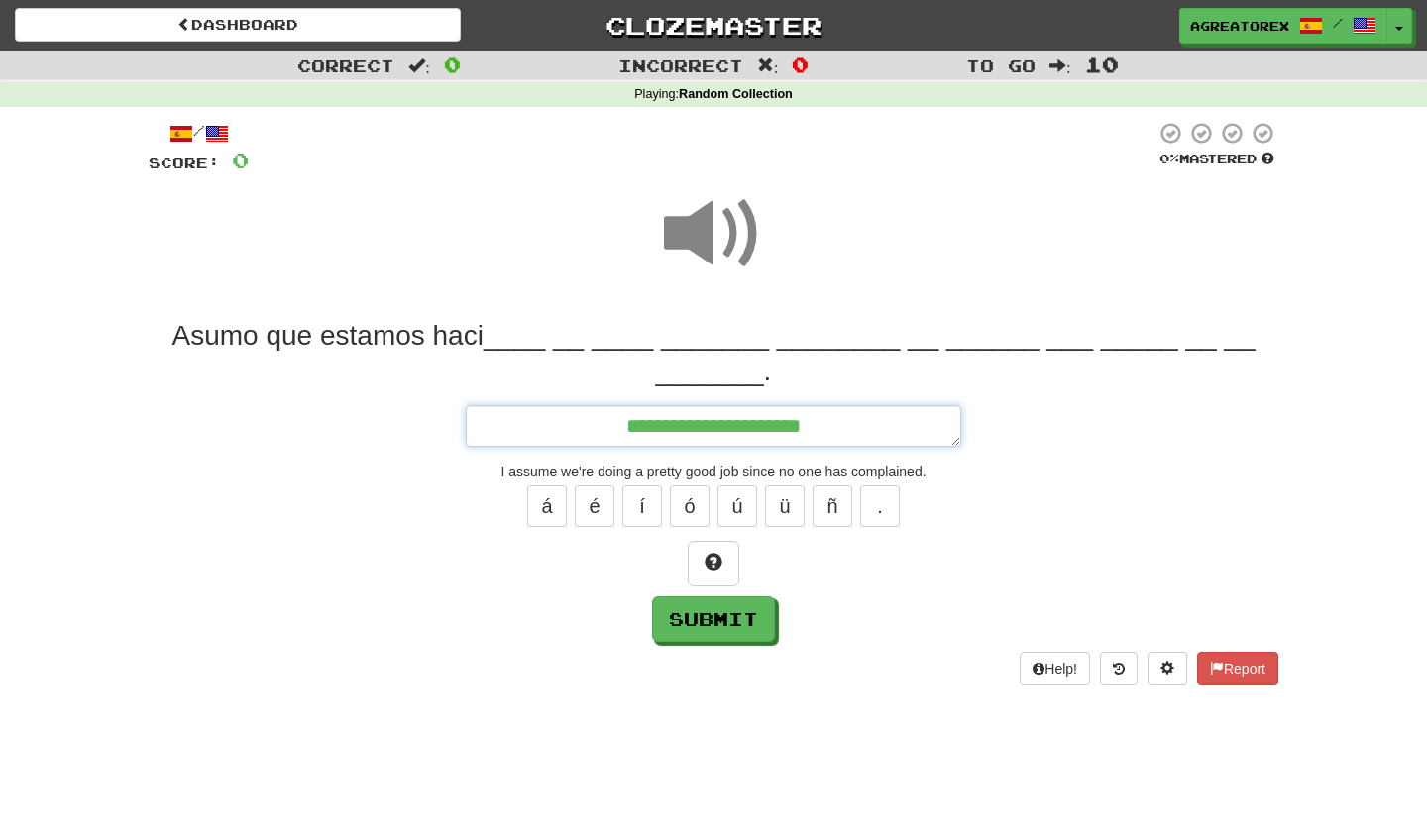 type on "*" 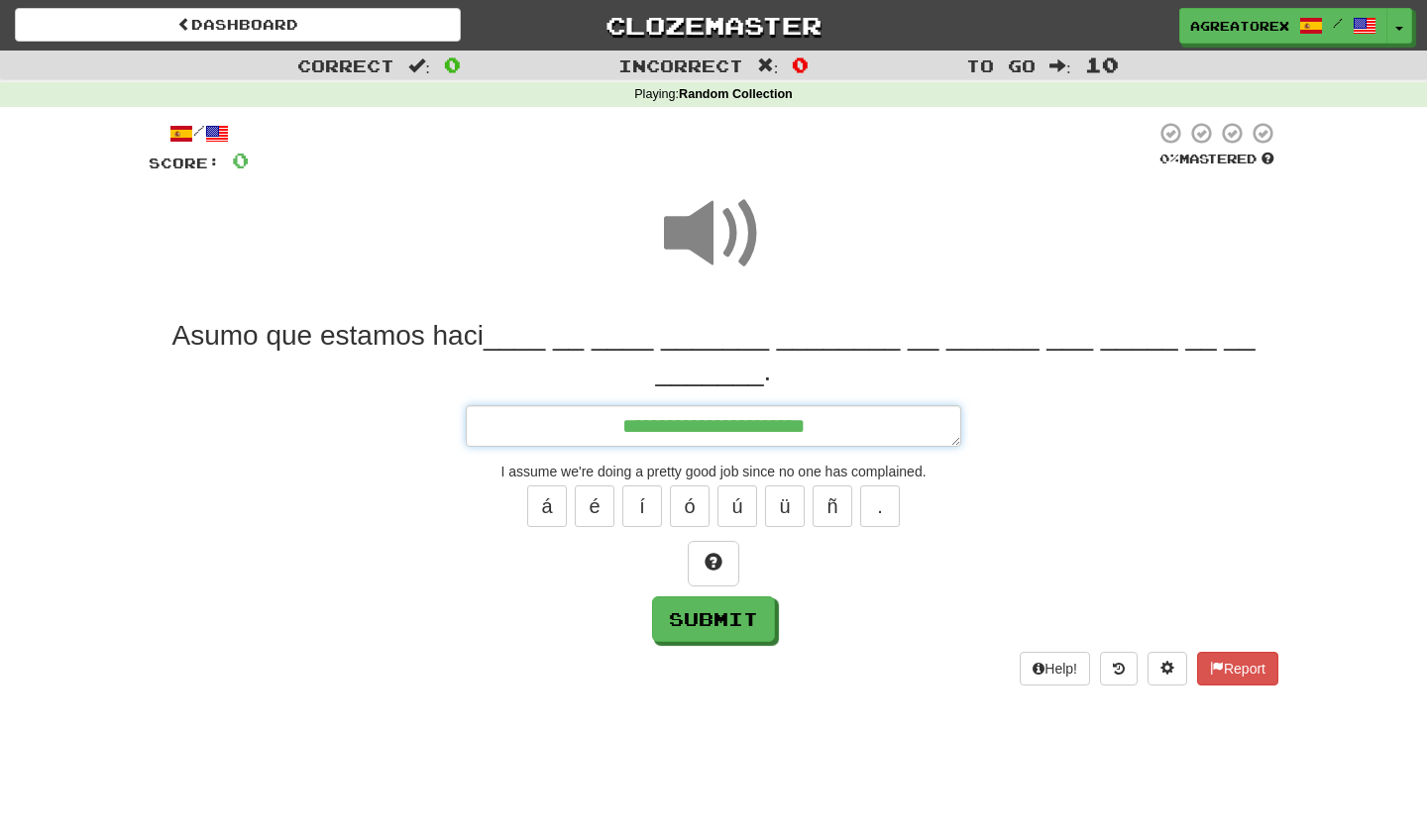 type on "*" 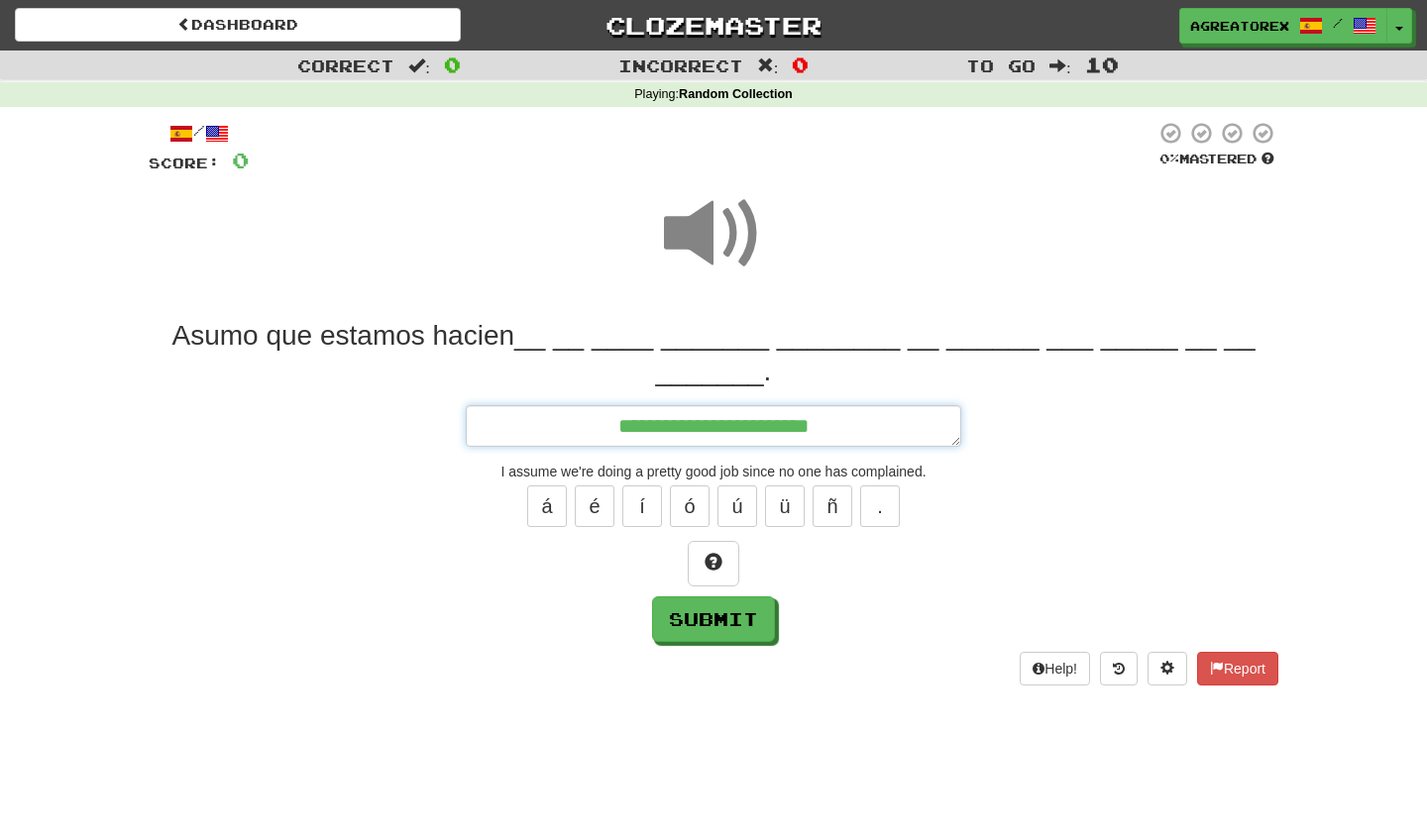 type on "*" 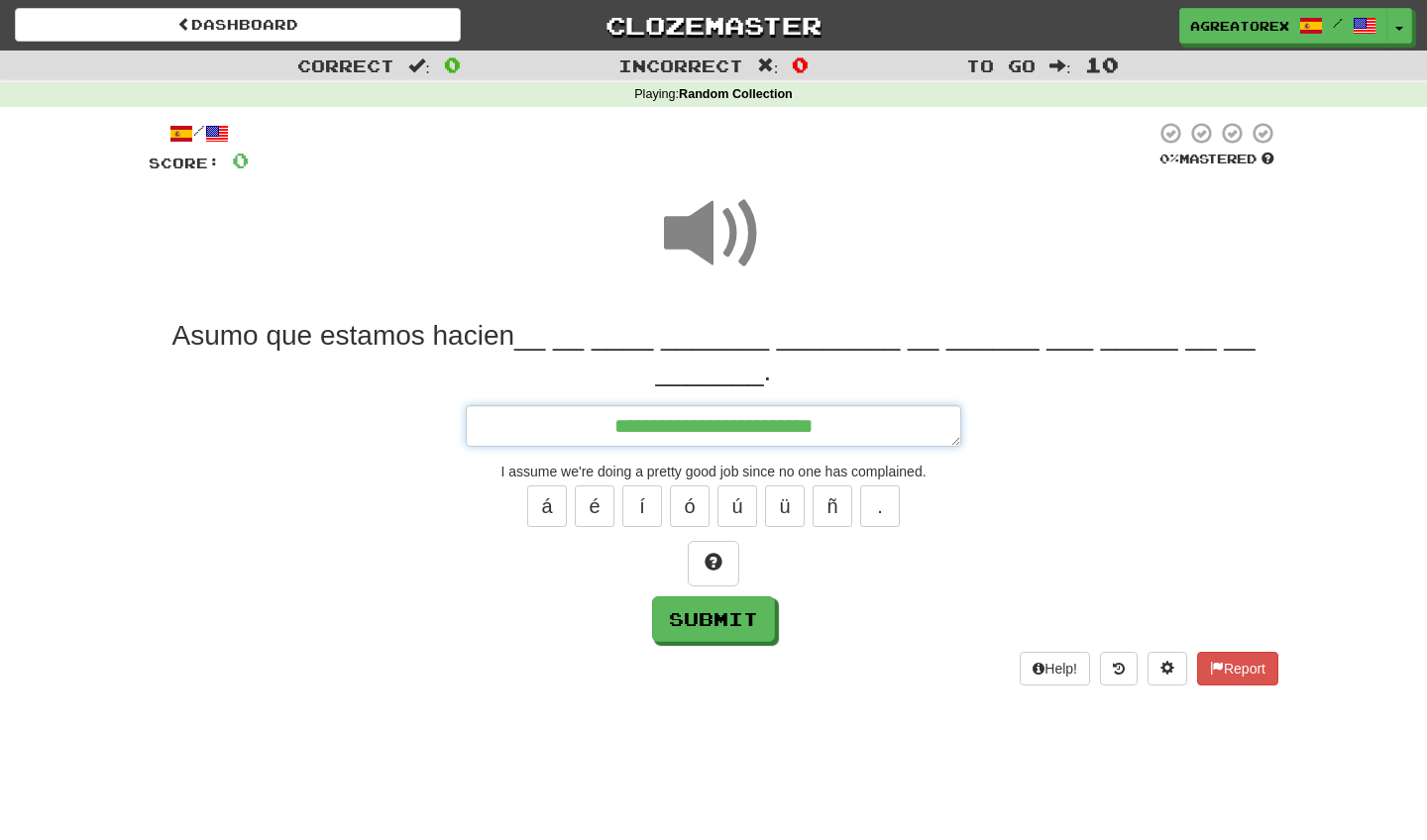 type on "*" 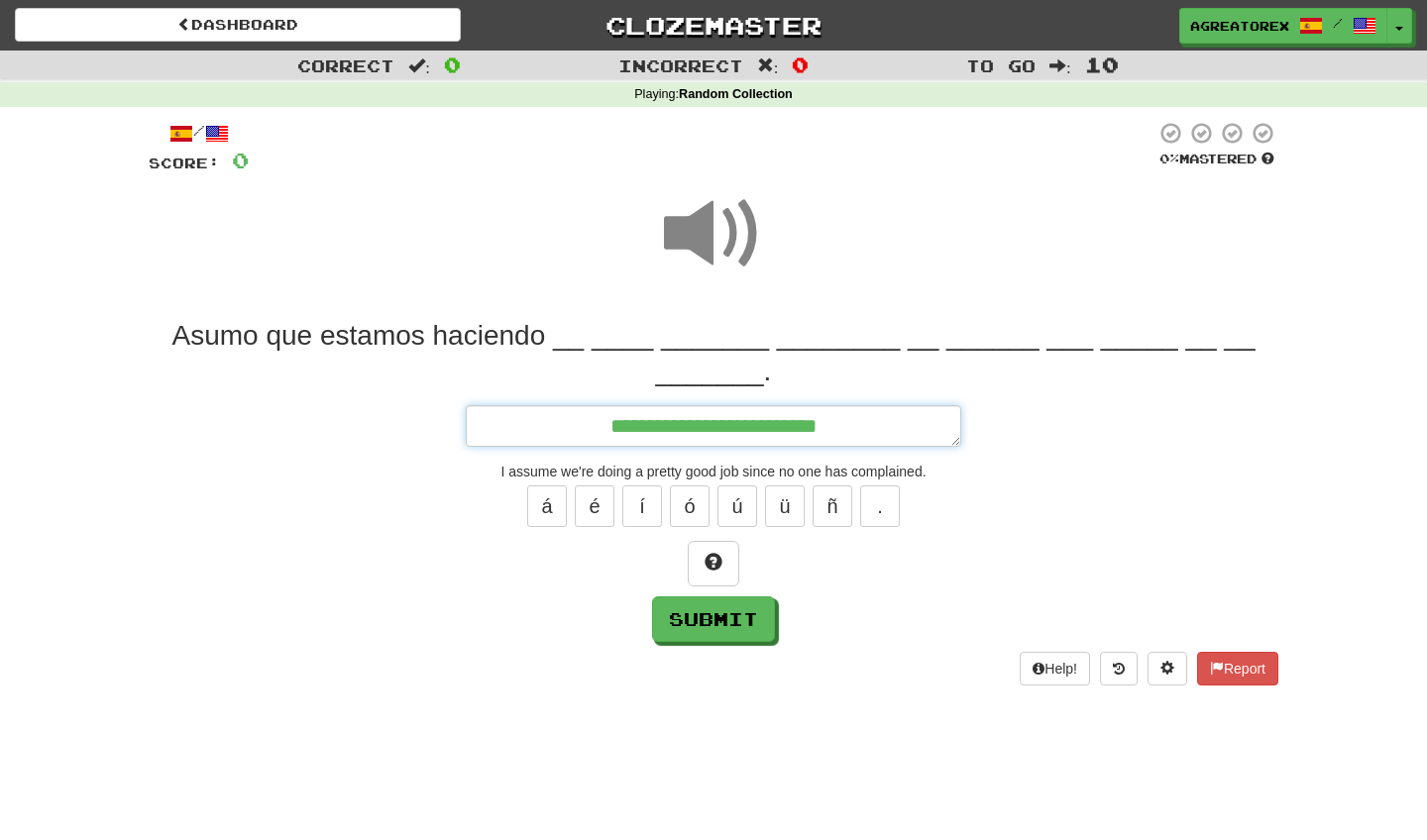 type on "*" 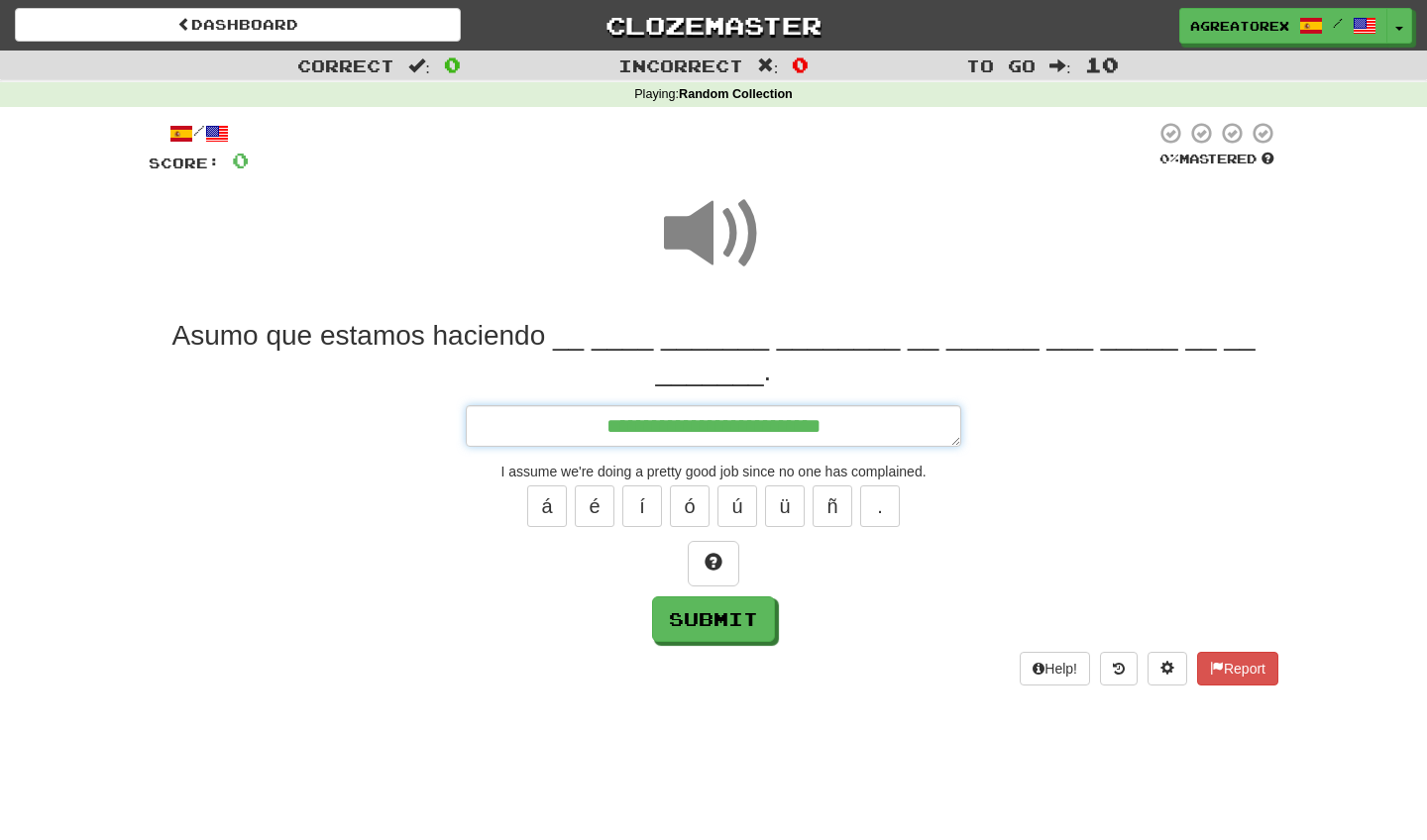 type on "*" 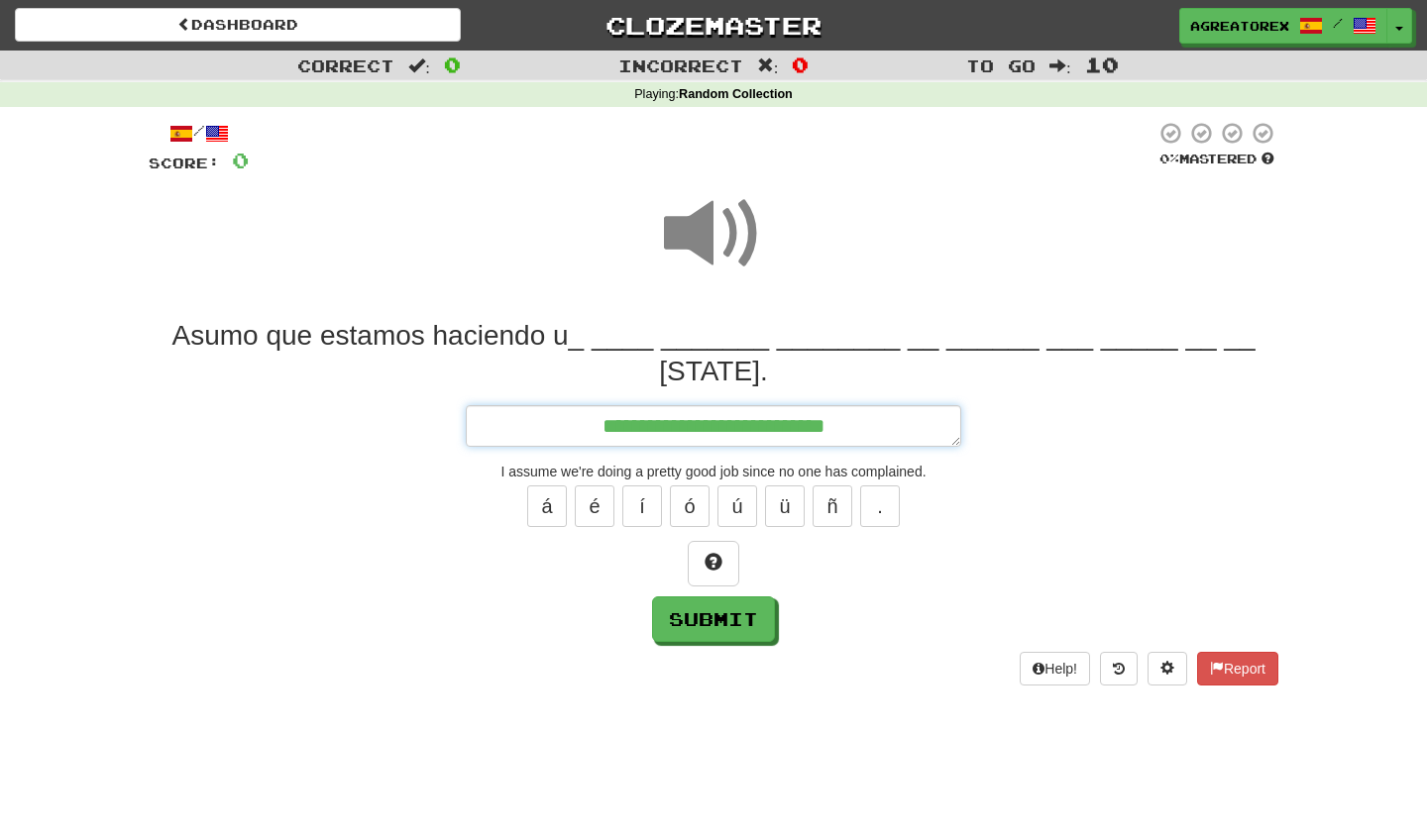 type on "*" 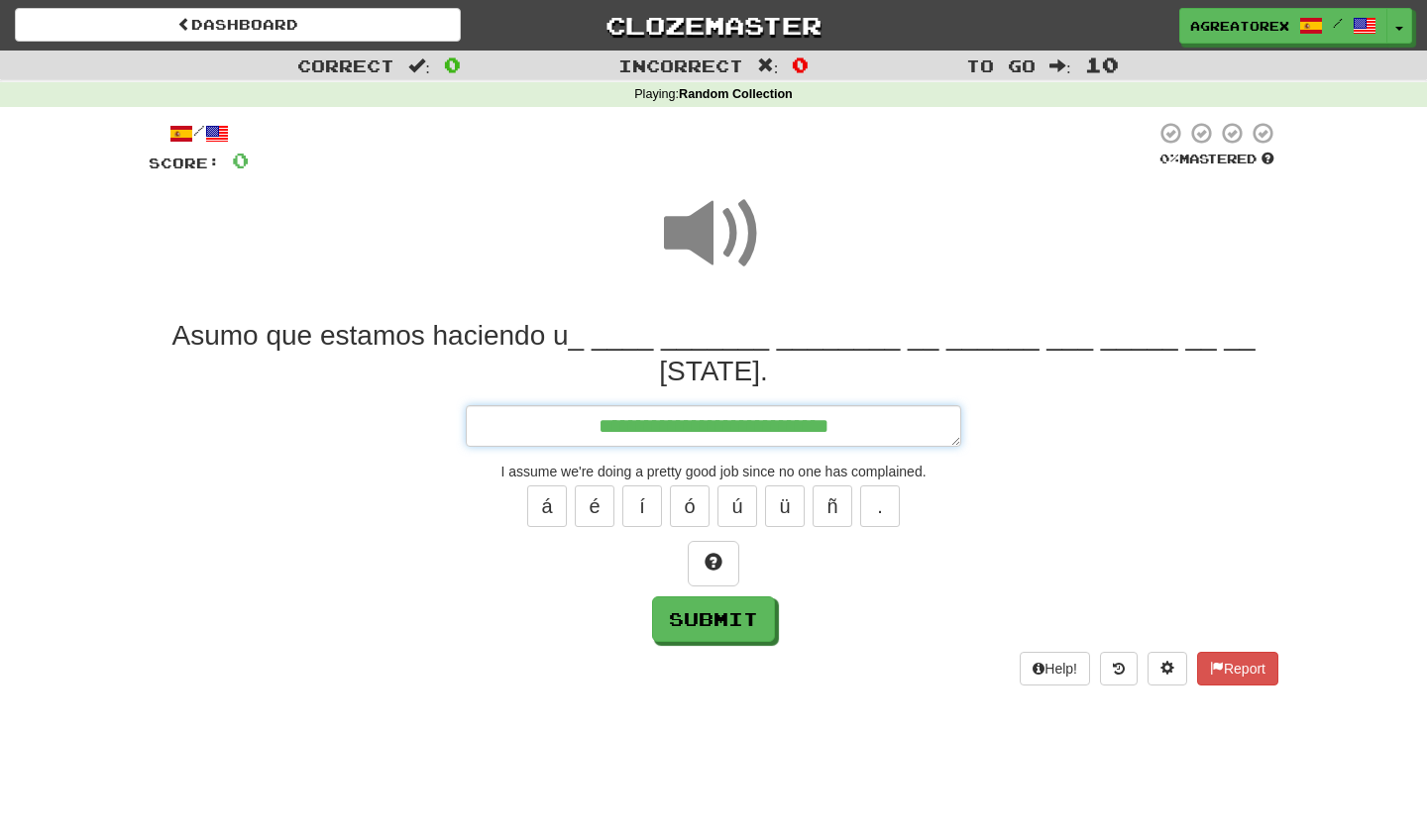 type on "*" 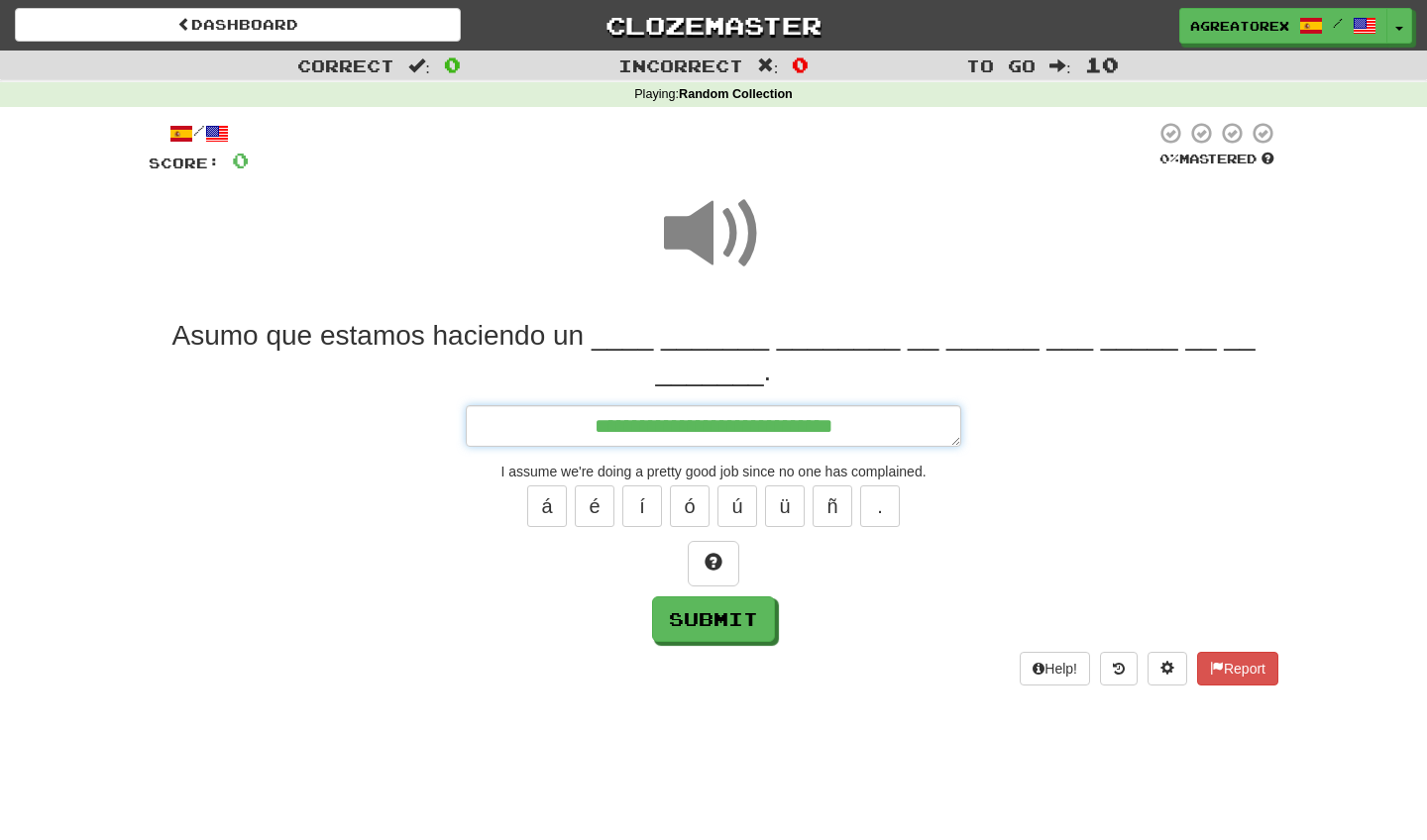 type on "*" 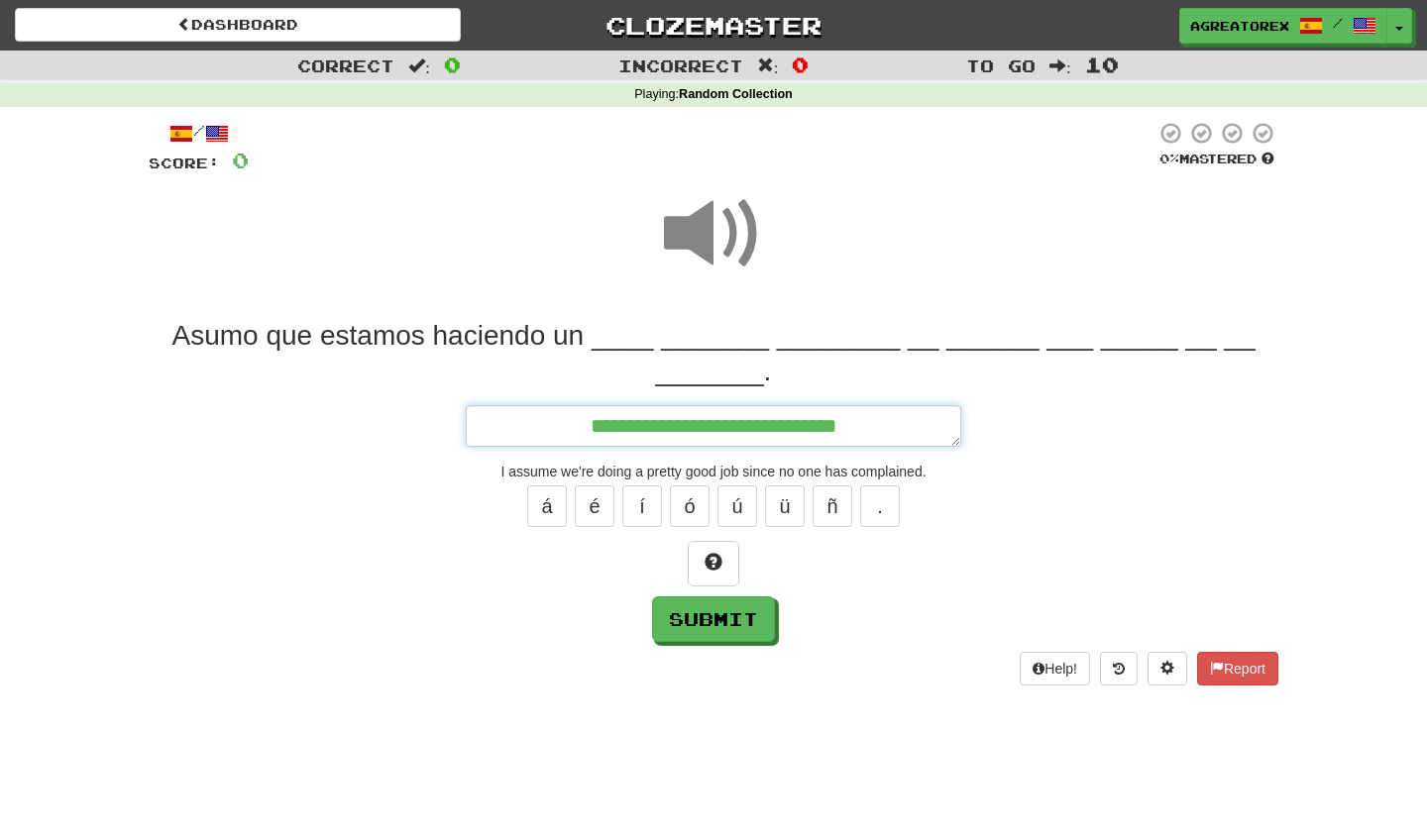 type on "*" 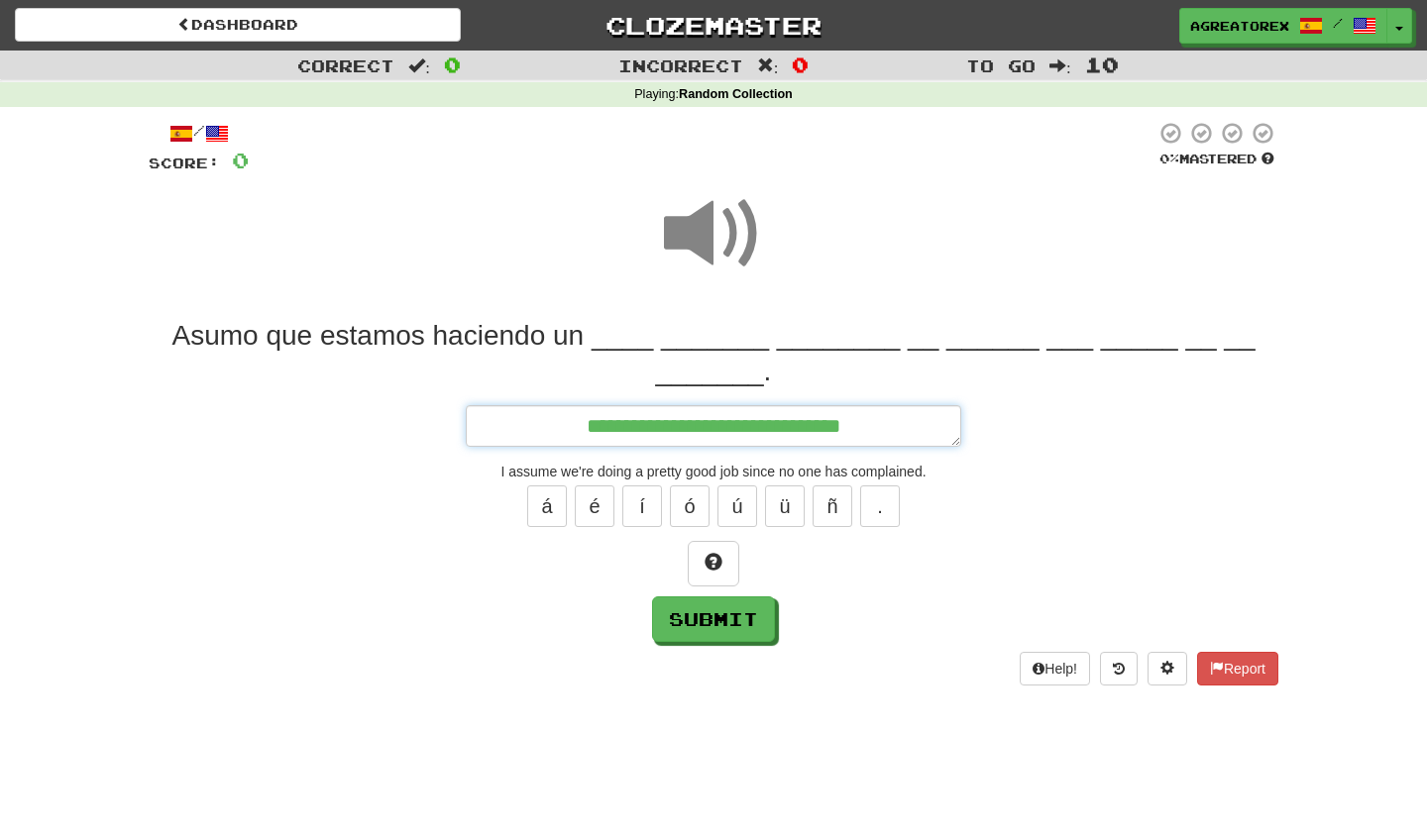 type on "*" 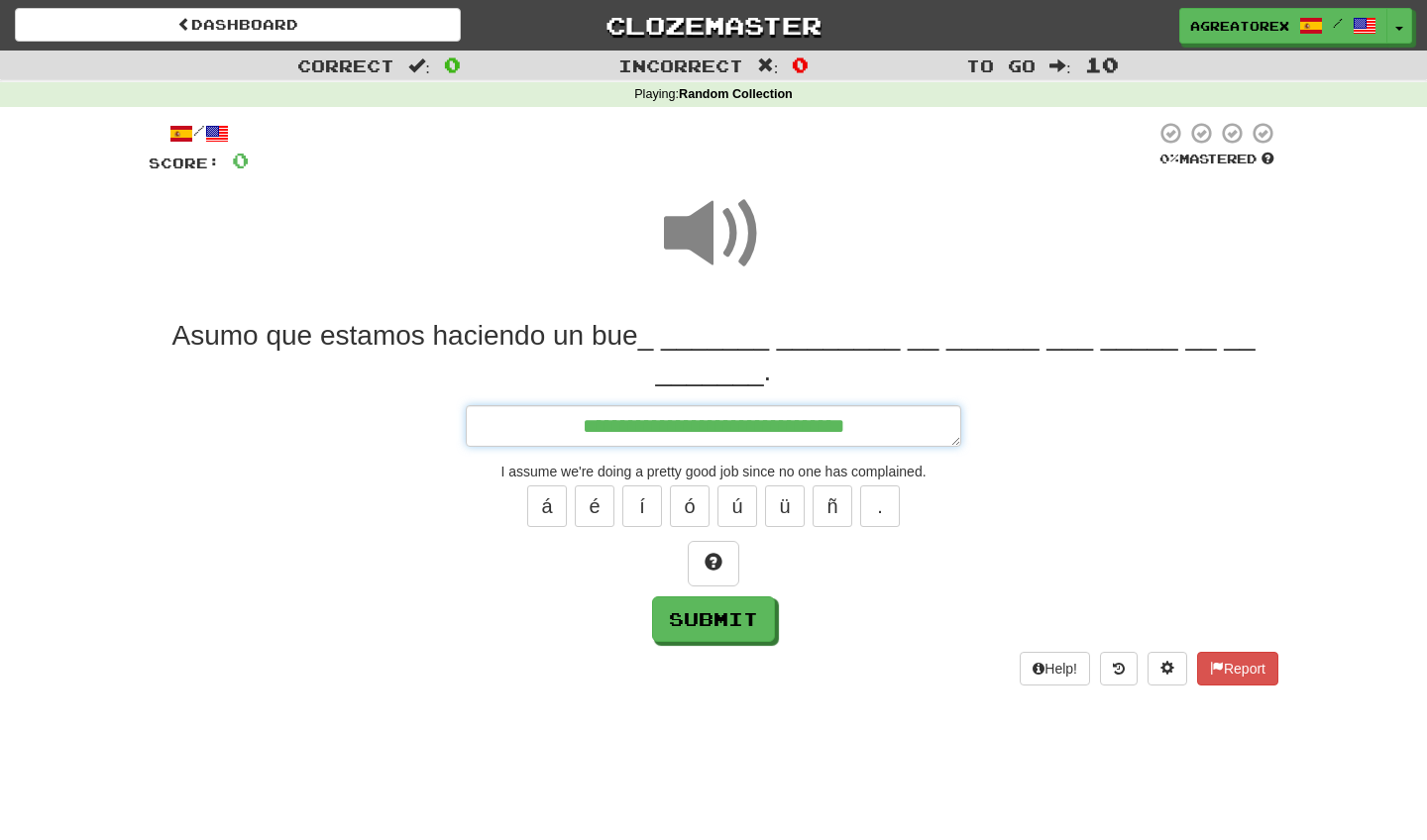 type on "*" 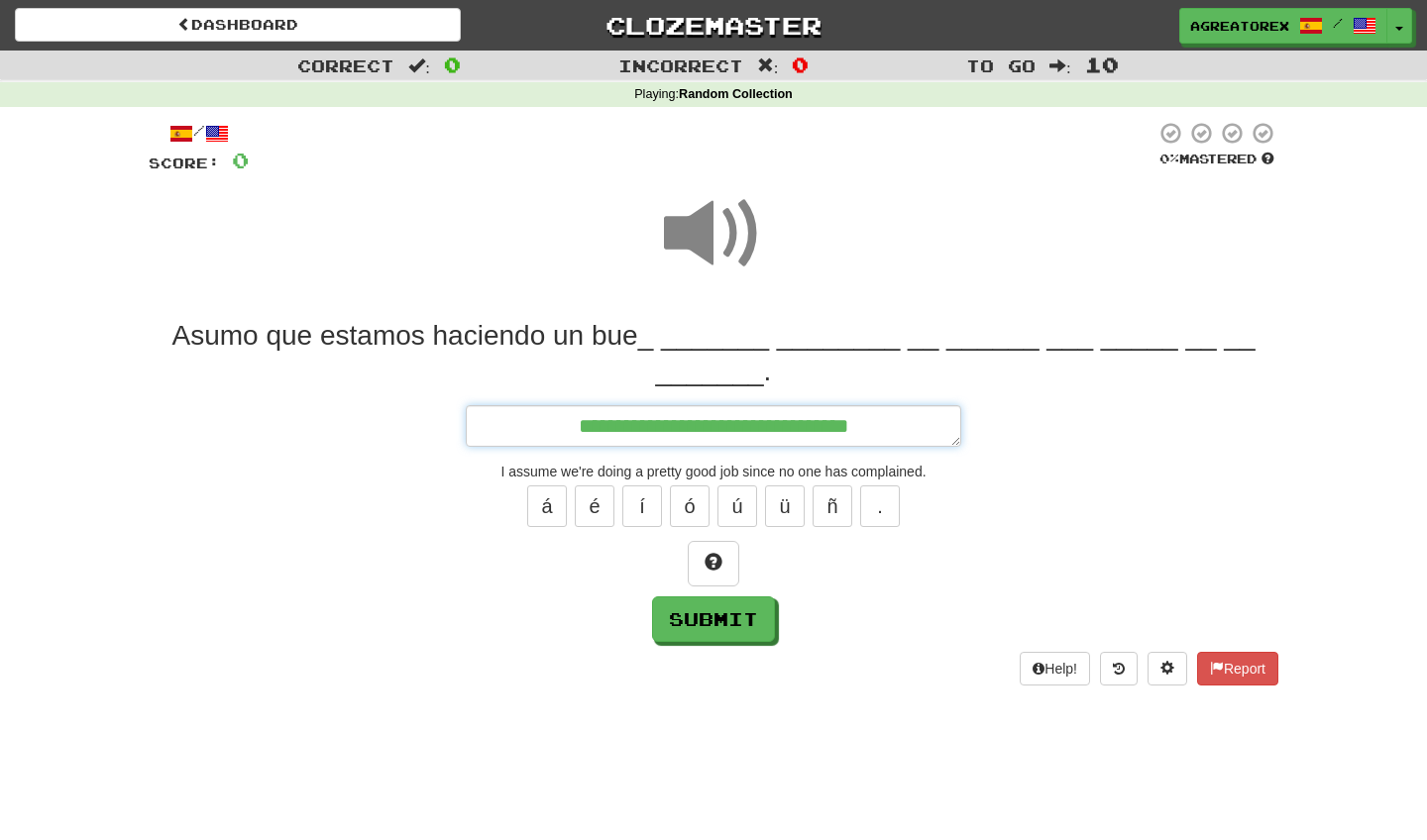 type on "*" 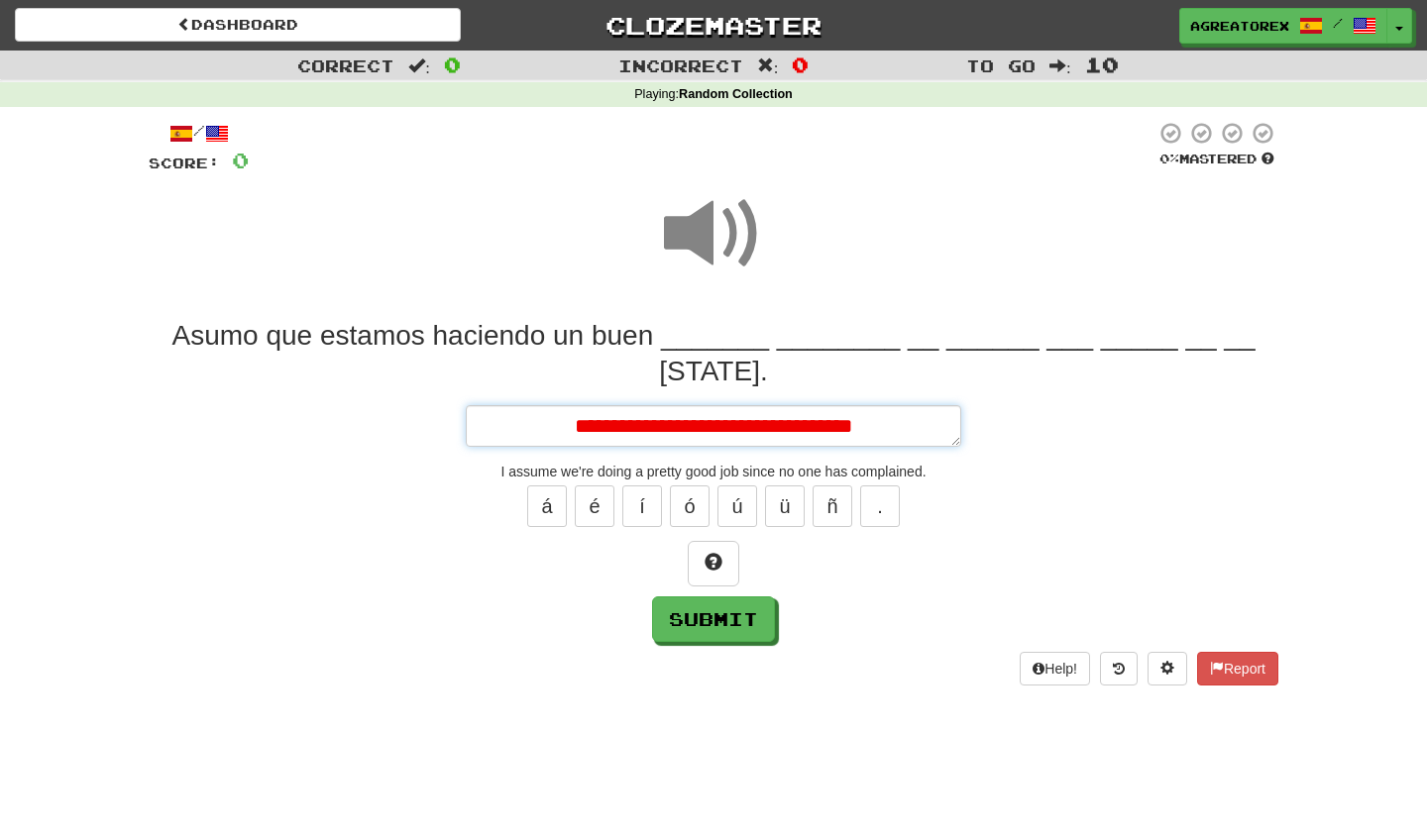 type on "*" 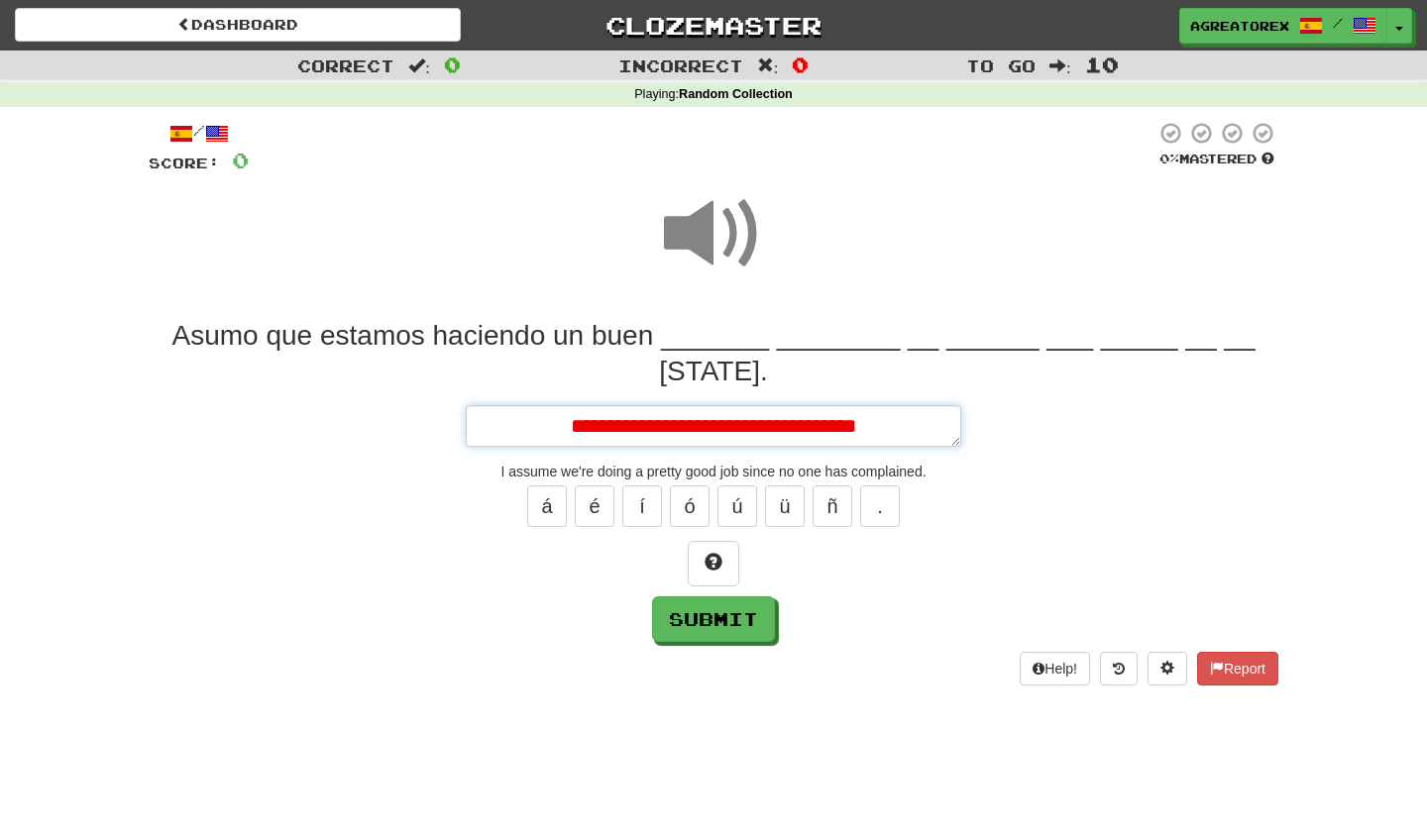 type on "*" 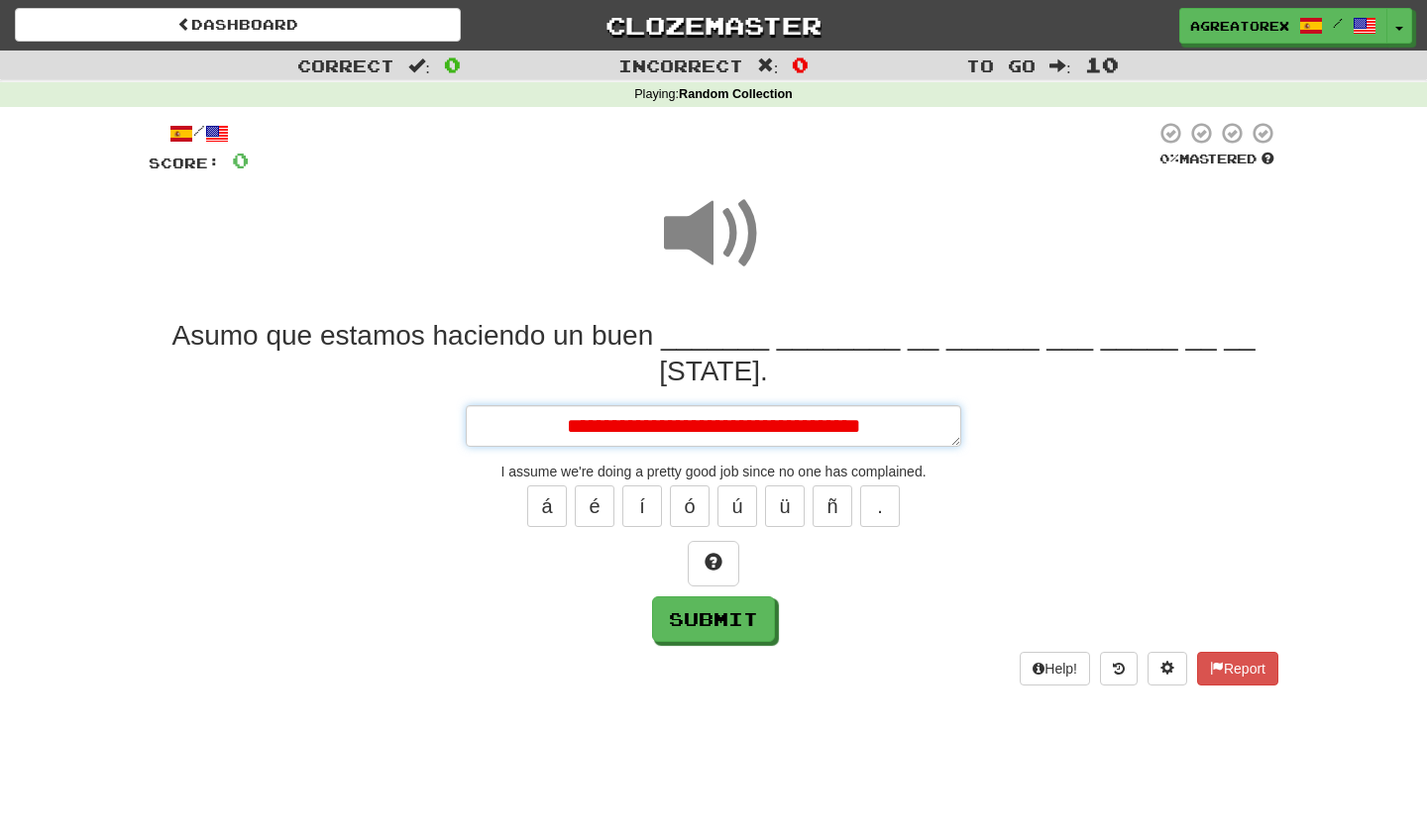 type on "*" 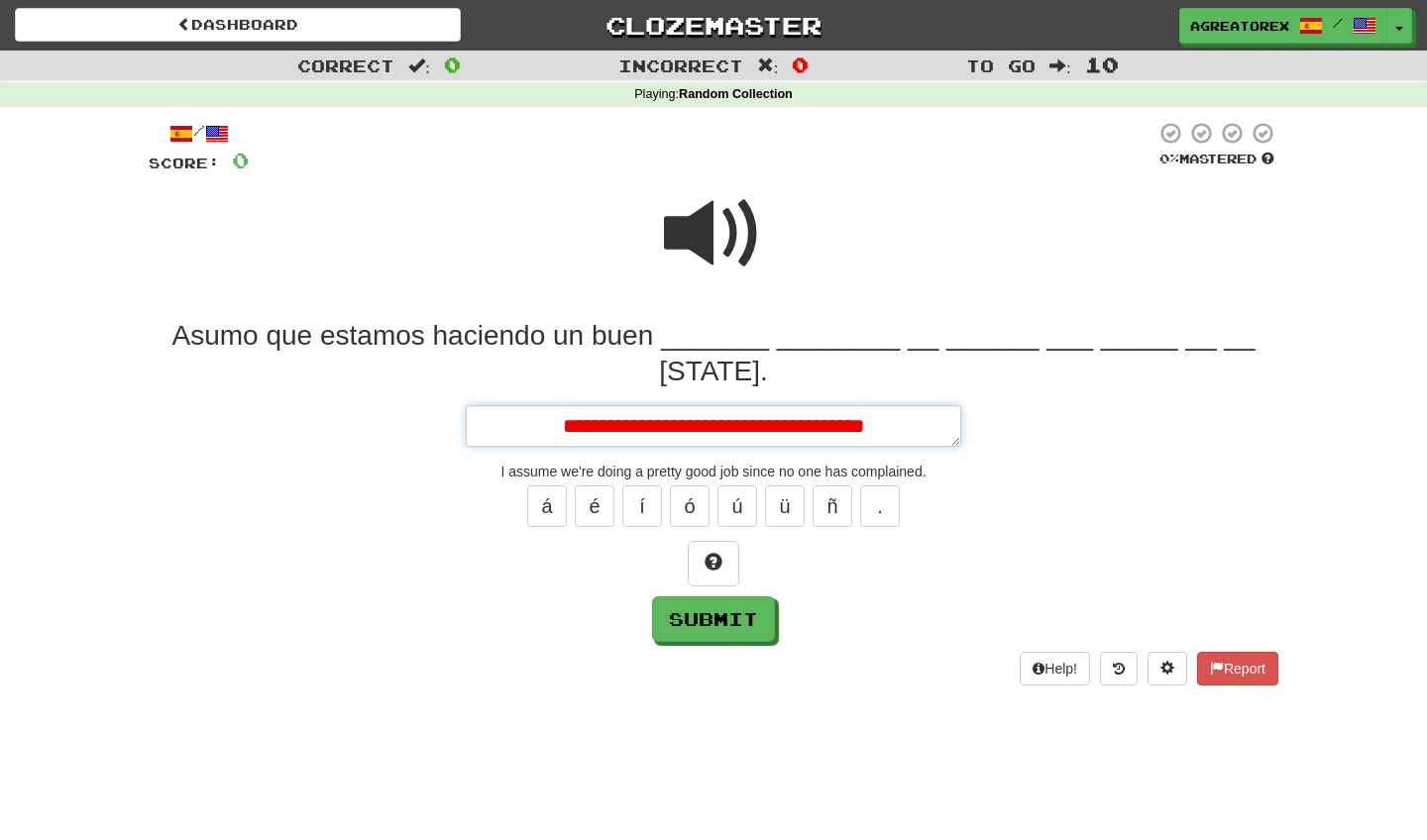 type on "*" 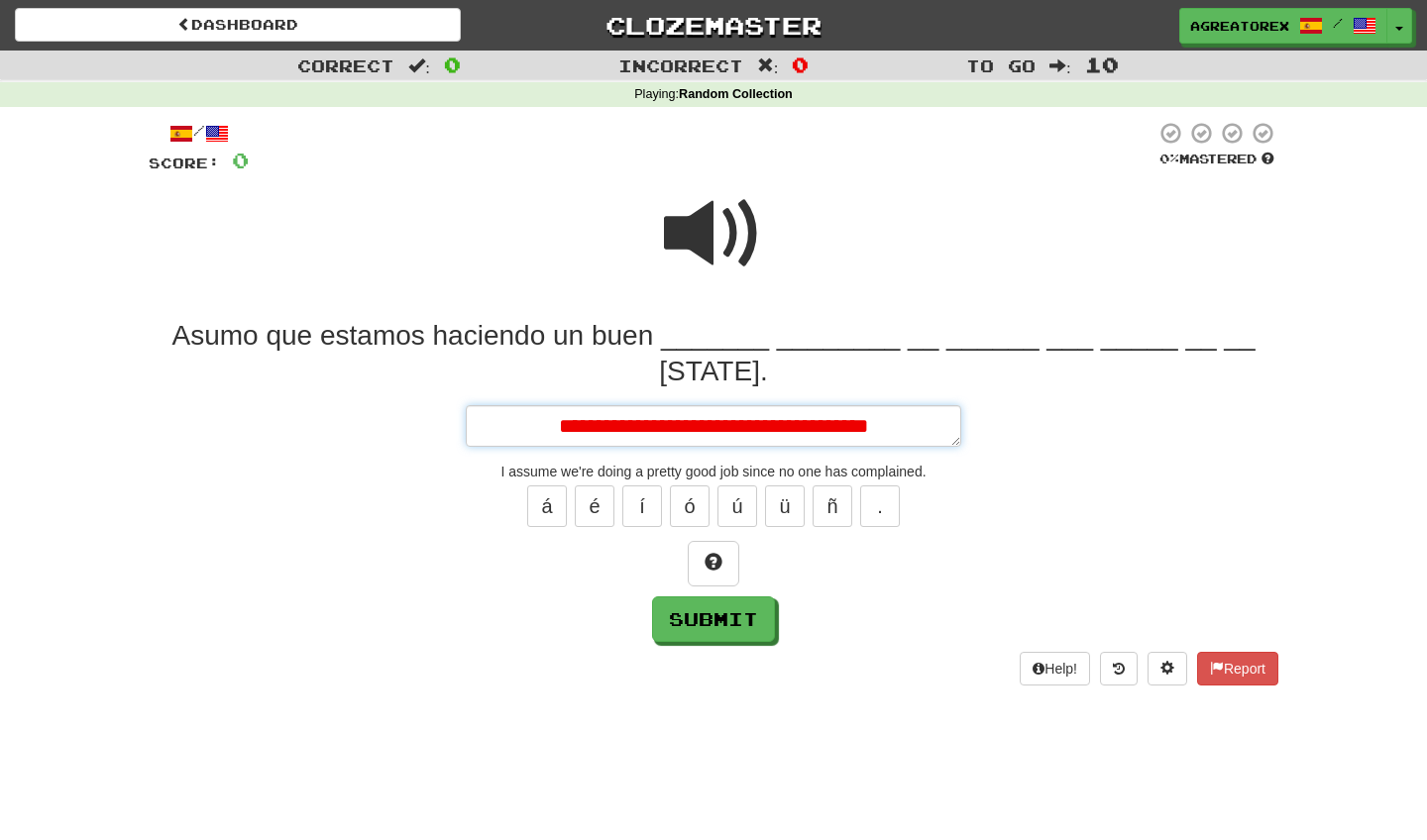 type on "*" 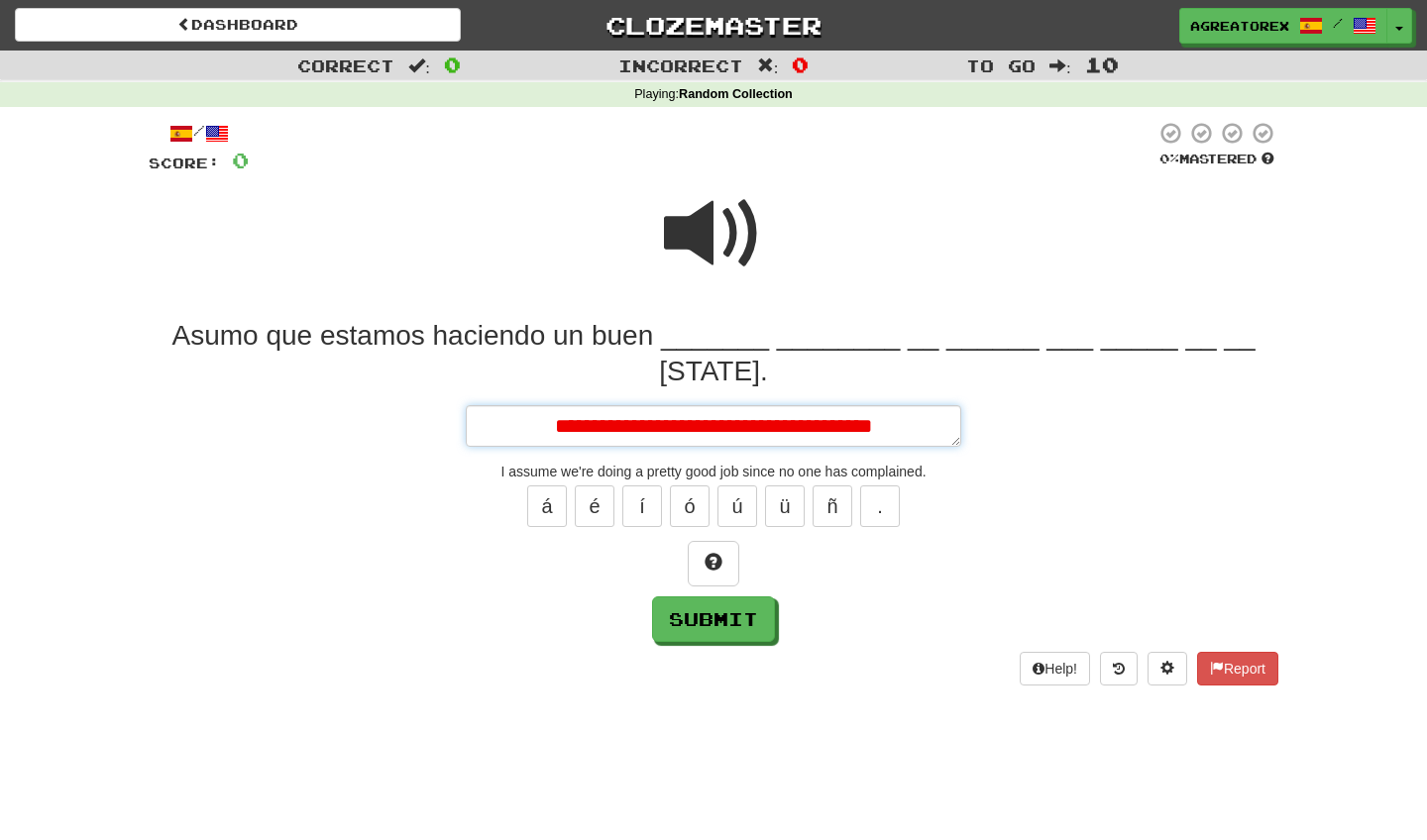 type on "*" 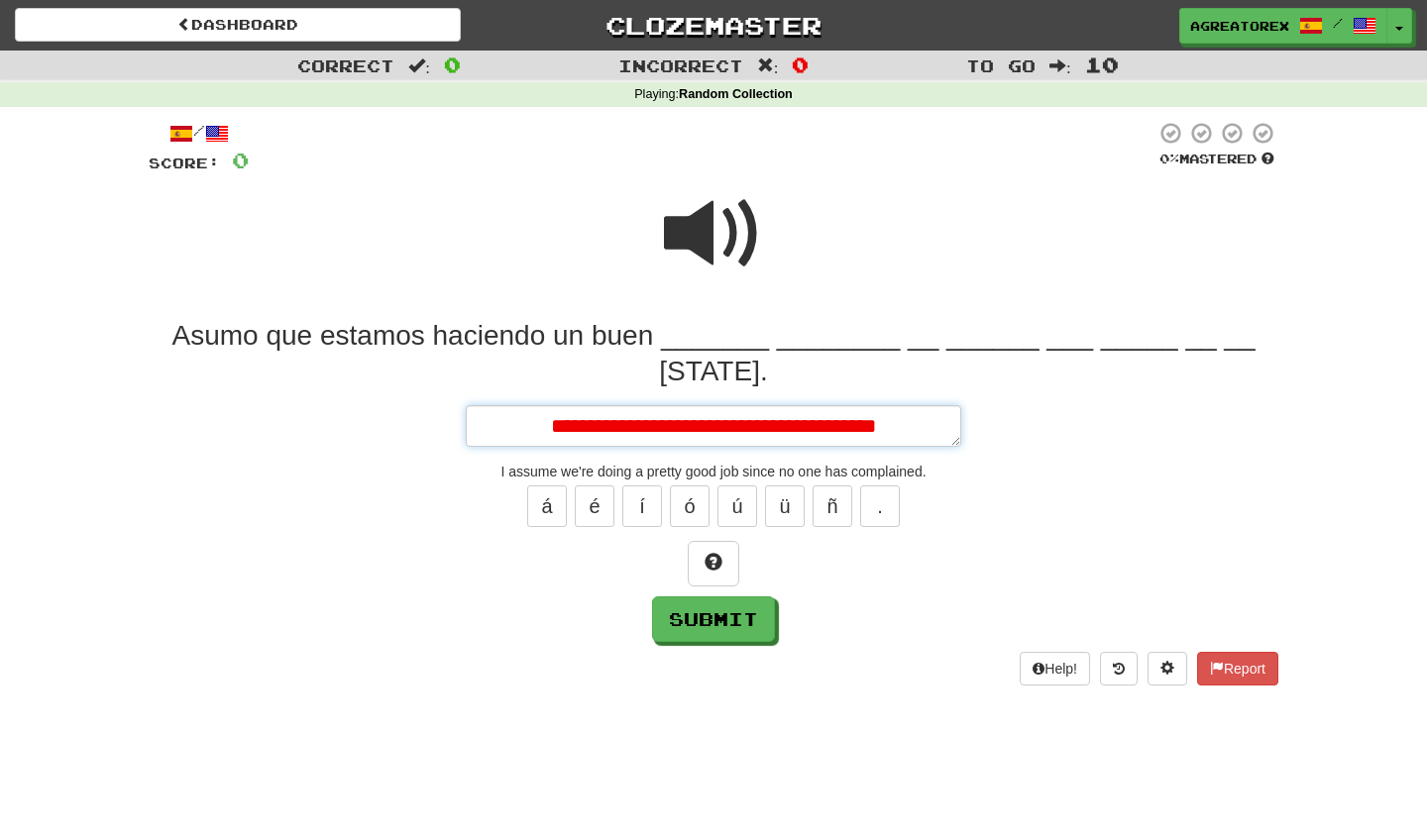 type on "*" 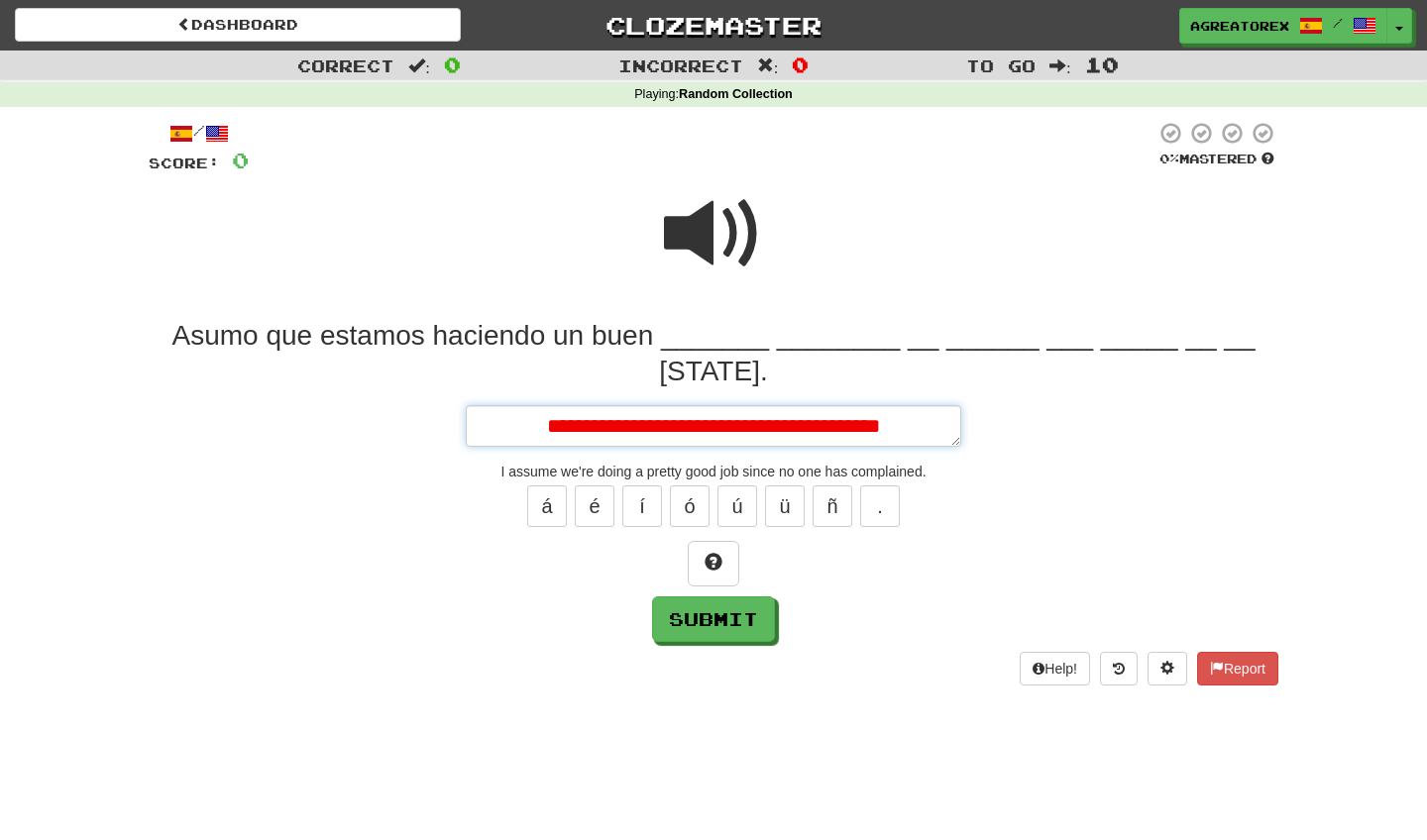 type on "*" 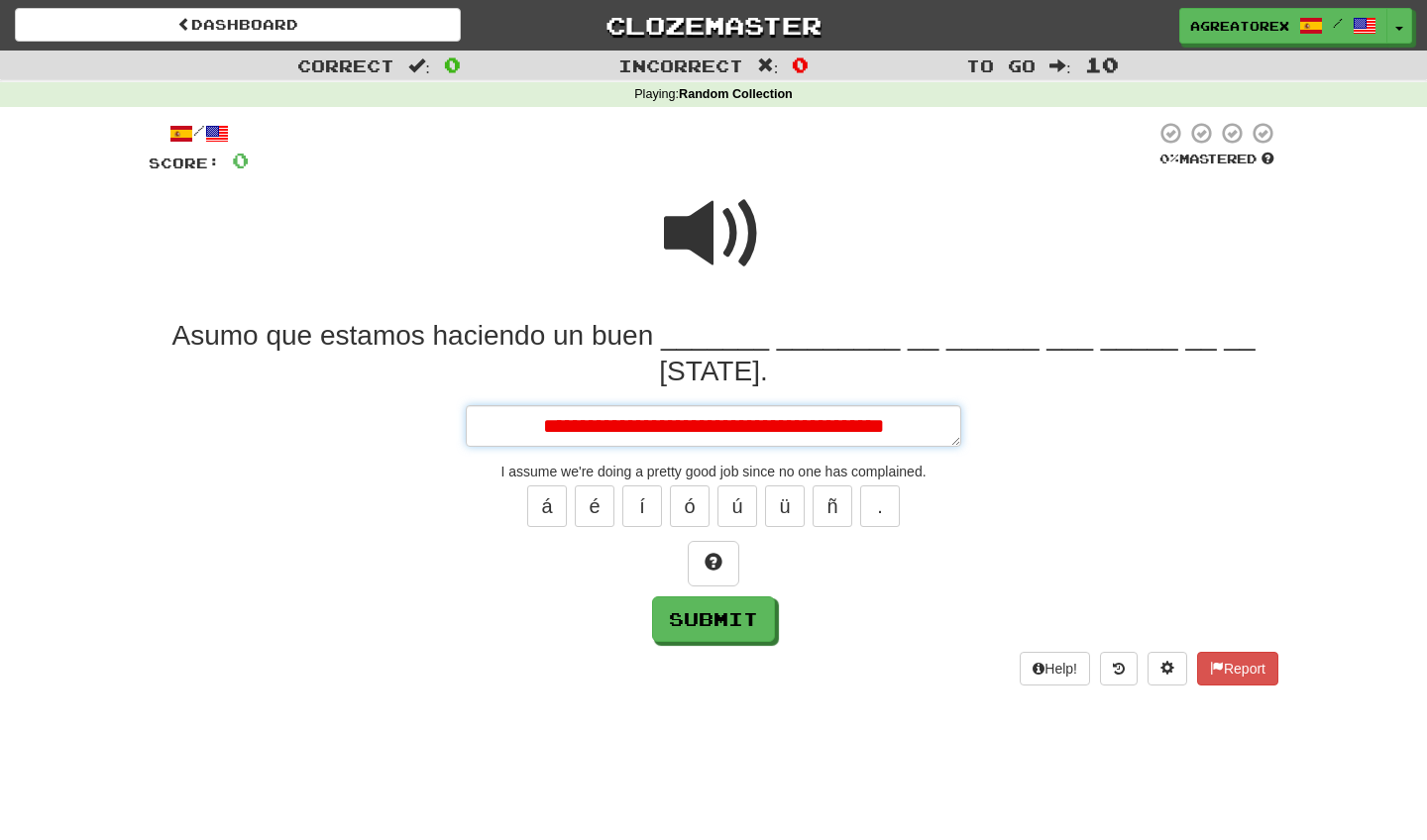 type on "*" 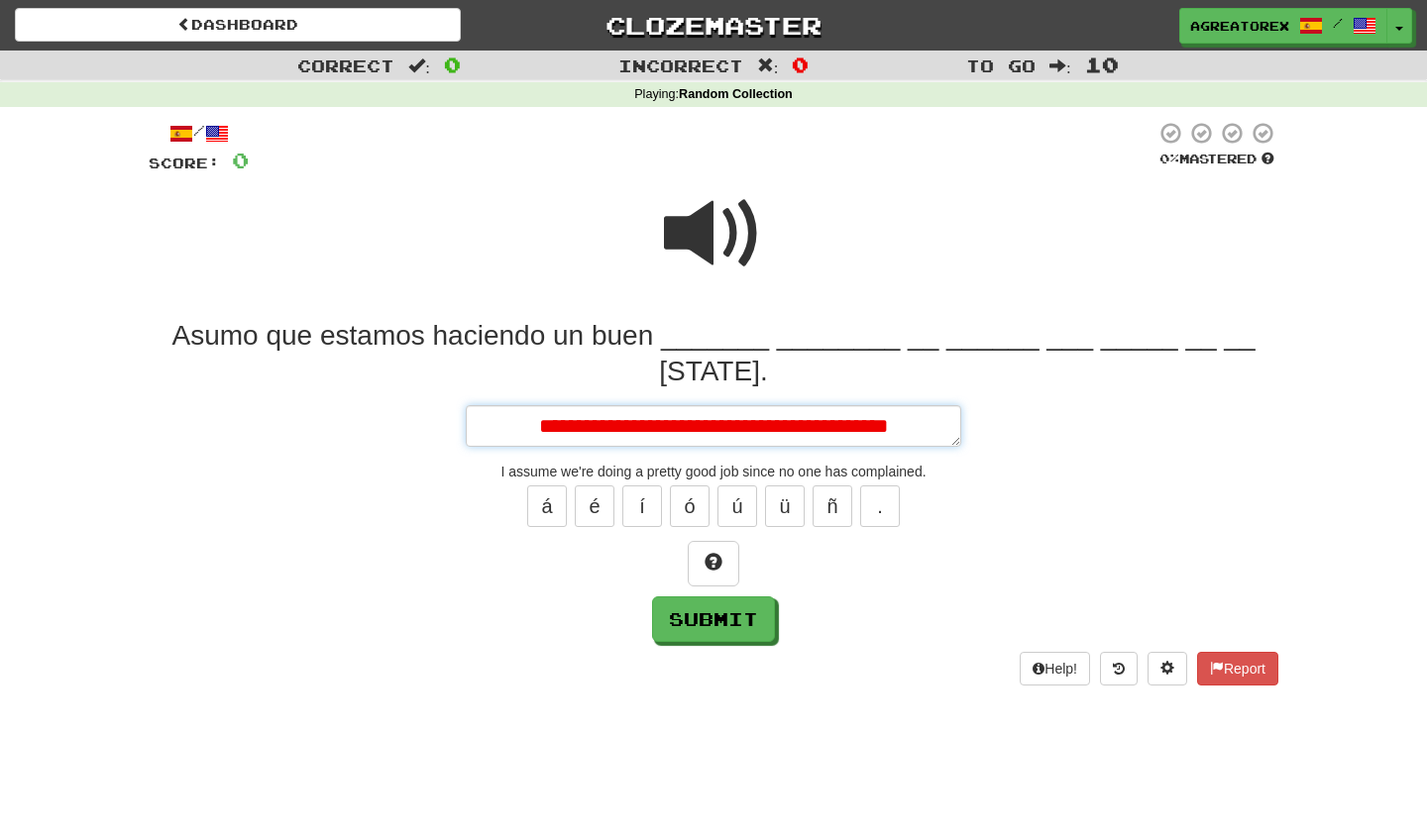 click on "**********" at bounding box center (714, 426) 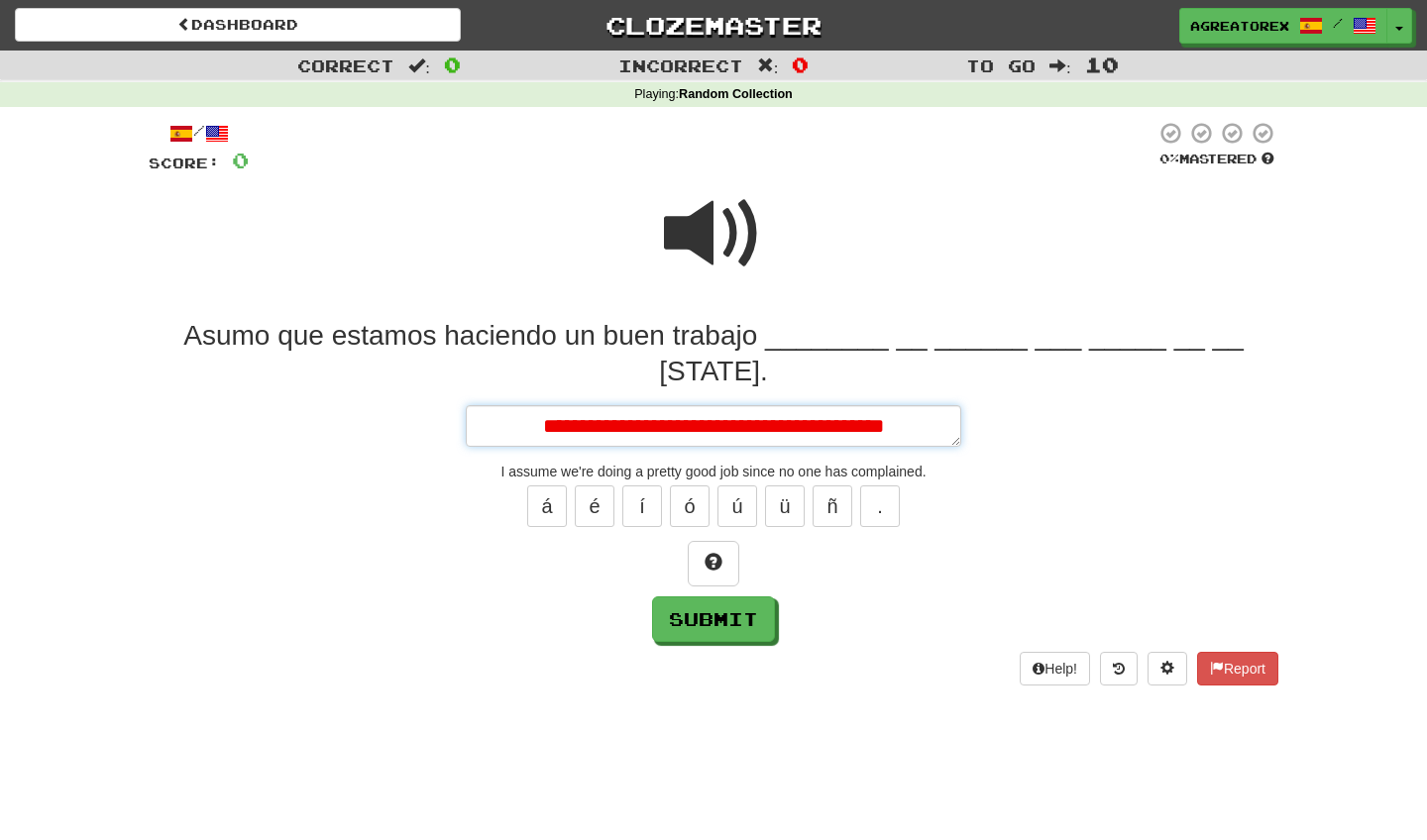 type on "*" 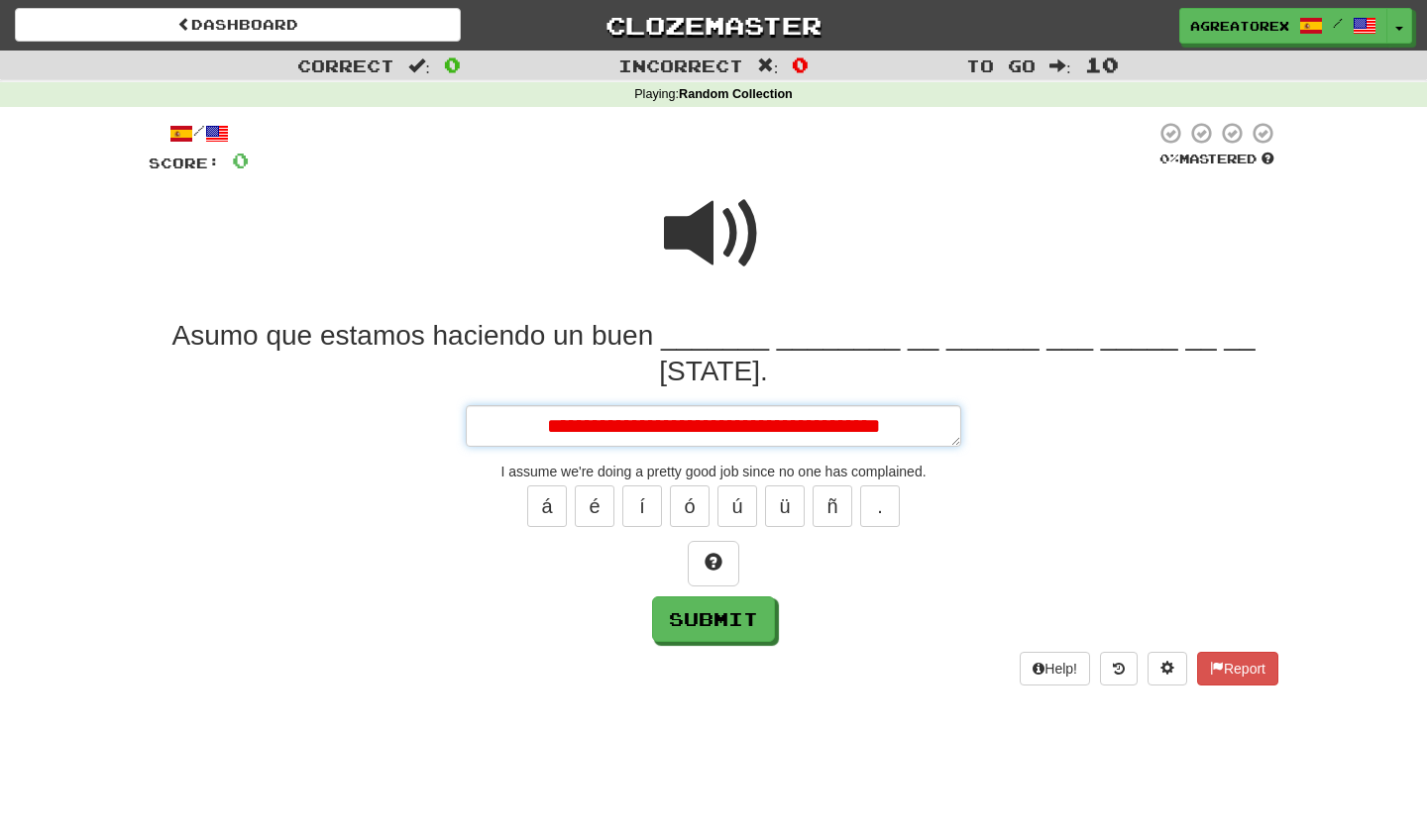 type on "*" 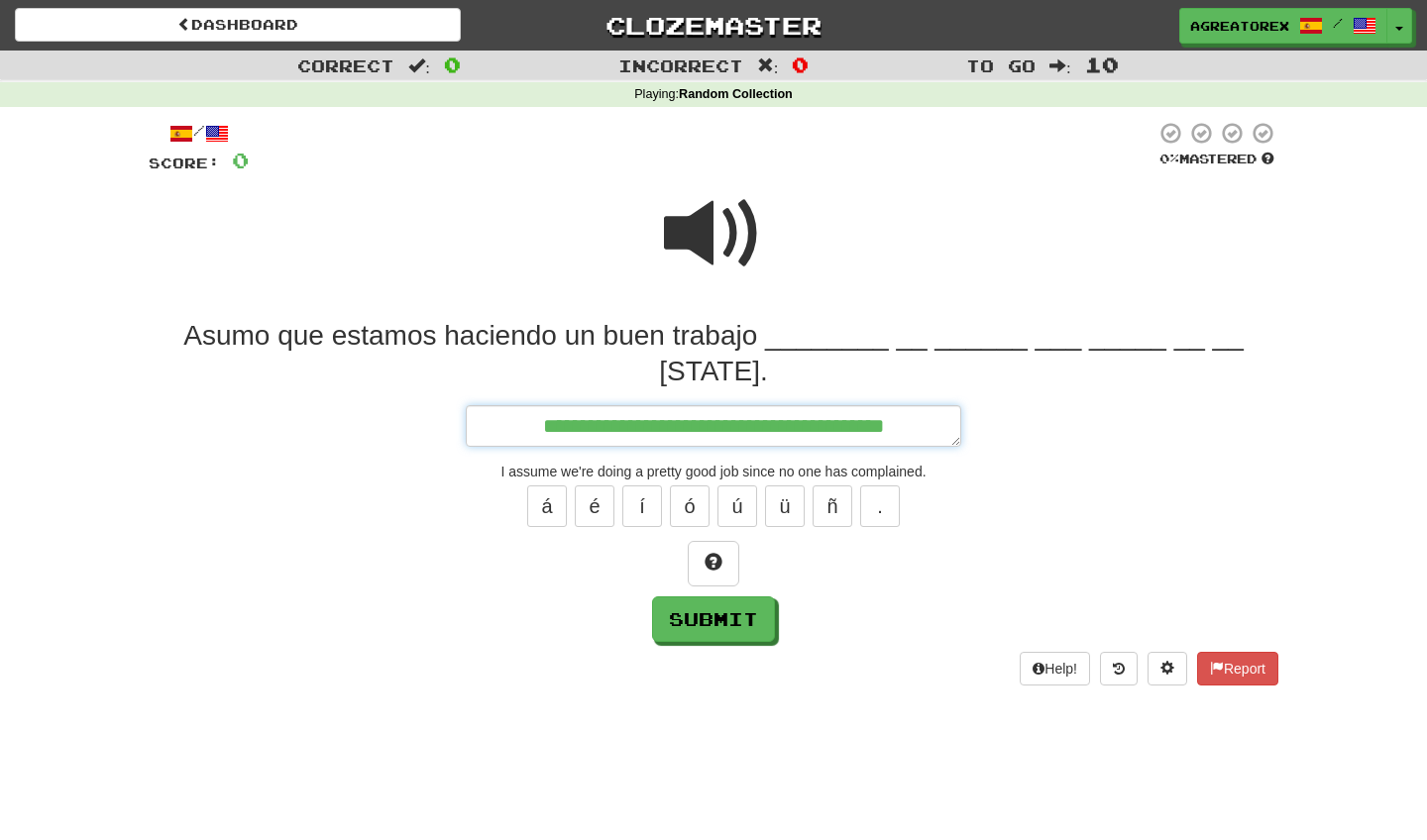 click on "**********" at bounding box center [714, 426] 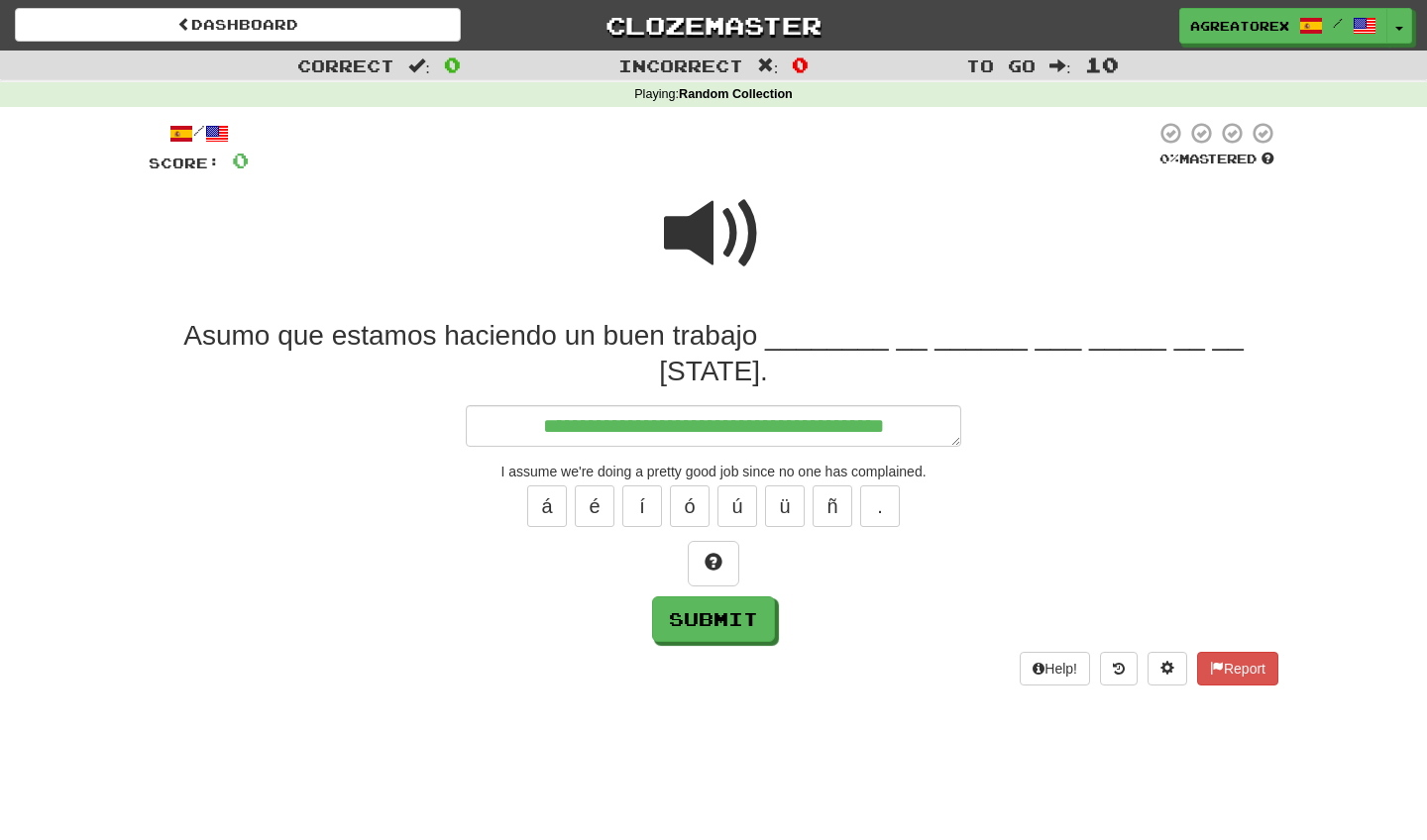 click at bounding box center (714, 234) 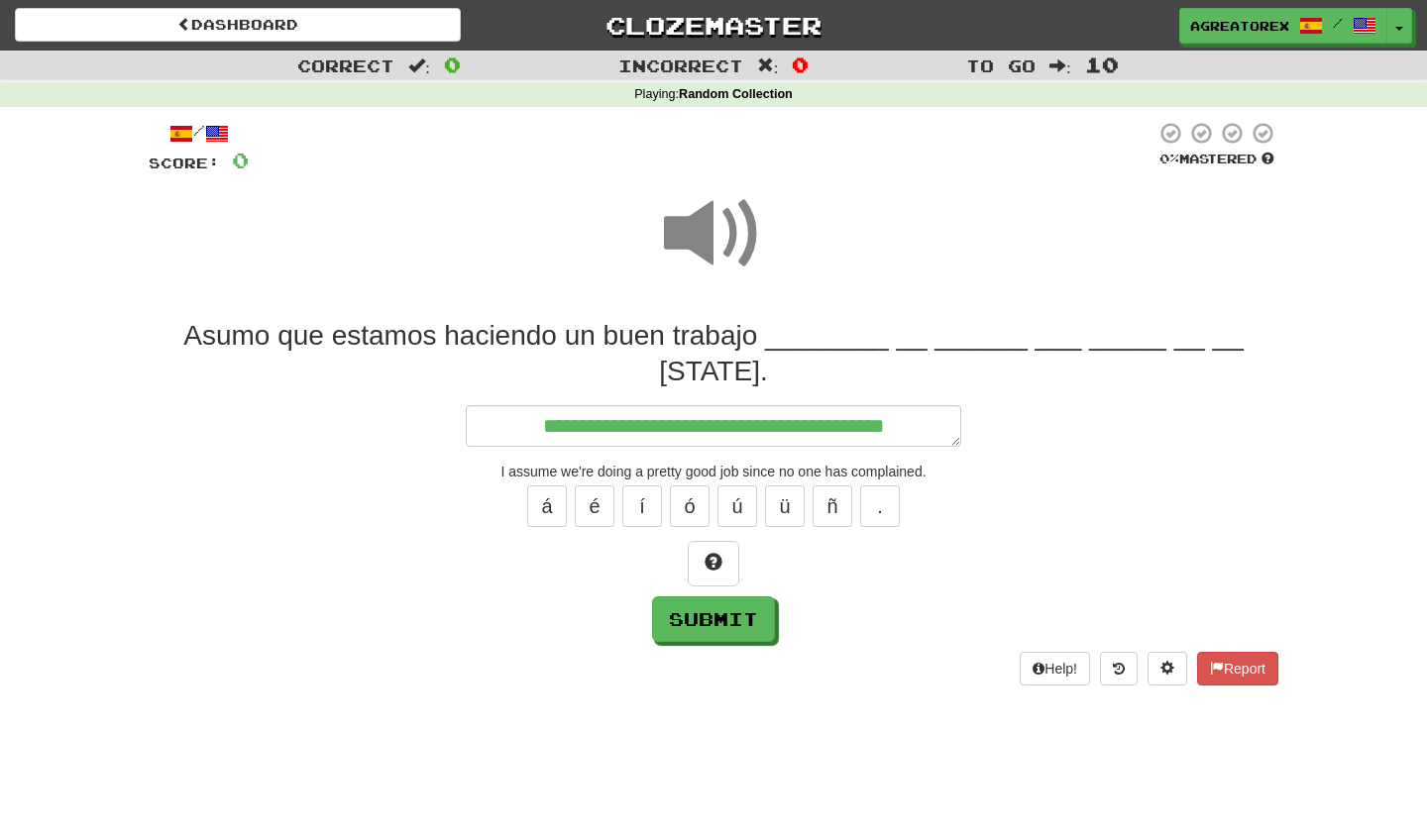 click on "**********" at bounding box center [714, 426] 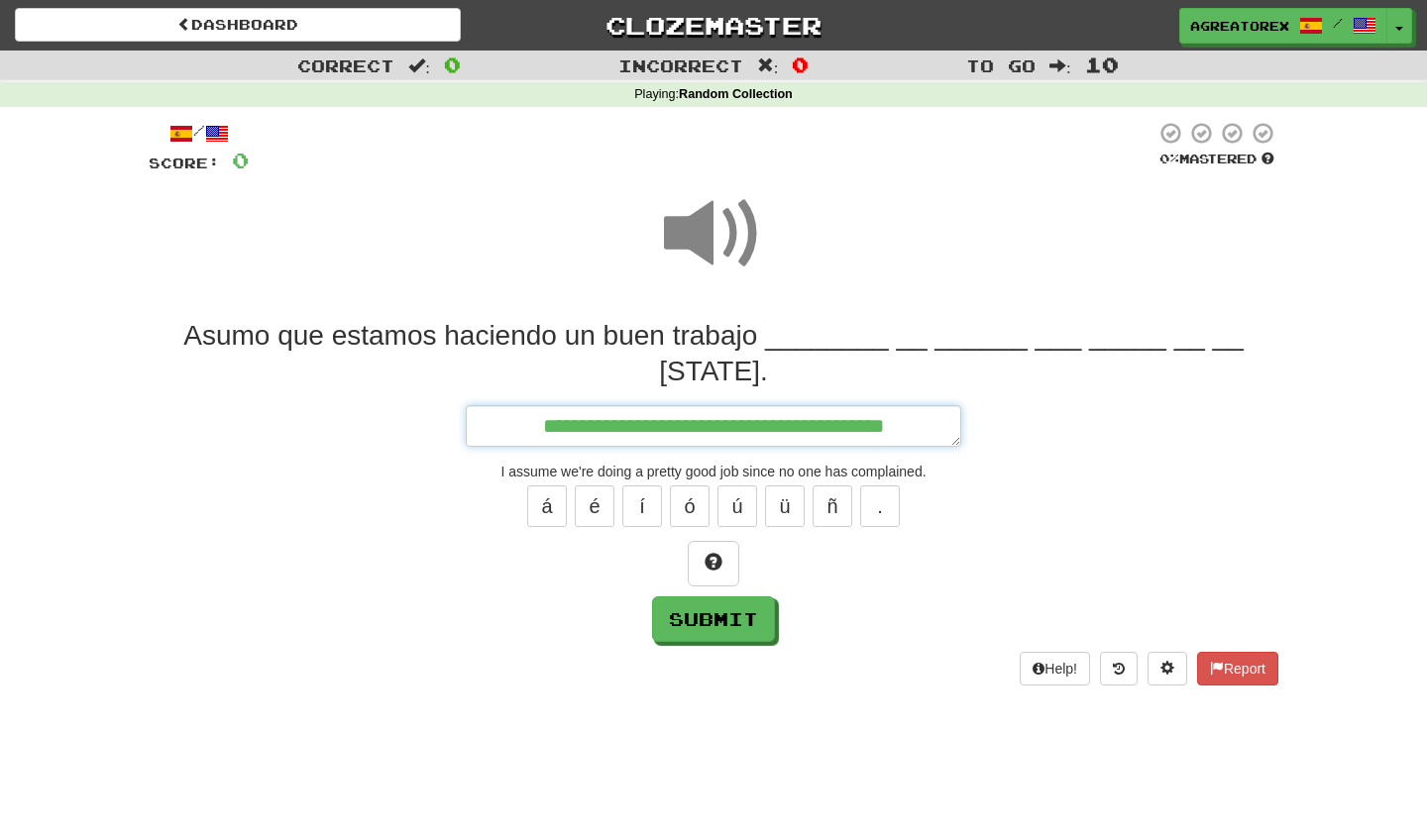 click on "**********" at bounding box center (714, 426) 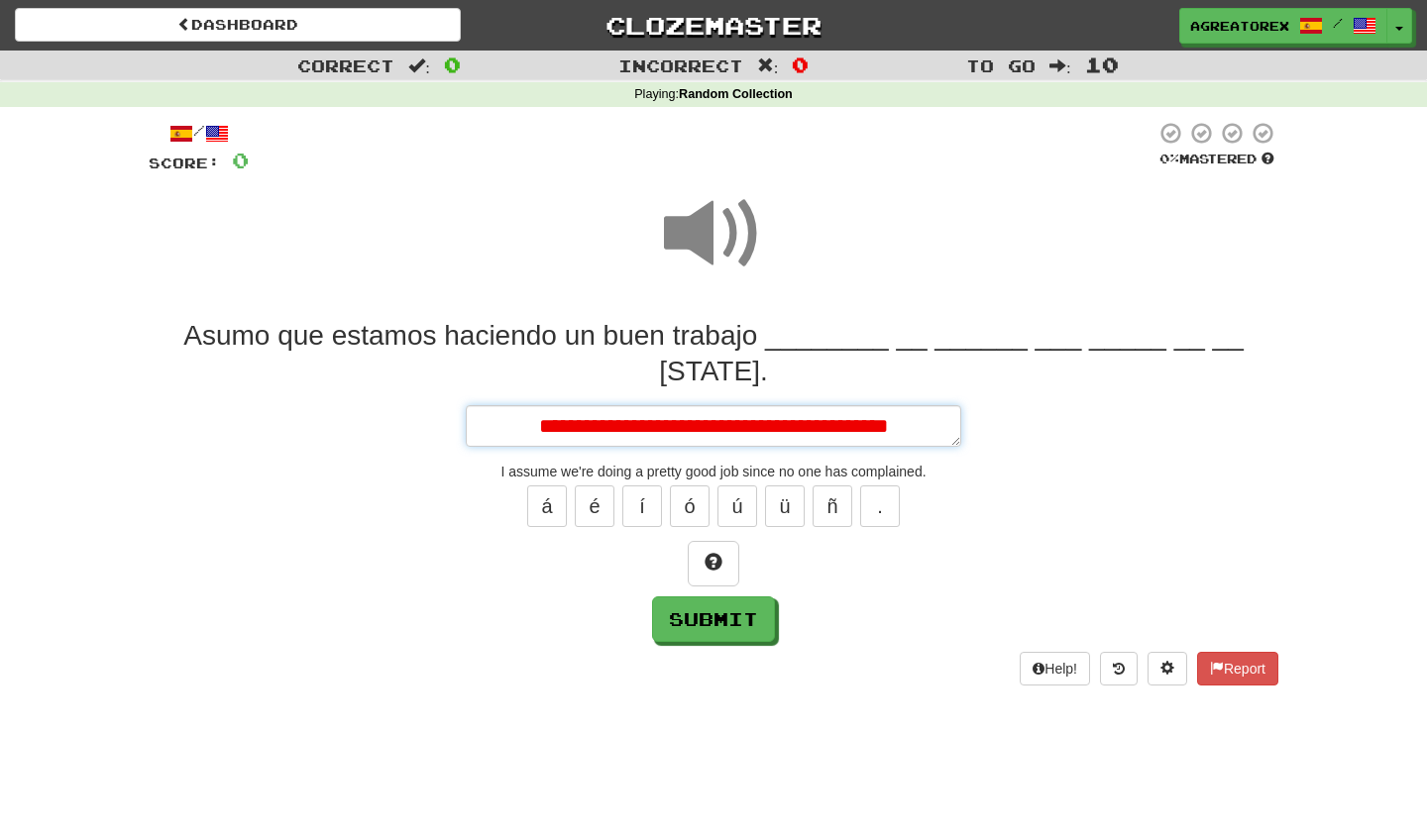 type on "*" 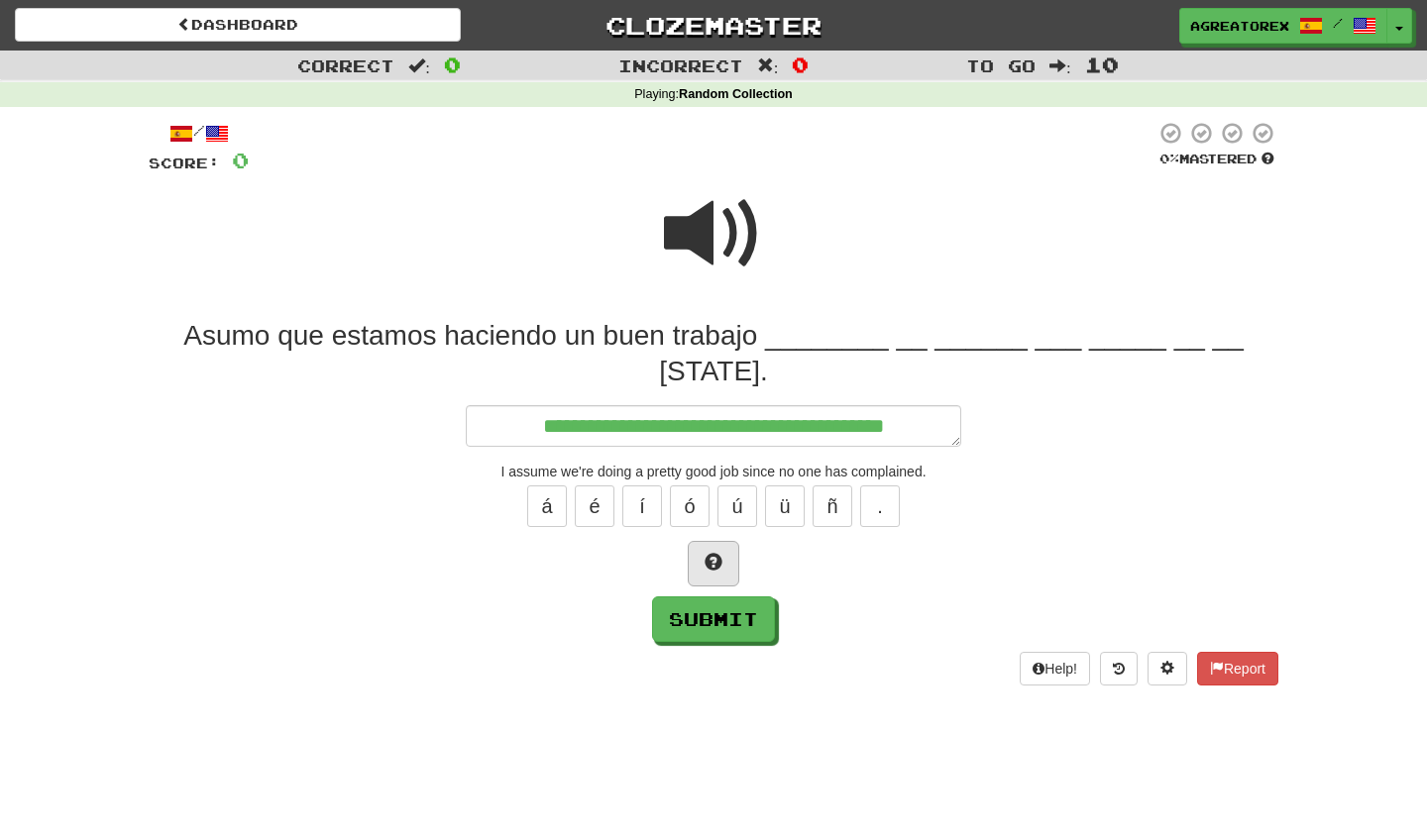 click at bounding box center (714, 564) 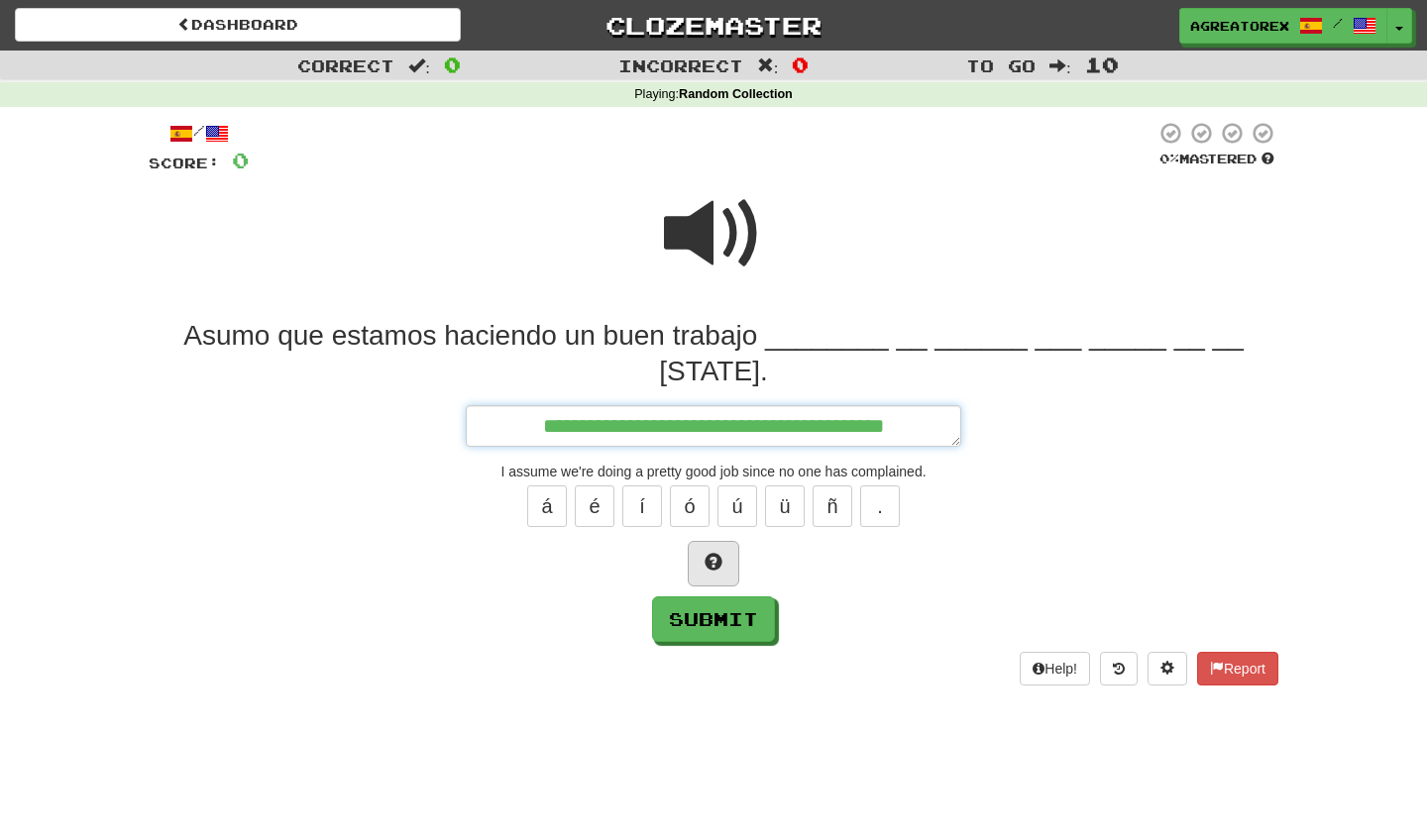 type on "*" 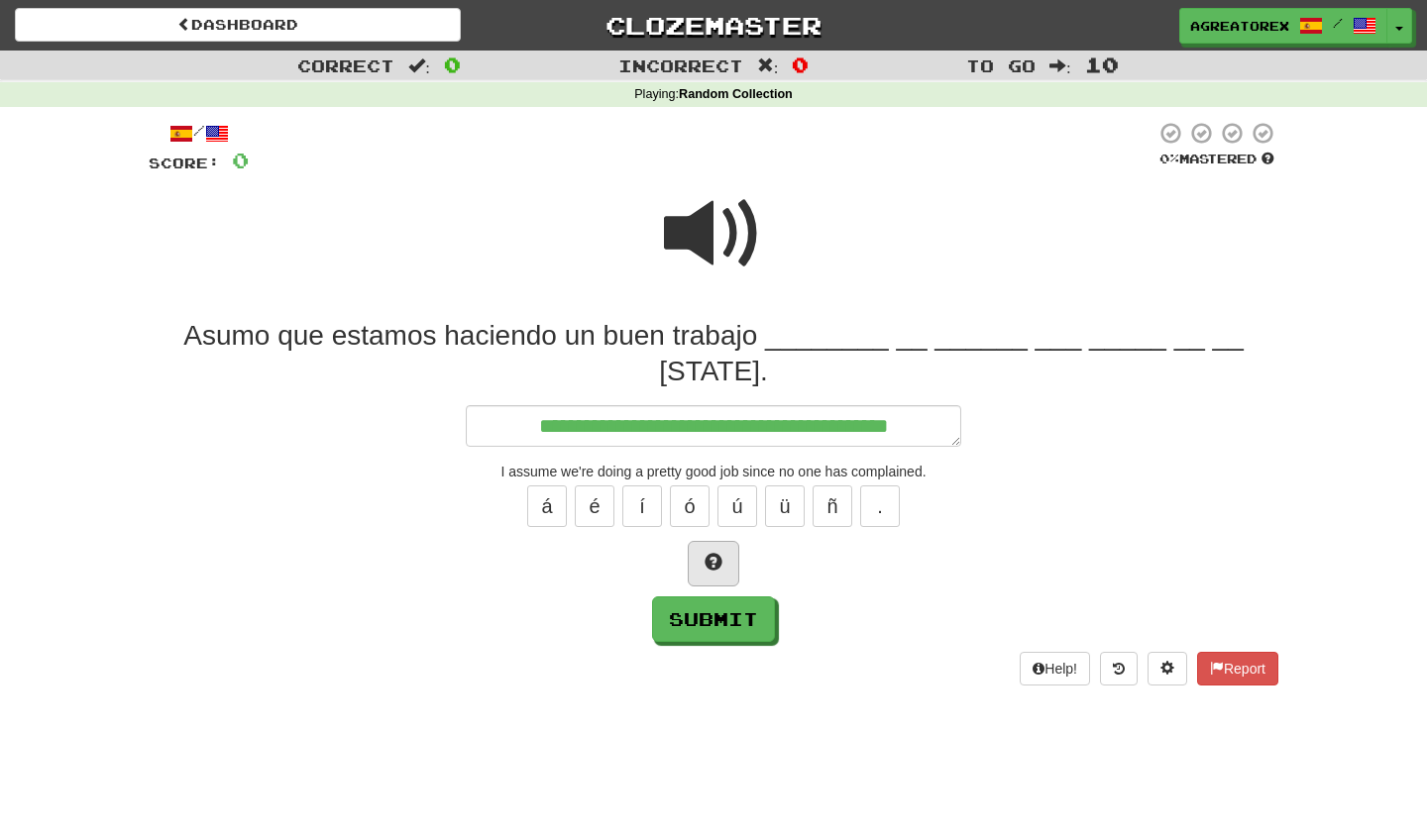 click at bounding box center [714, 564] 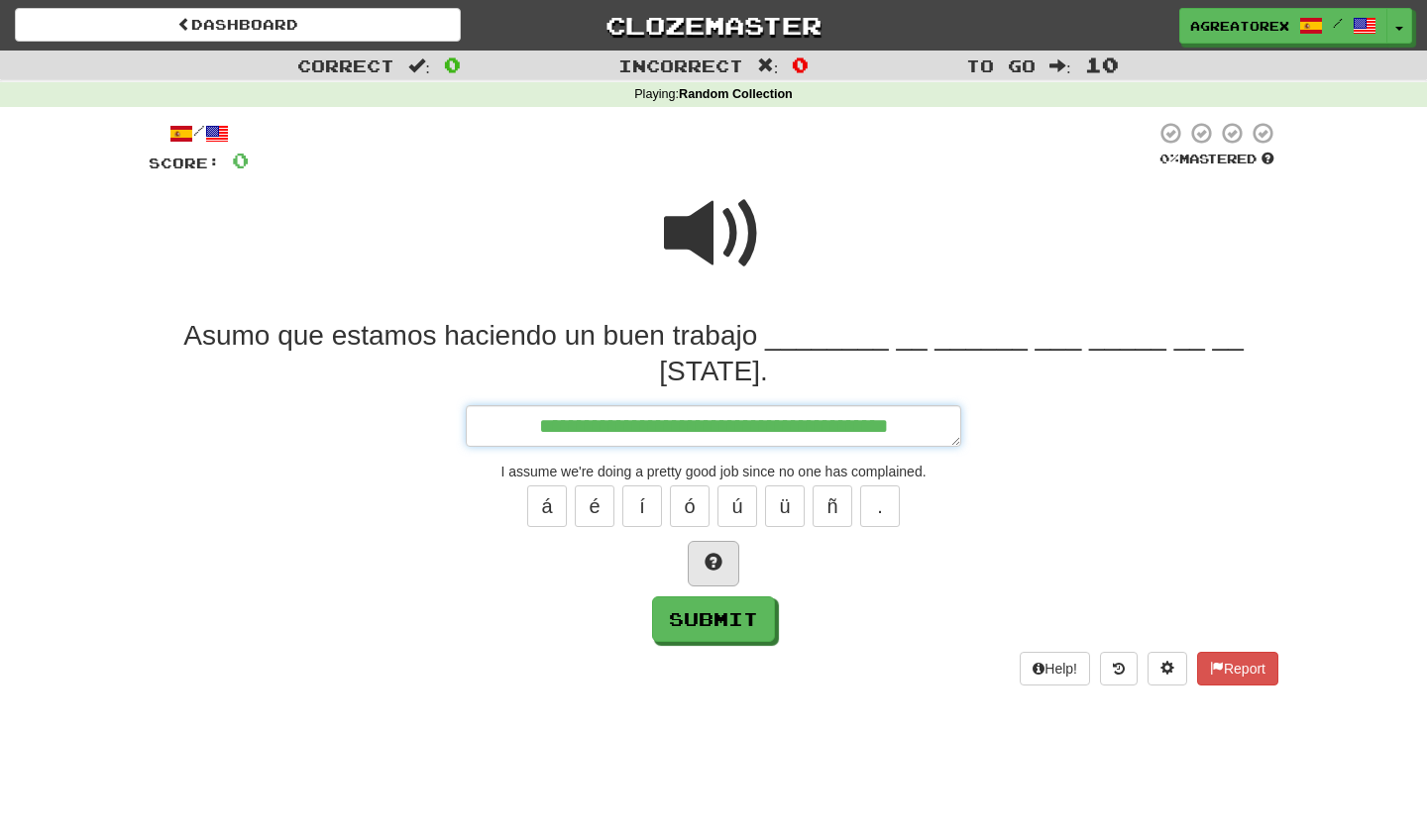 type on "*" 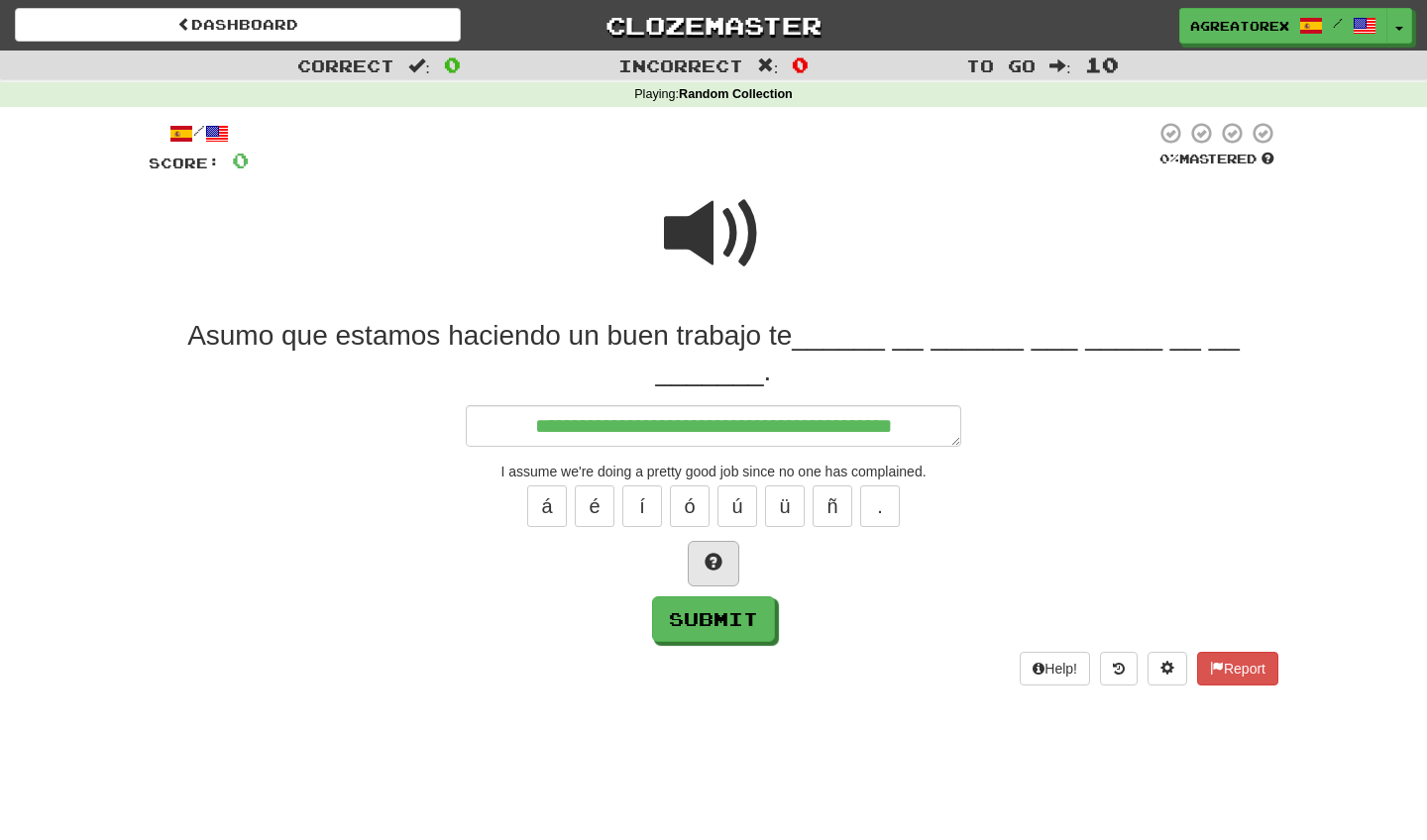 click at bounding box center [714, 564] 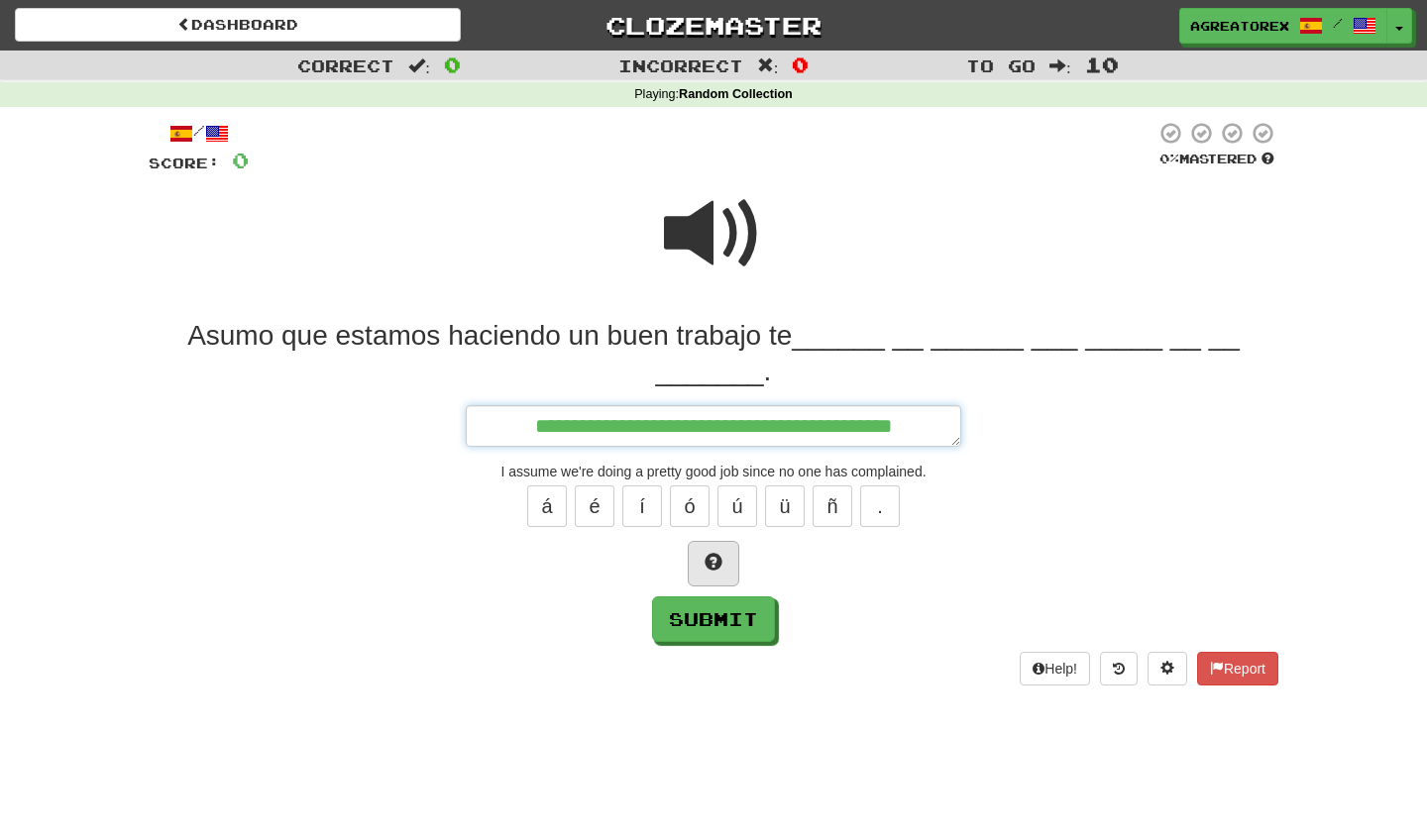 type on "*" 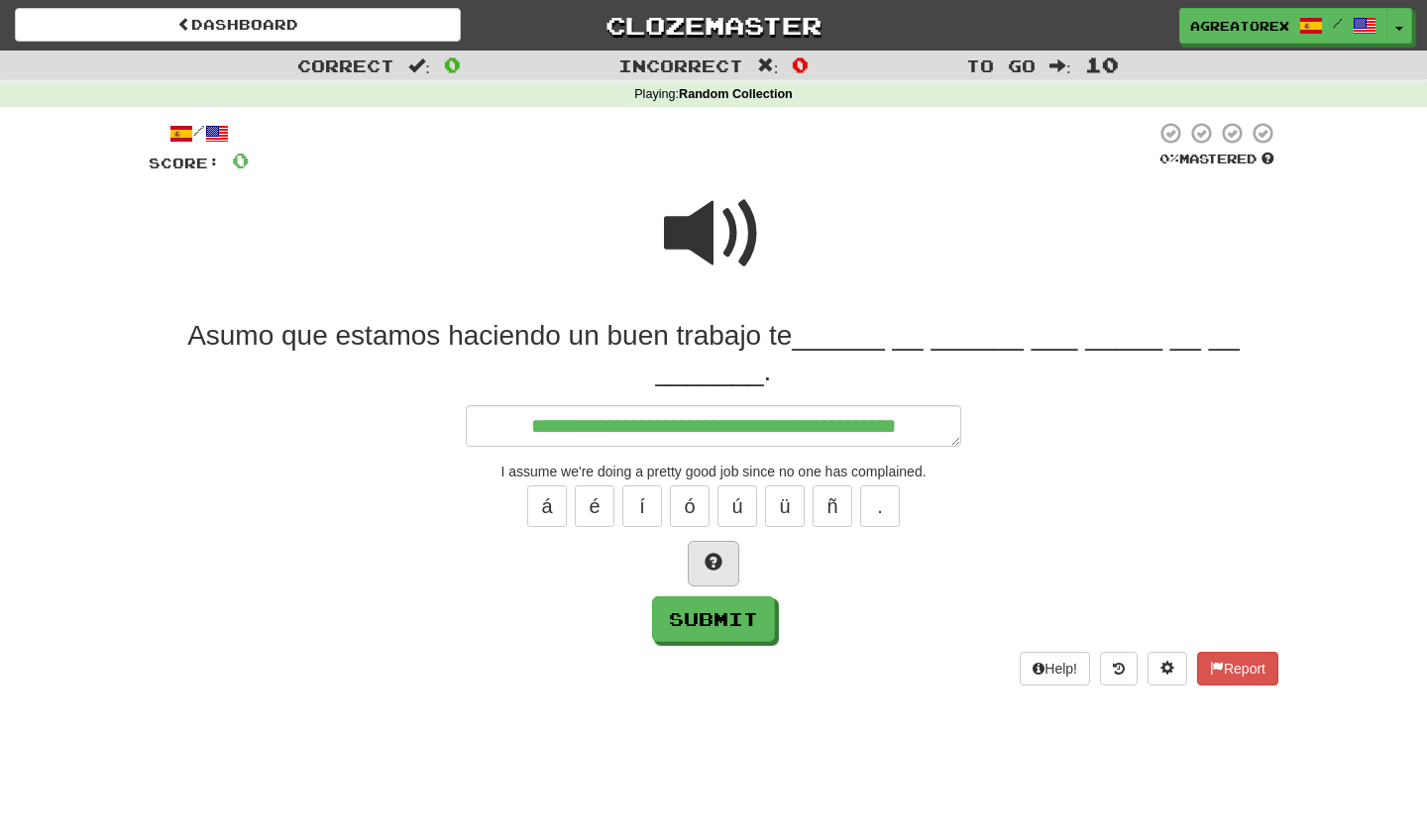 click at bounding box center (714, 564) 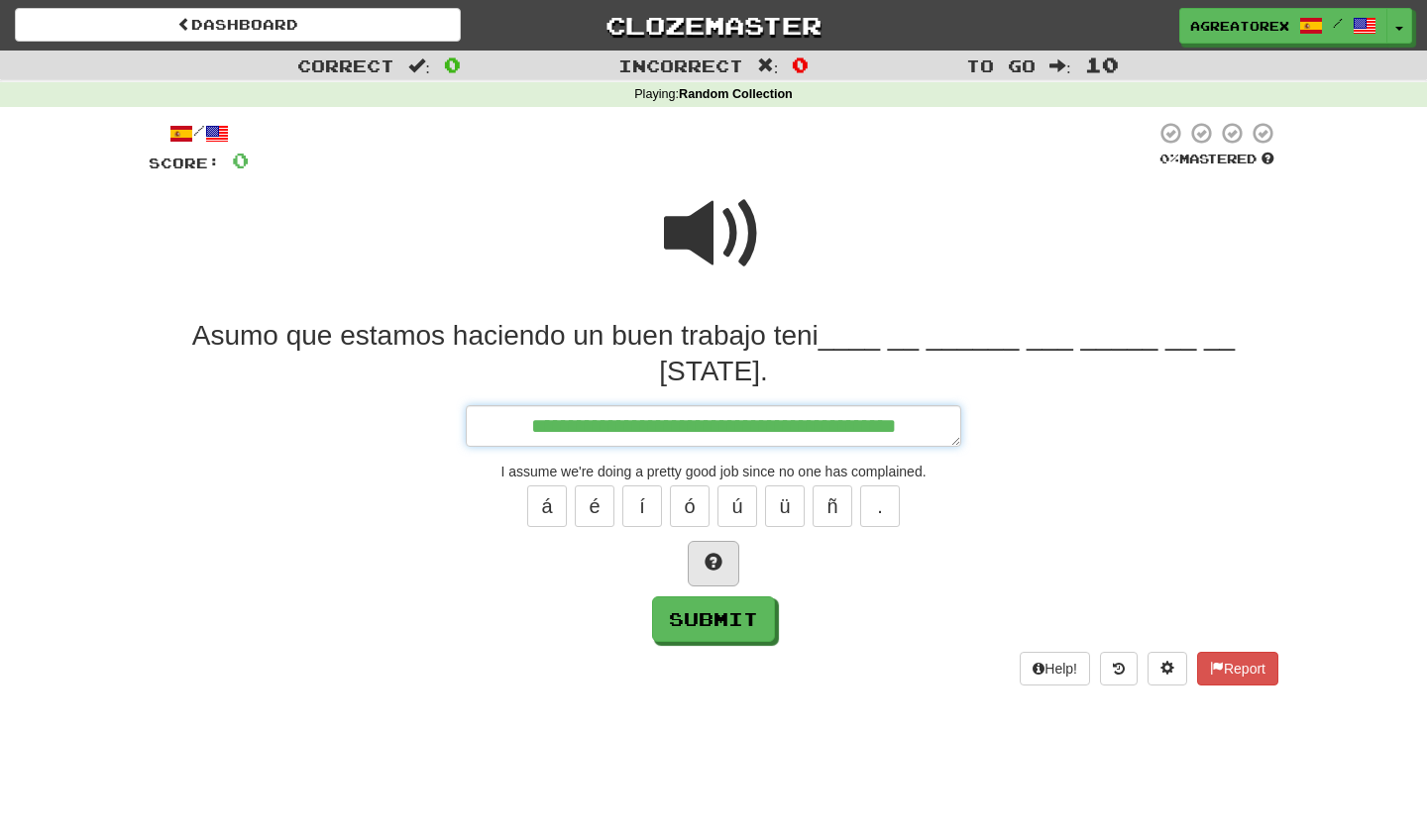 type on "*" 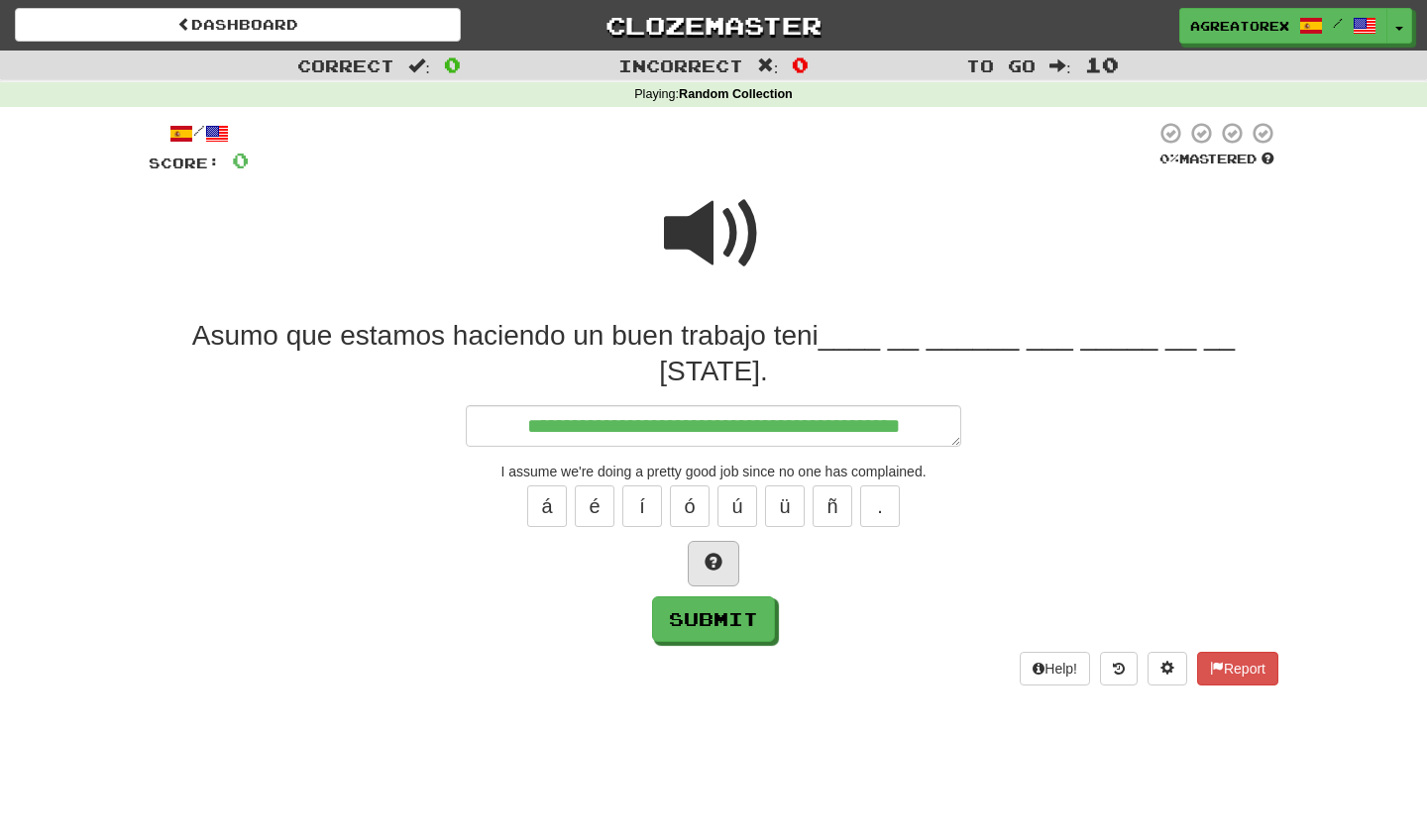 click at bounding box center [714, 564] 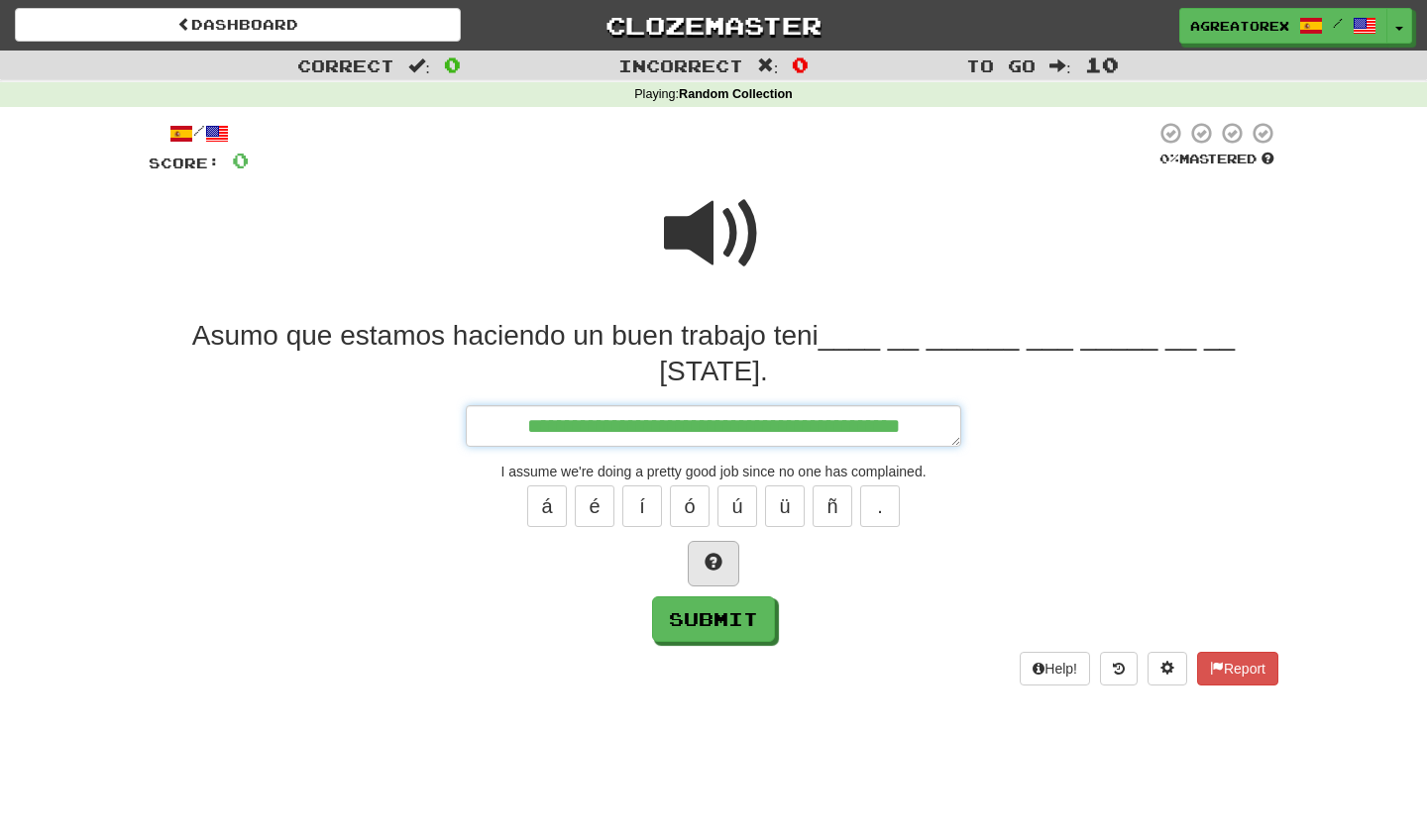 type on "*" 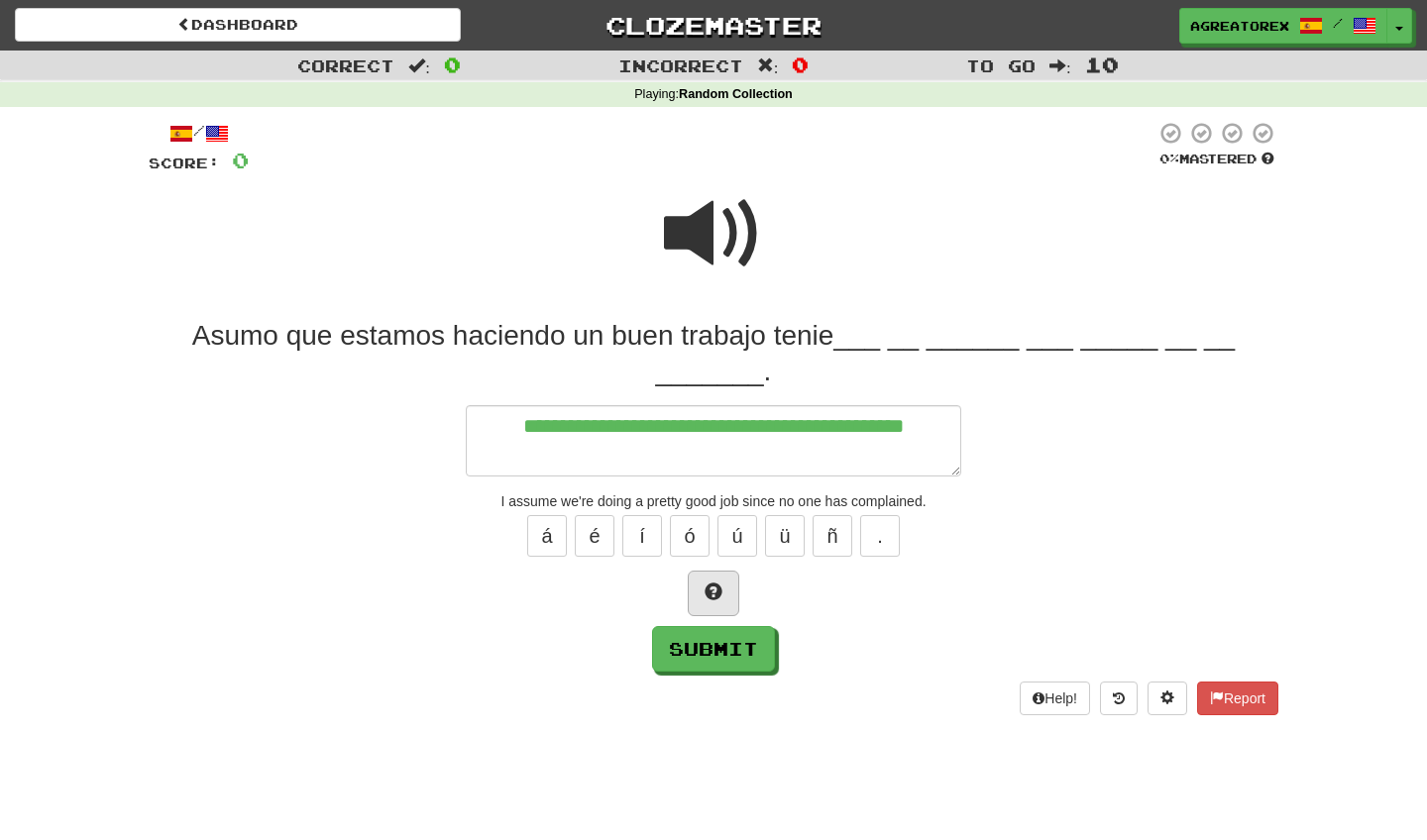 click at bounding box center [714, 593] 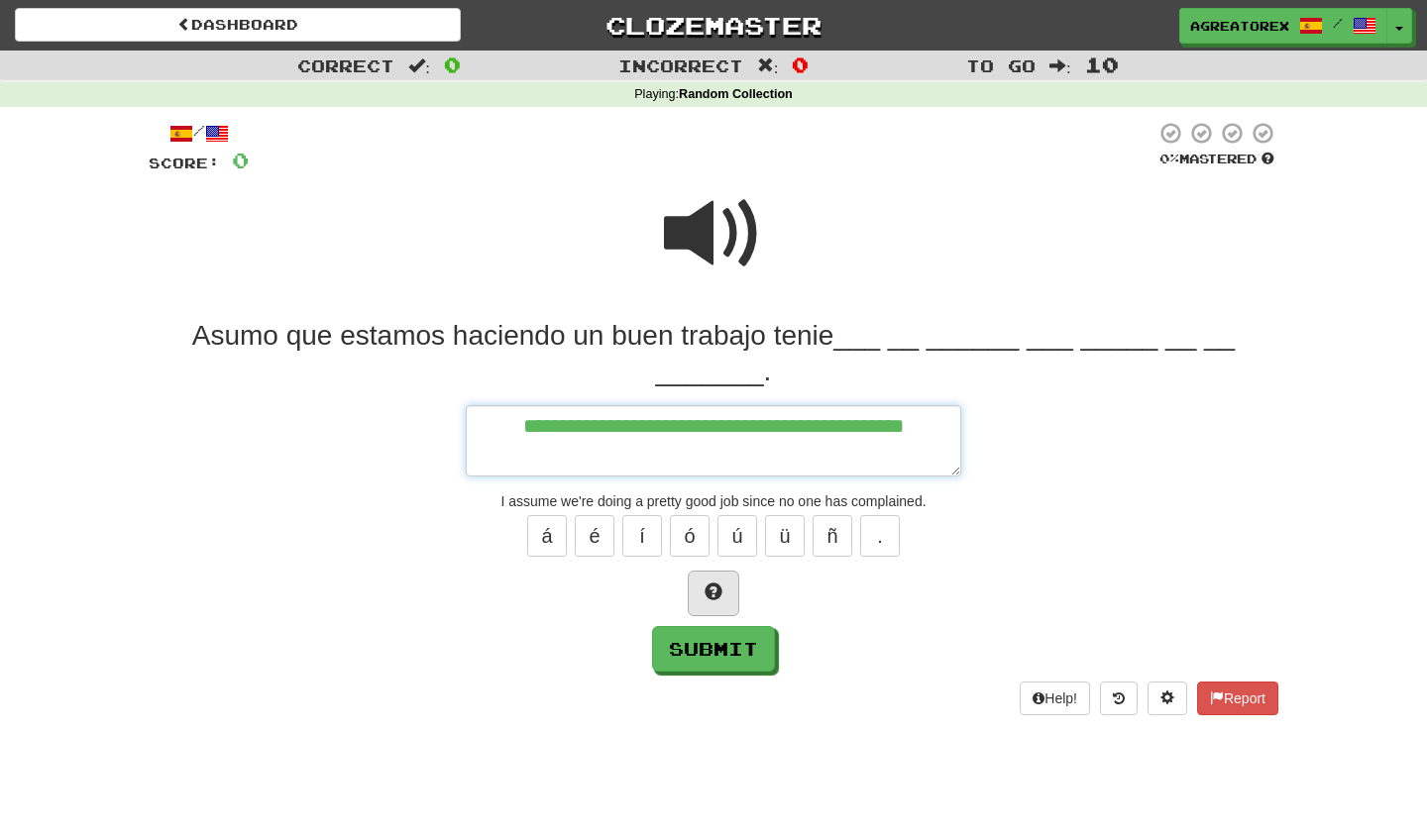 type on "*" 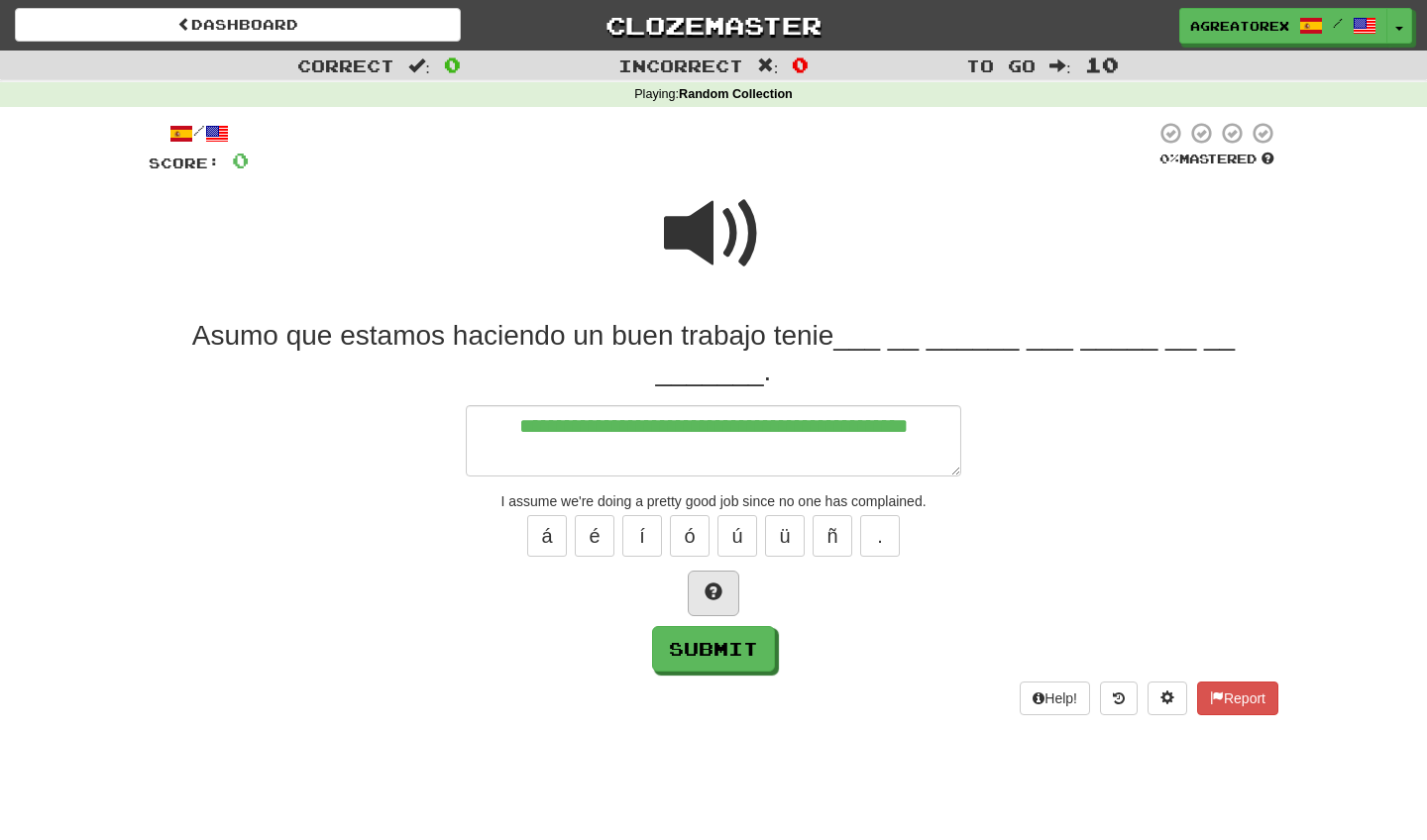click at bounding box center [714, 593] 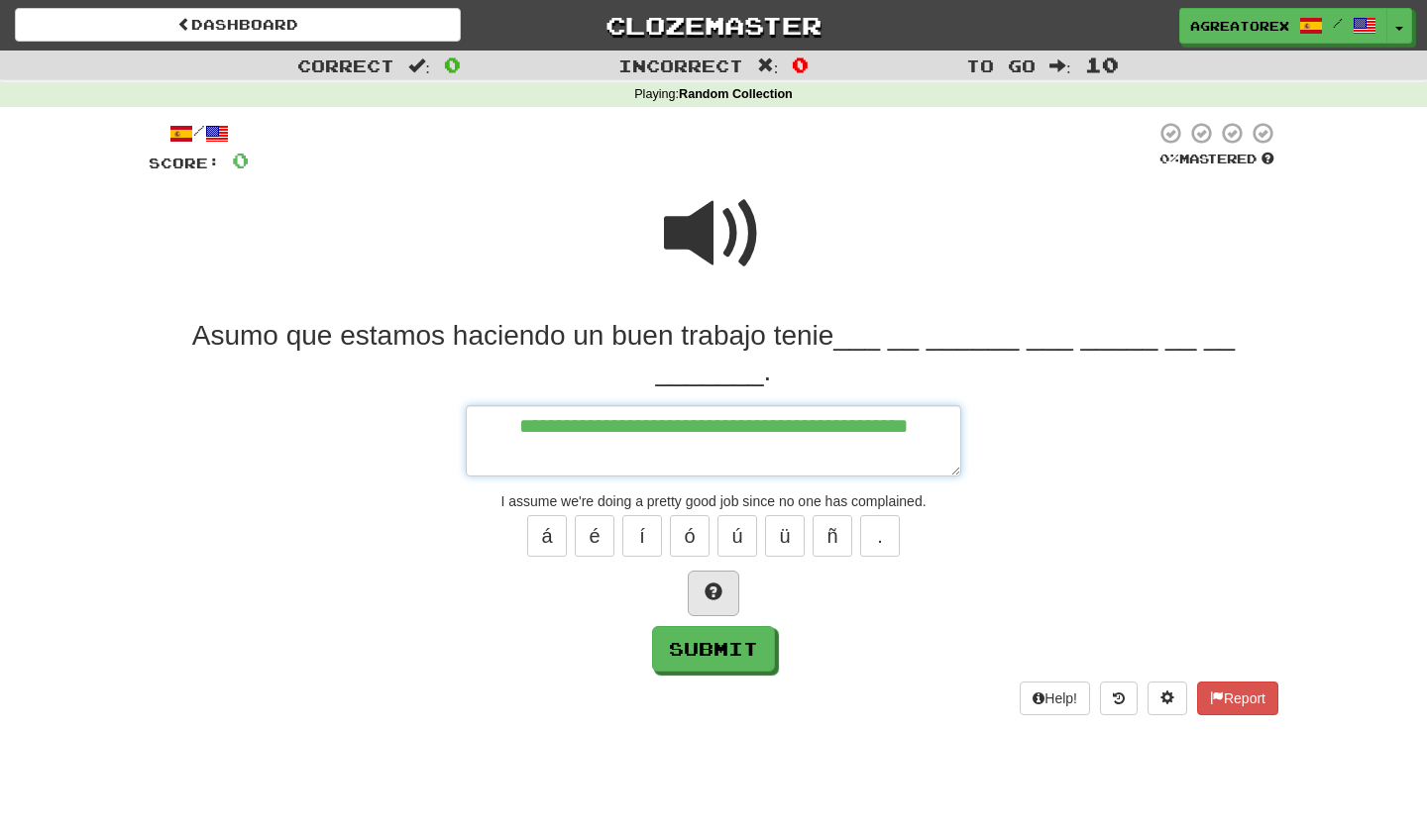 type on "*" 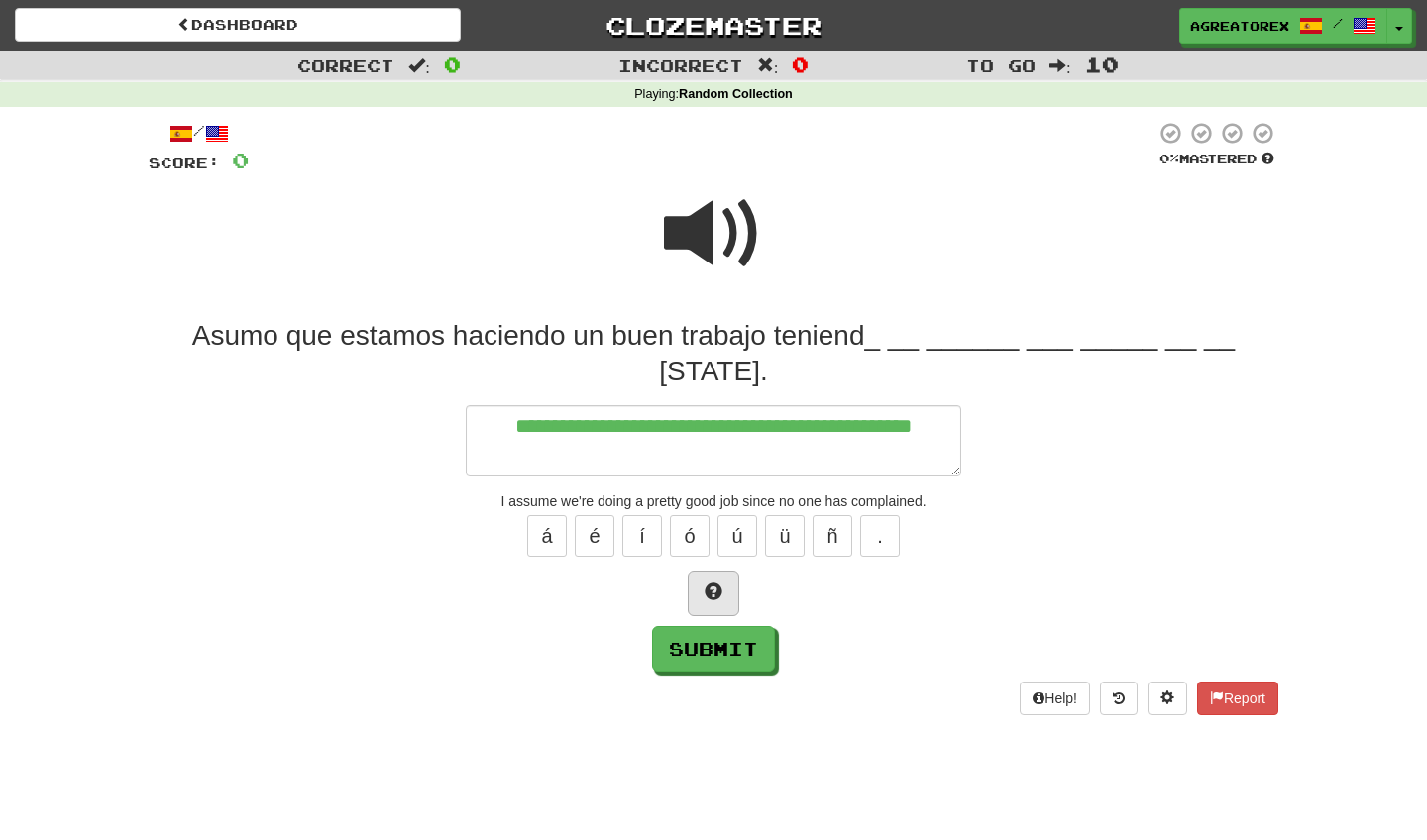 click at bounding box center [714, 593] 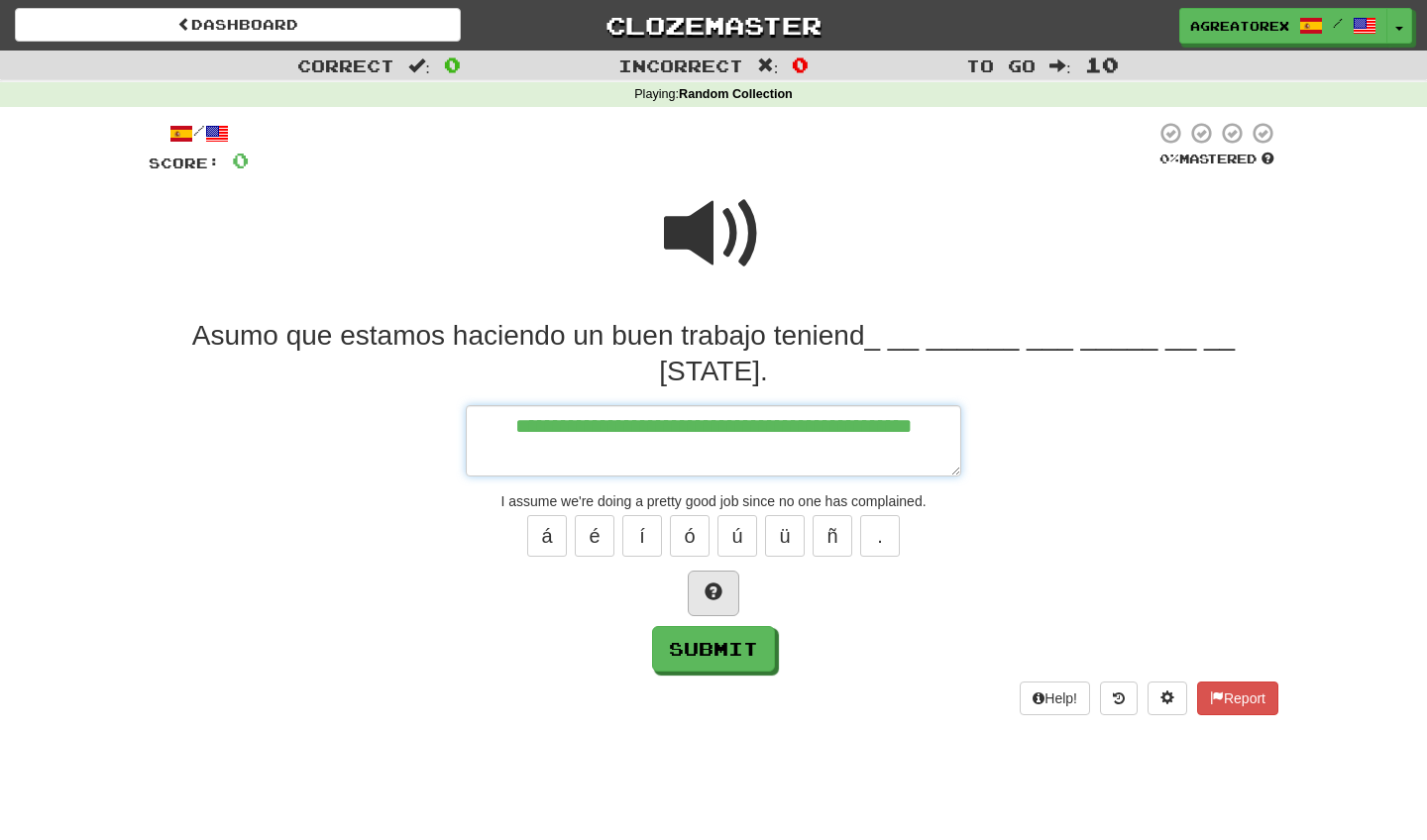 type on "*" 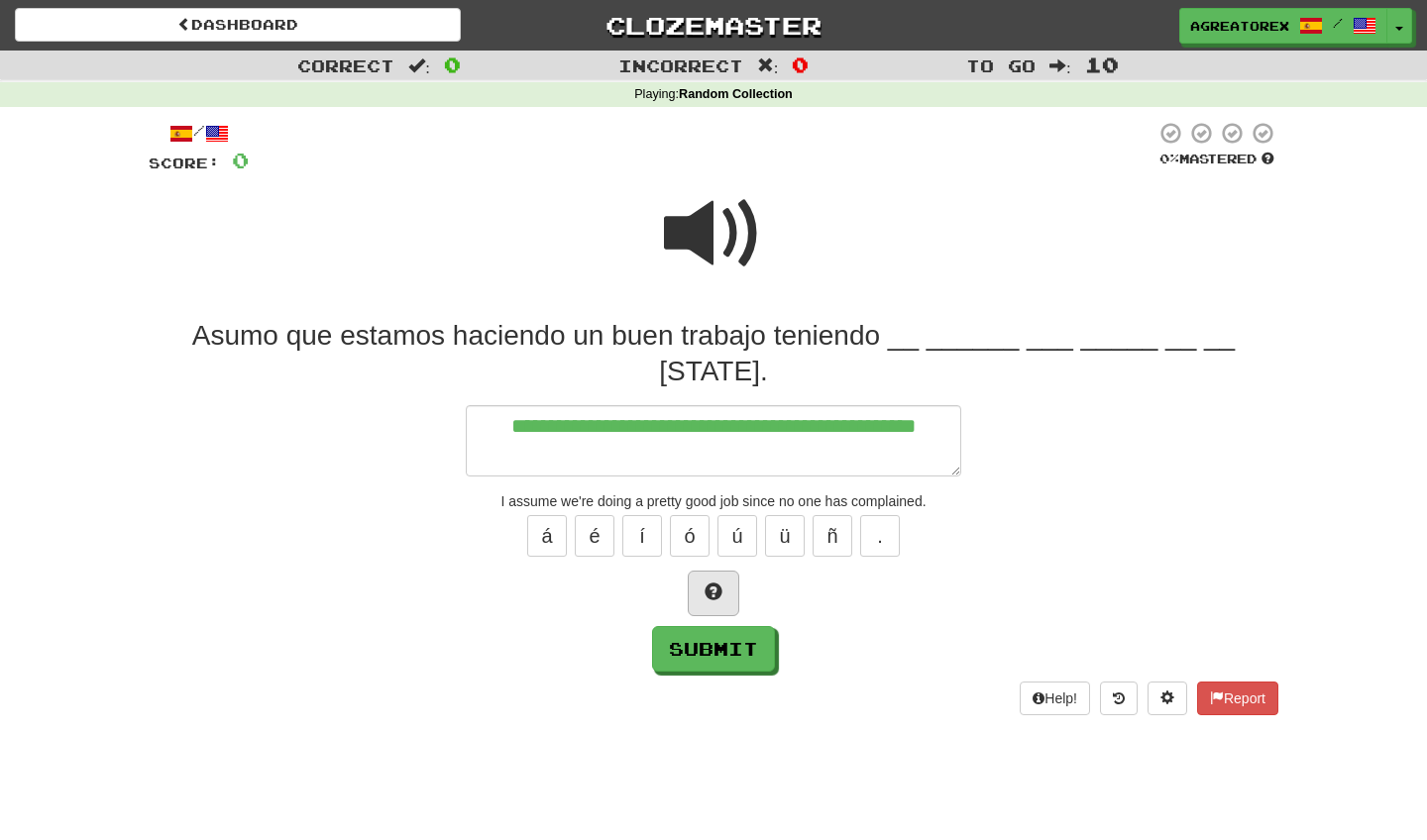 click on "ú" at bounding box center [737, 536] 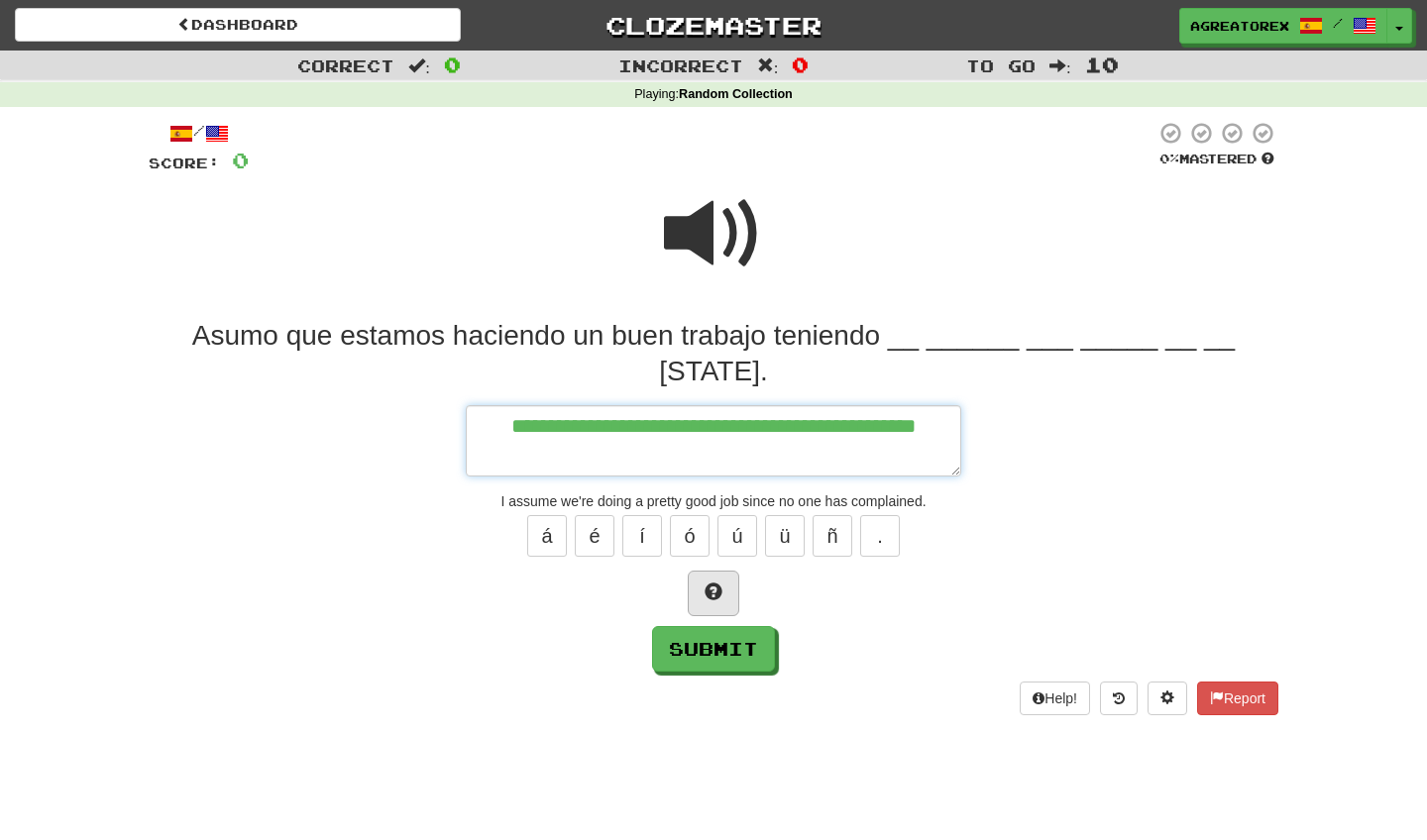 type on "*" 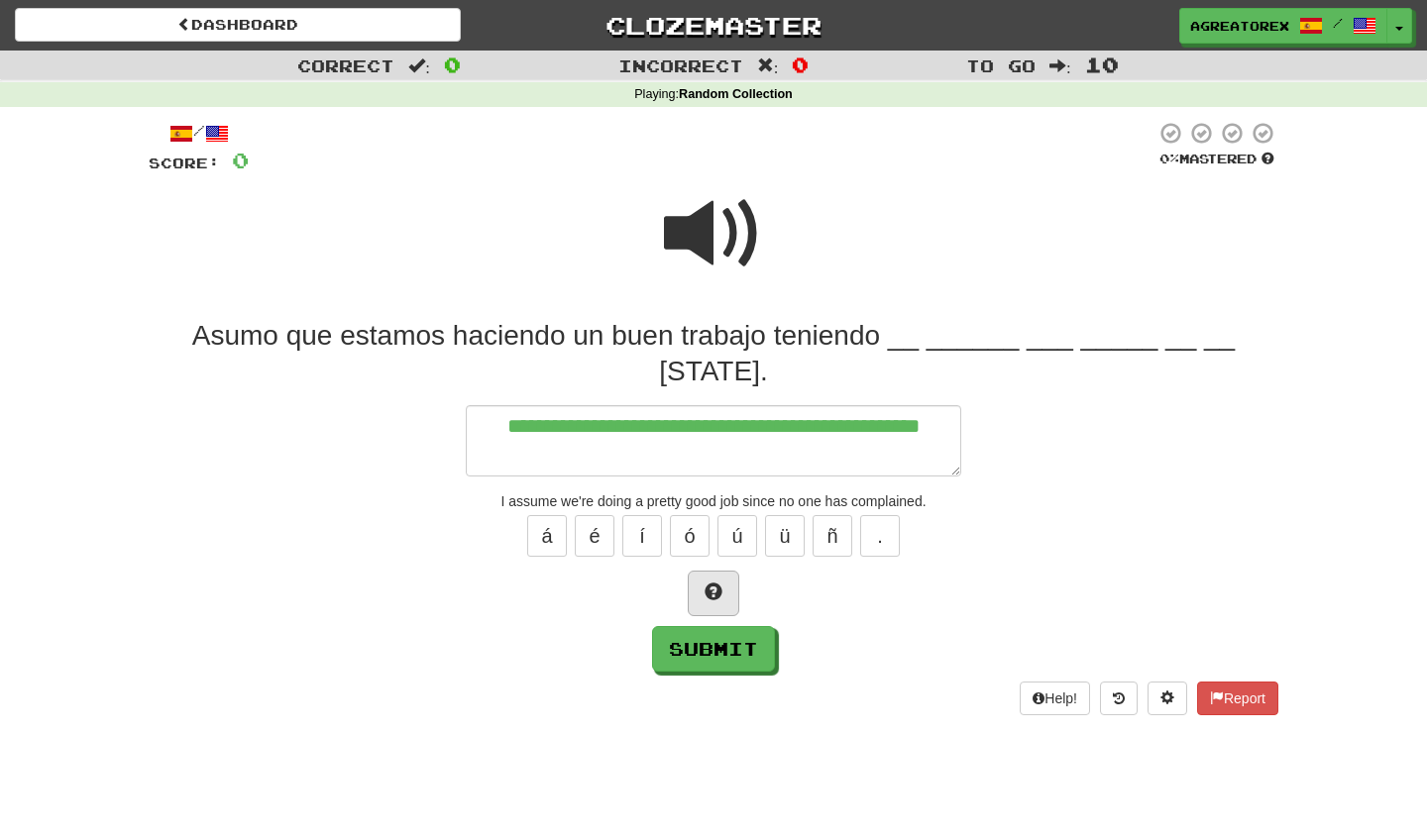 click on "ú" at bounding box center (737, 536) 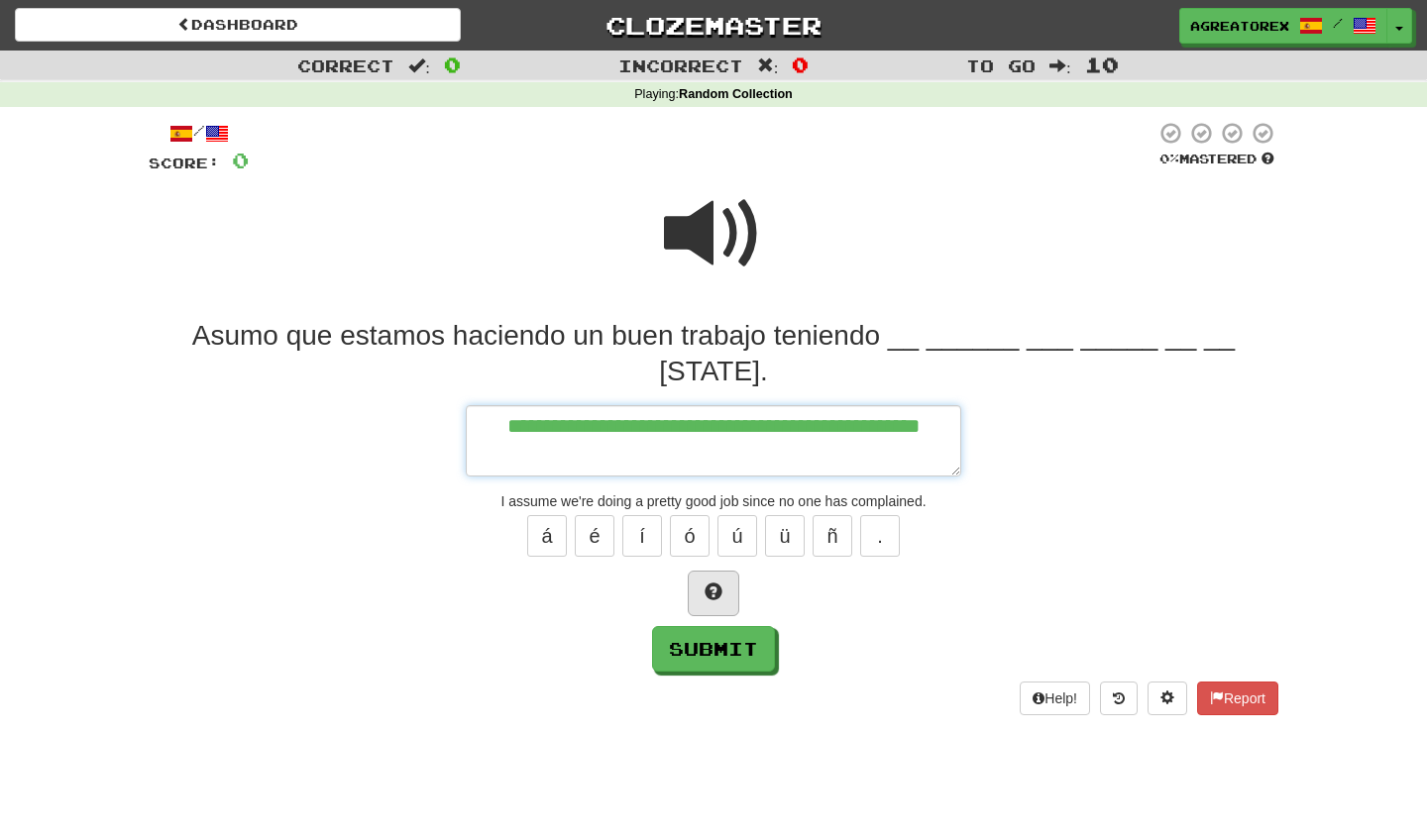 type on "*" 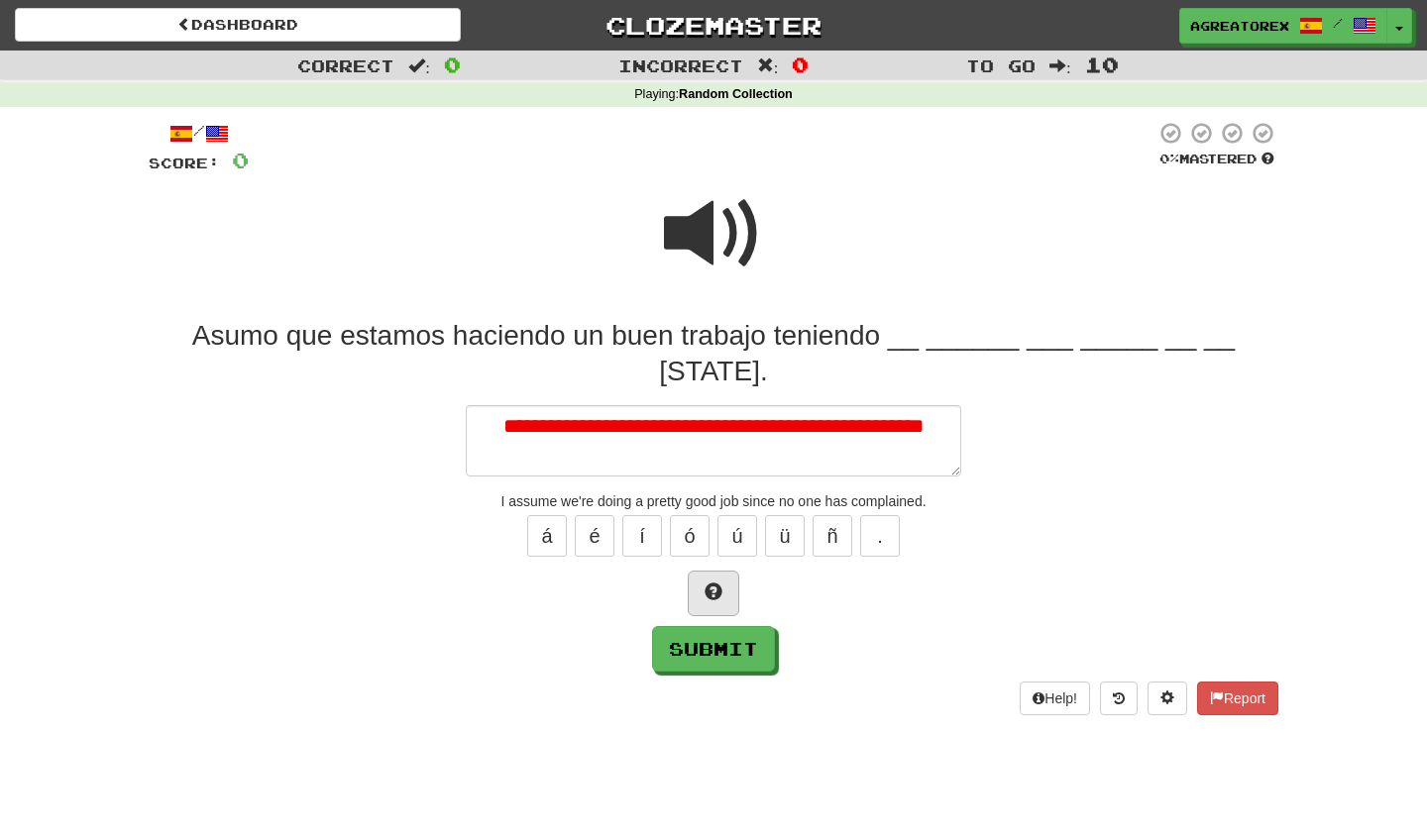 click on "ú" at bounding box center (737, 536) 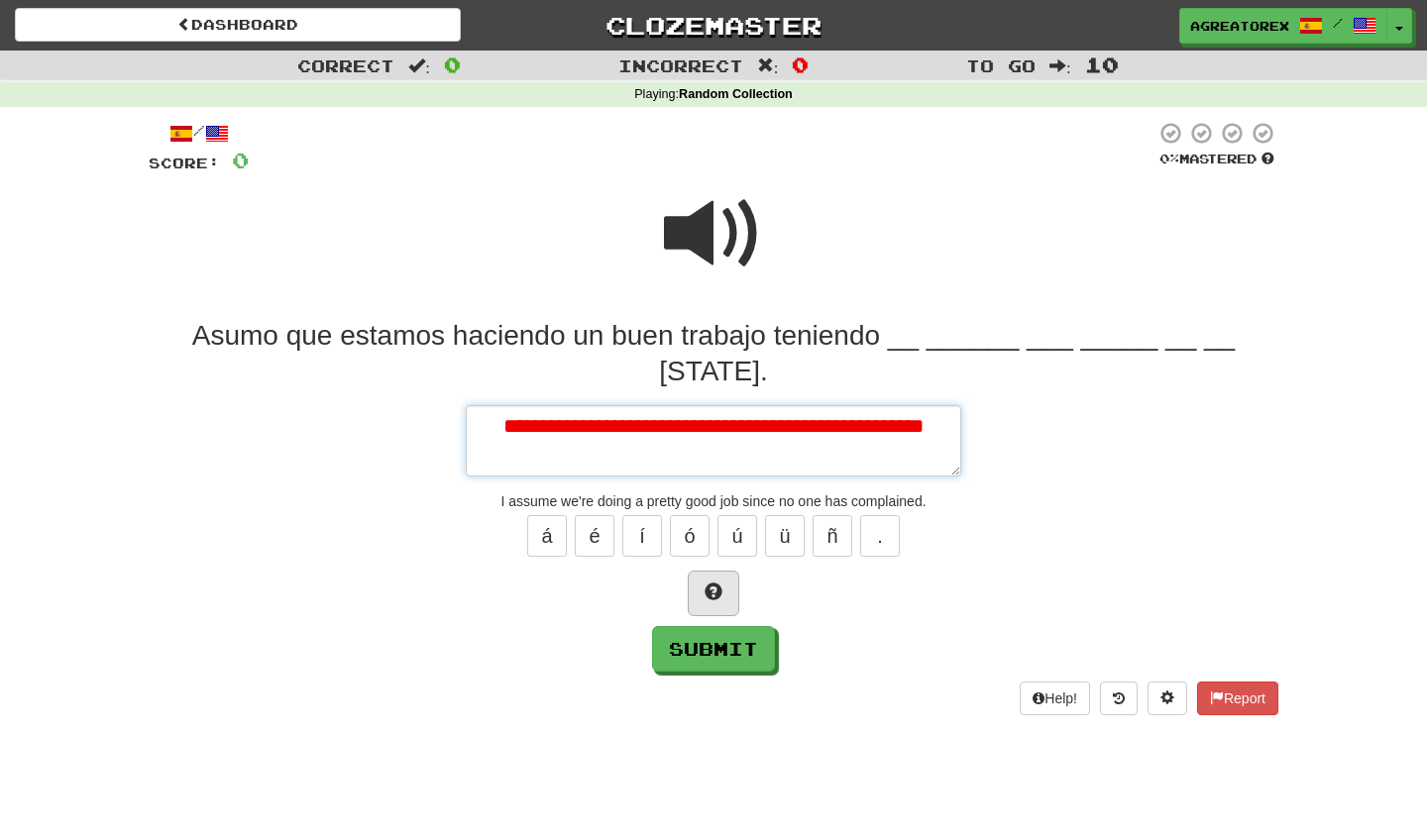 type on "*" 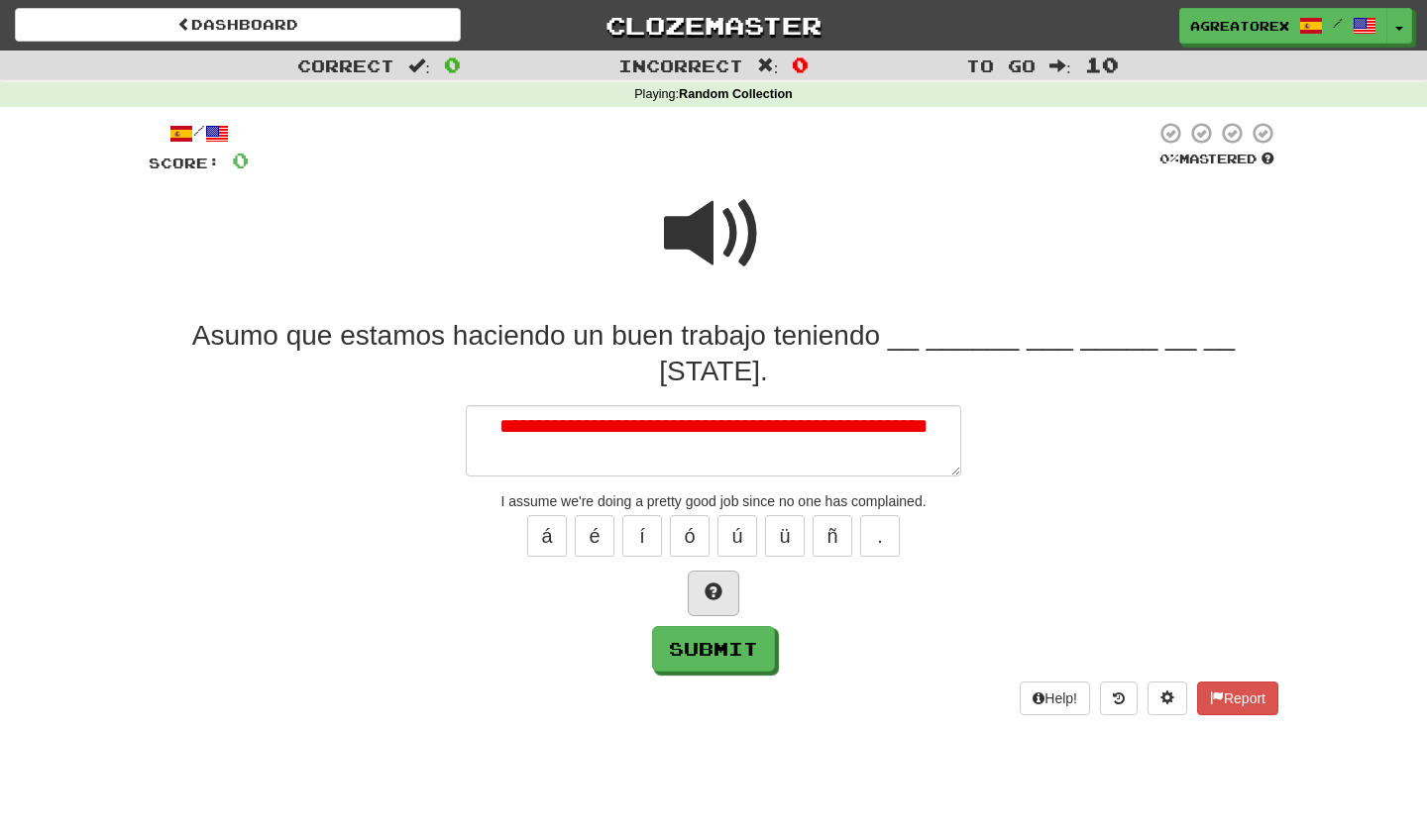 click on "ú" at bounding box center (737, 536) 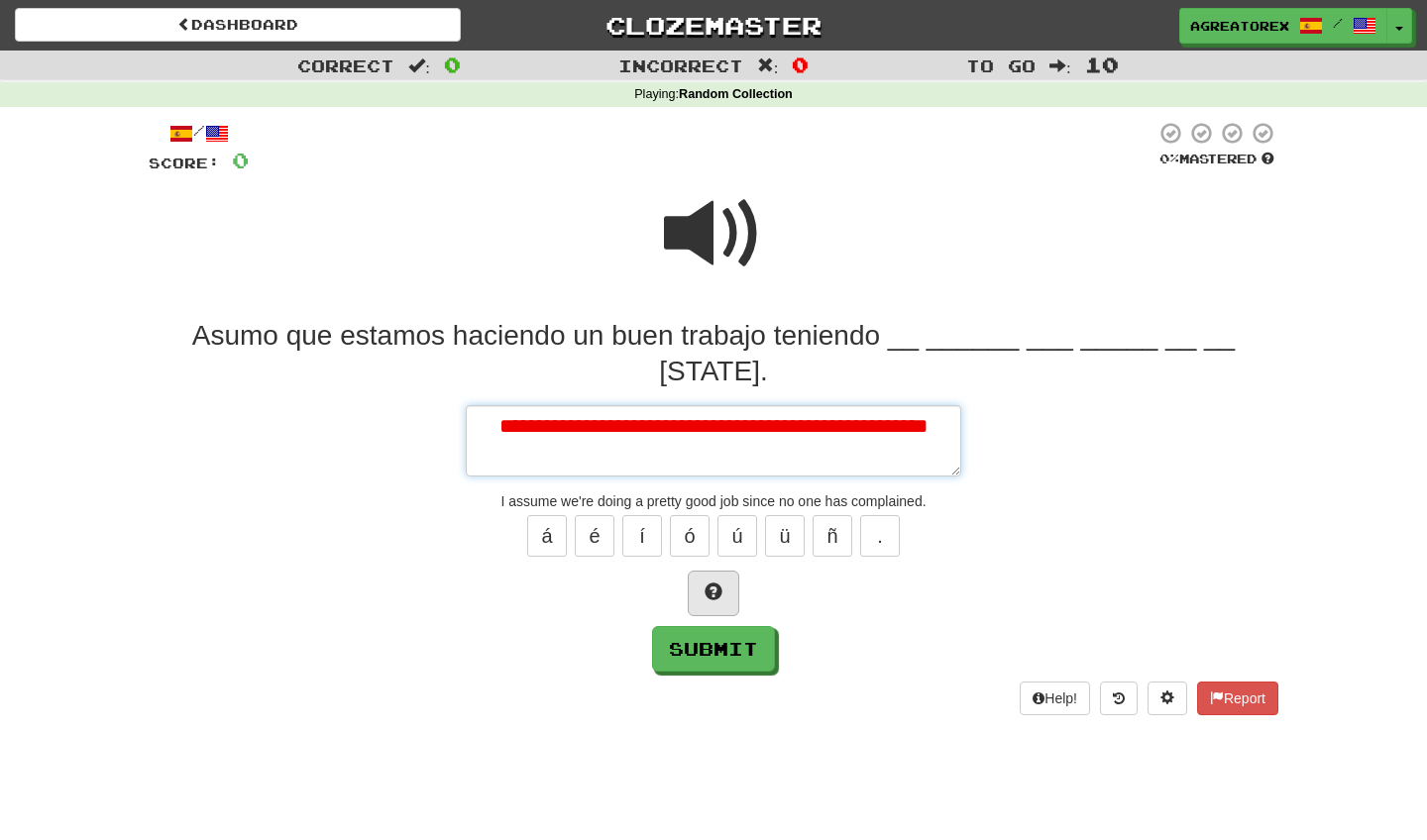 type on "*" 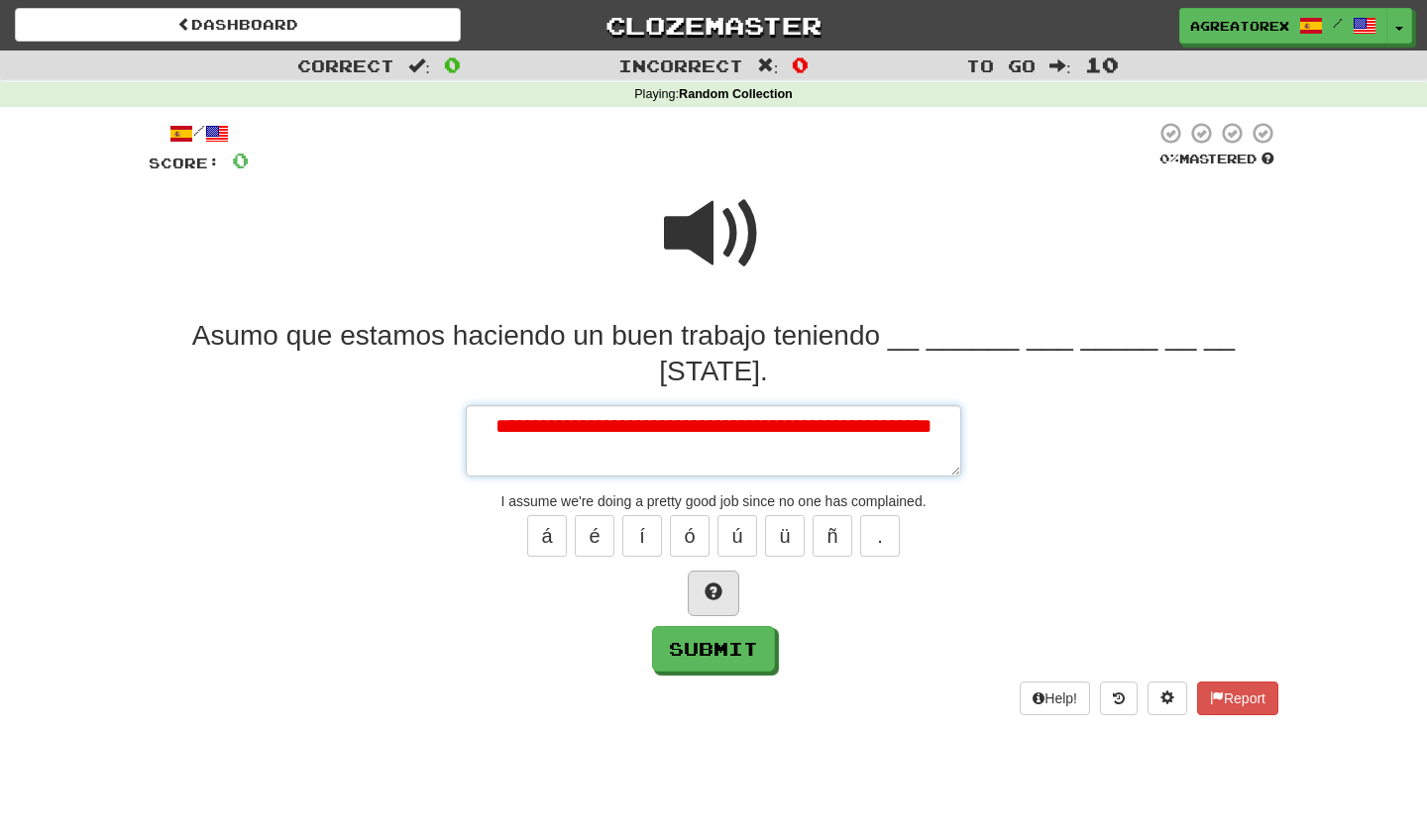 type on "*" 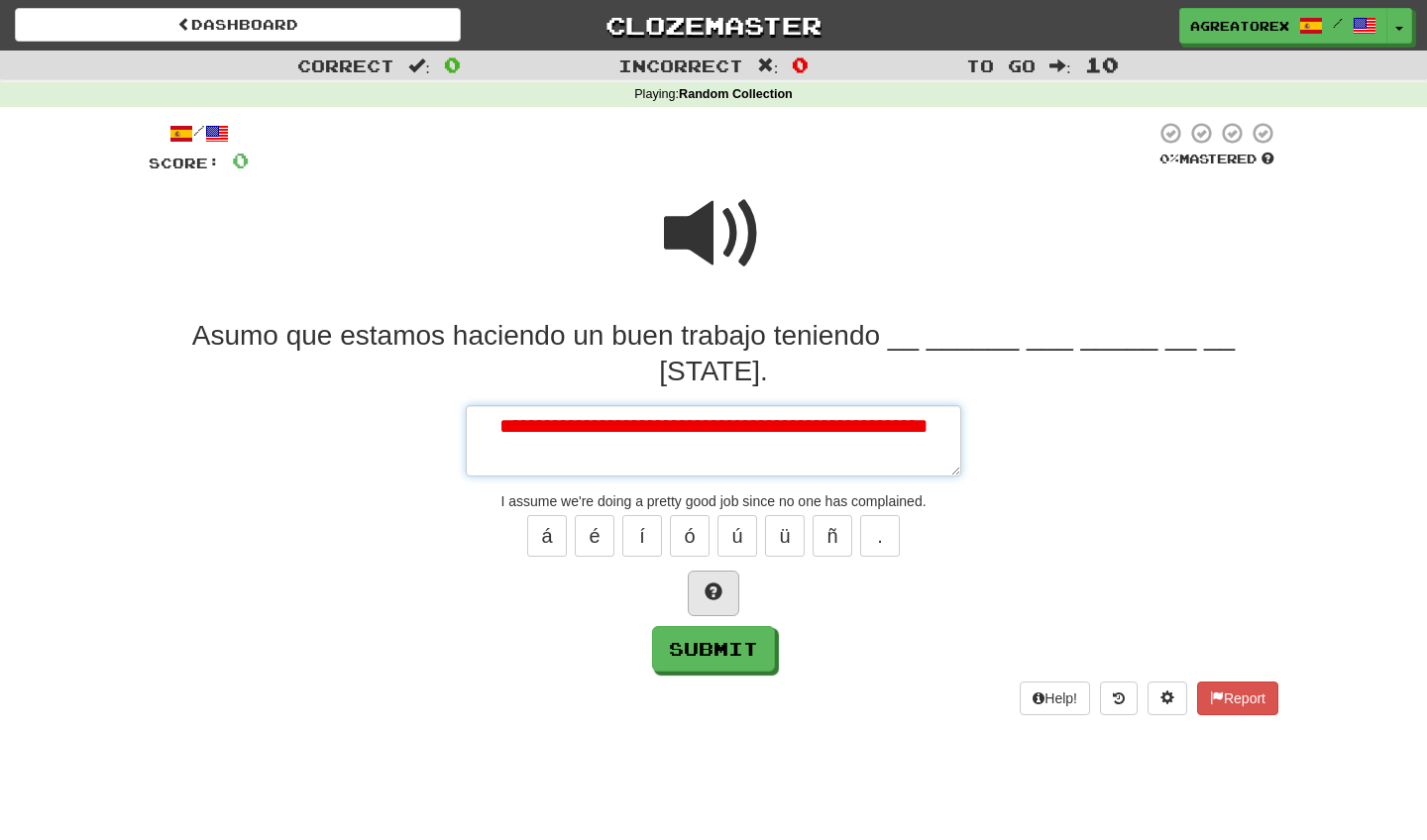 type on "*" 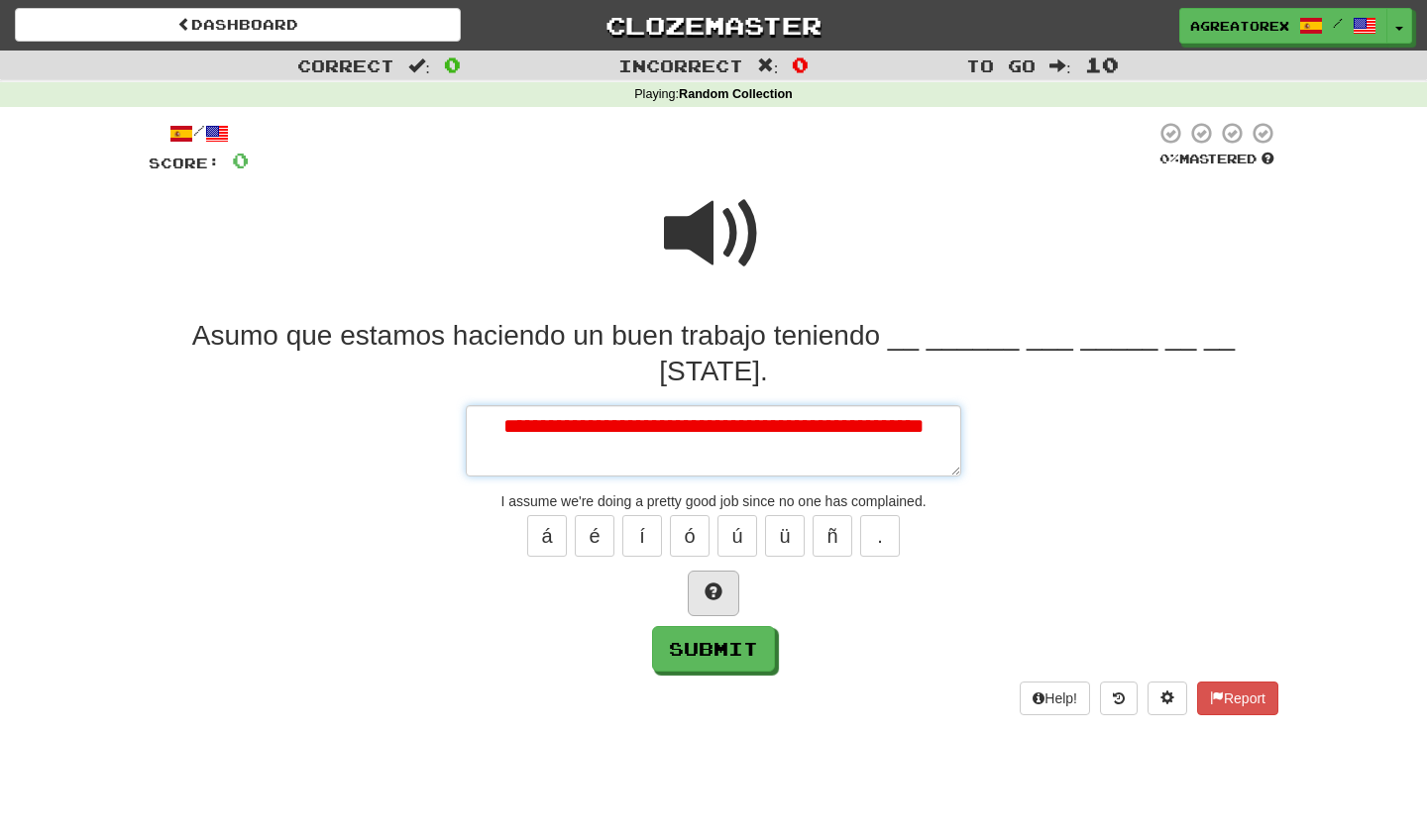 type on "*" 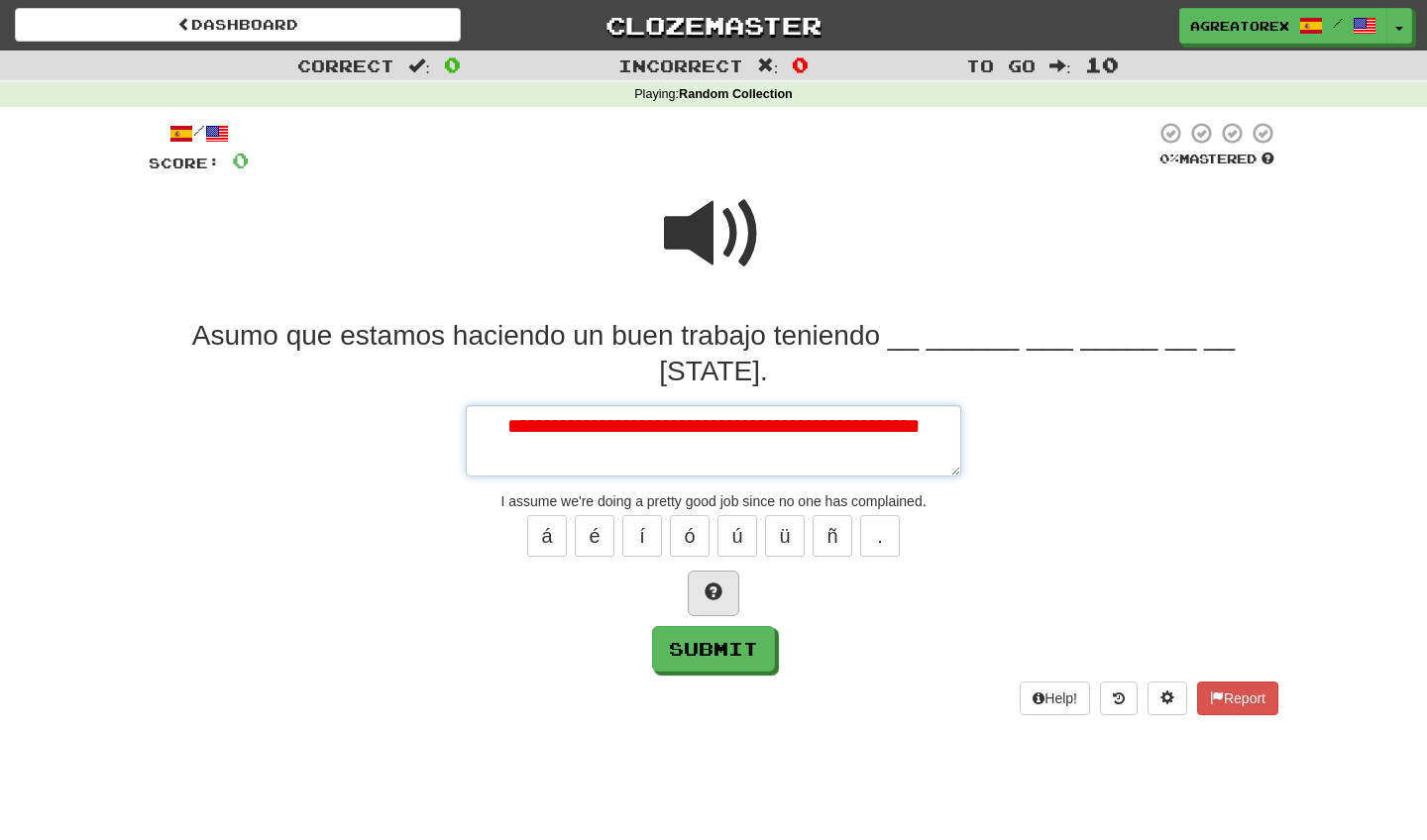 type on "*" 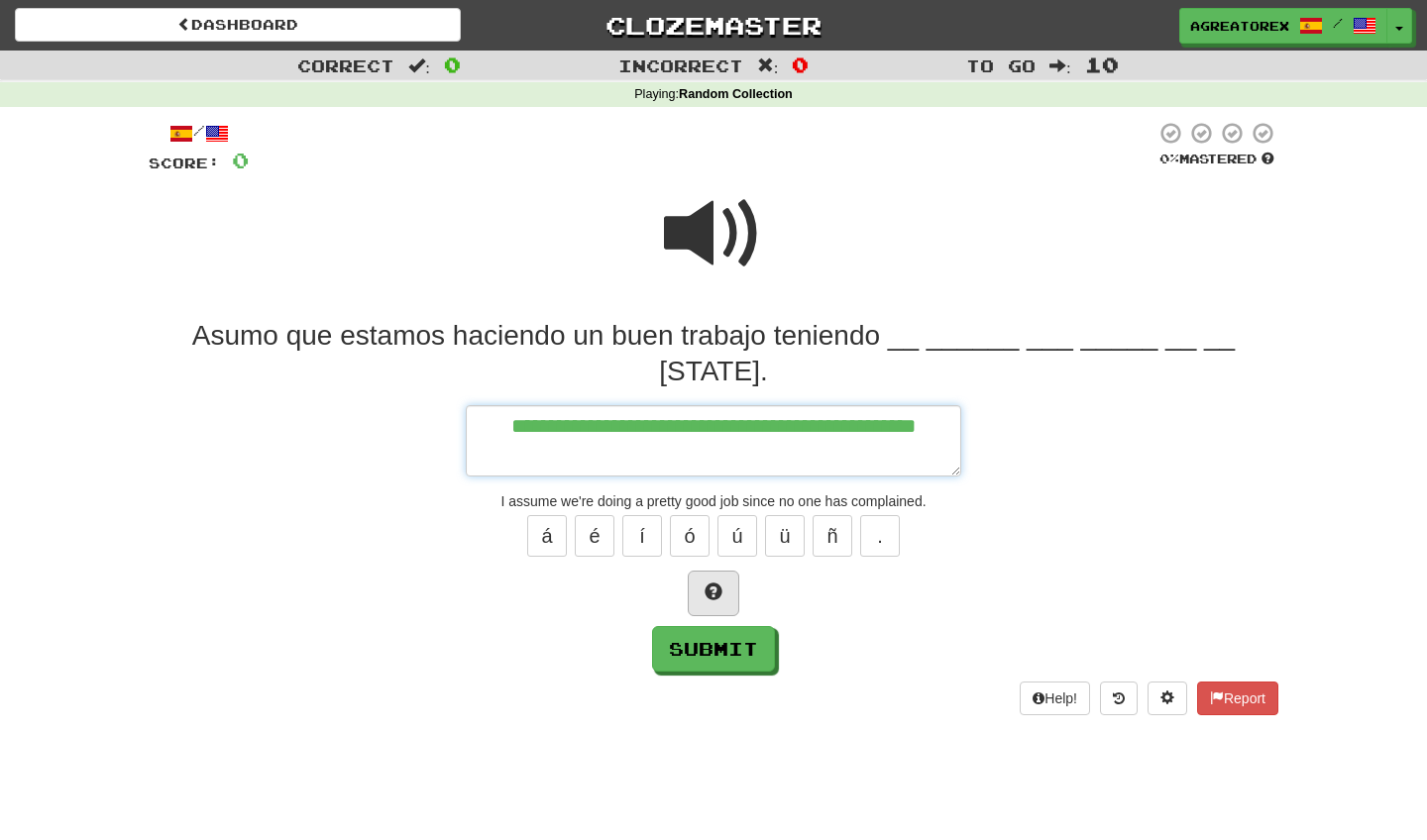 type on "*" 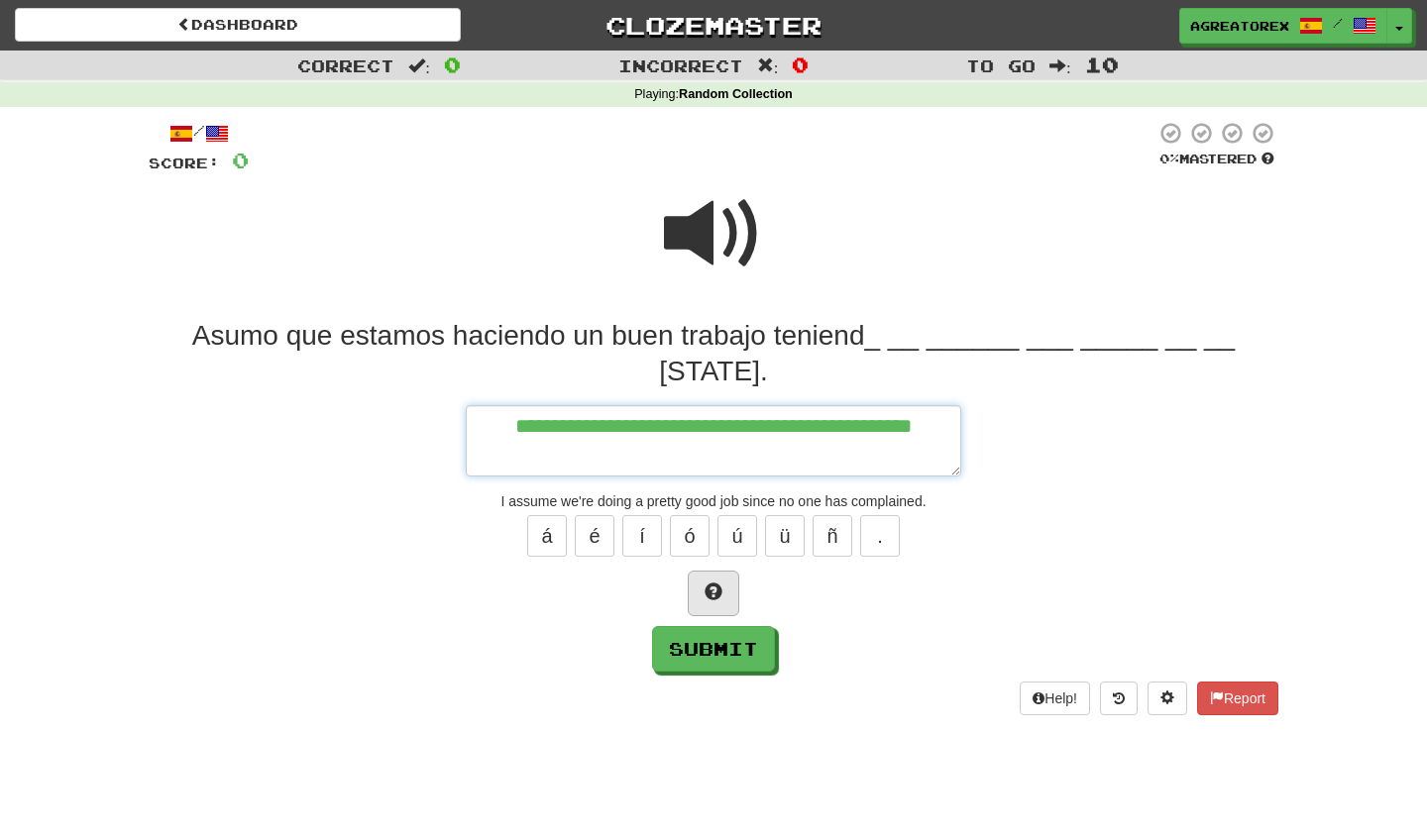type on "*" 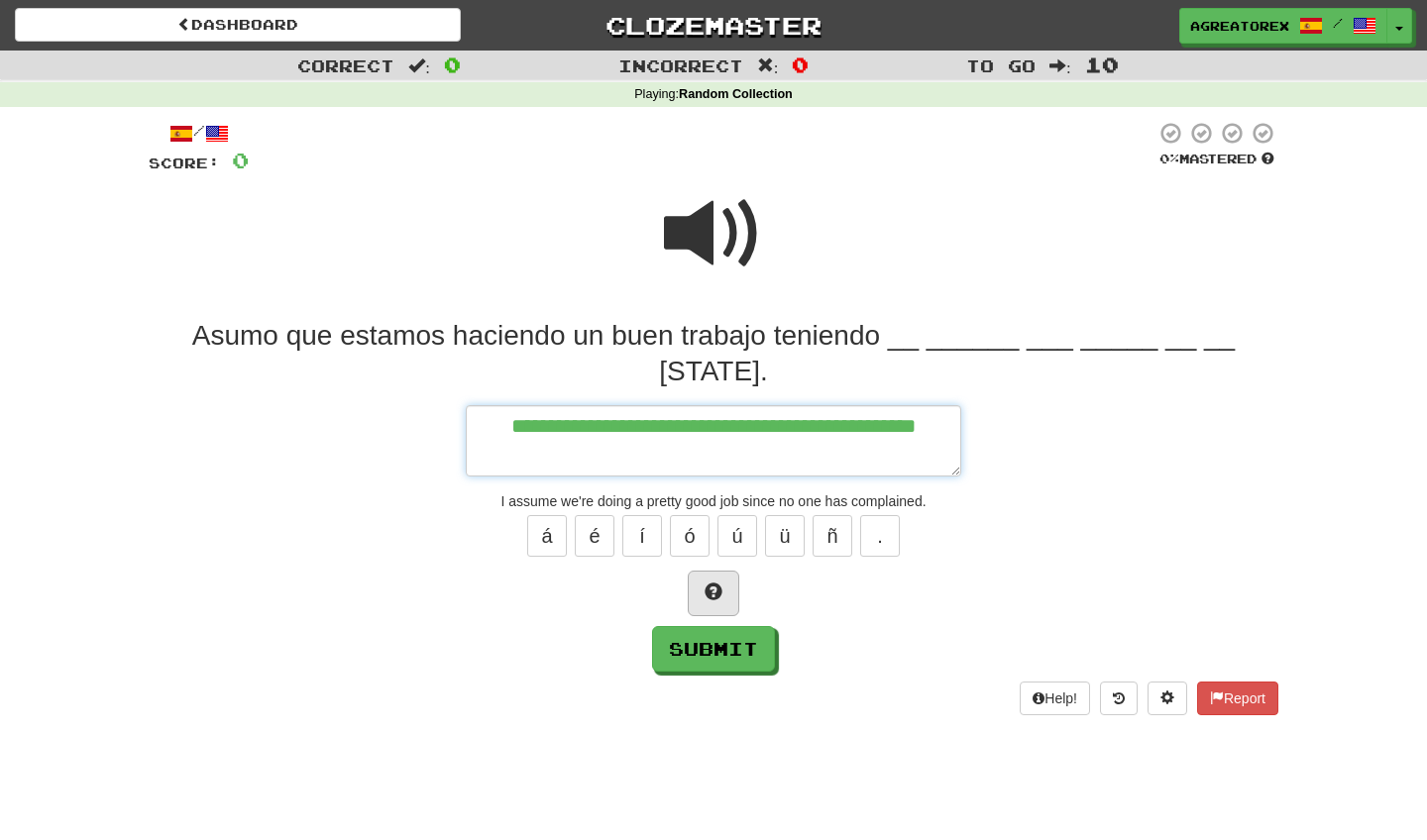 type on "**********" 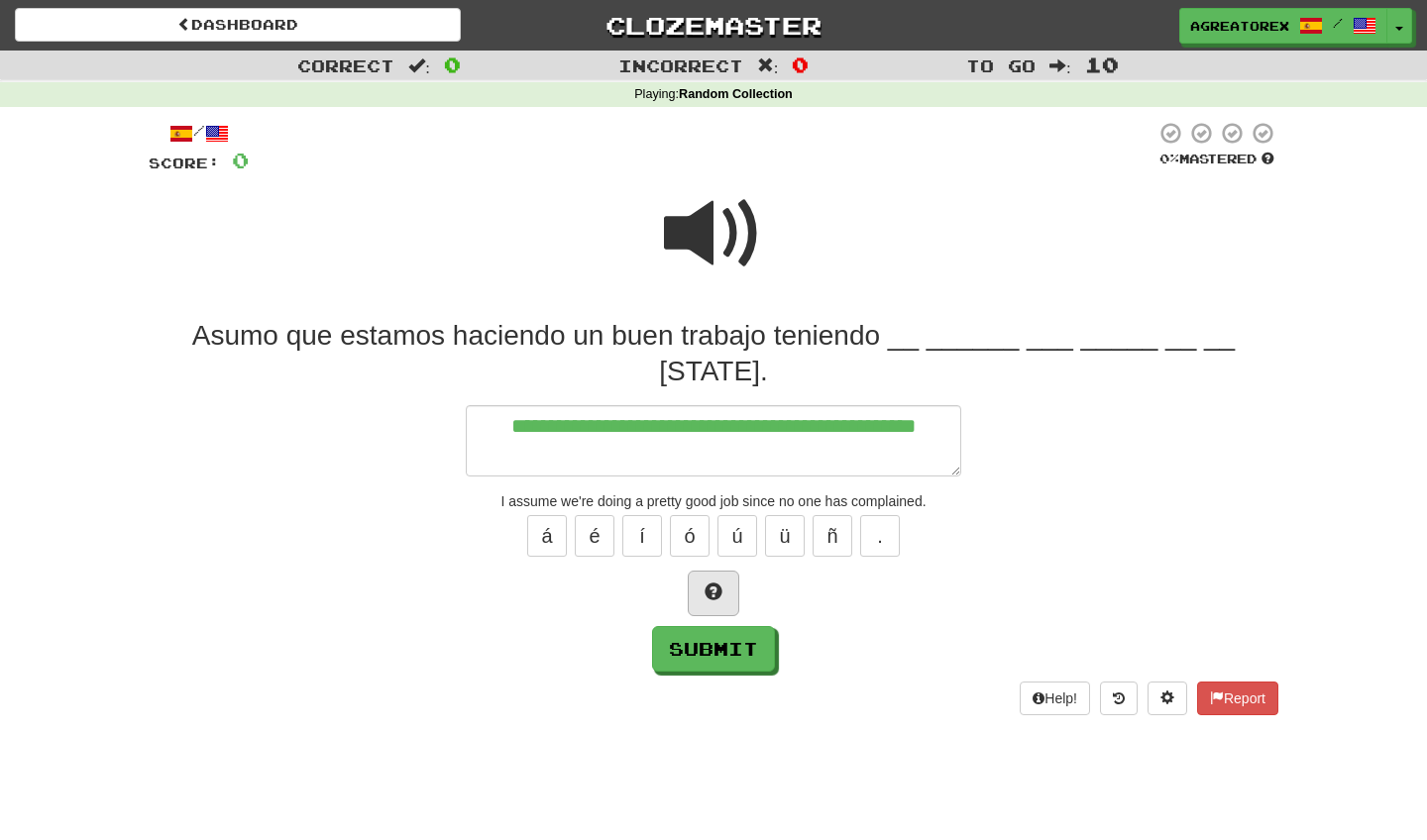 click at bounding box center (714, 591) 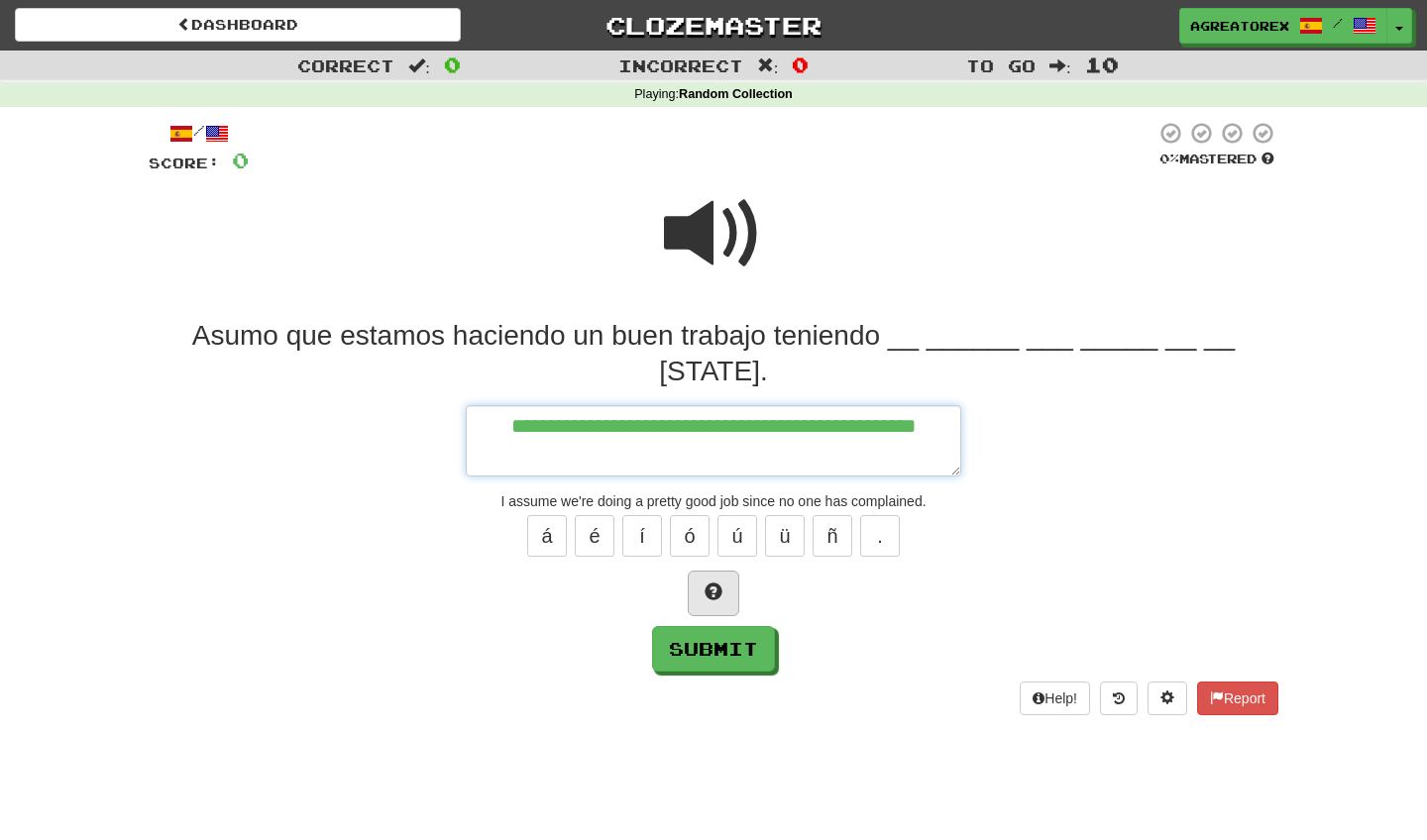 type on "*" 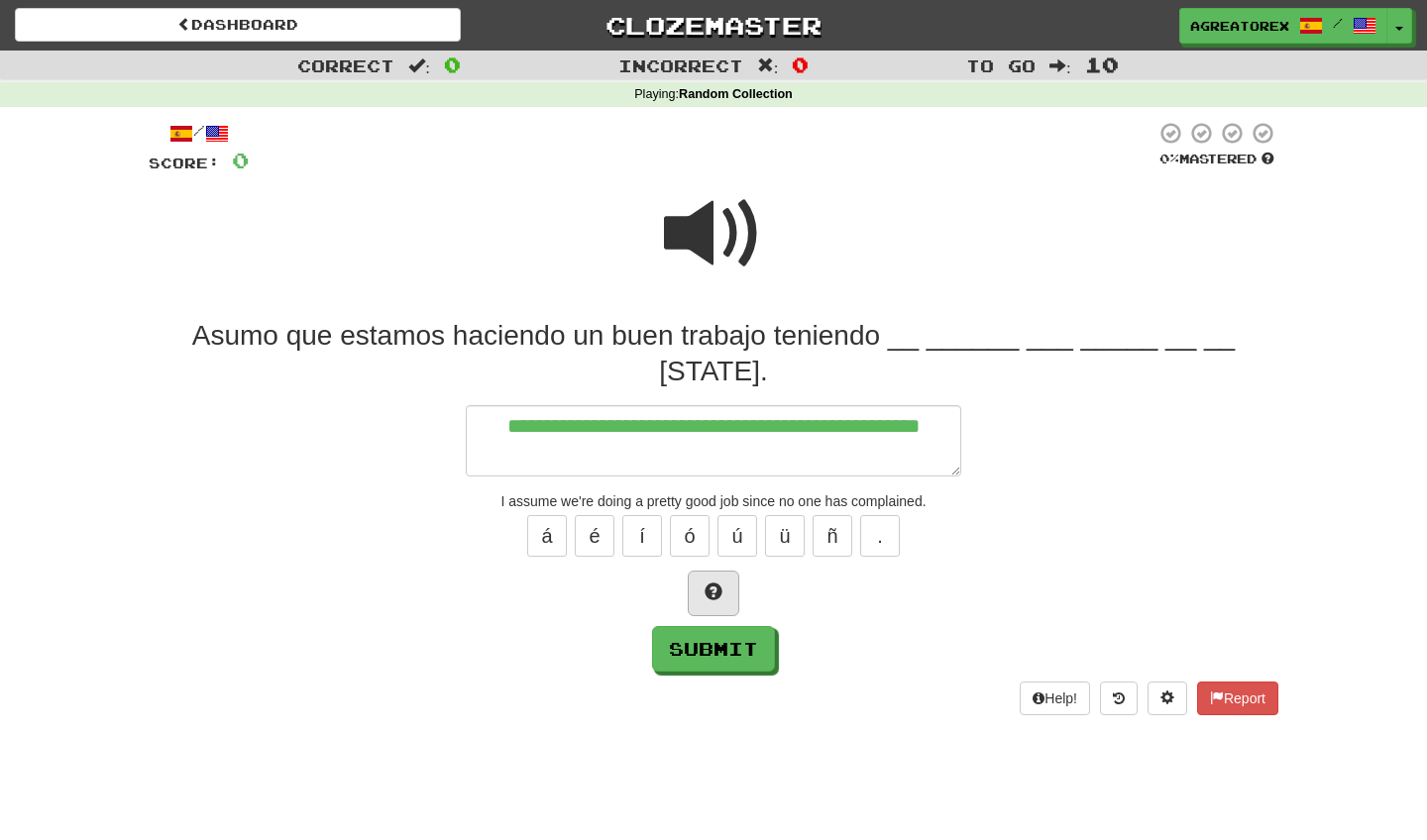 click at bounding box center (714, 591) 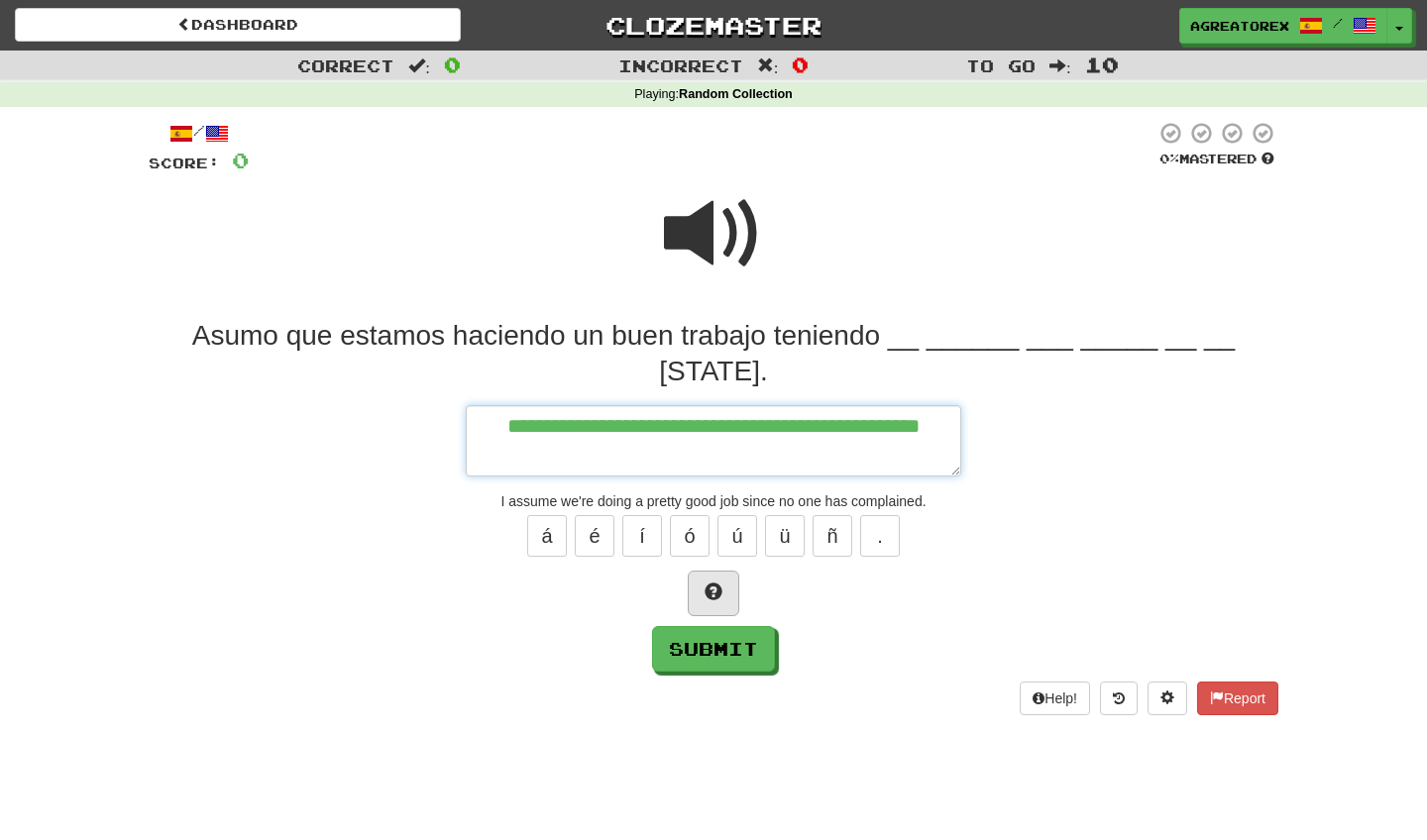 type on "*" 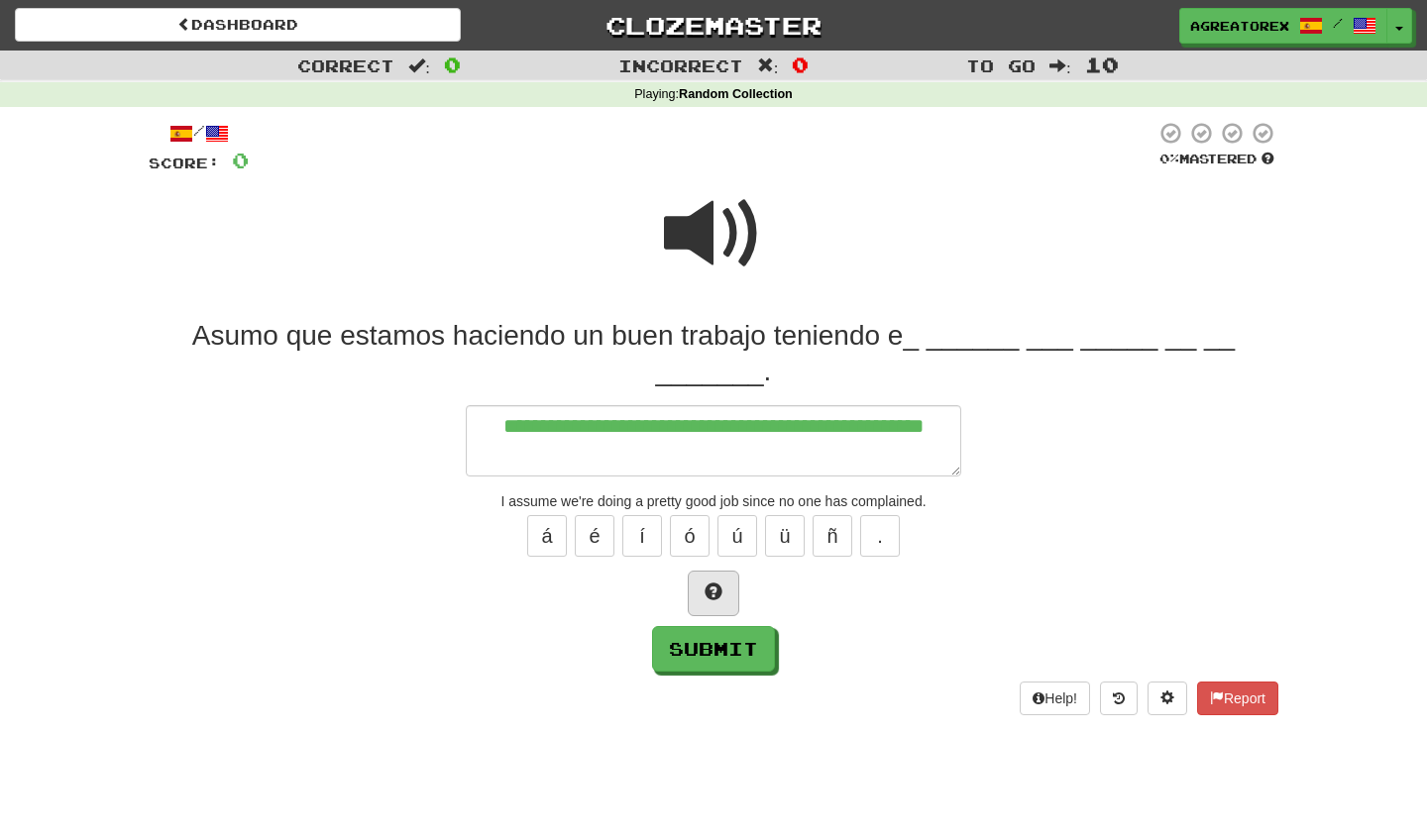 click at bounding box center (714, 591) 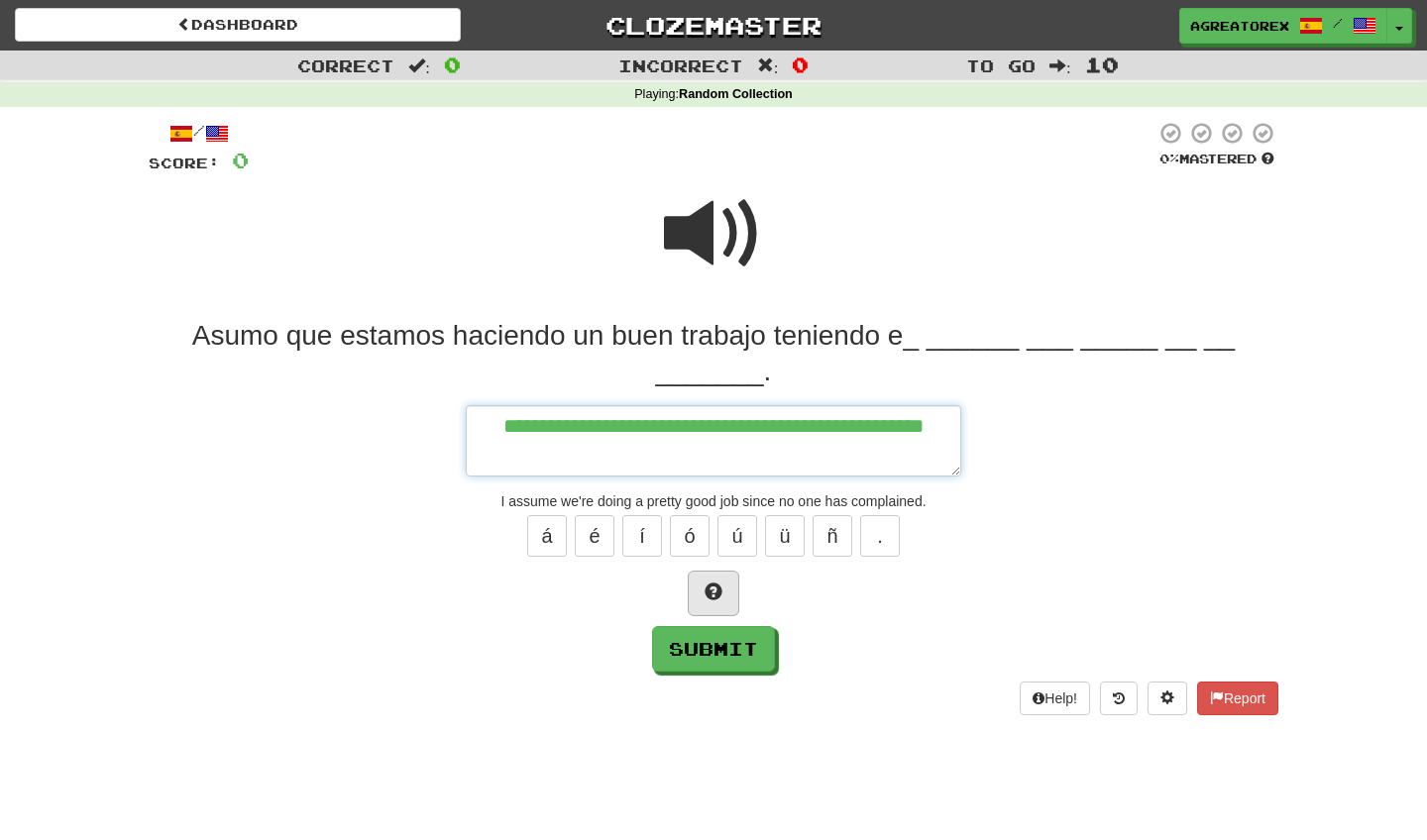 type on "*" 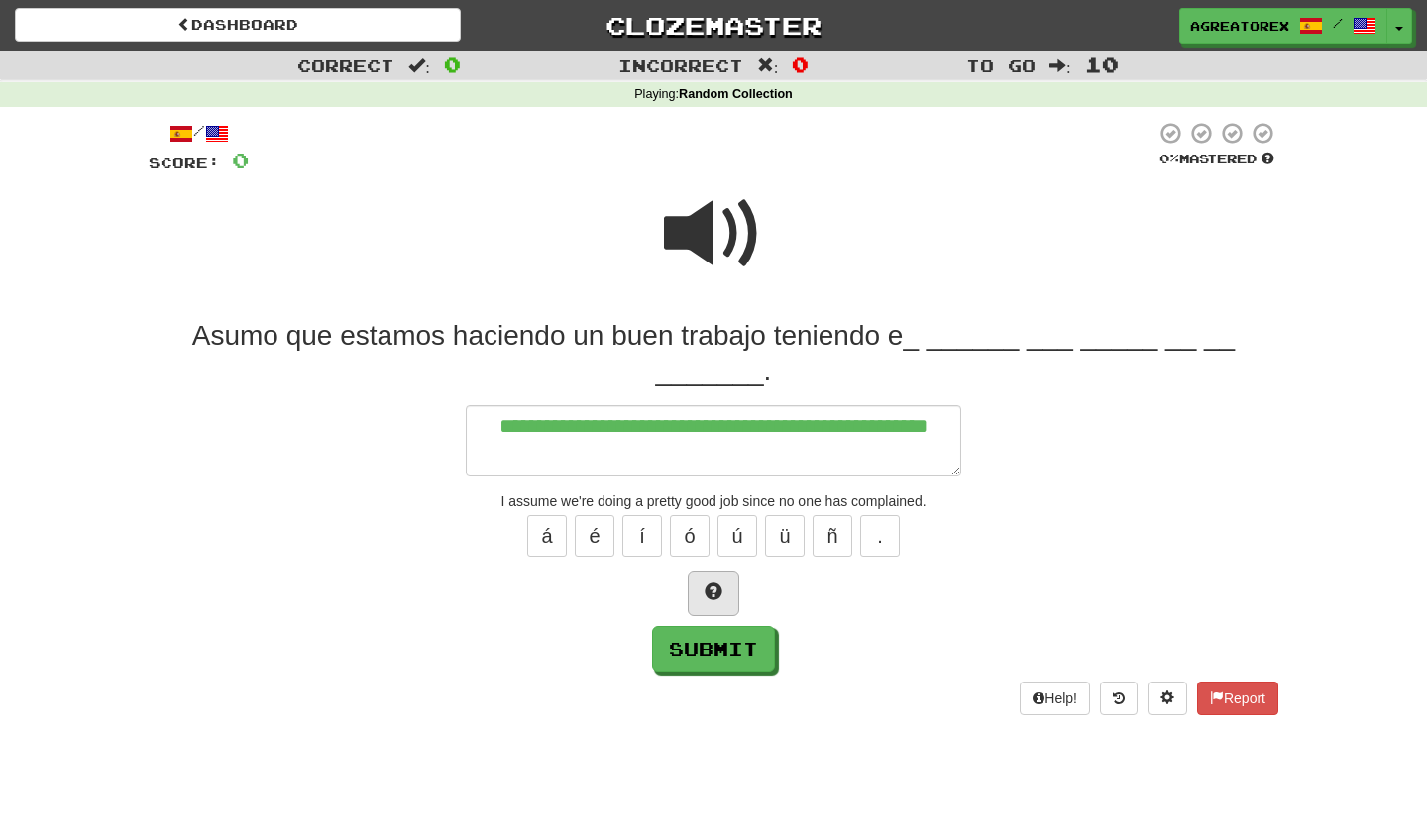 click at bounding box center (714, 591) 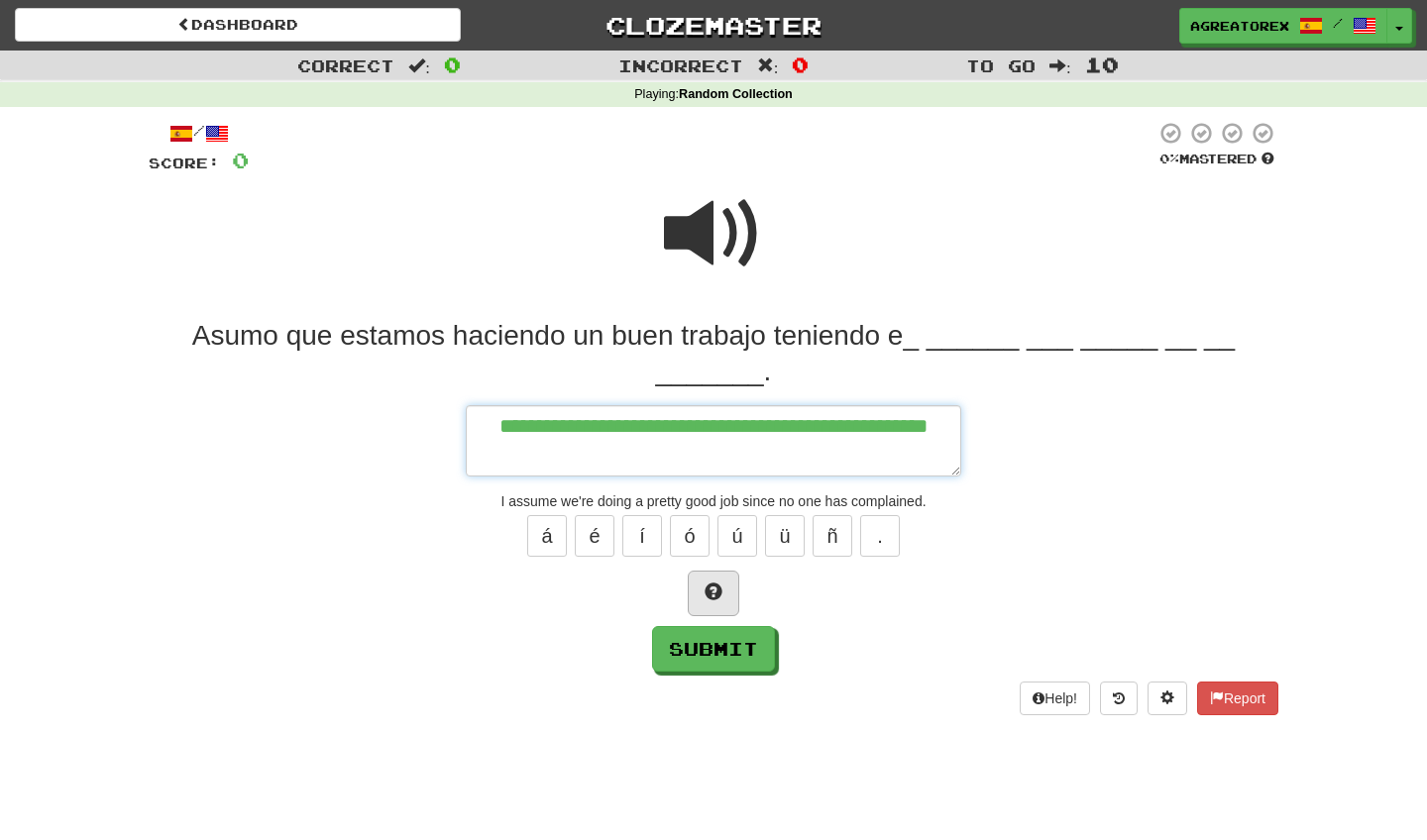 type on "*" 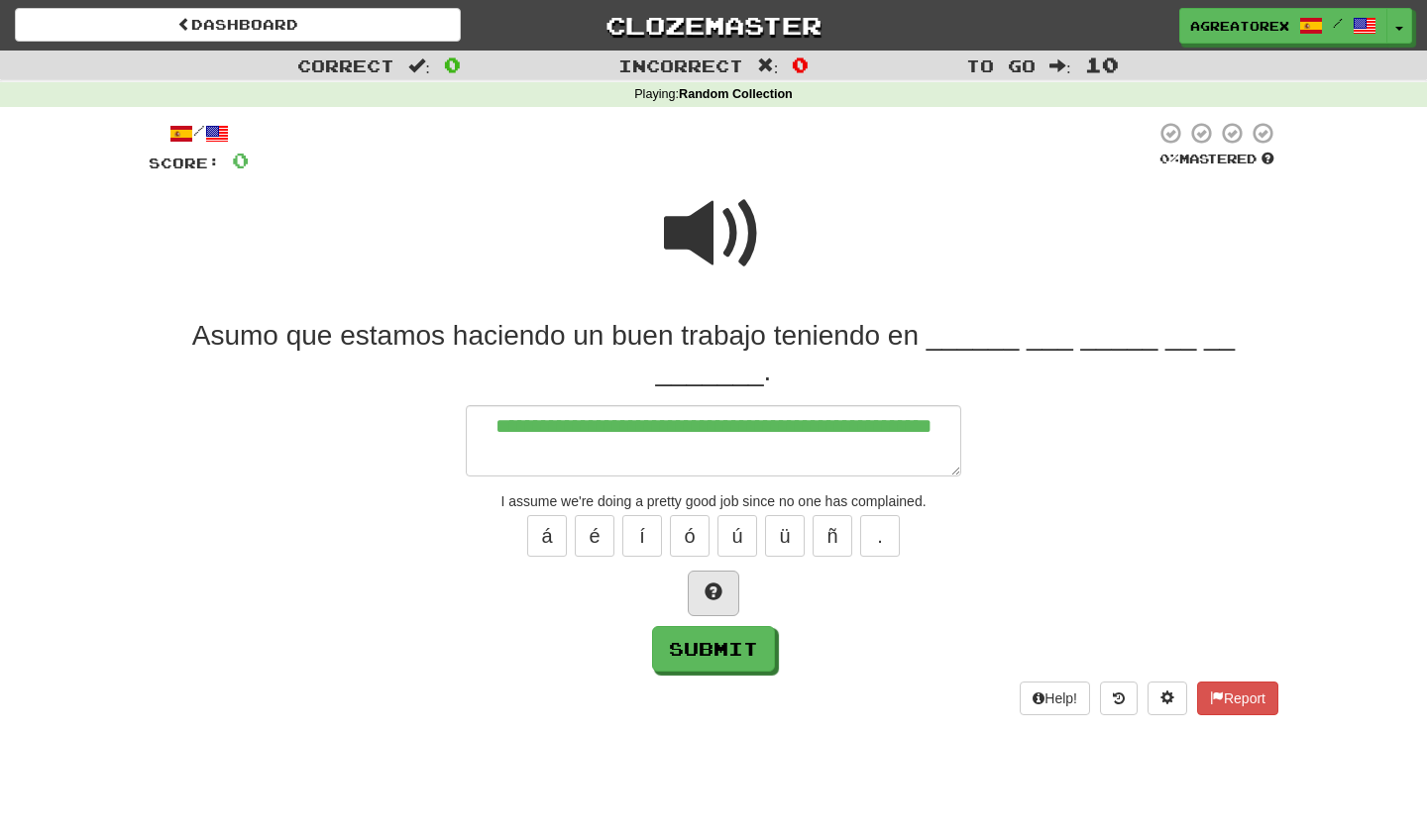 click at bounding box center (714, 591) 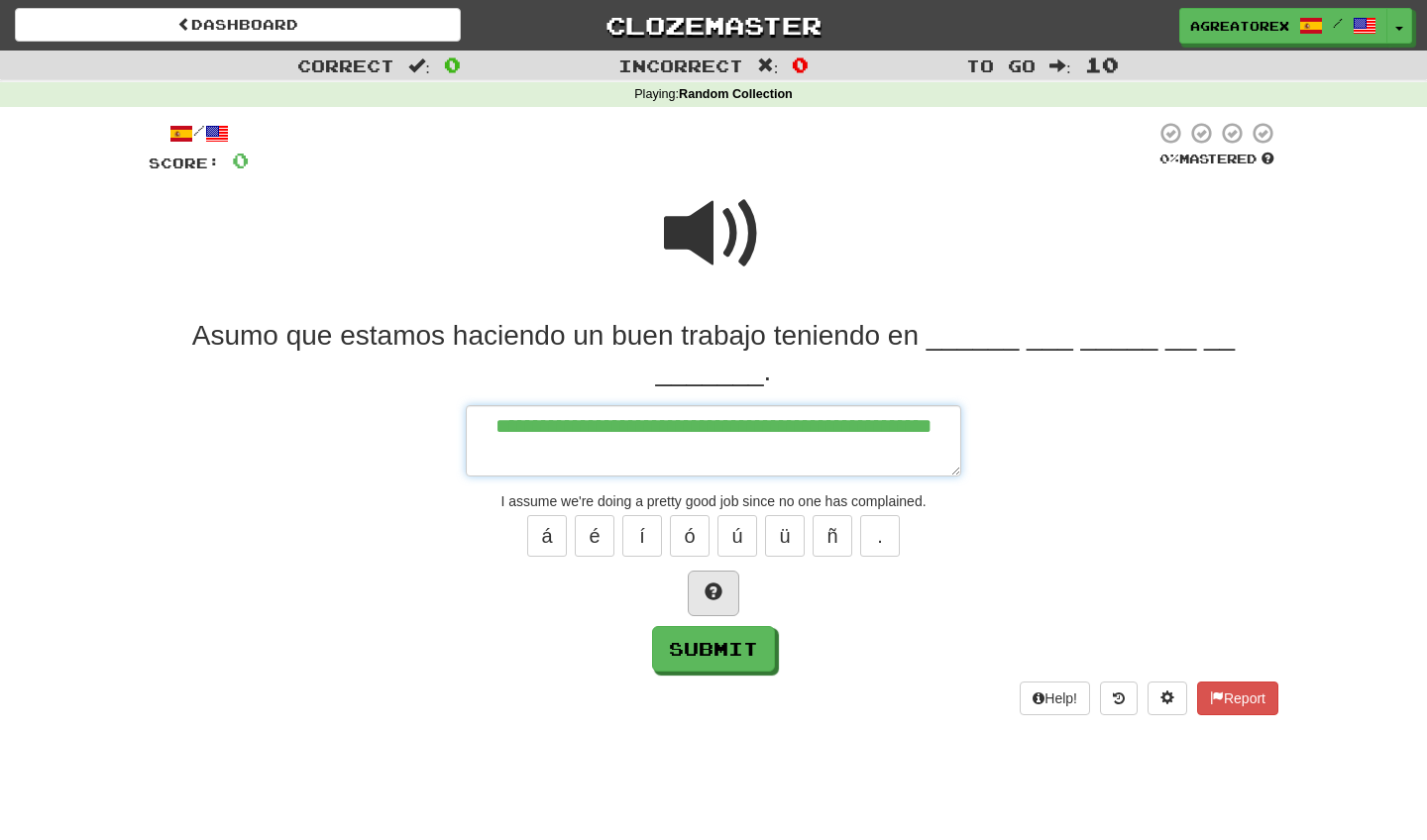 type on "*" 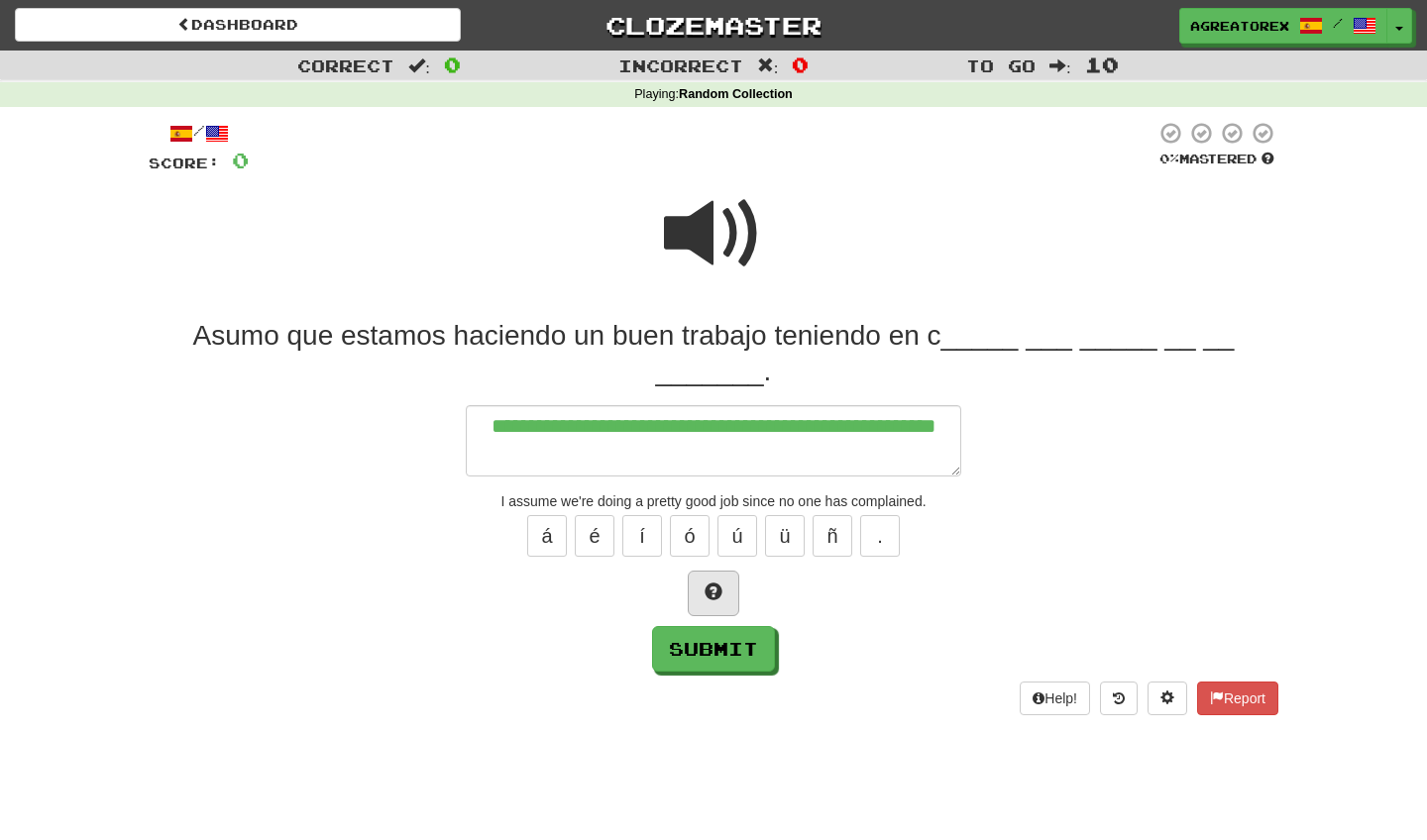 click at bounding box center (714, 591) 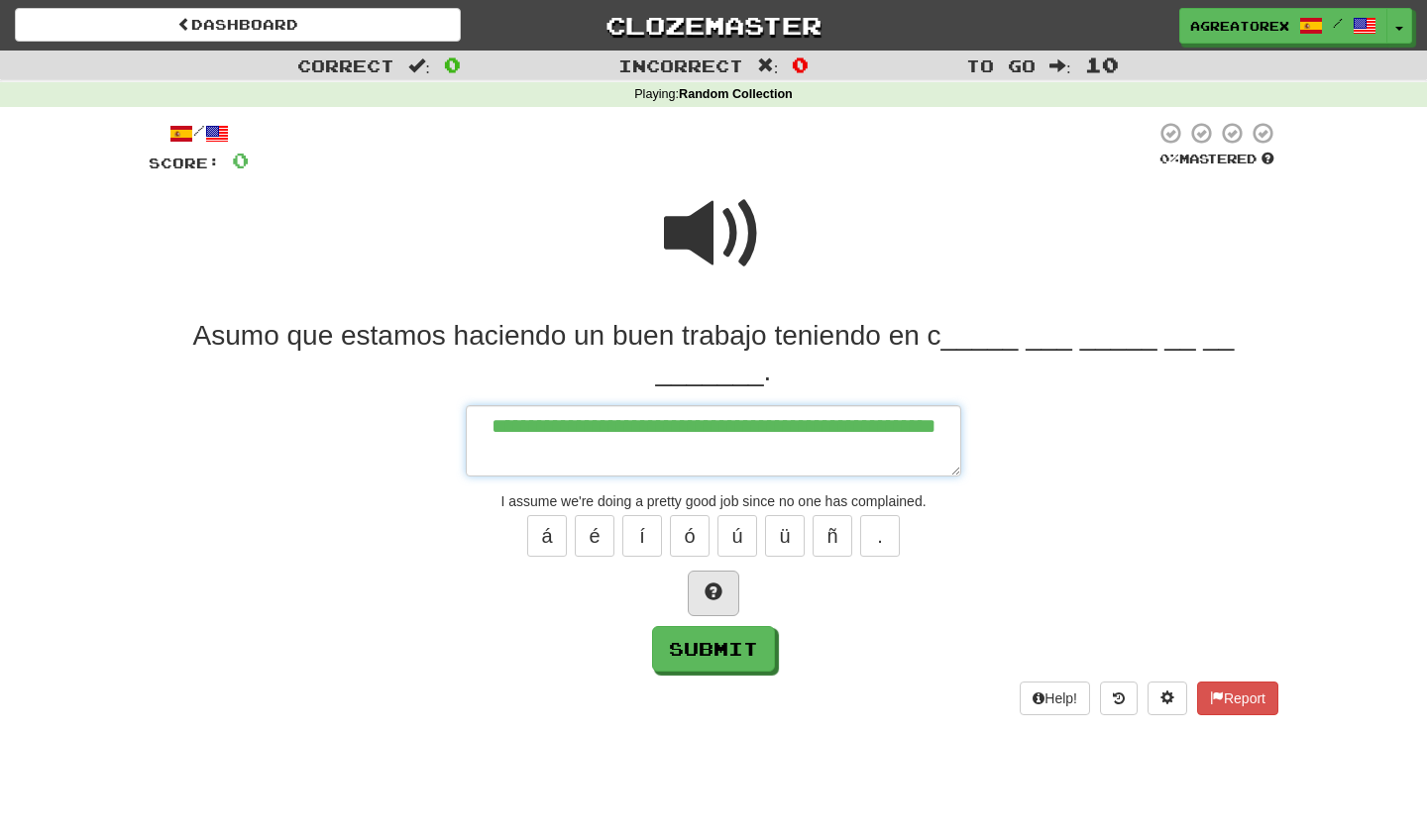 type on "*" 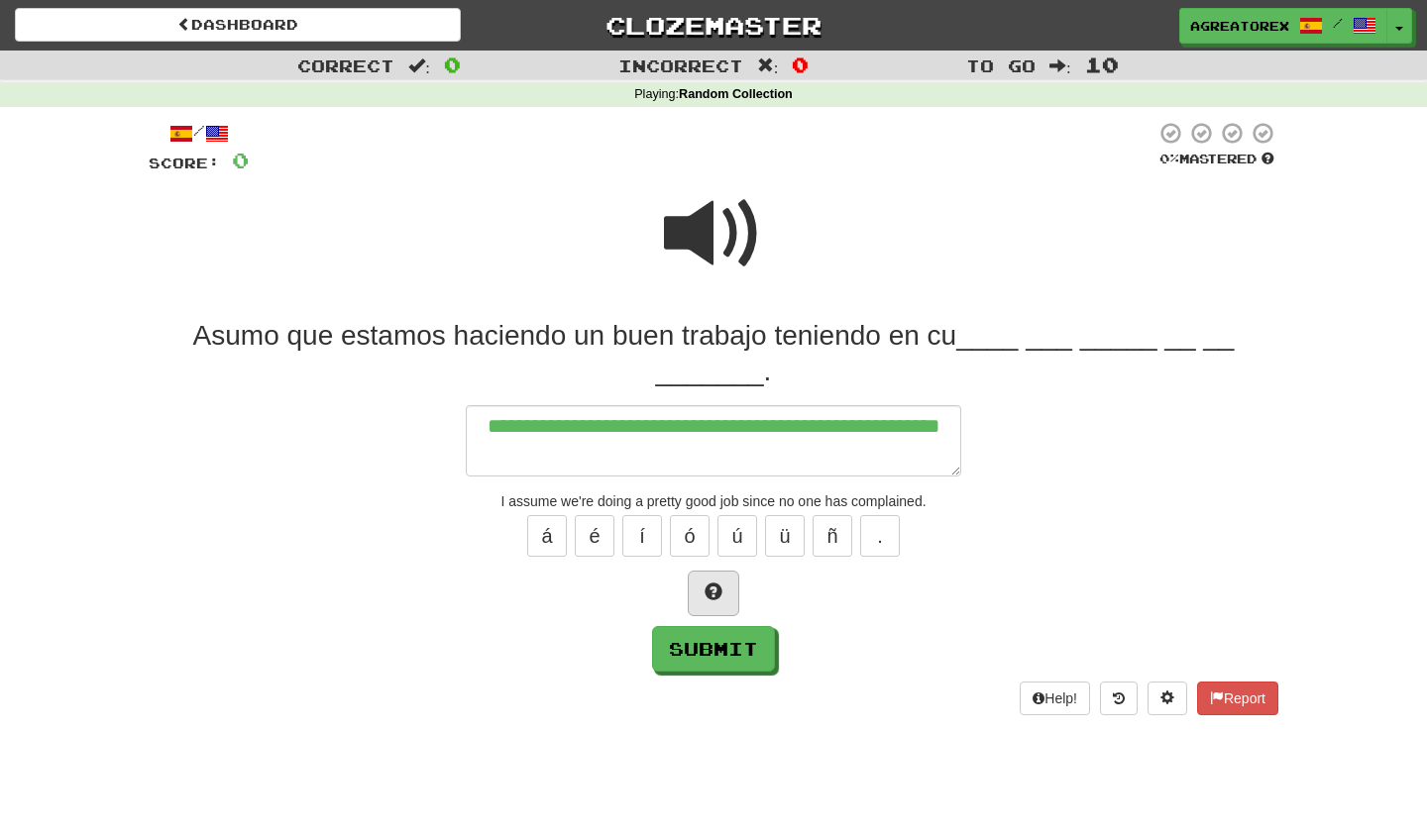 click at bounding box center [714, 591] 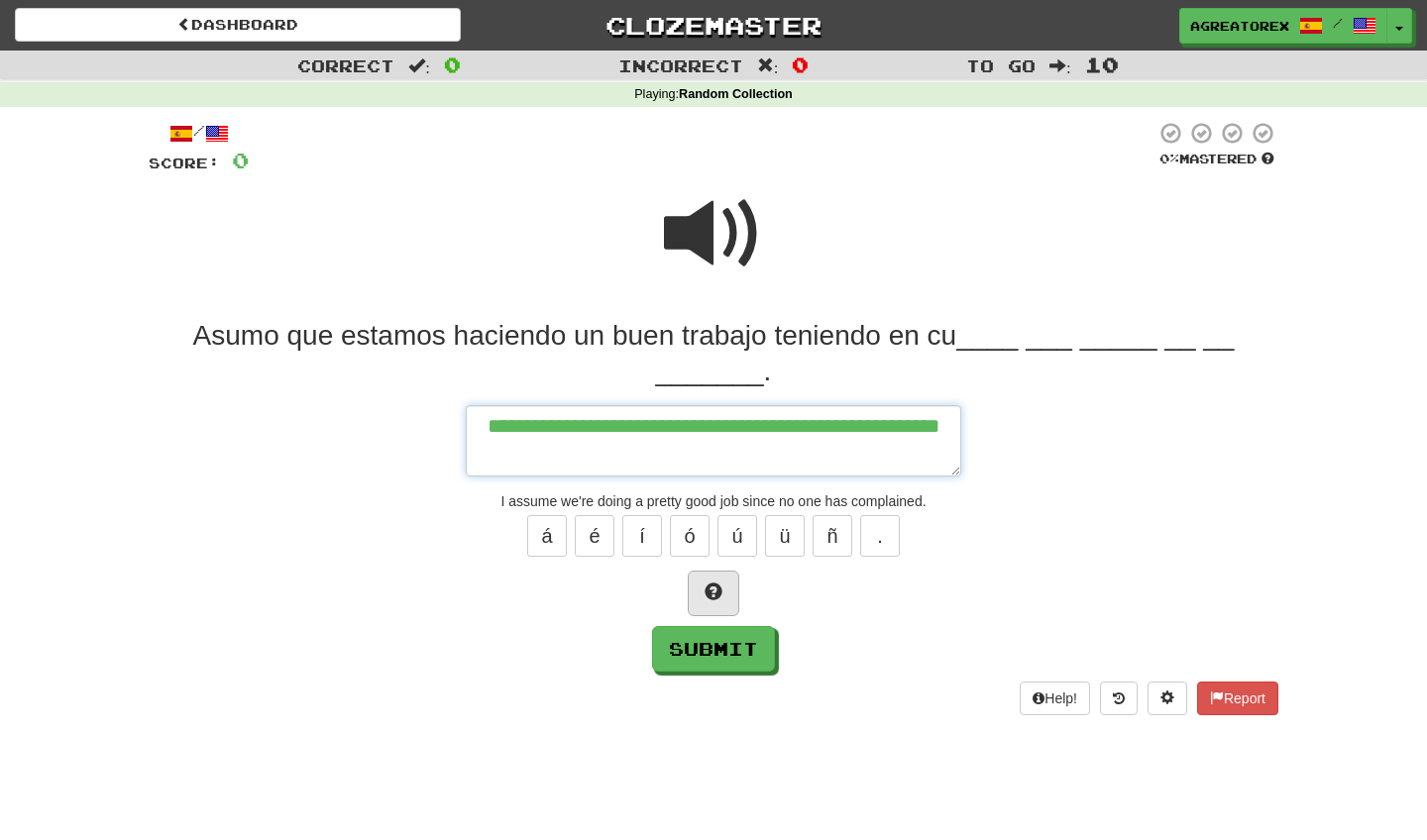 type on "*" 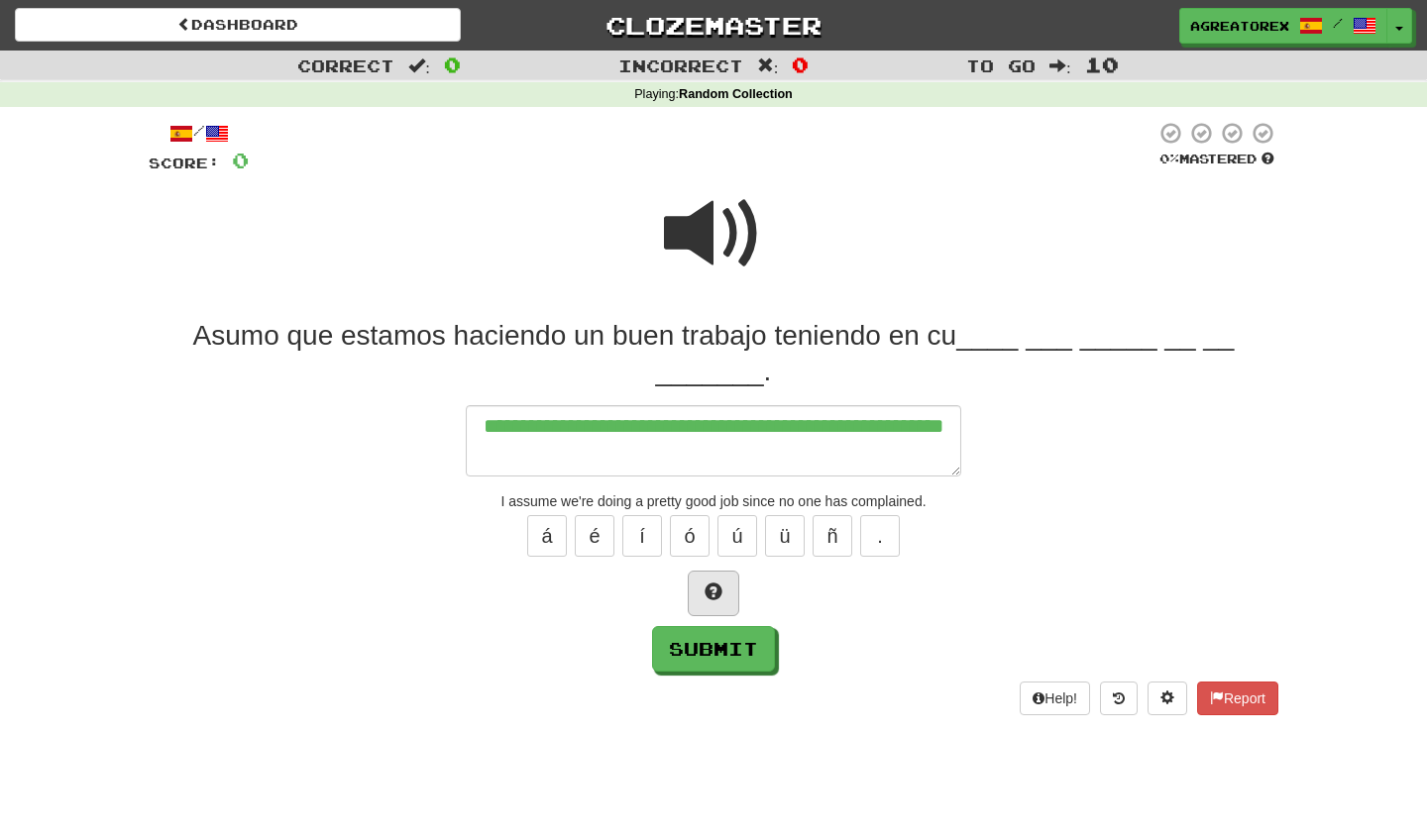 click at bounding box center [714, 591] 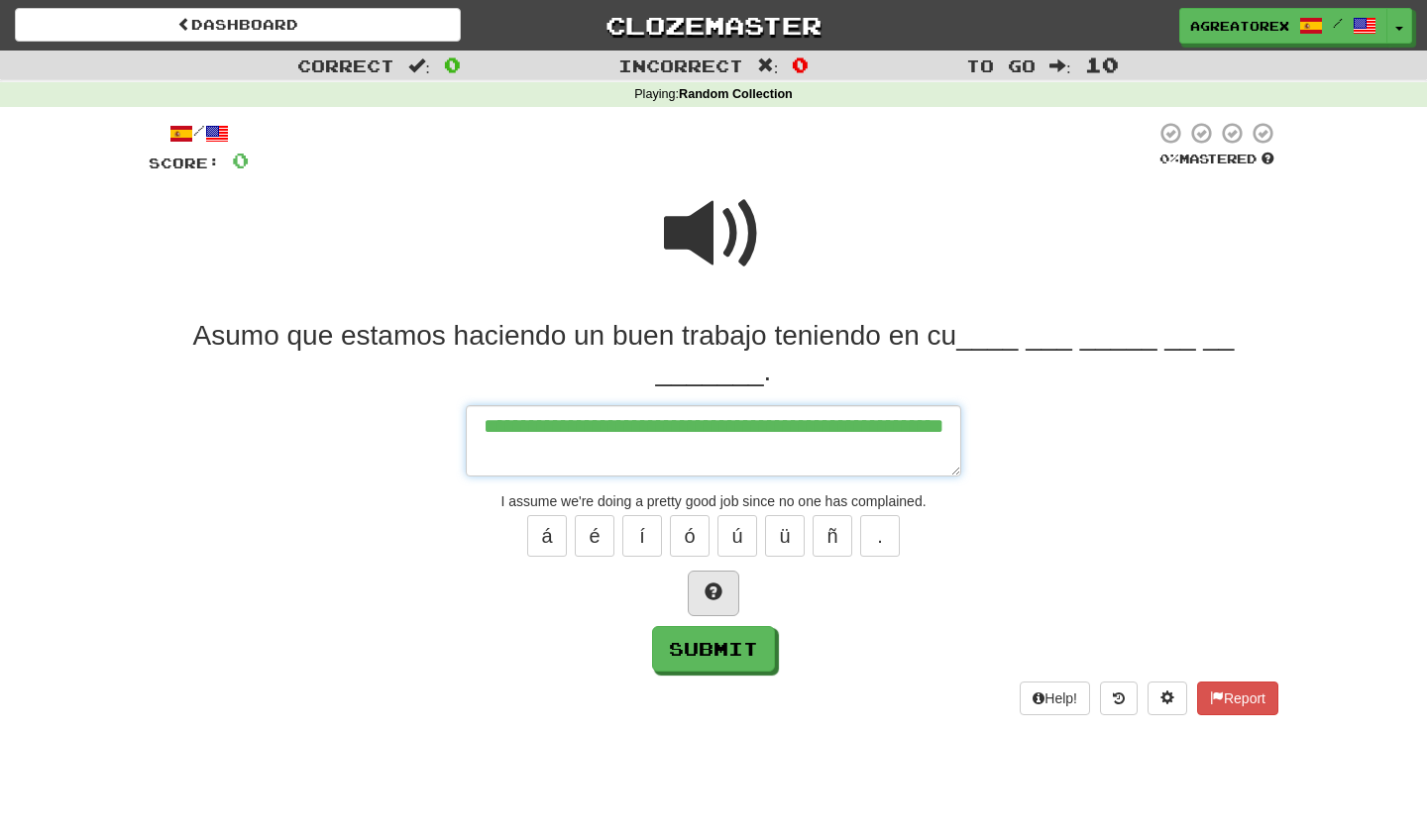 type on "*" 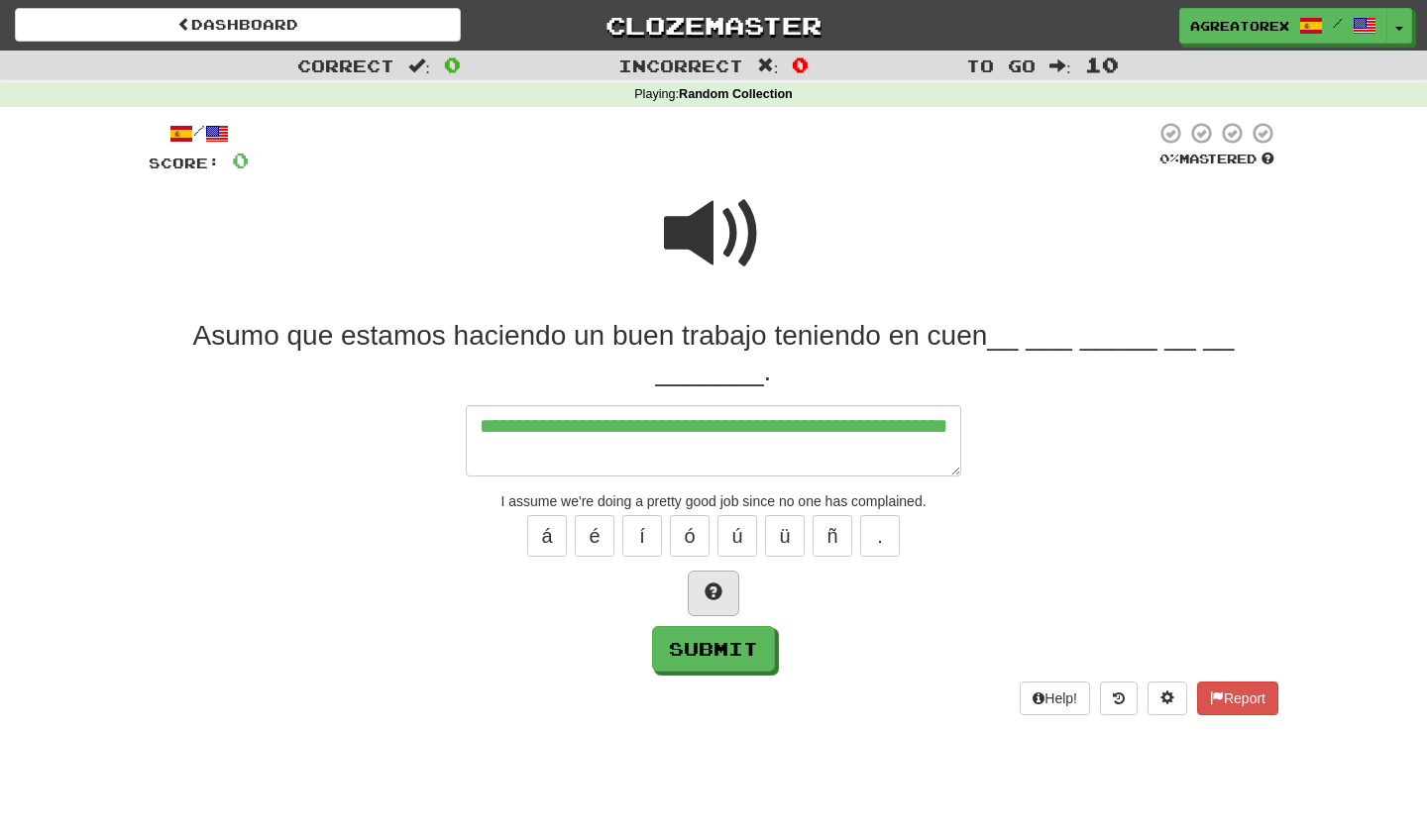 click at bounding box center [714, 591] 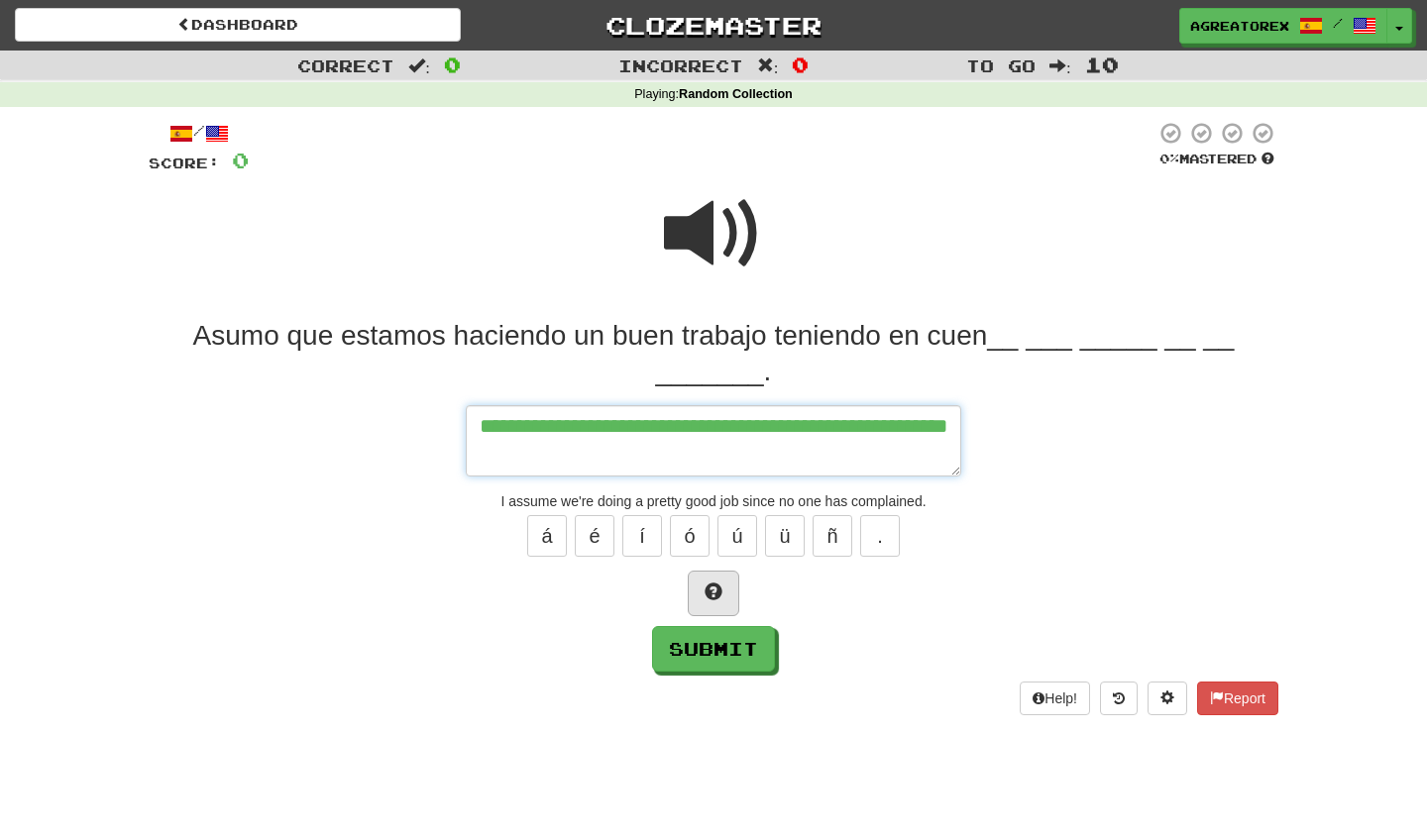 type on "*" 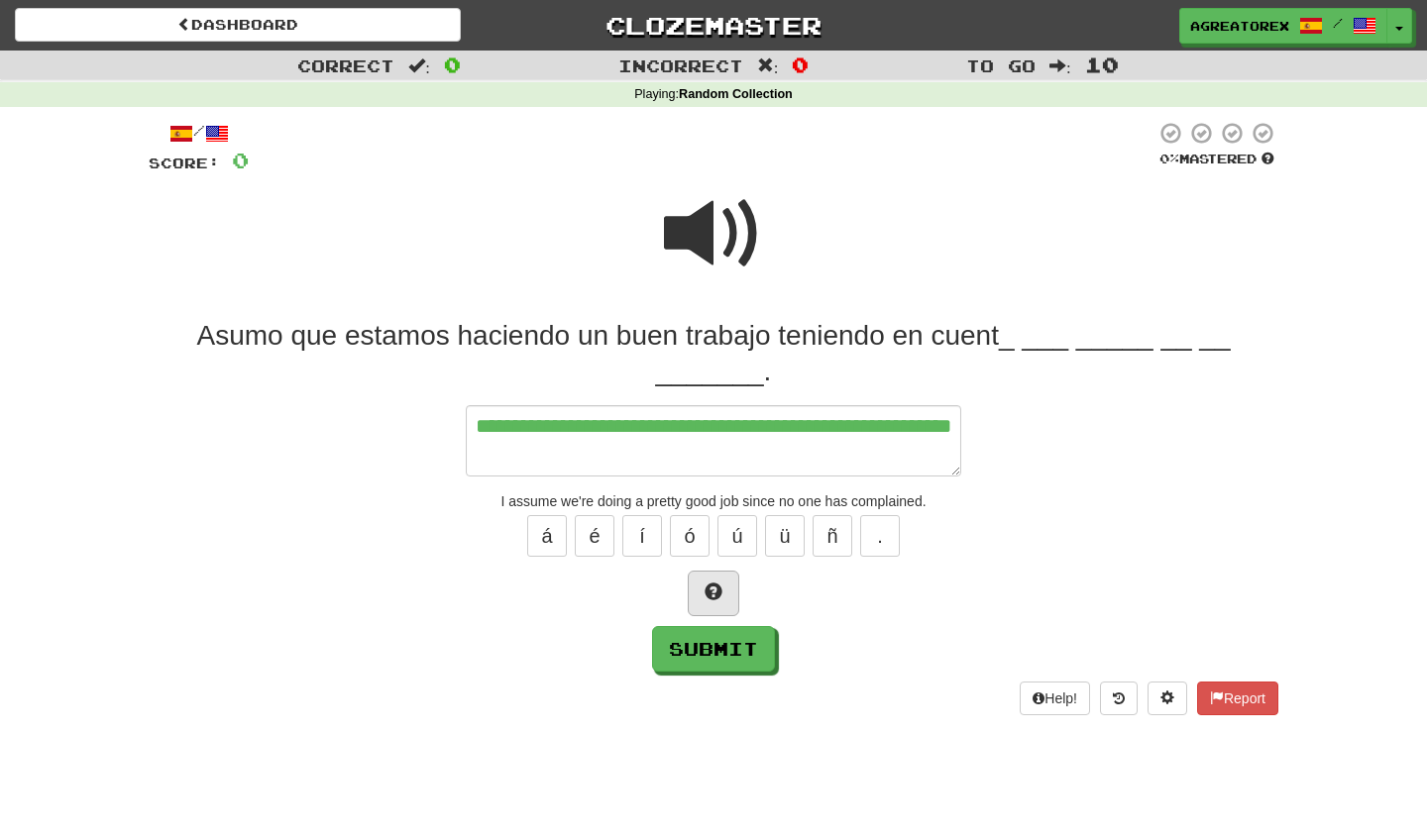 click at bounding box center (714, 591) 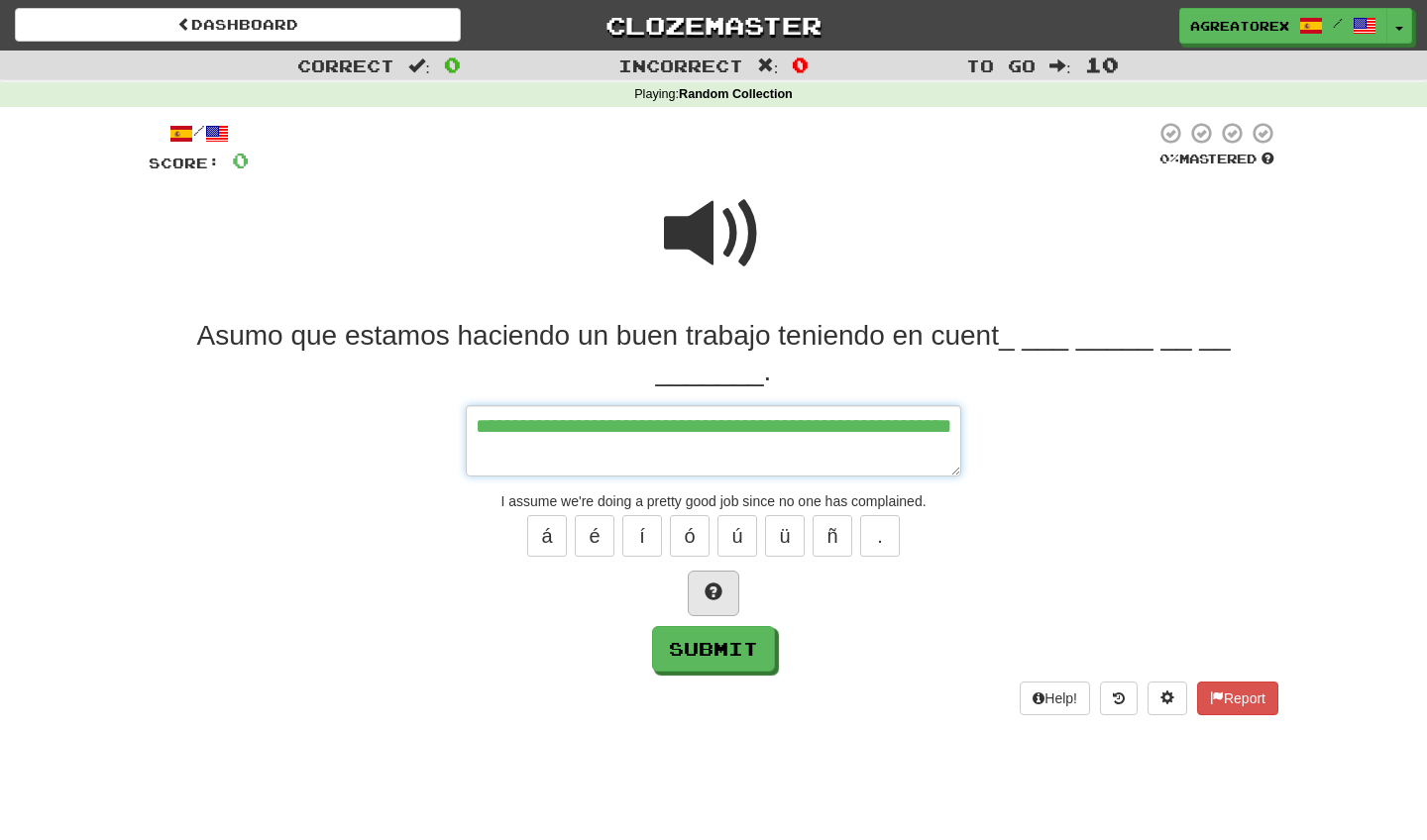 type on "*" 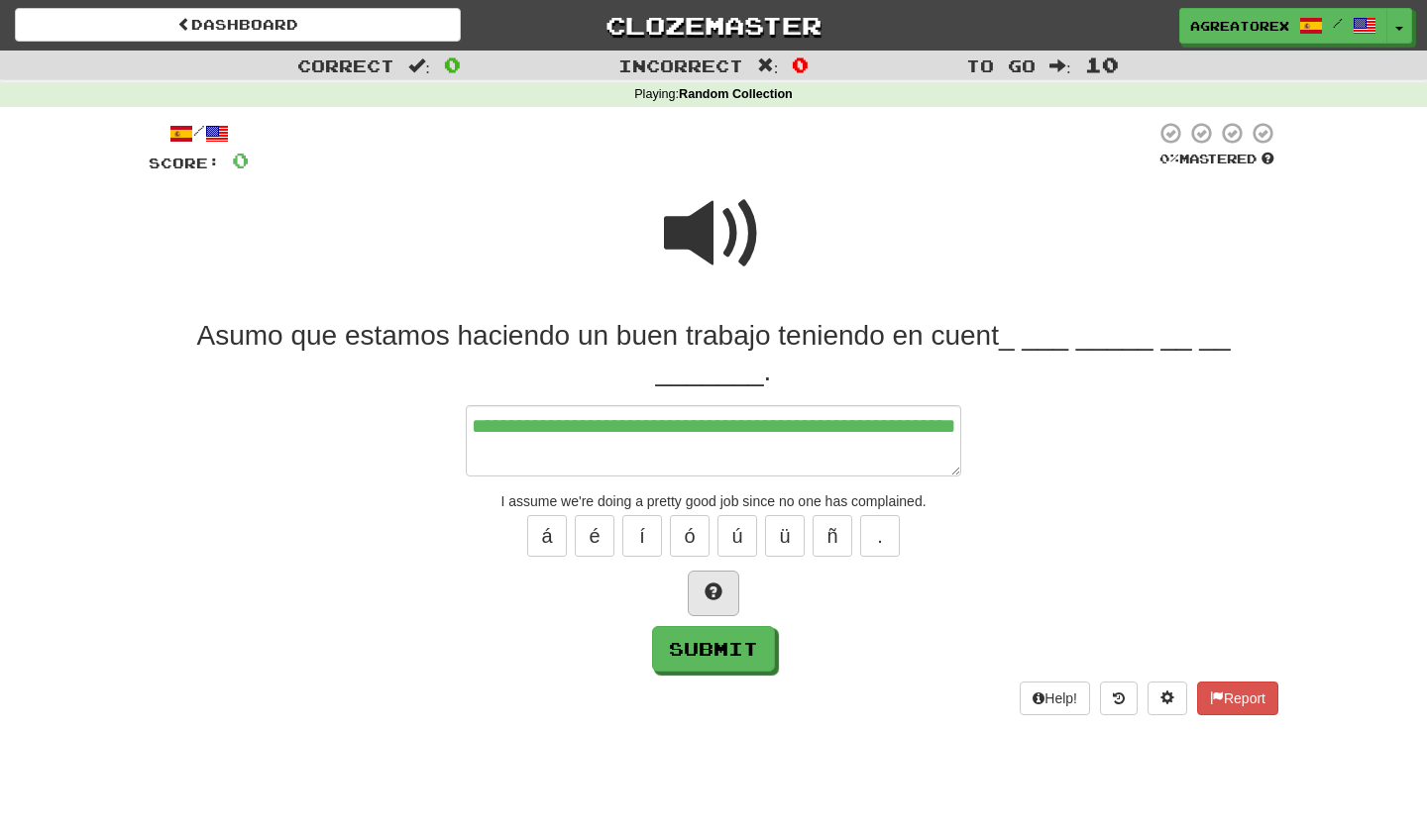 click at bounding box center [714, 591] 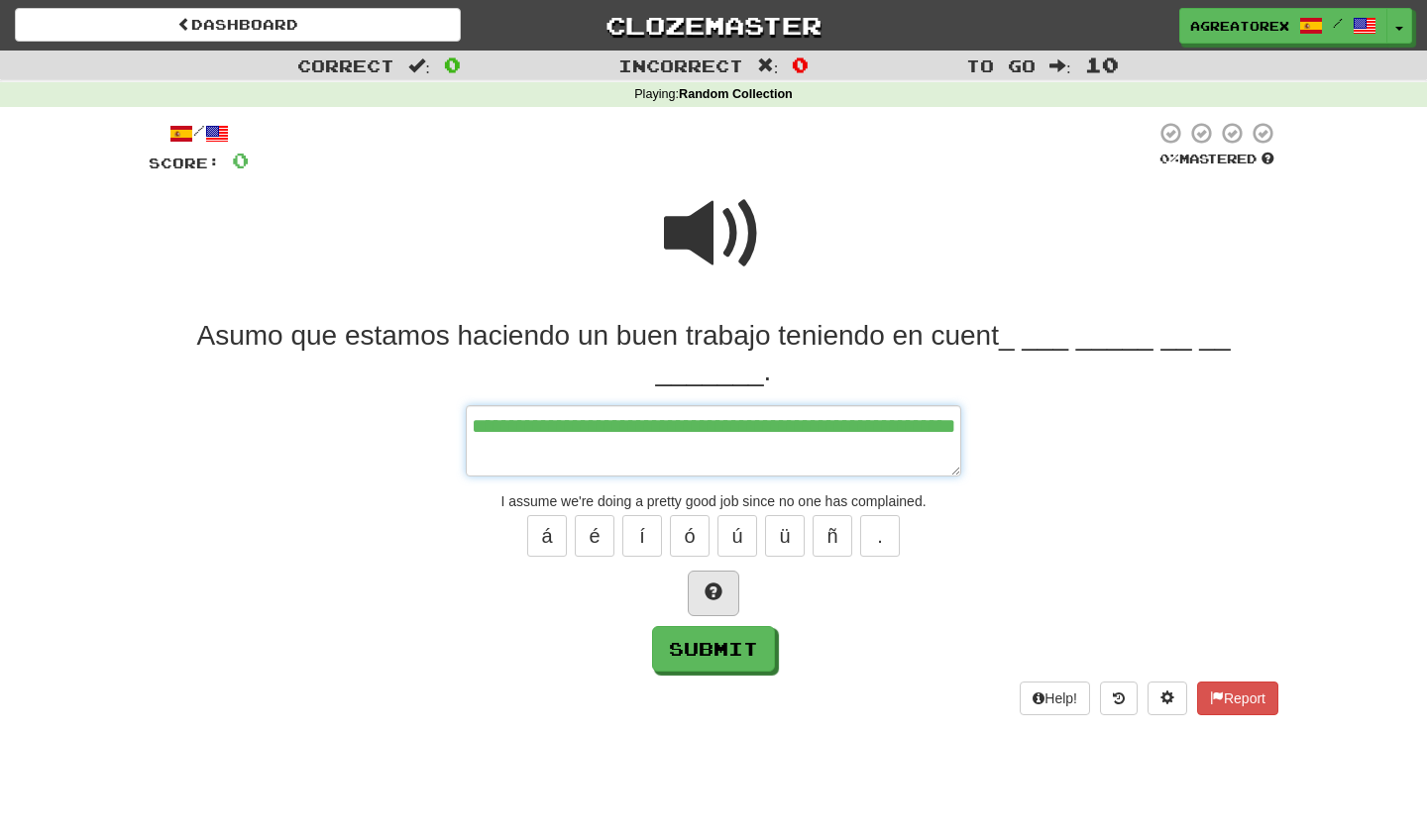 type on "*" 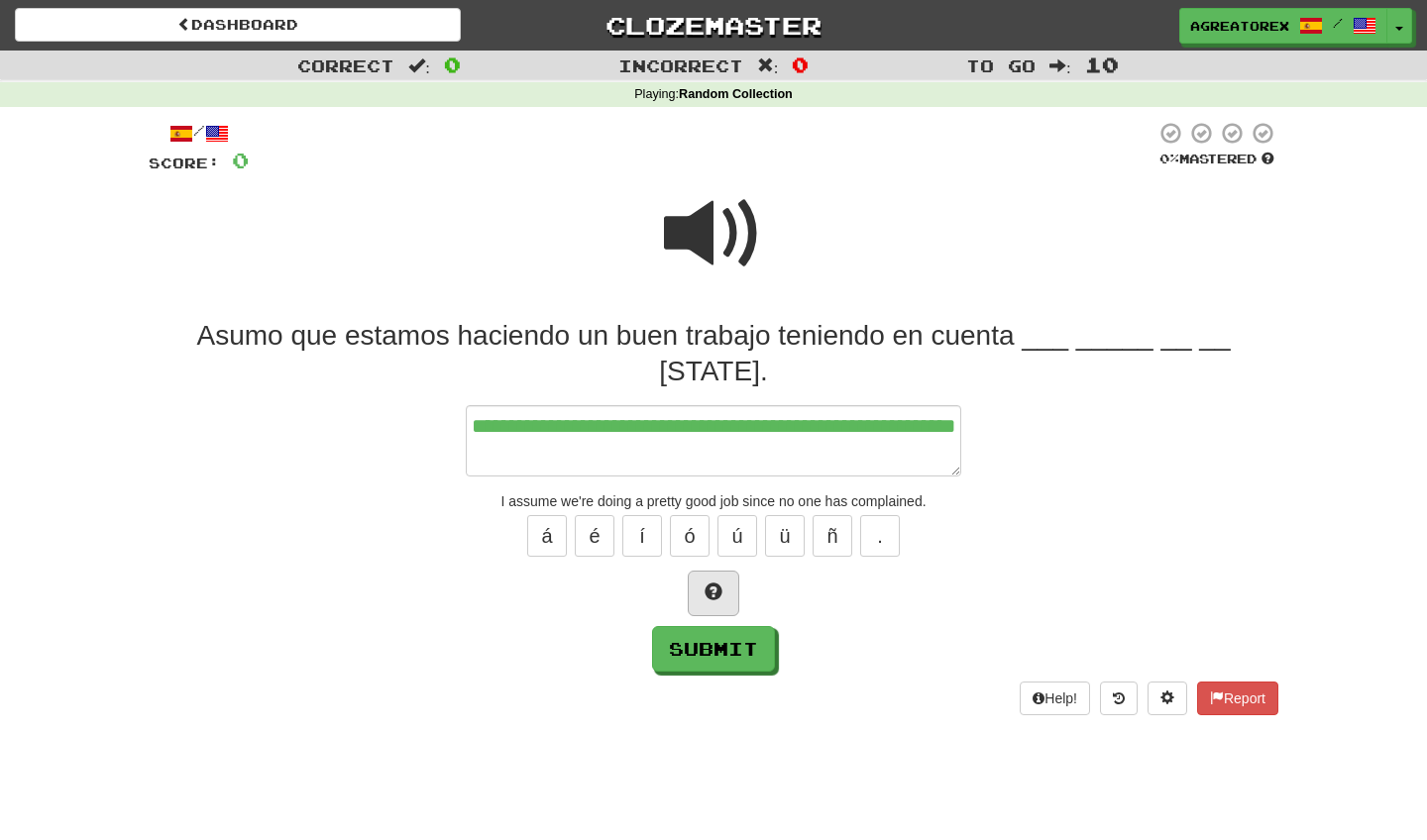click at bounding box center [714, 591] 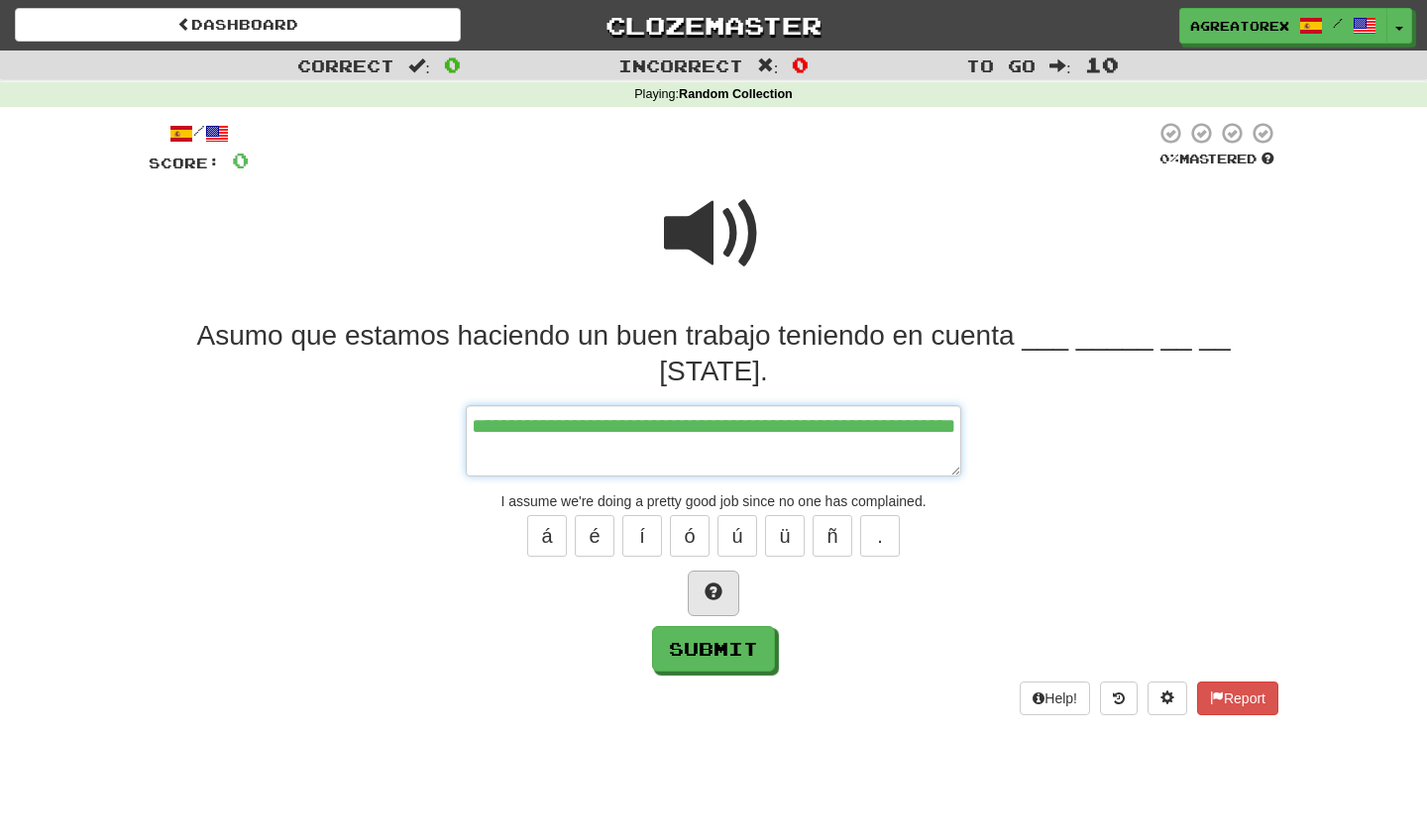 type on "*" 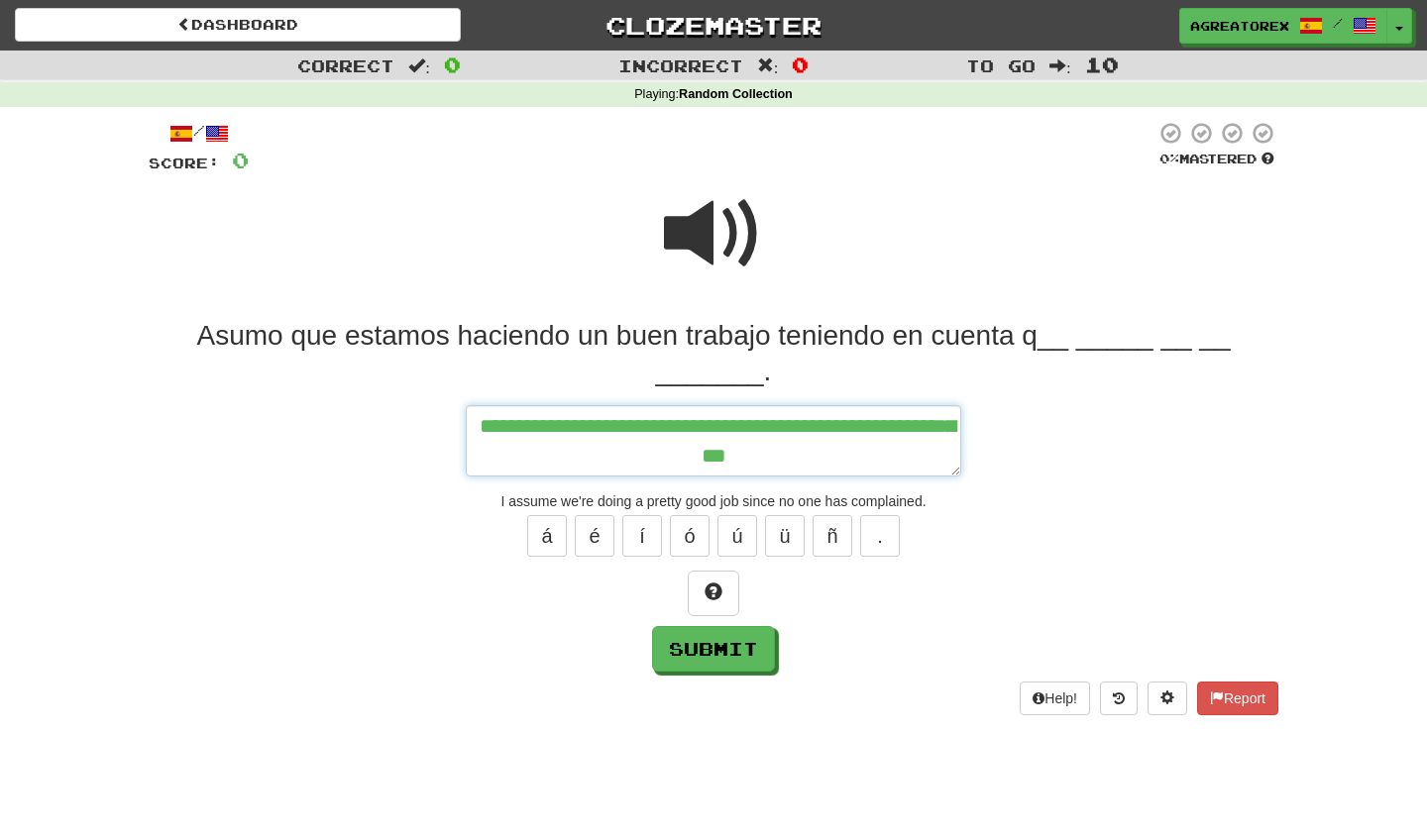 type on "*" 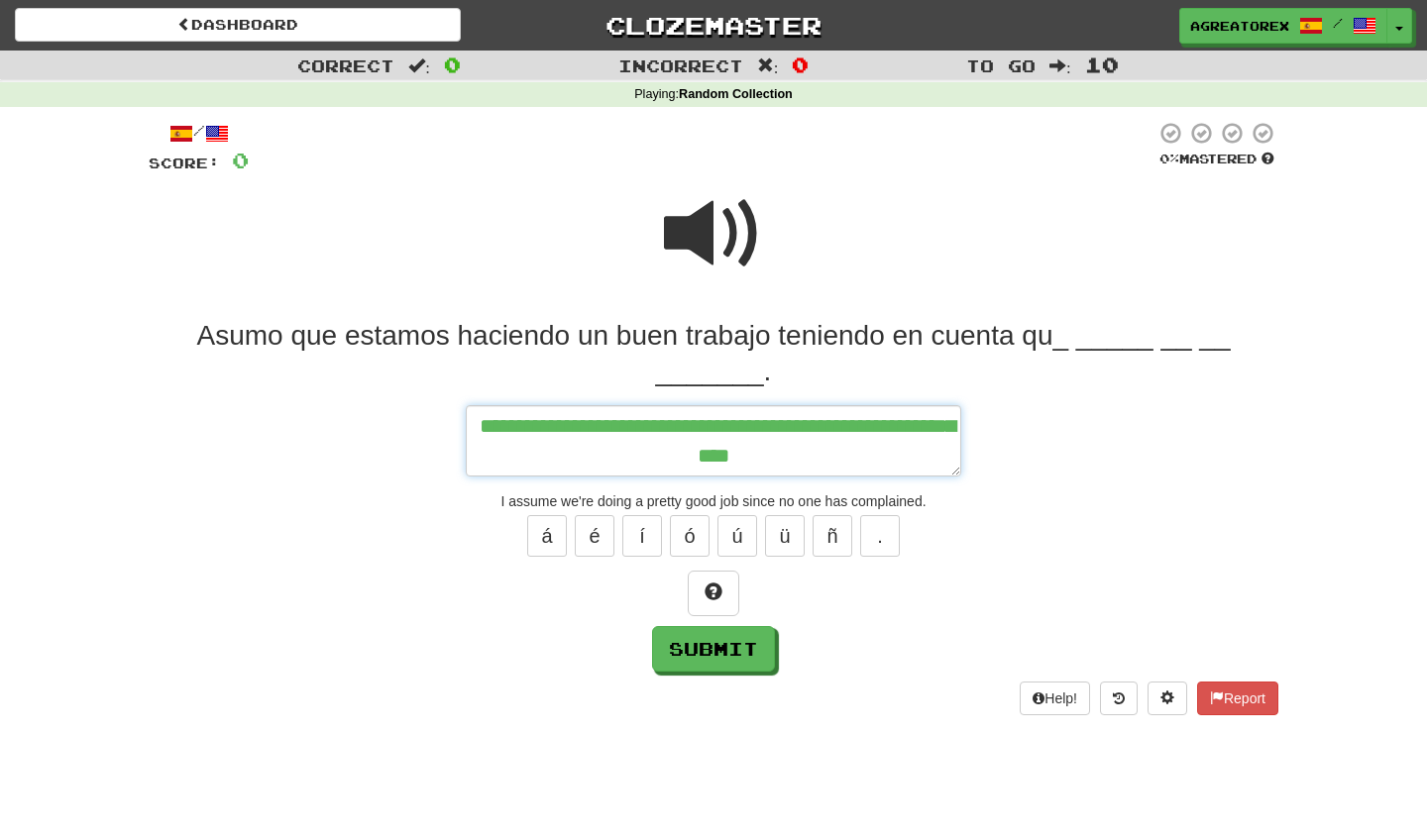 type on "*" 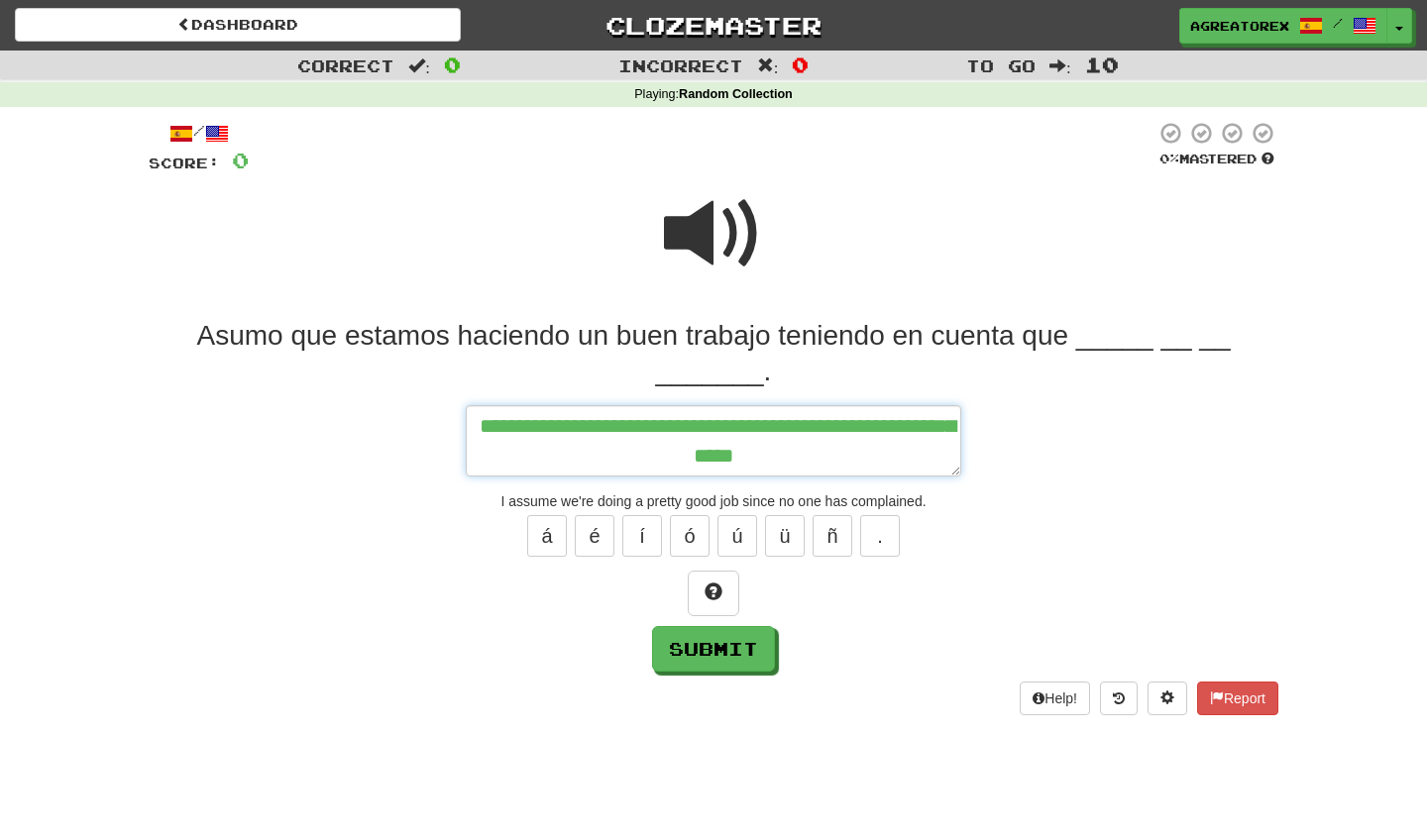 type on "*" 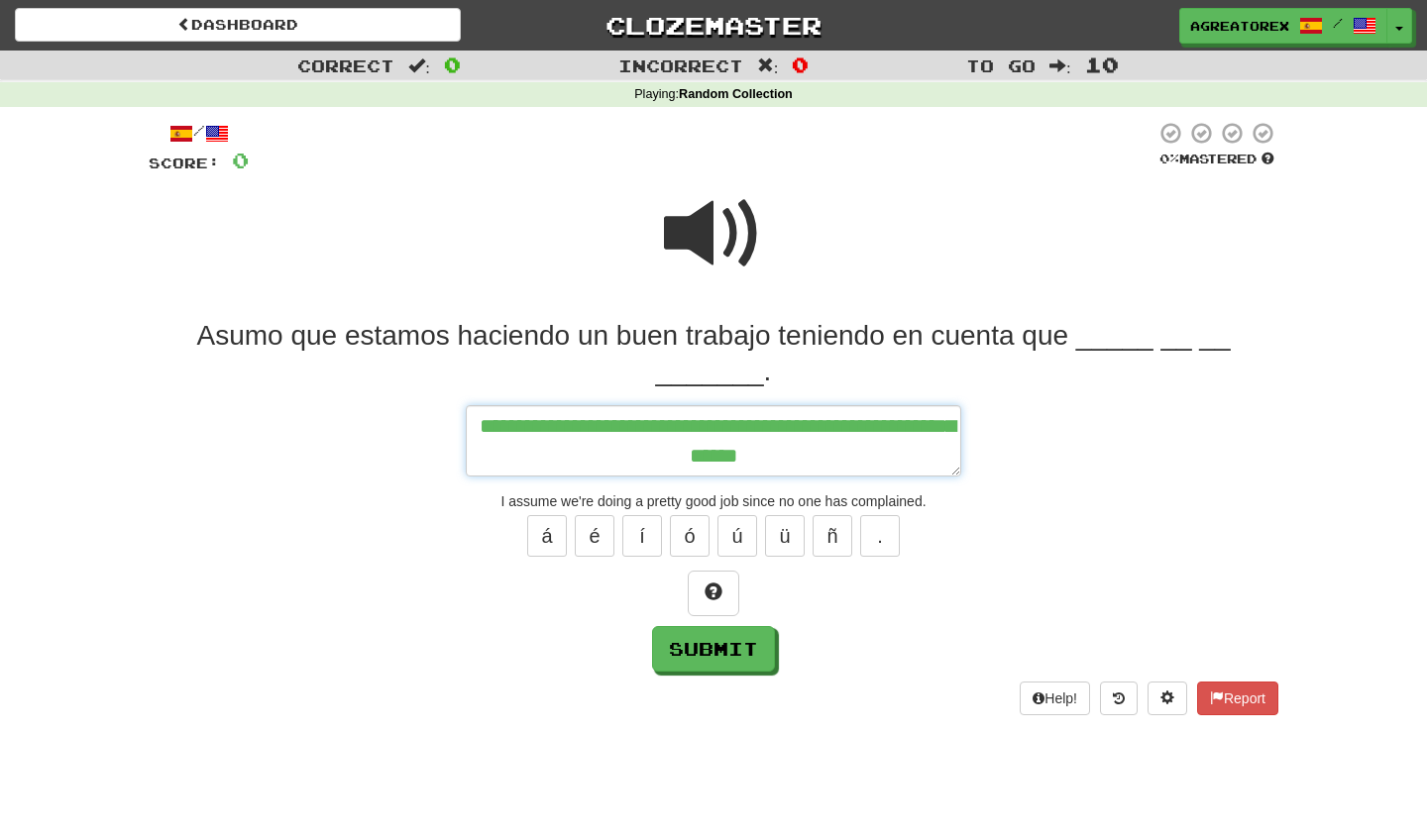 type on "*" 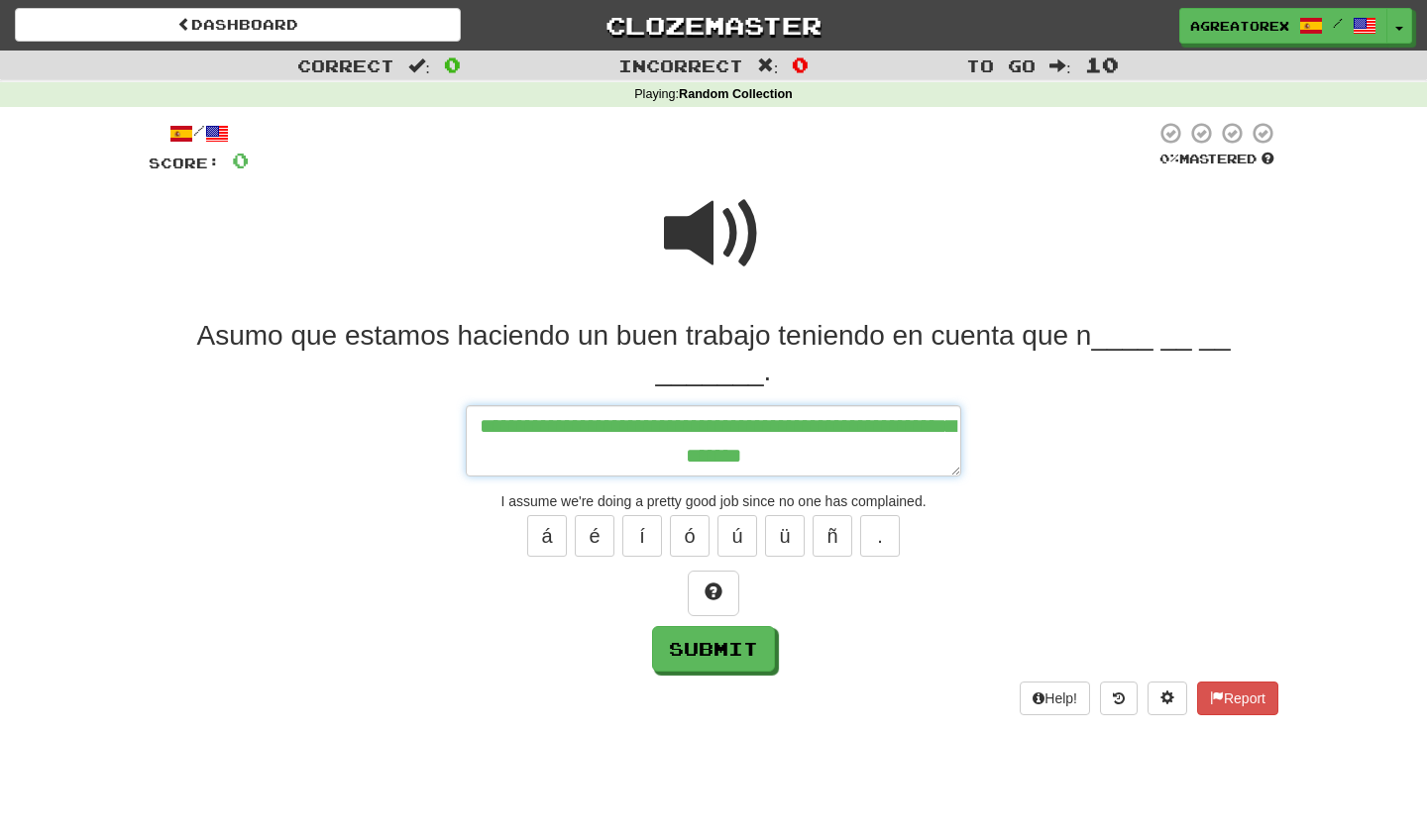 type on "*" 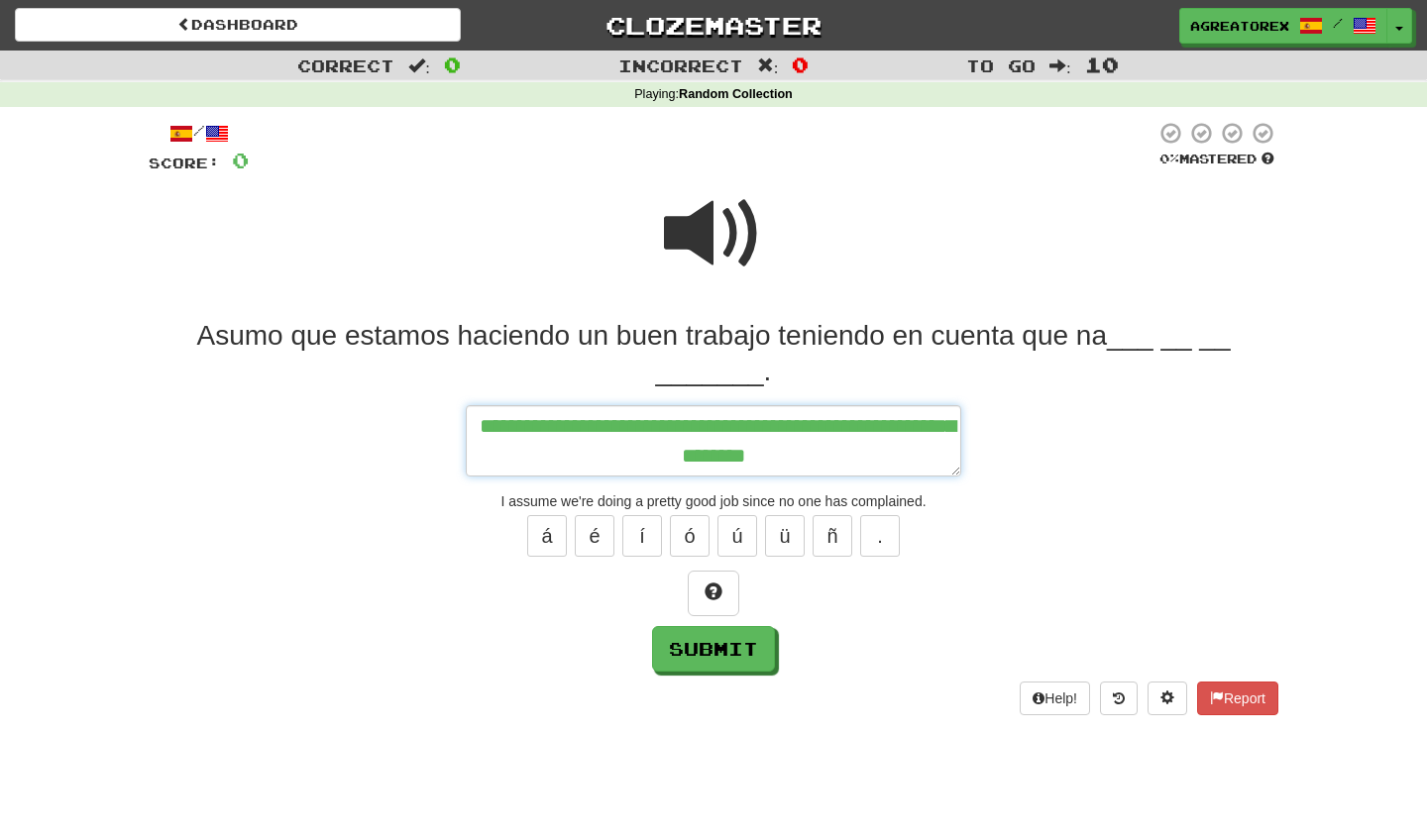 type on "*" 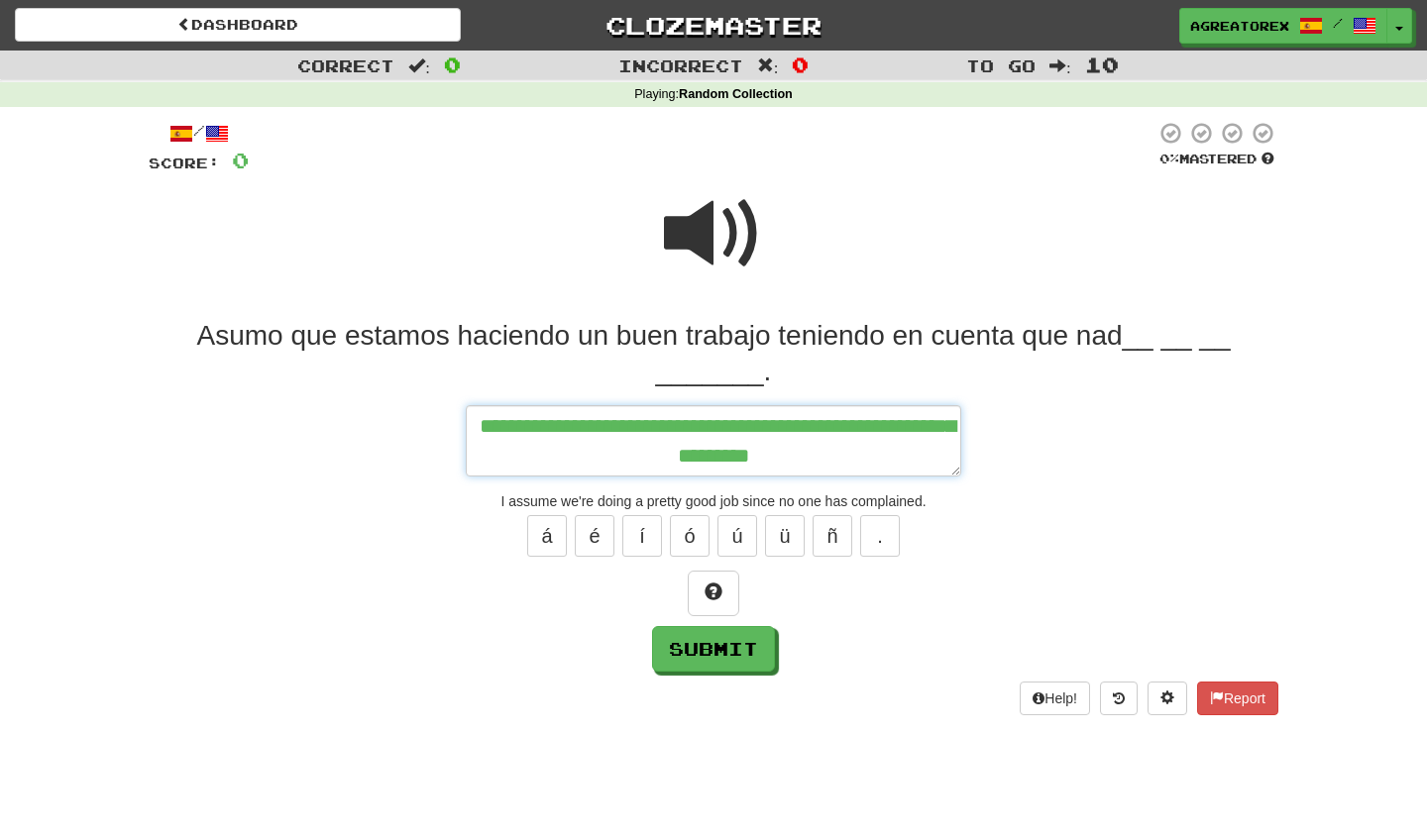 type on "*" 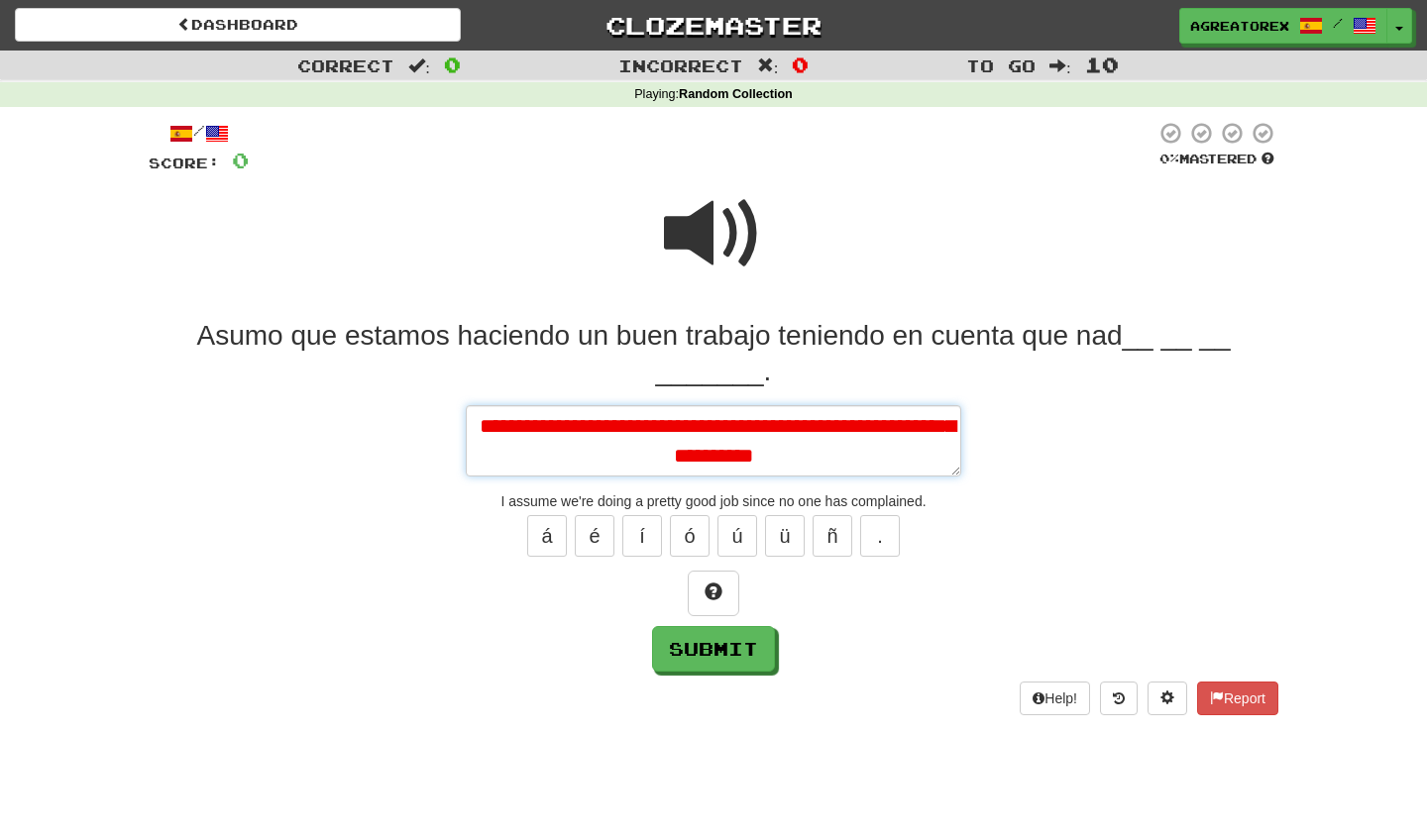 type on "*" 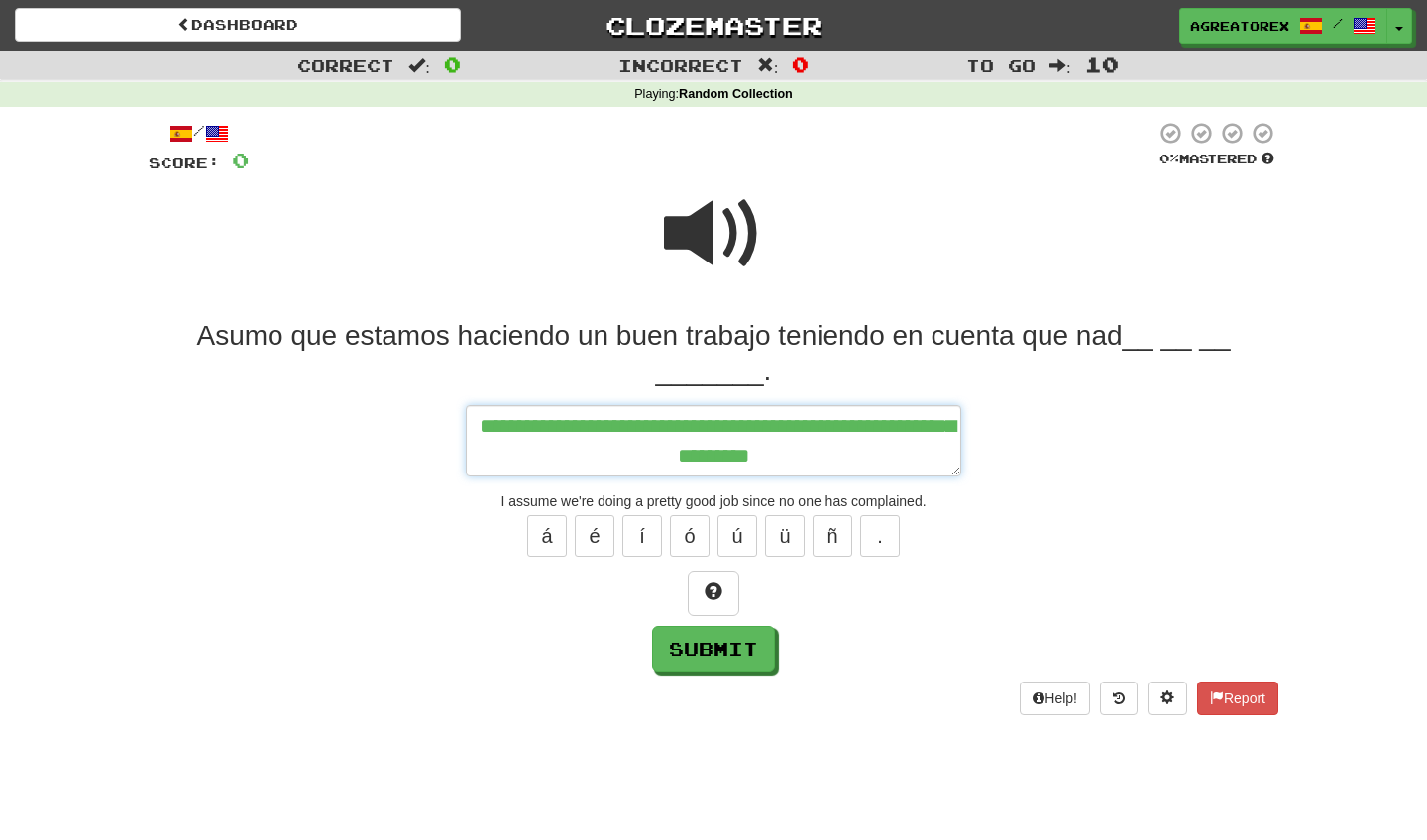 type on "*" 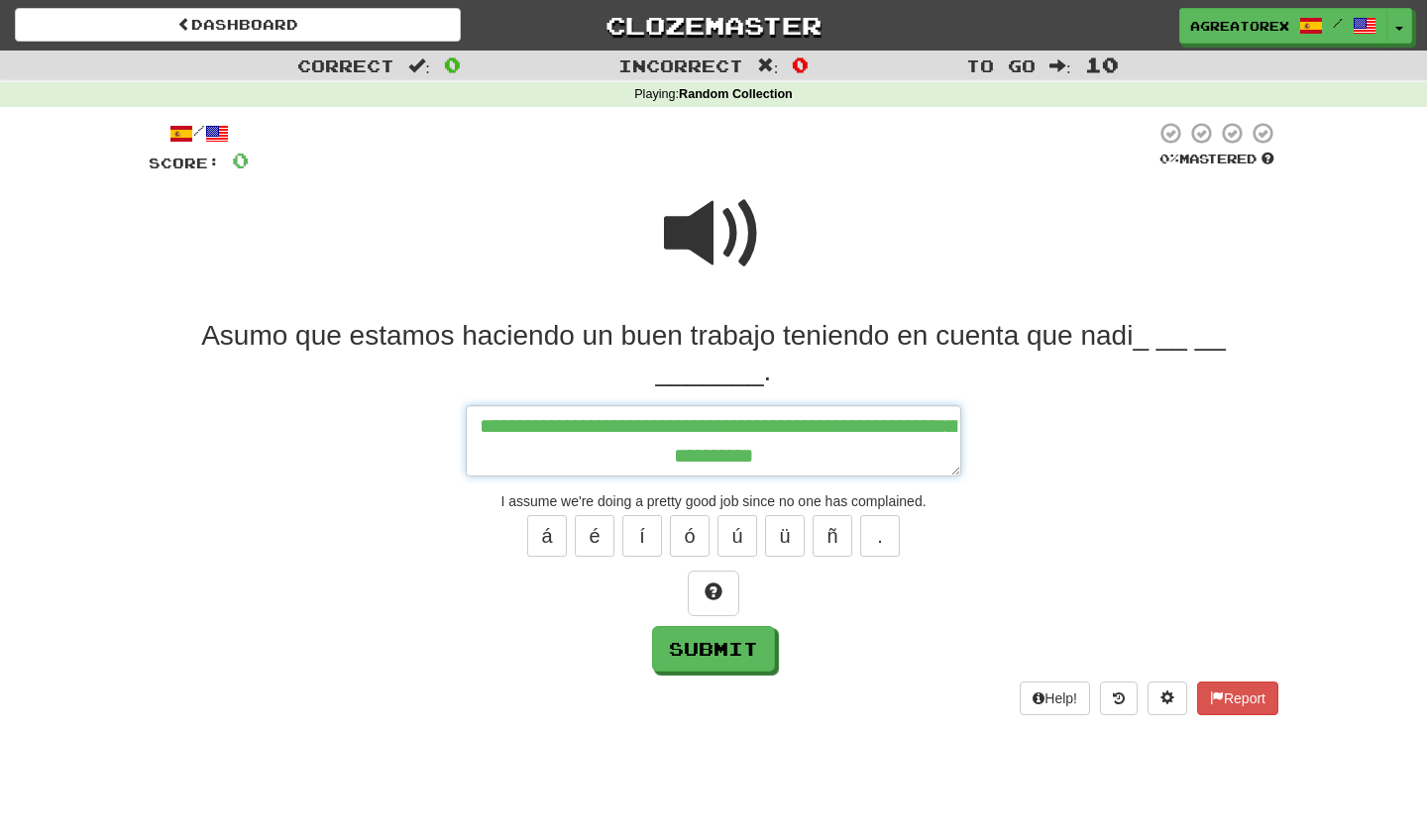 type on "*" 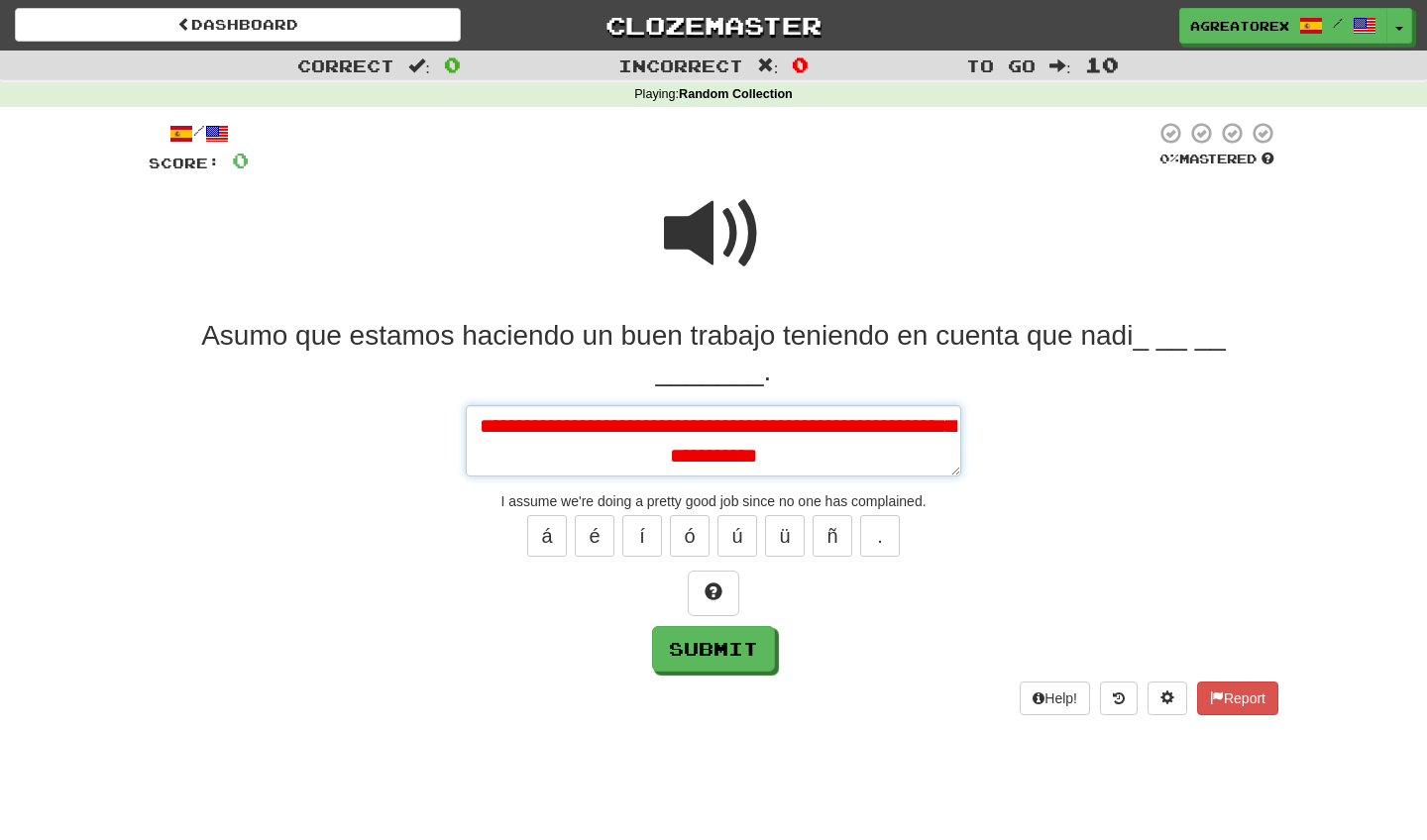 type on "*" 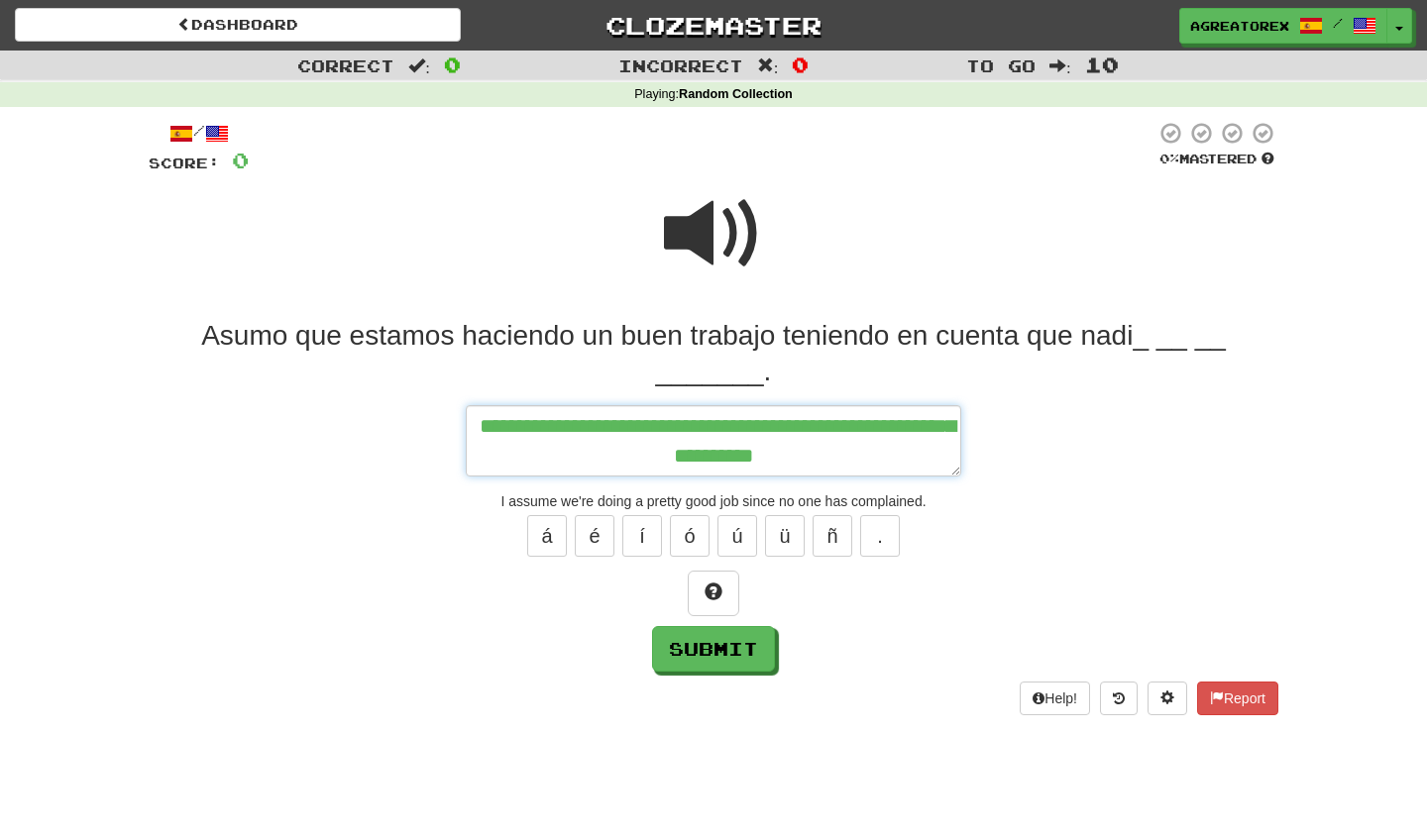 type on "*" 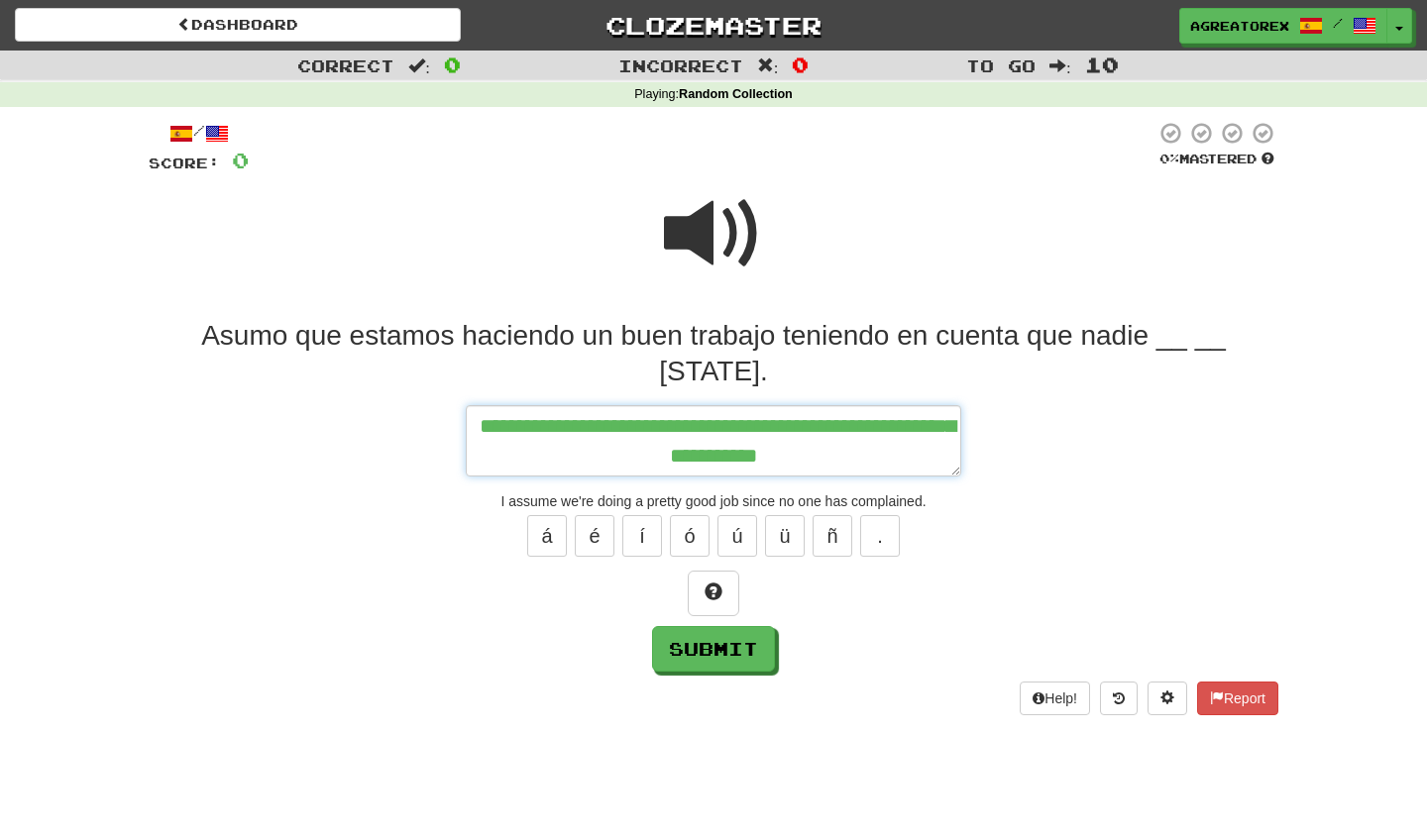type on "*" 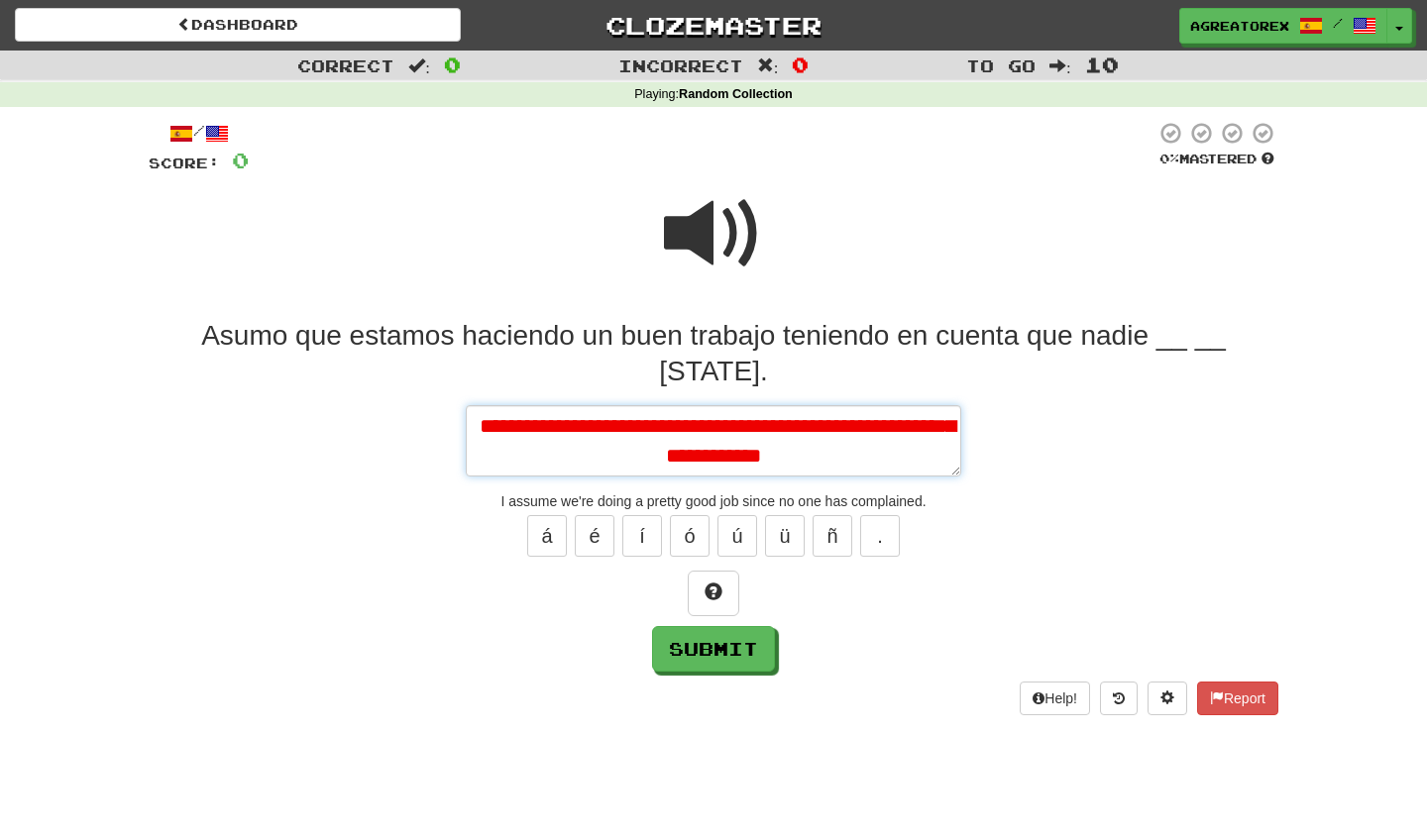 type on "*" 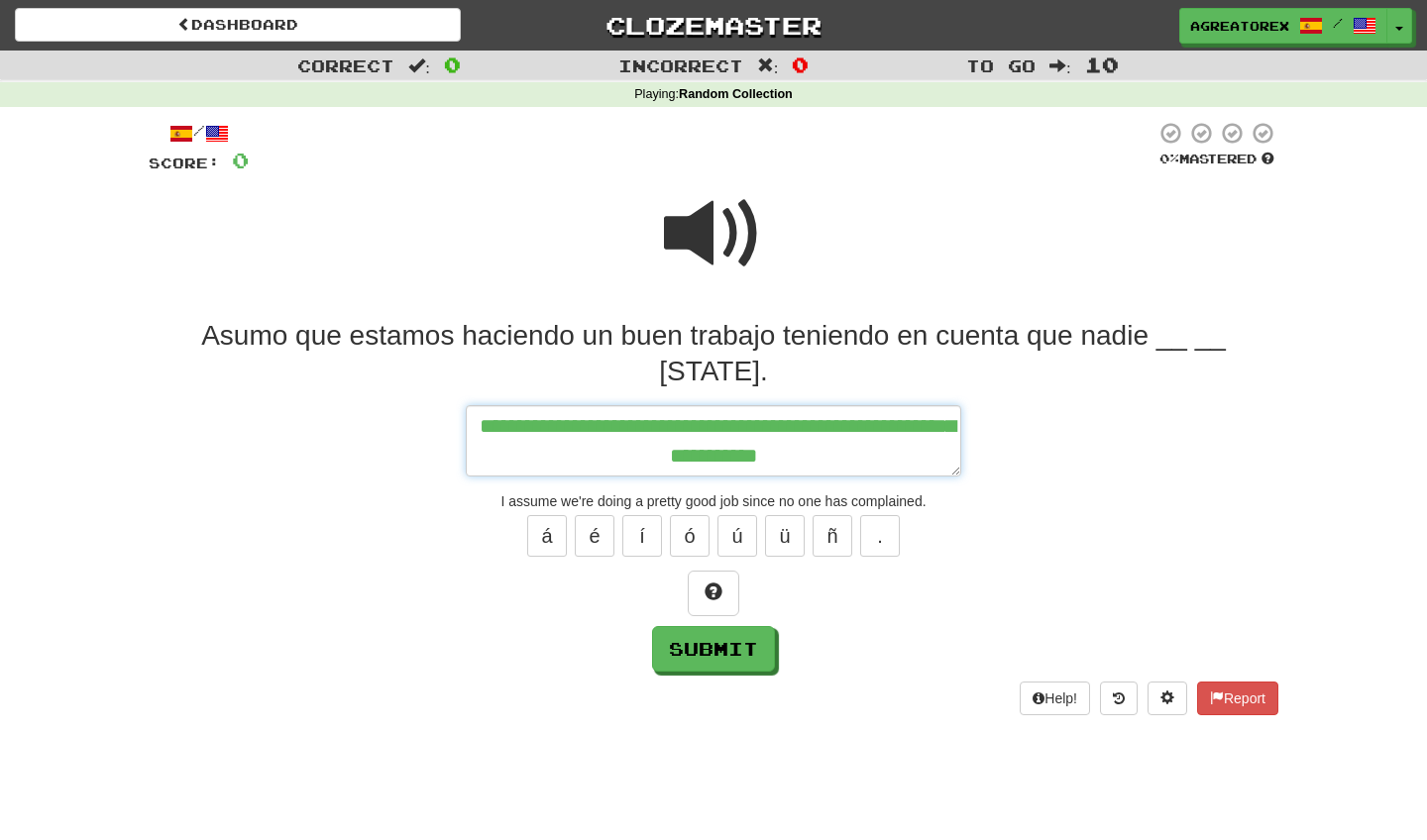 type on "*" 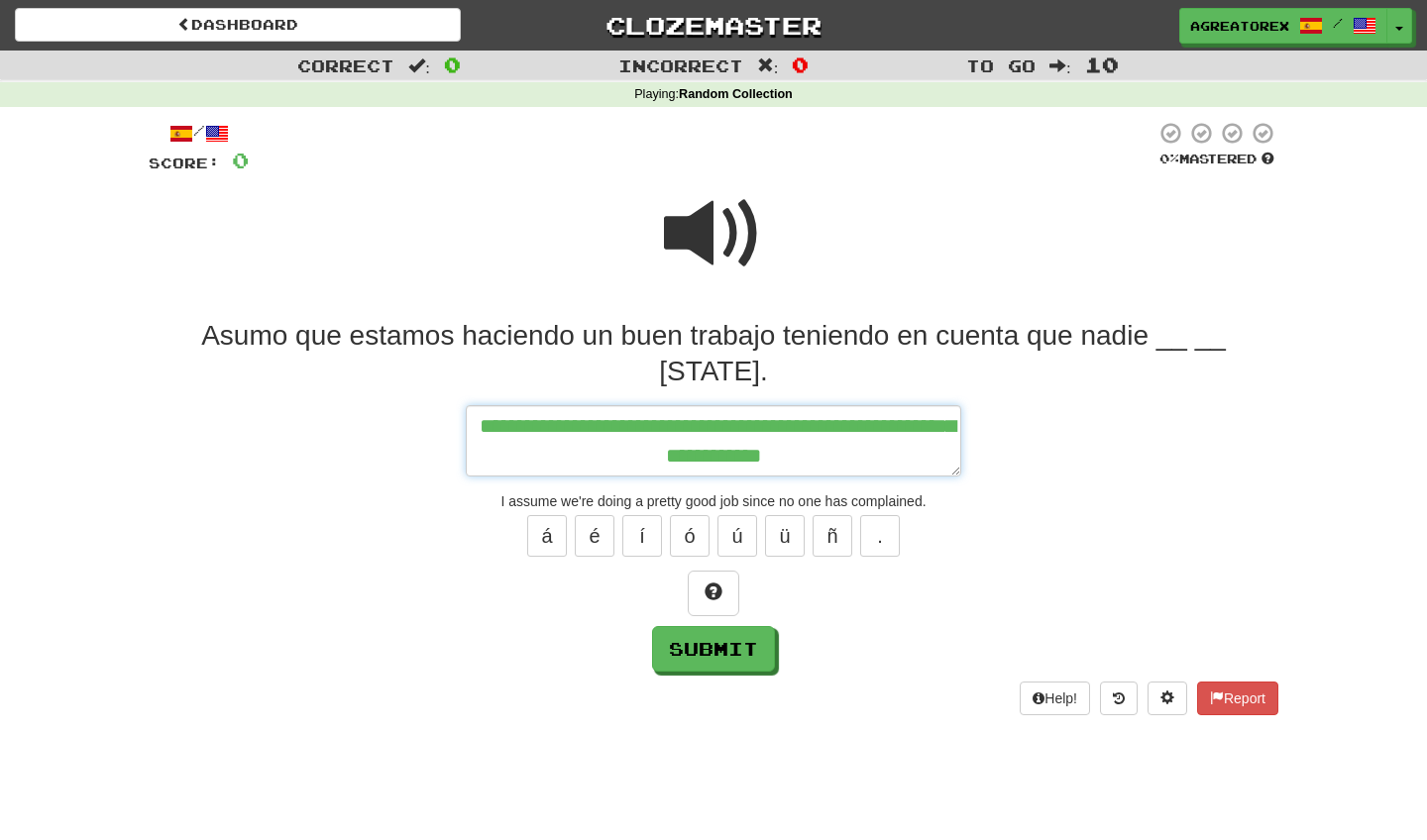 type 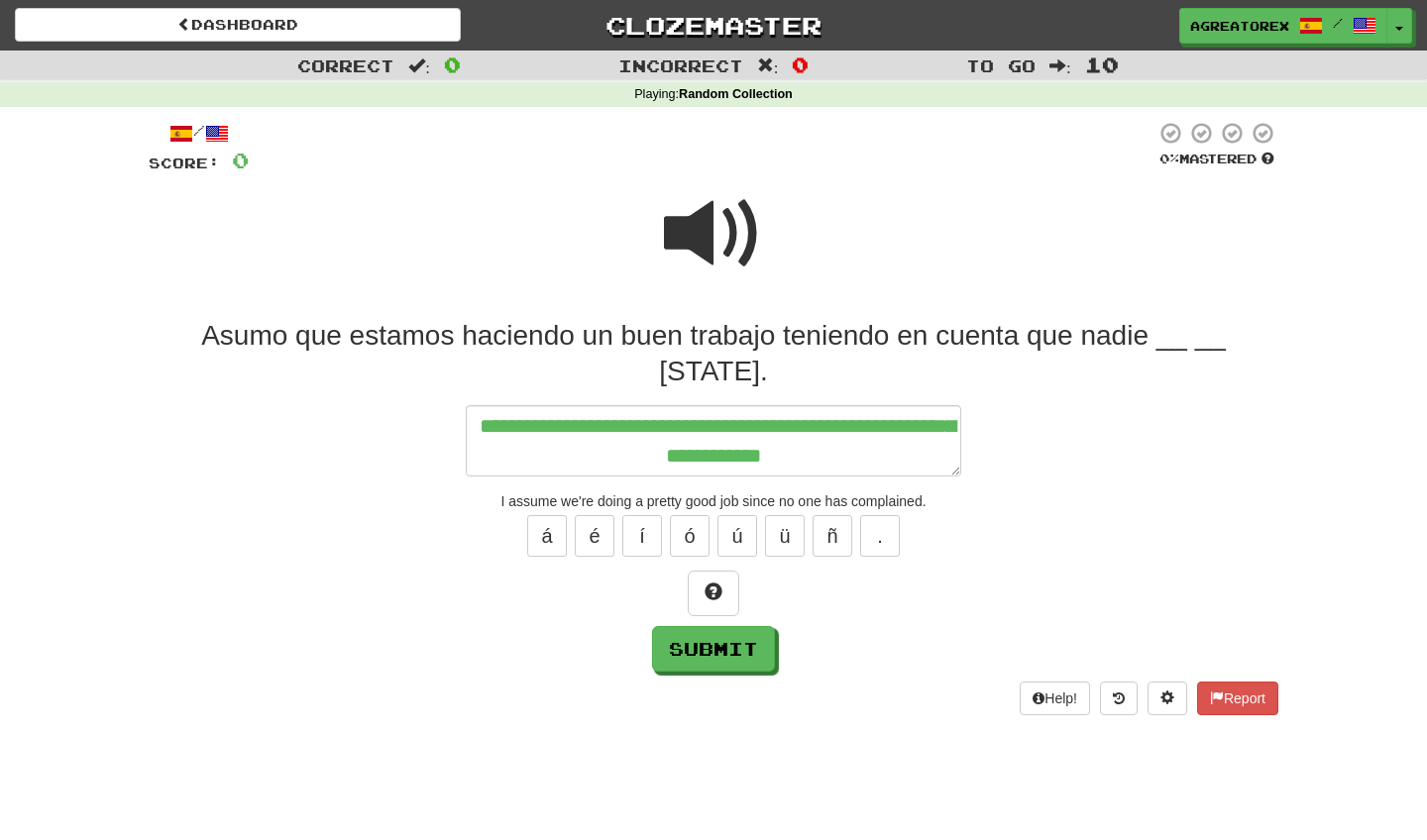 click at bounding box center (714, 234) 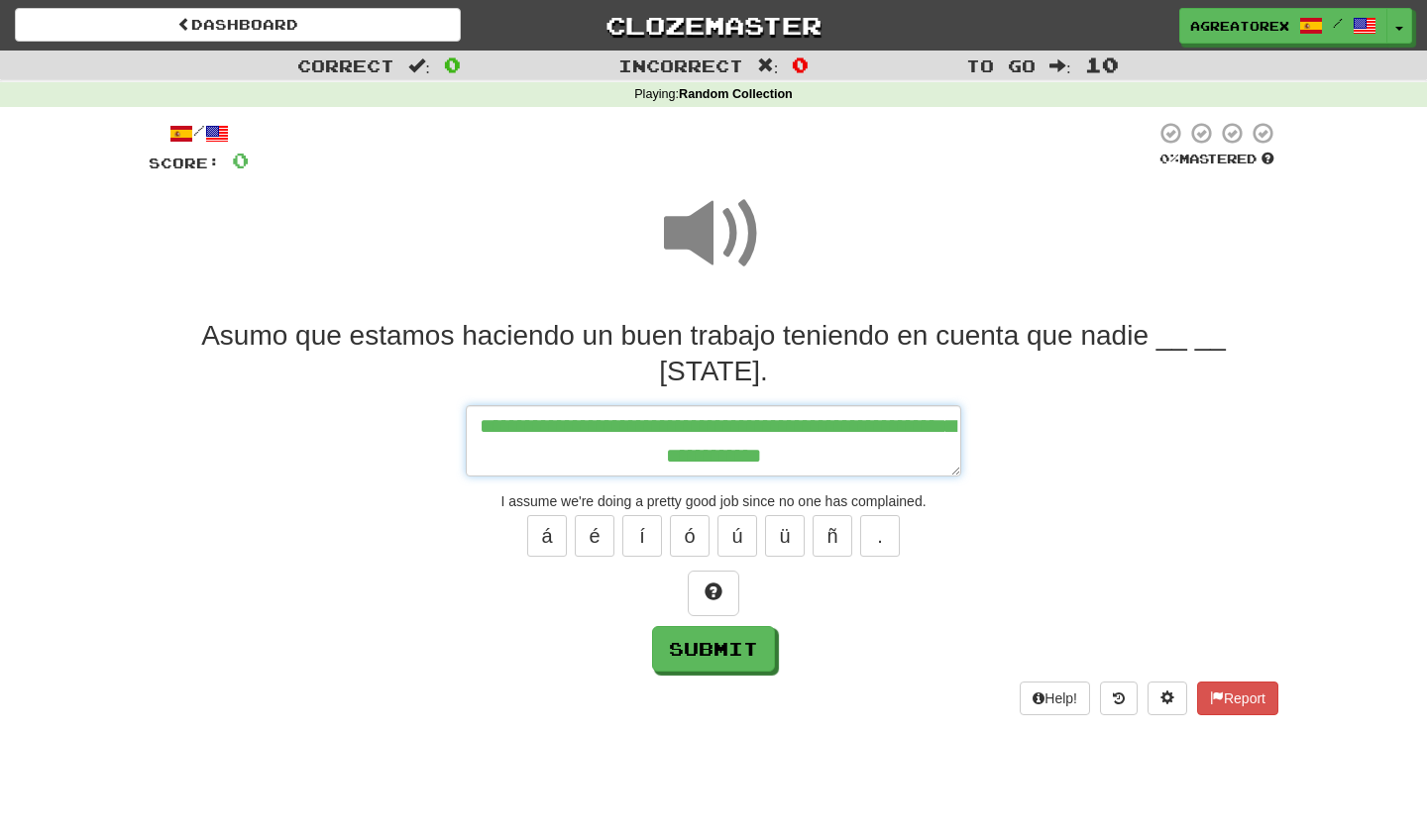 click on "**********" at bounding box center (714, 441) 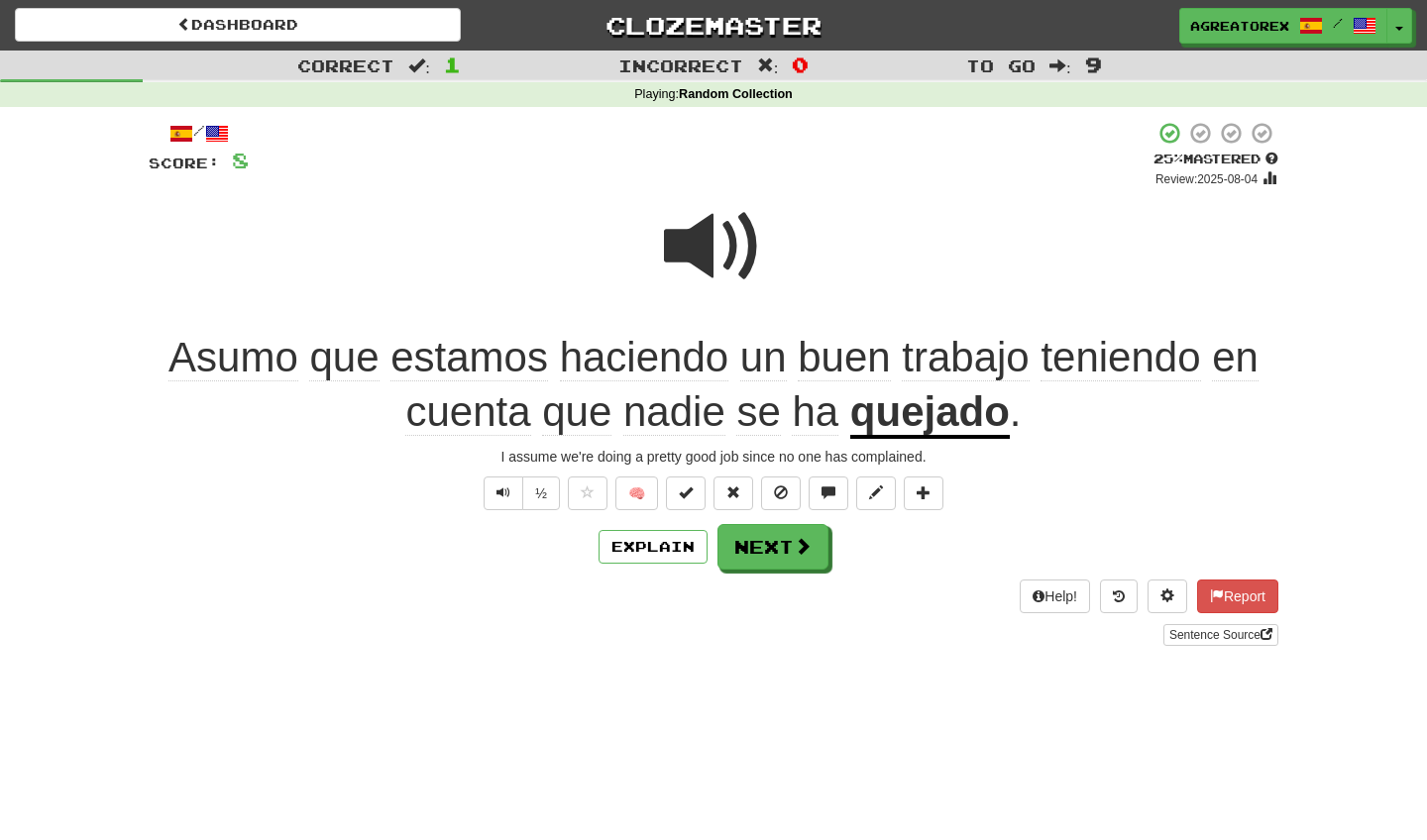 click on "teniendo" 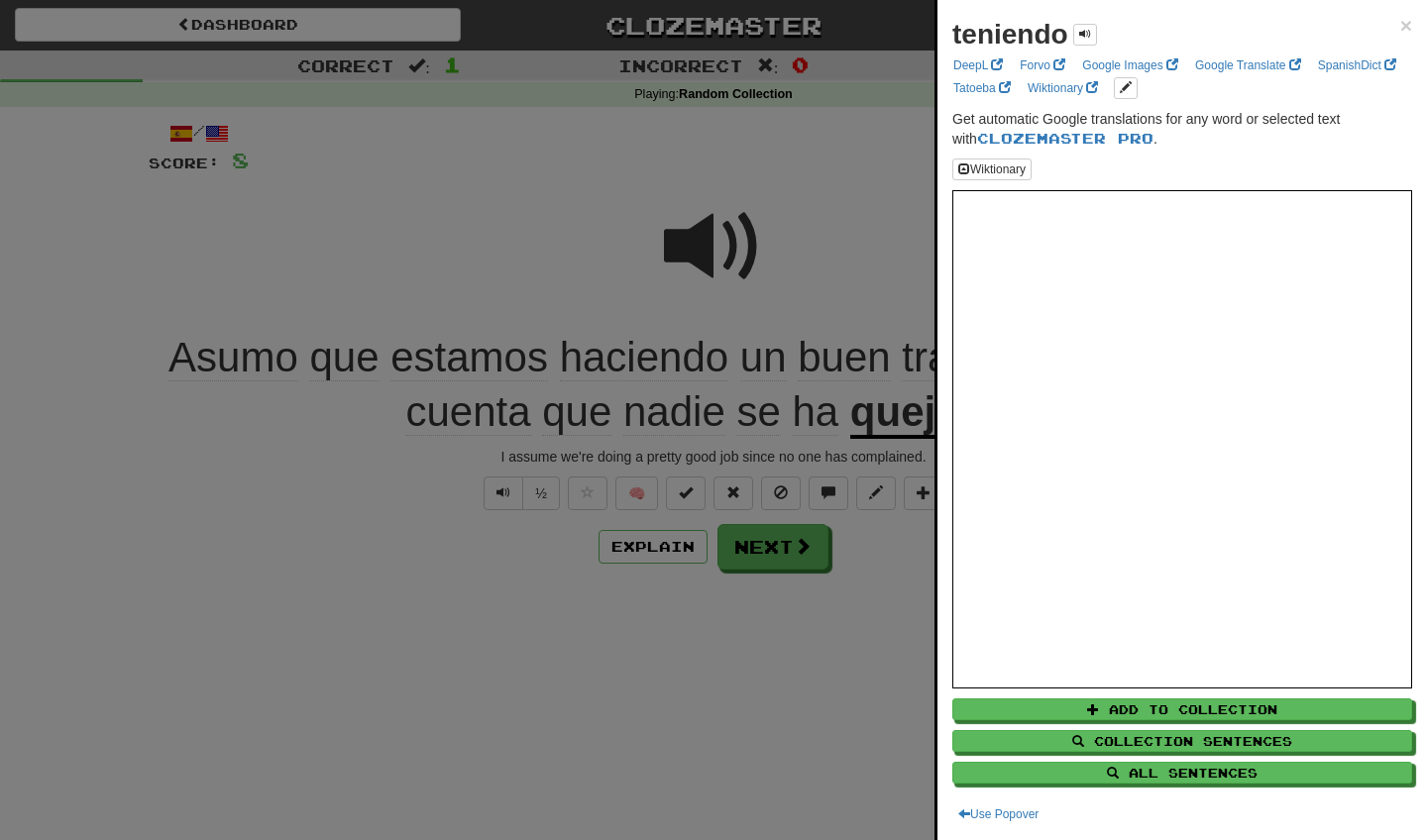 click at bounding box center (714, 420) 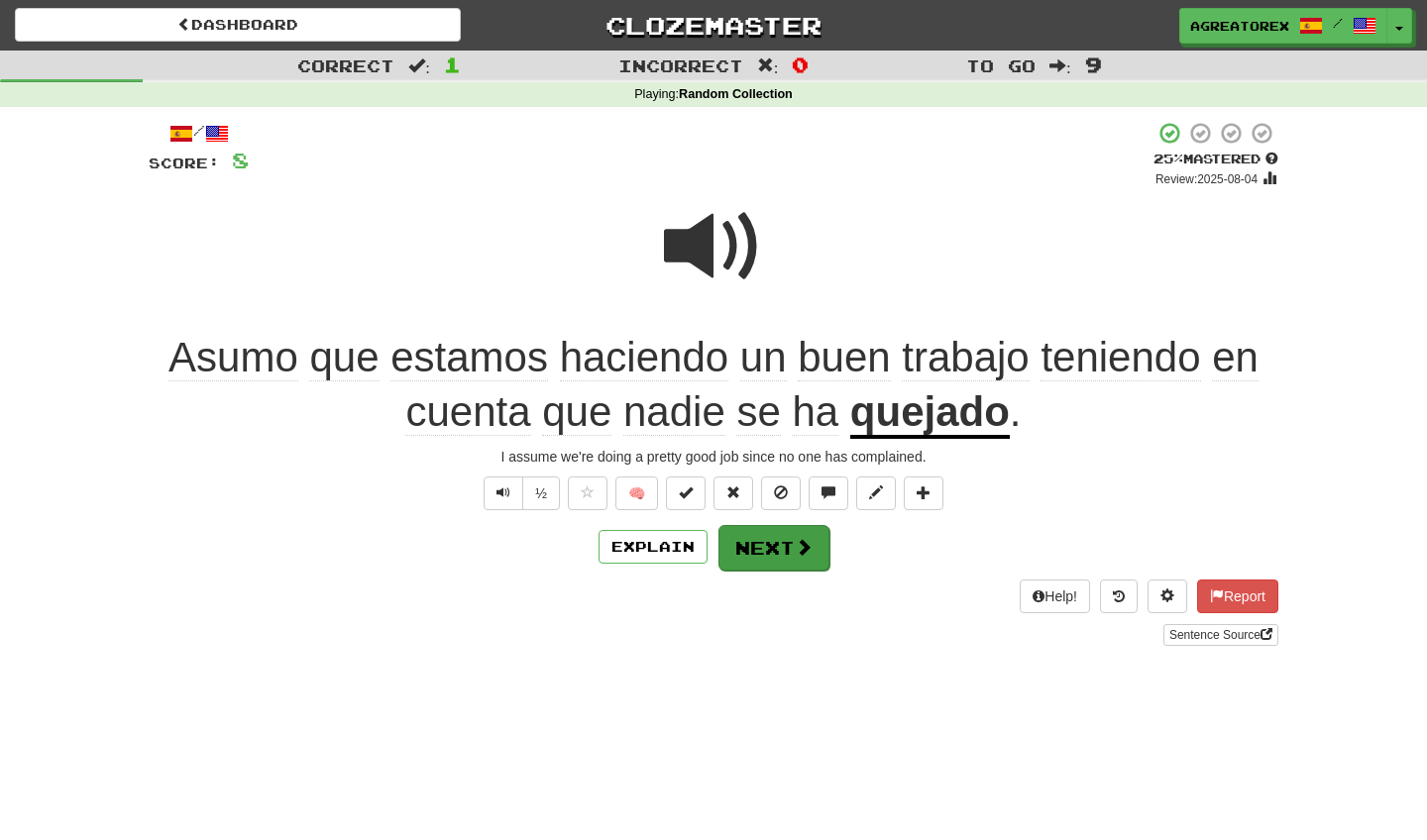 click at bounding box center [804, 547] 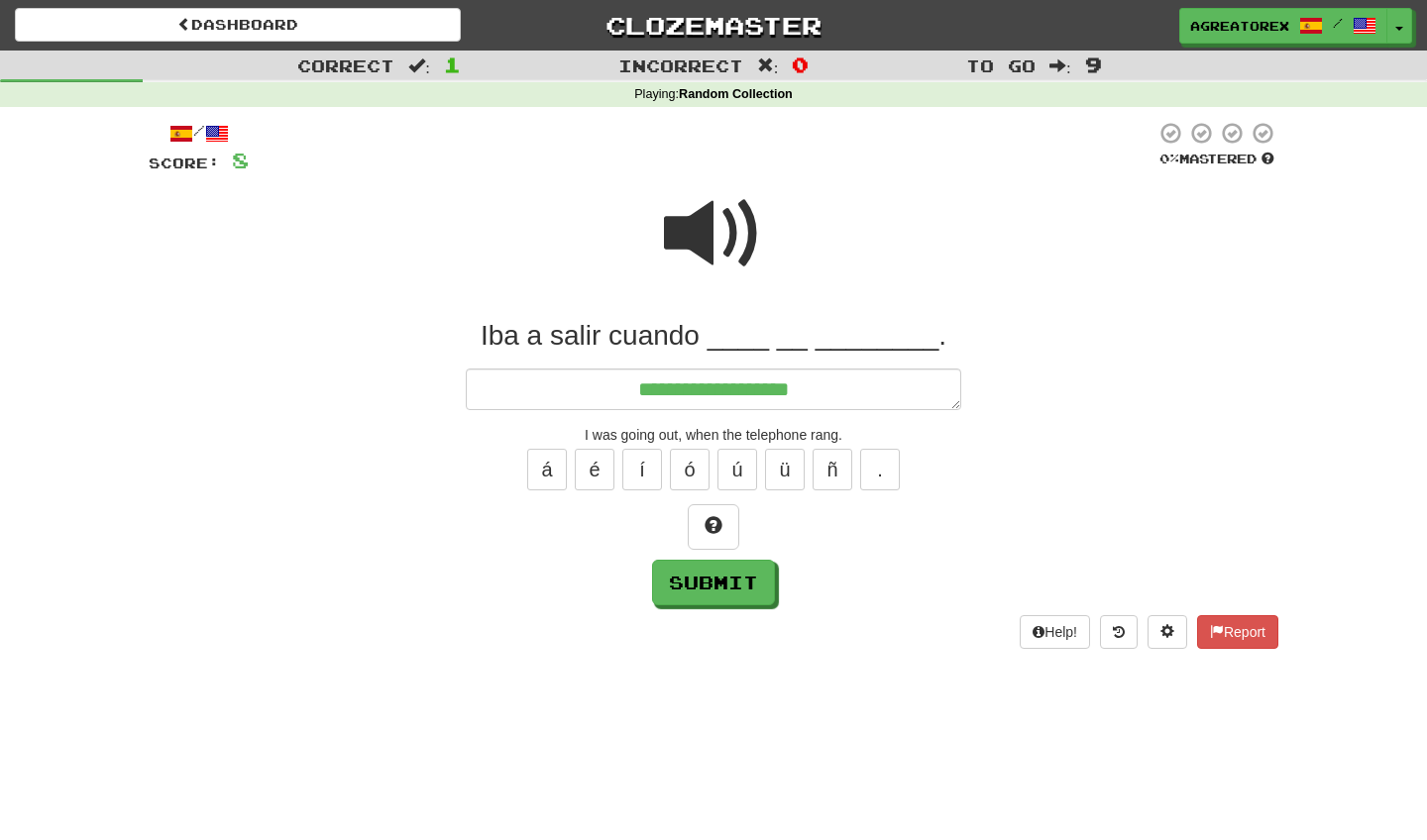 click at bounding box center [714, 234] 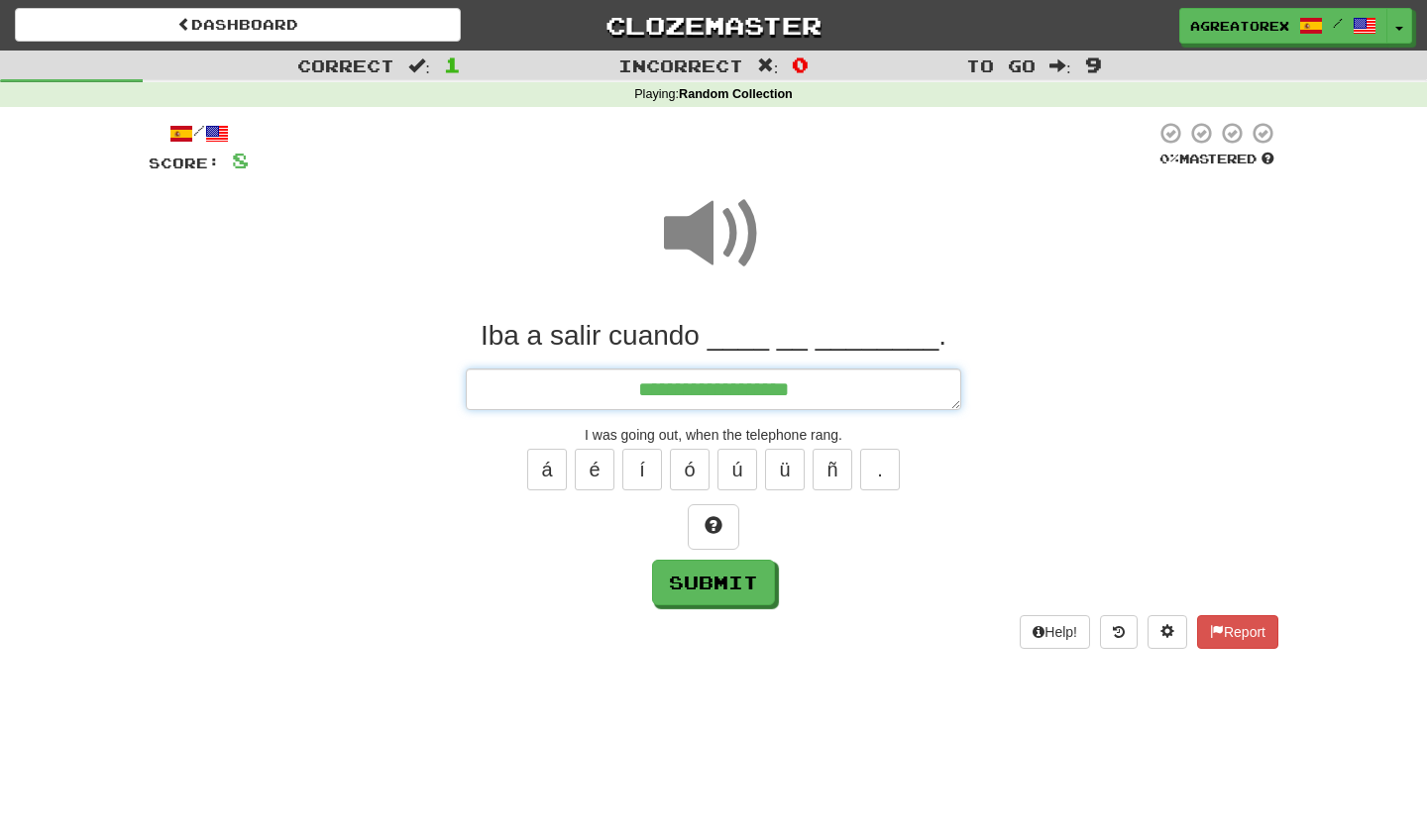 click on "**********" at bounding box center [714, 389] 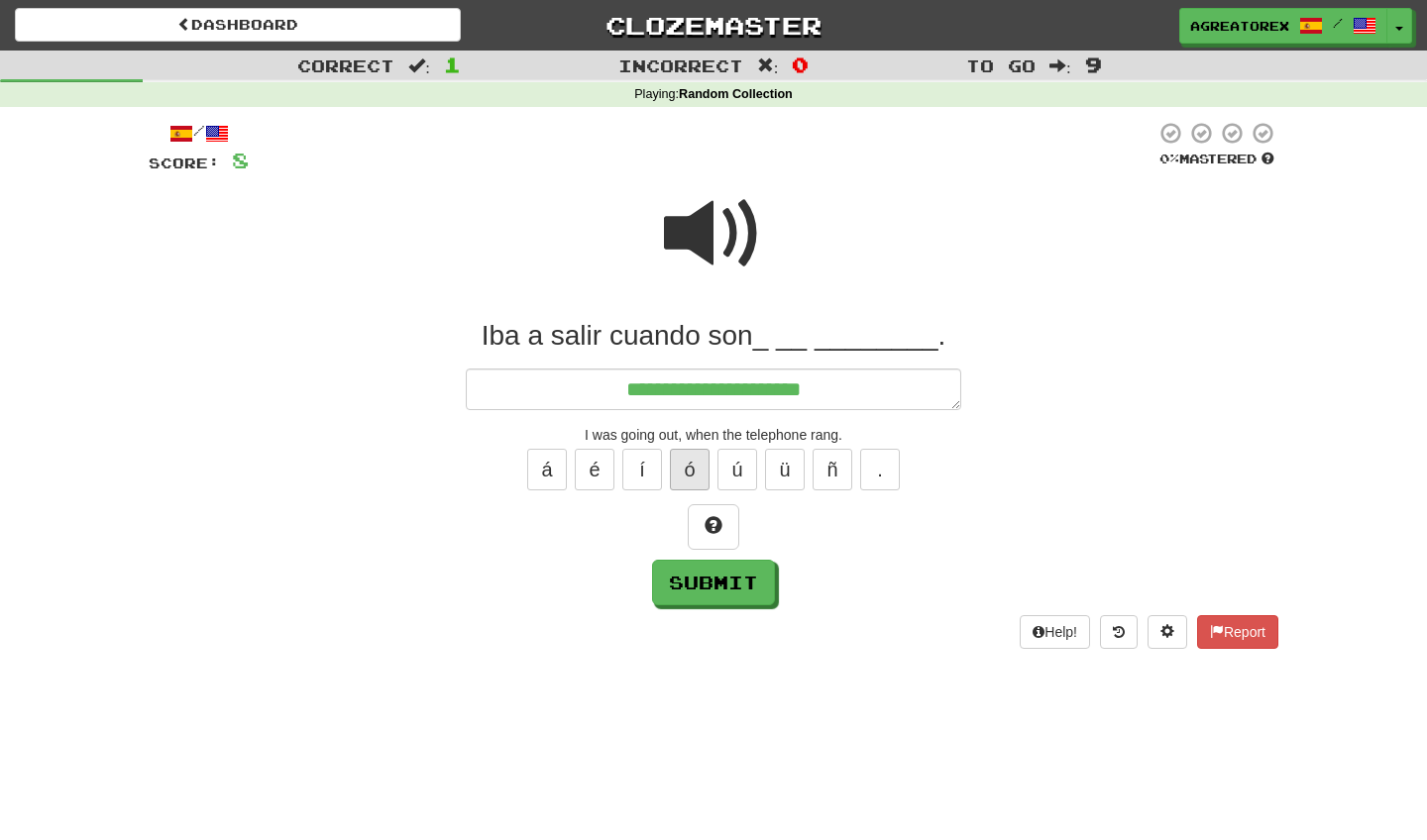 click on "ó" at bounding box center (690, 470) 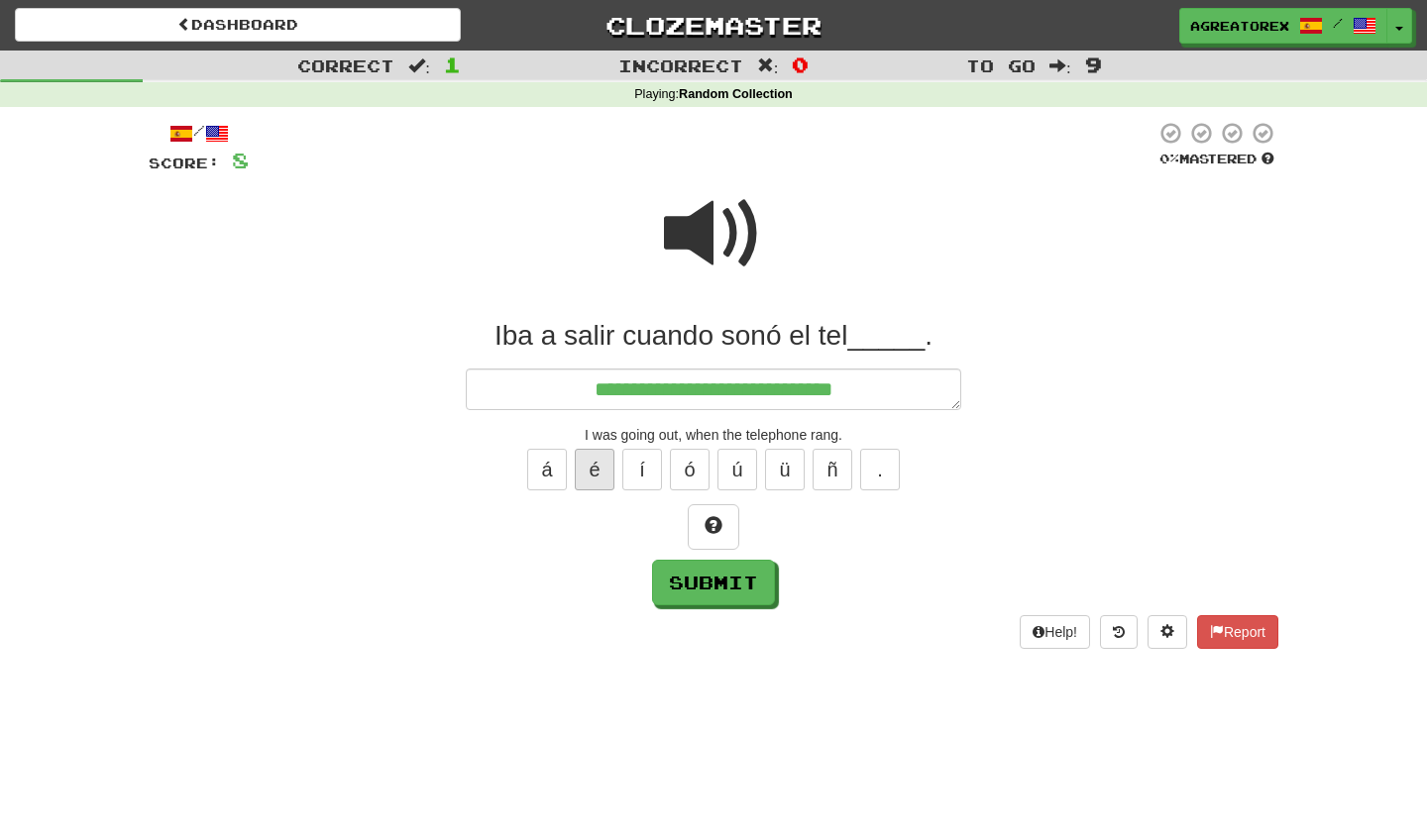 click on "é" at bounding box center [595, 470] 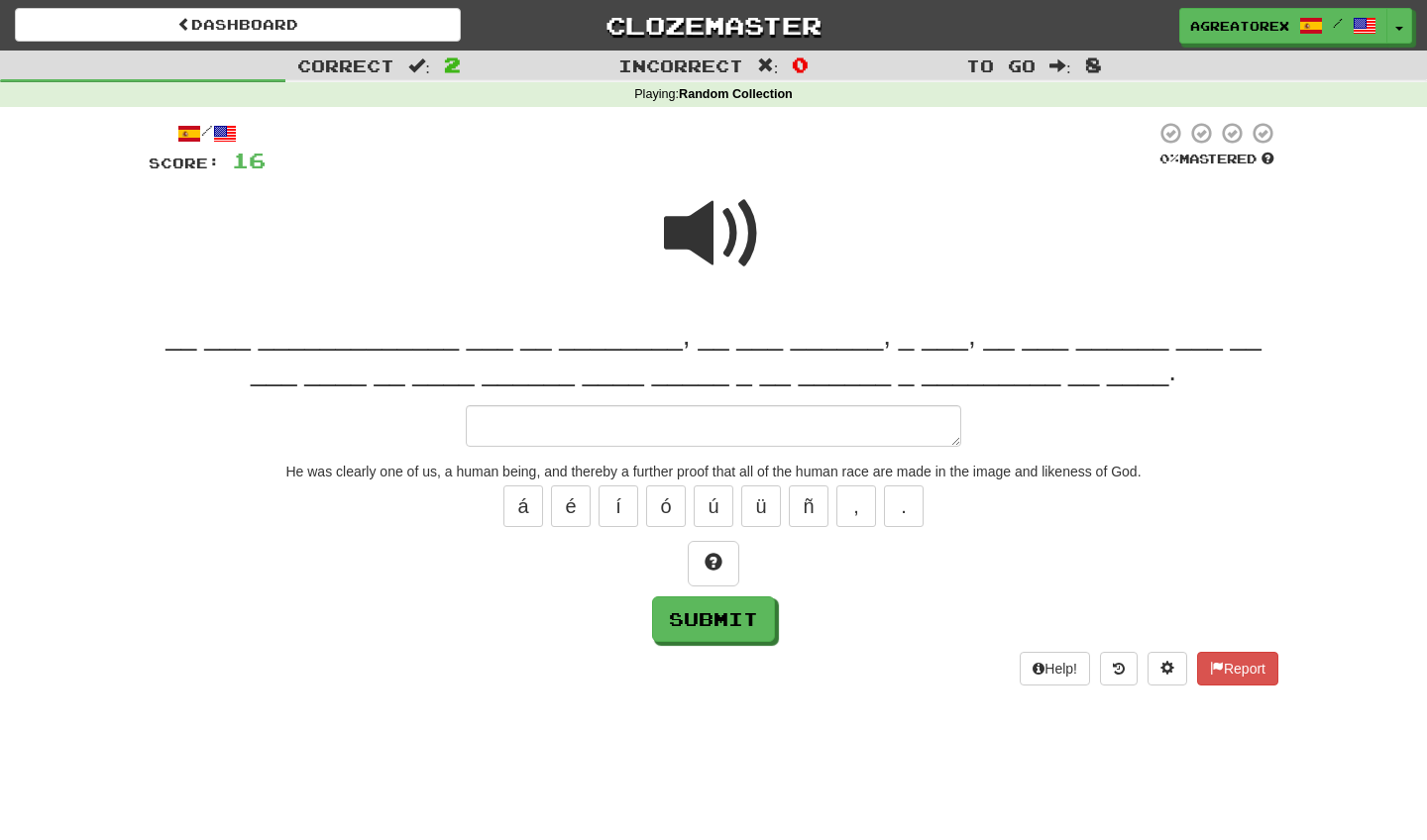 click at bounding box center (714, 234) 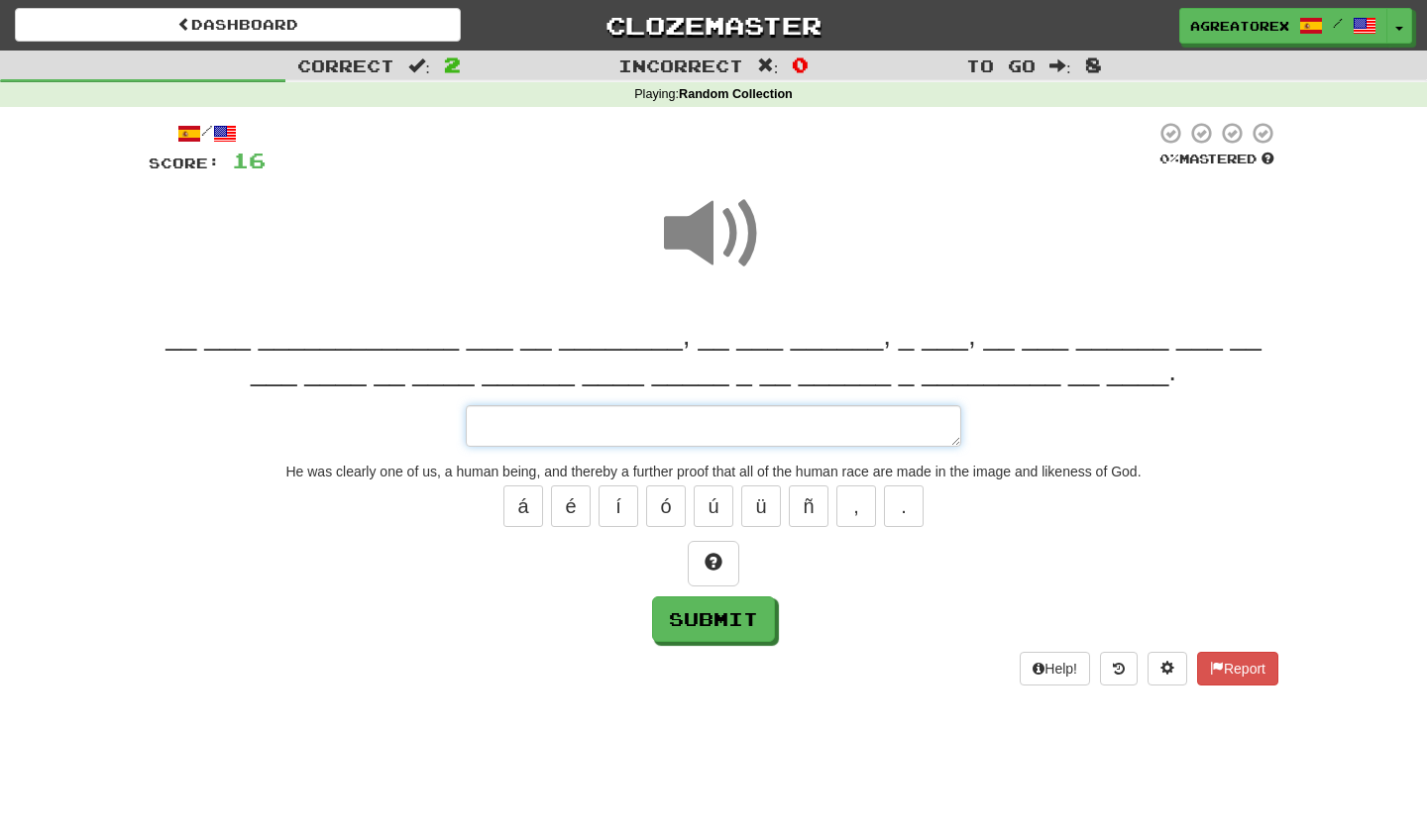 click at bounding box center [714, 426] 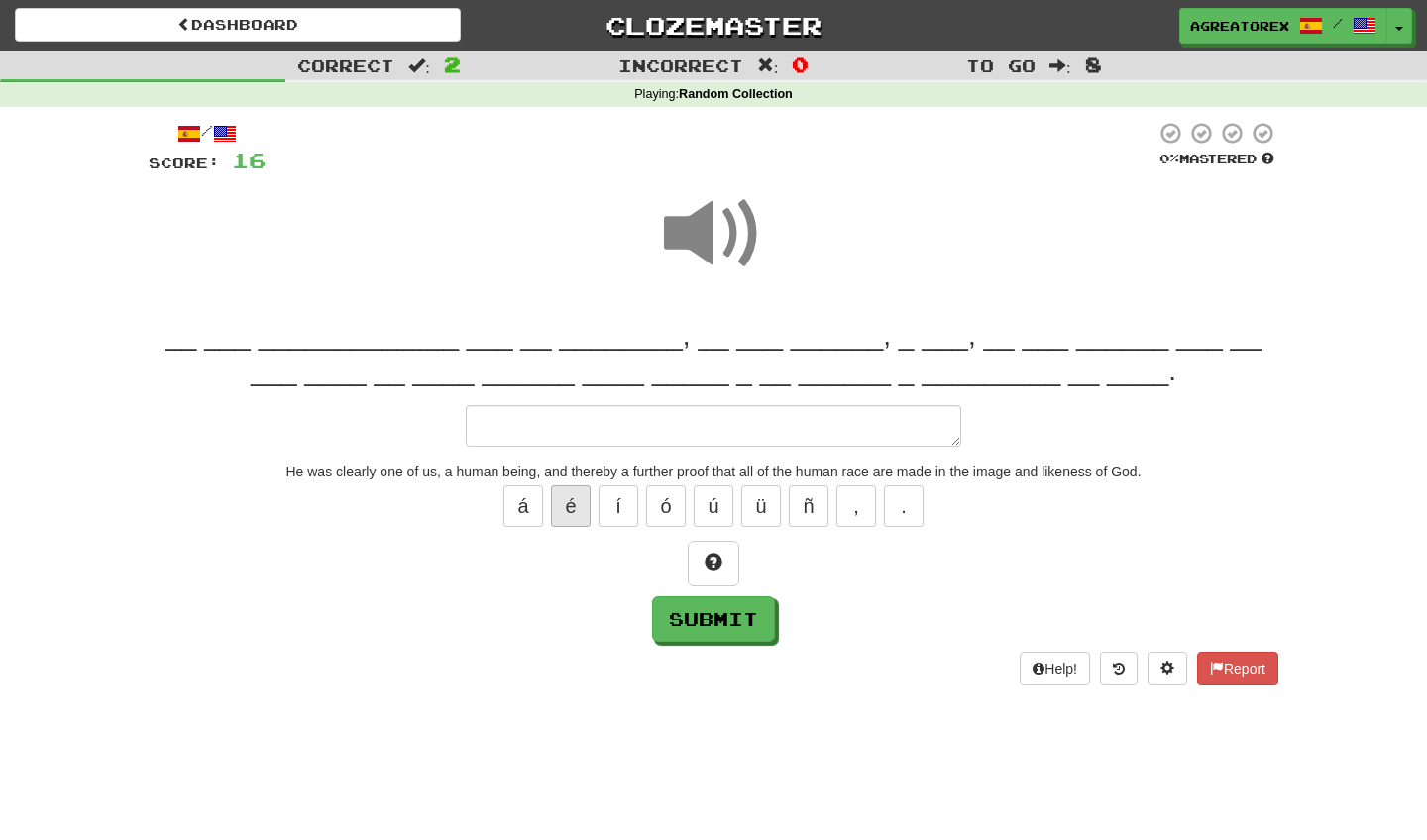 click on "é" at bounding box center [571, 506] 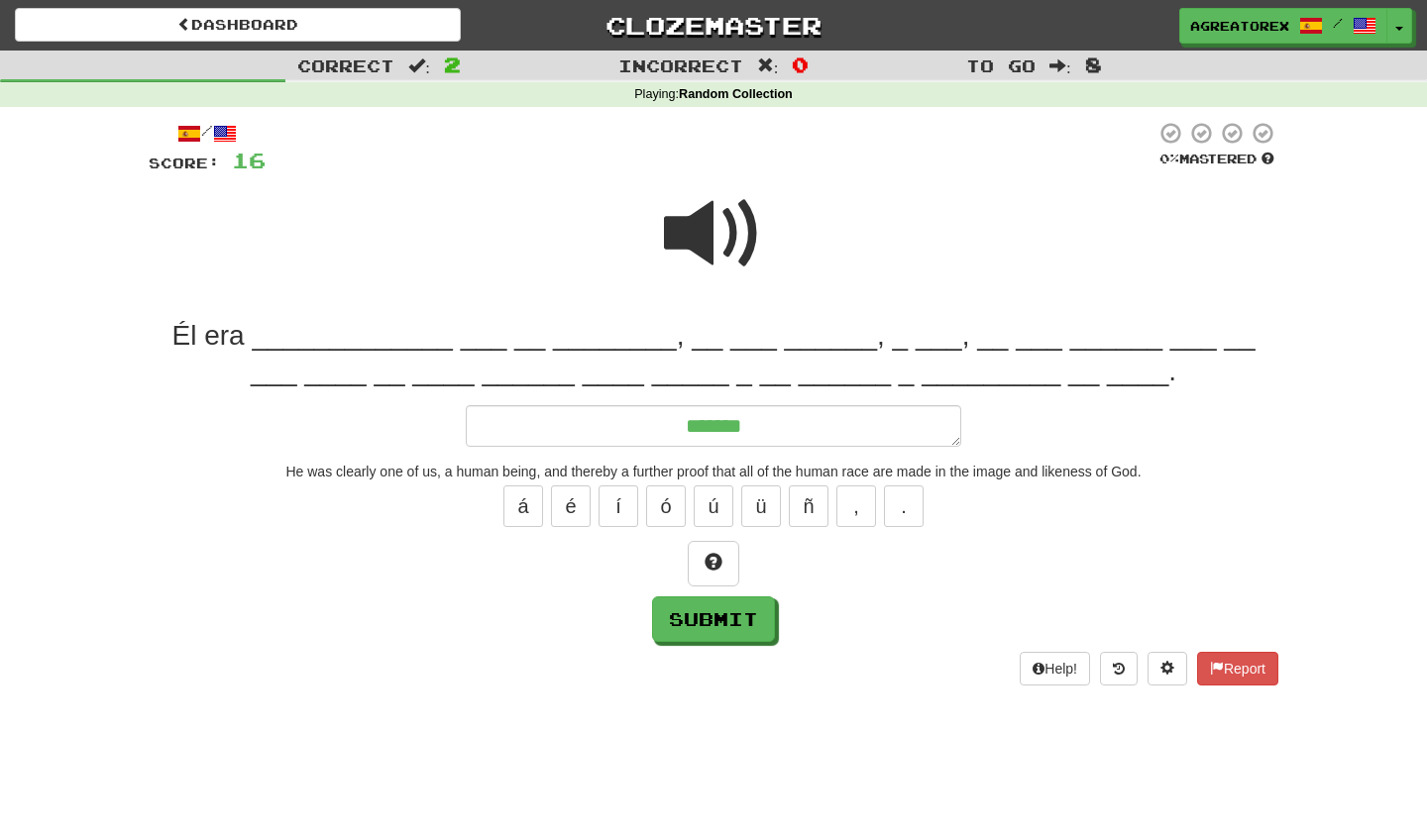 click at bounding box center (714, 234) 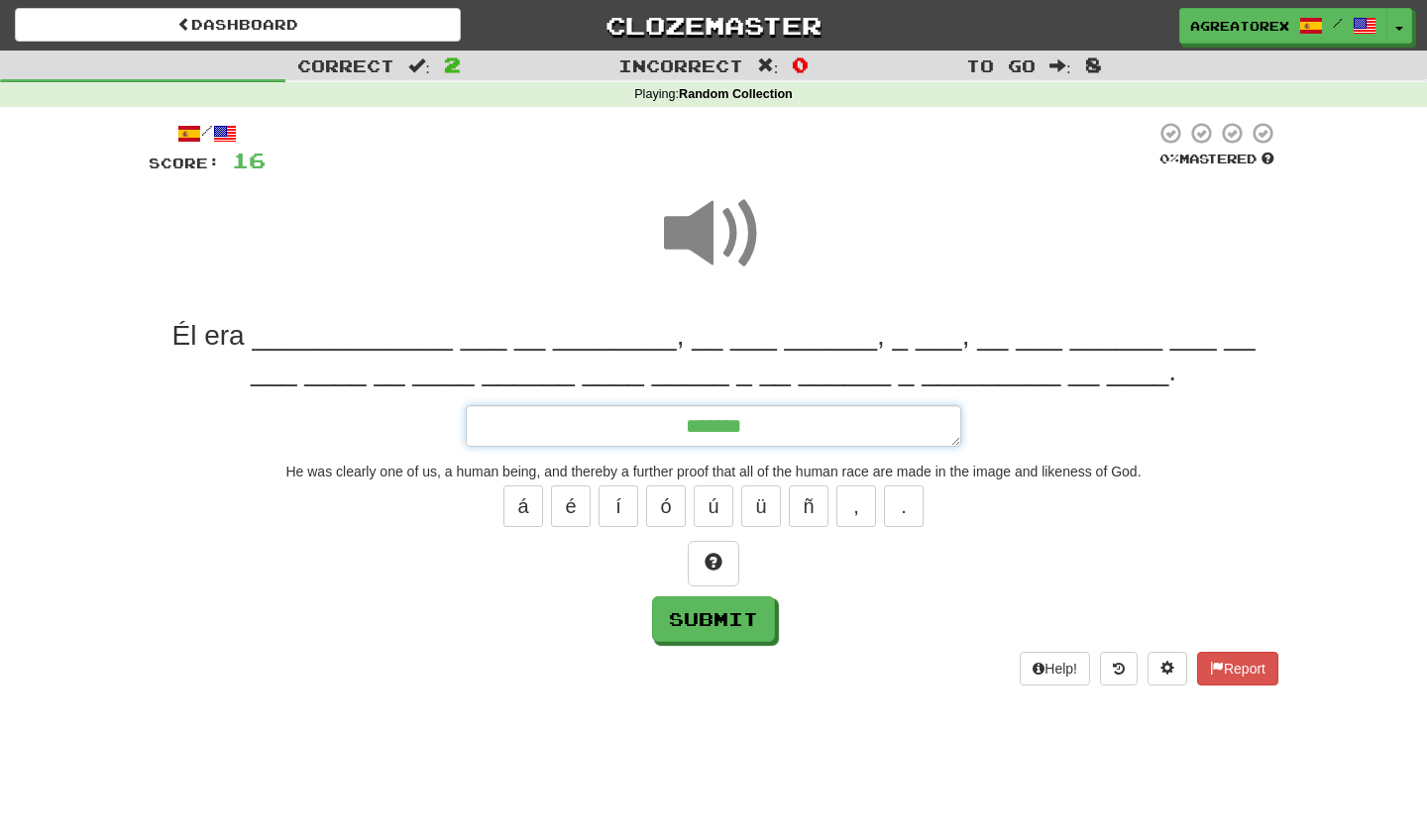 click on "******" at bounding box center [714, 426] 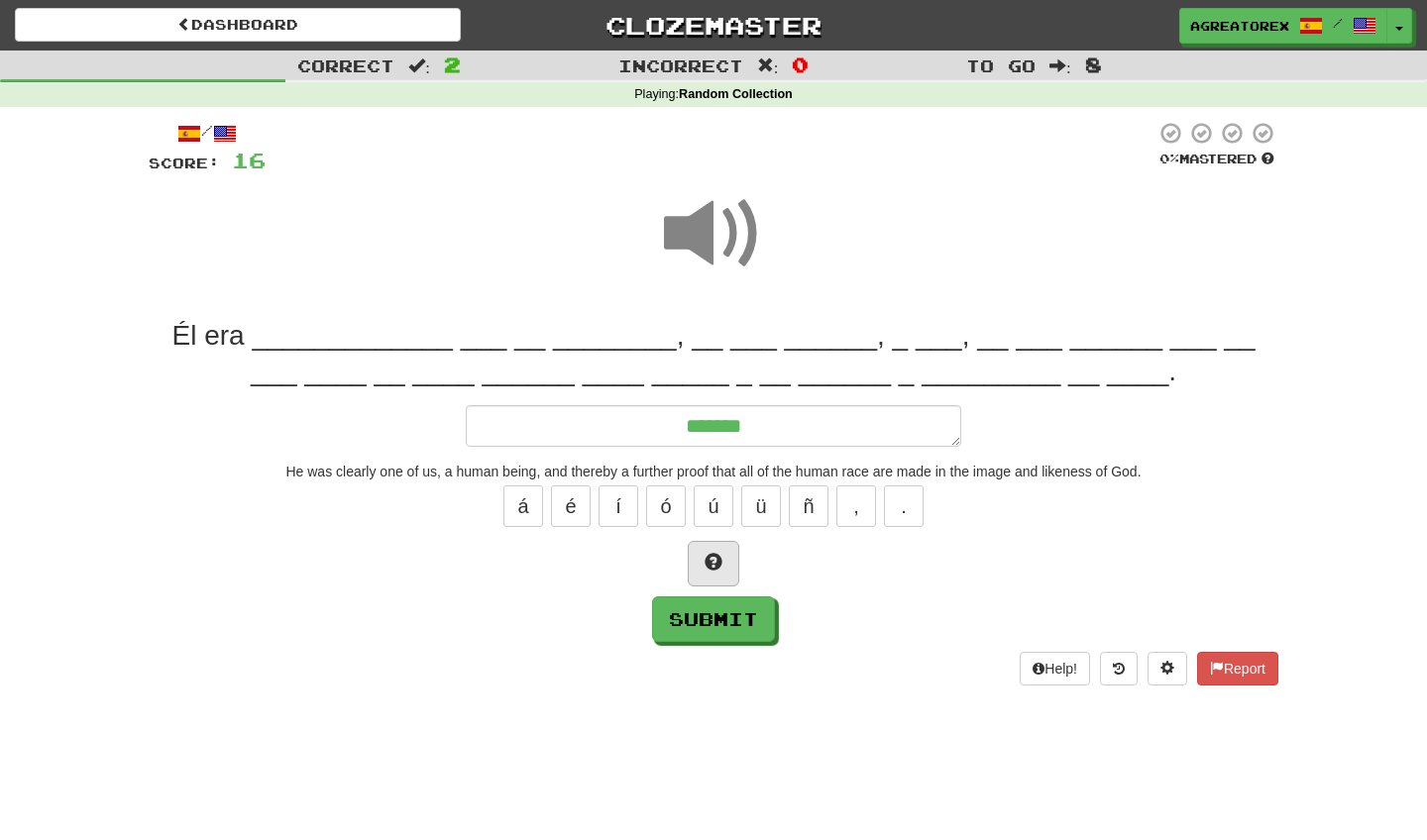 click at bounding box center [714, 564] 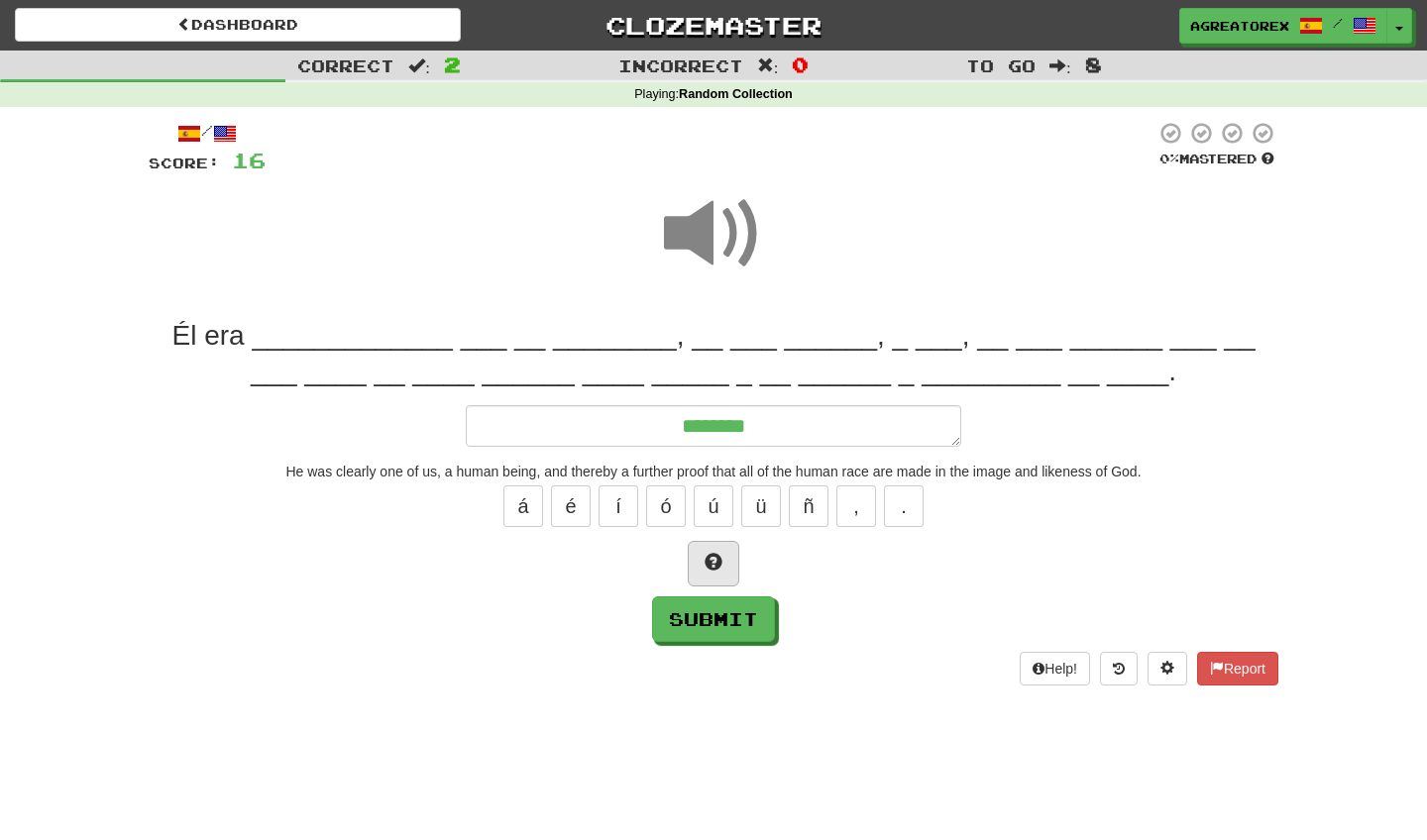 click at bounding box center [714, 564] 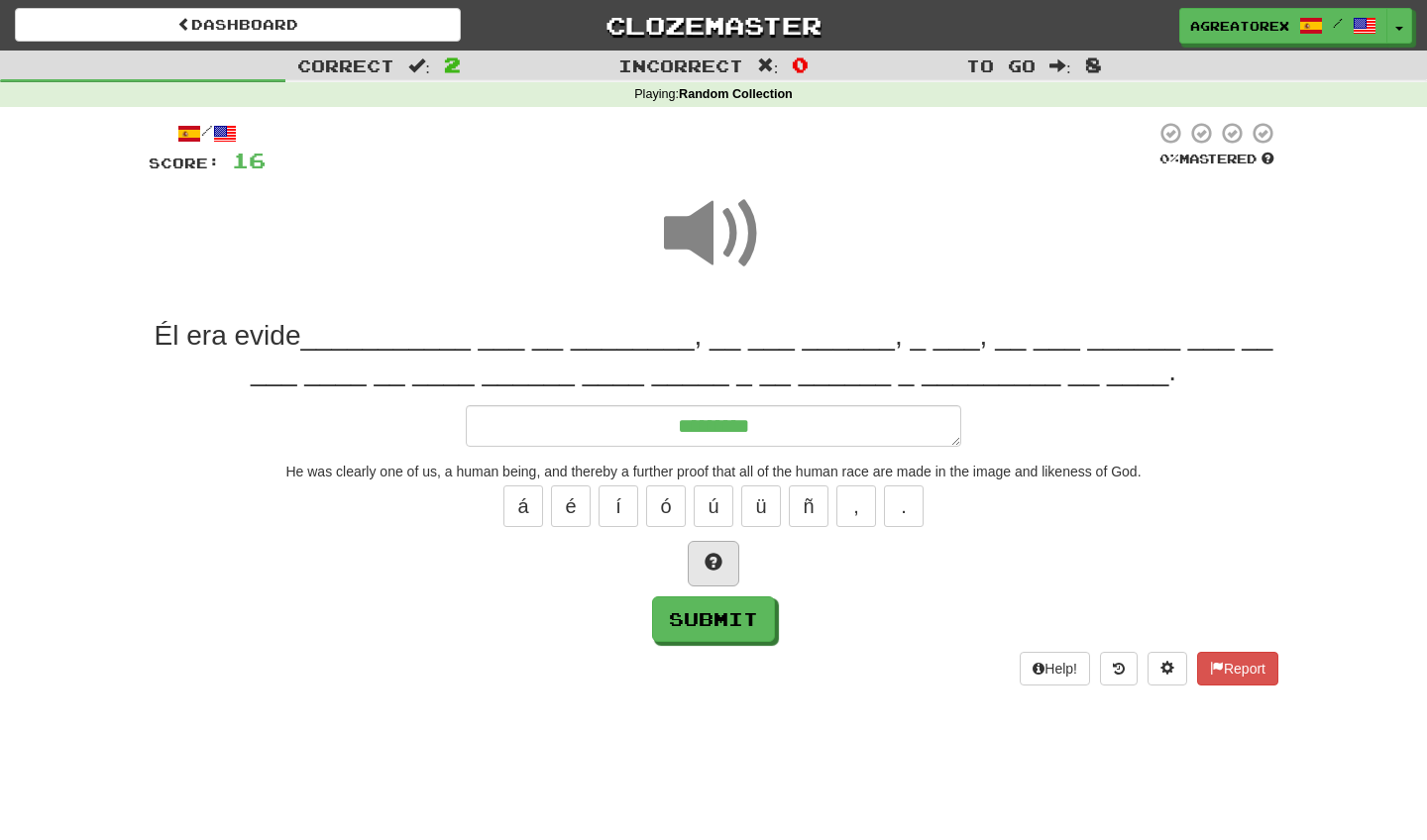 click at bounding box center (714, 564) 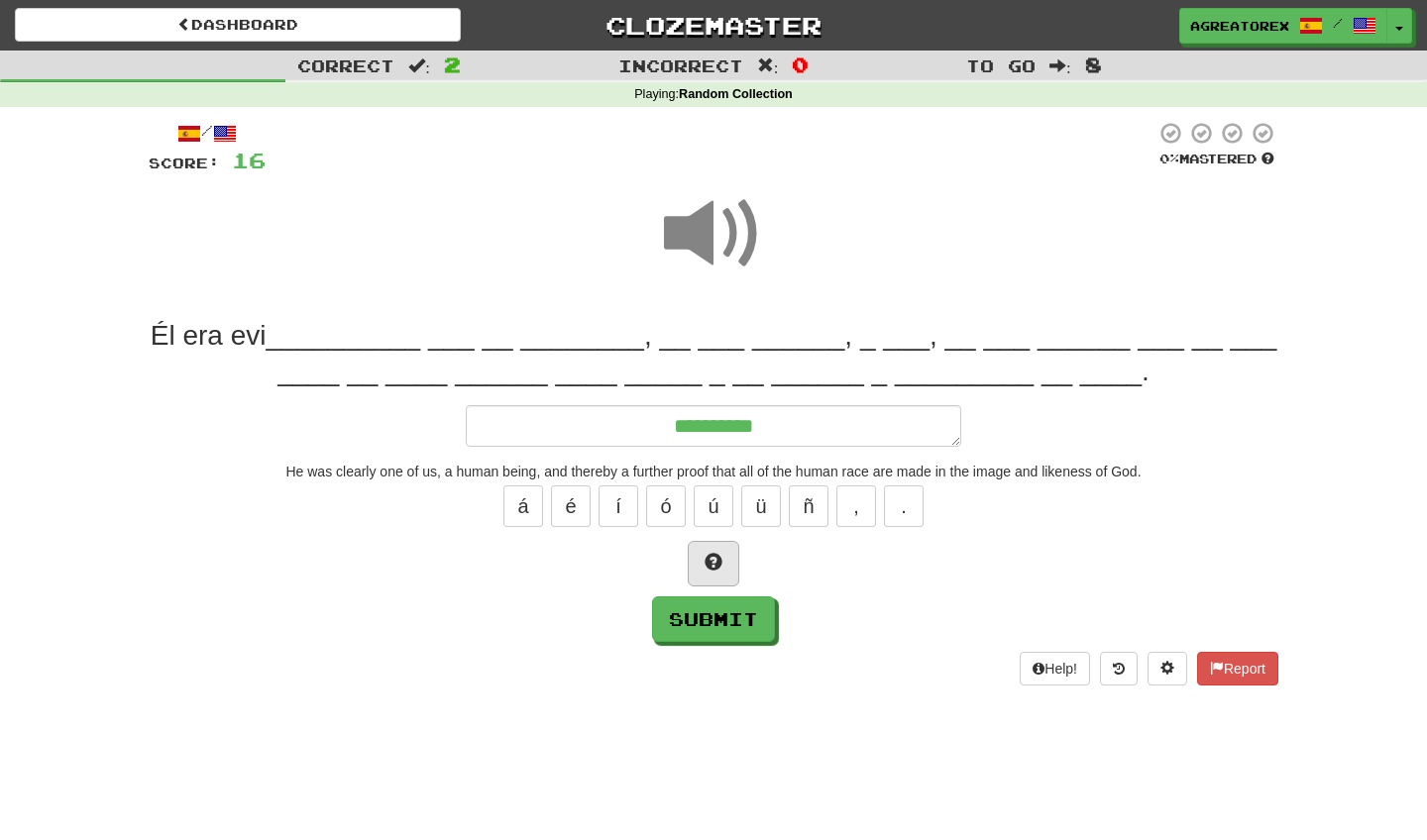 click at bounding box center [714, 564] 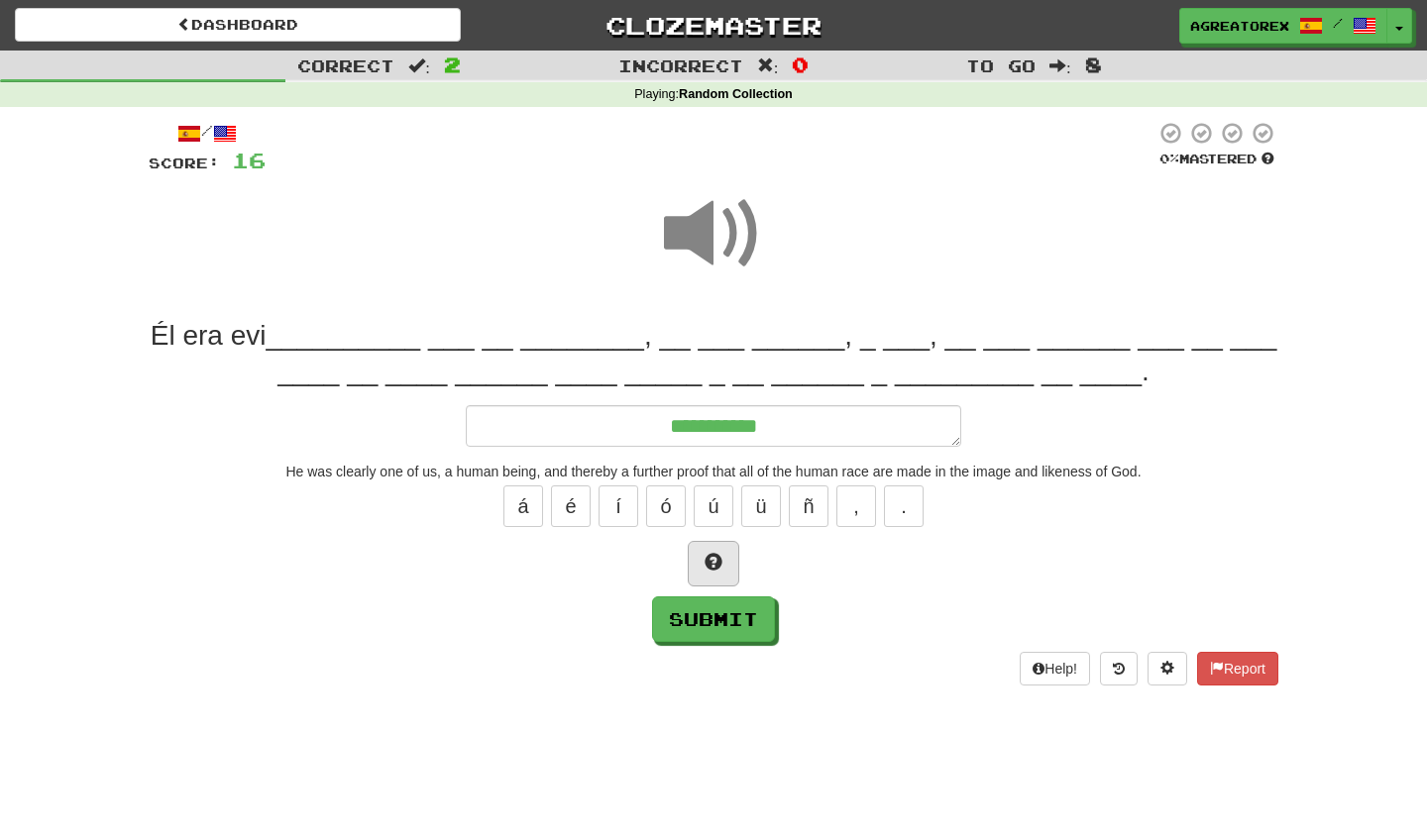 click at bounding box center [714, 564] 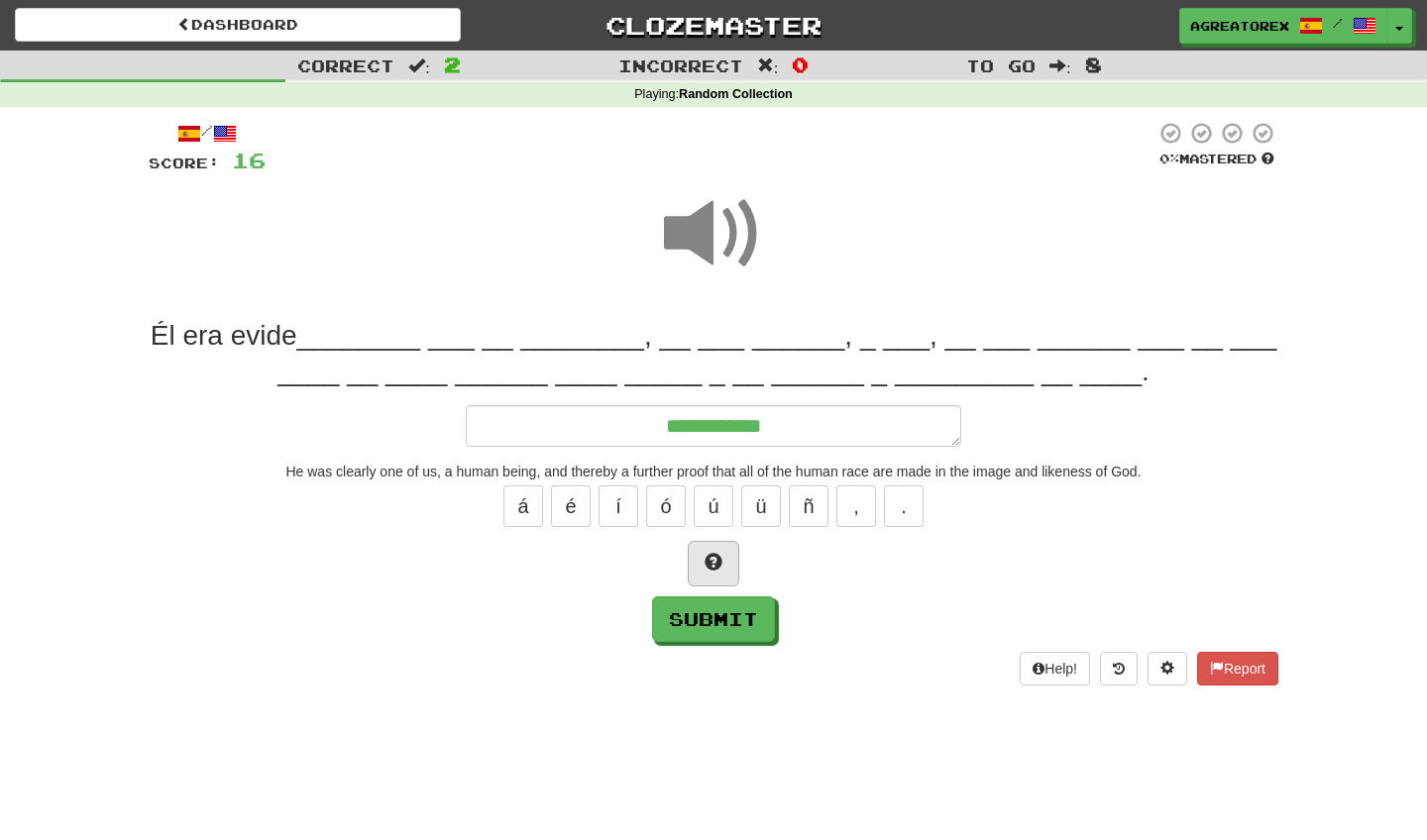 click at bounding box center (714, 564) 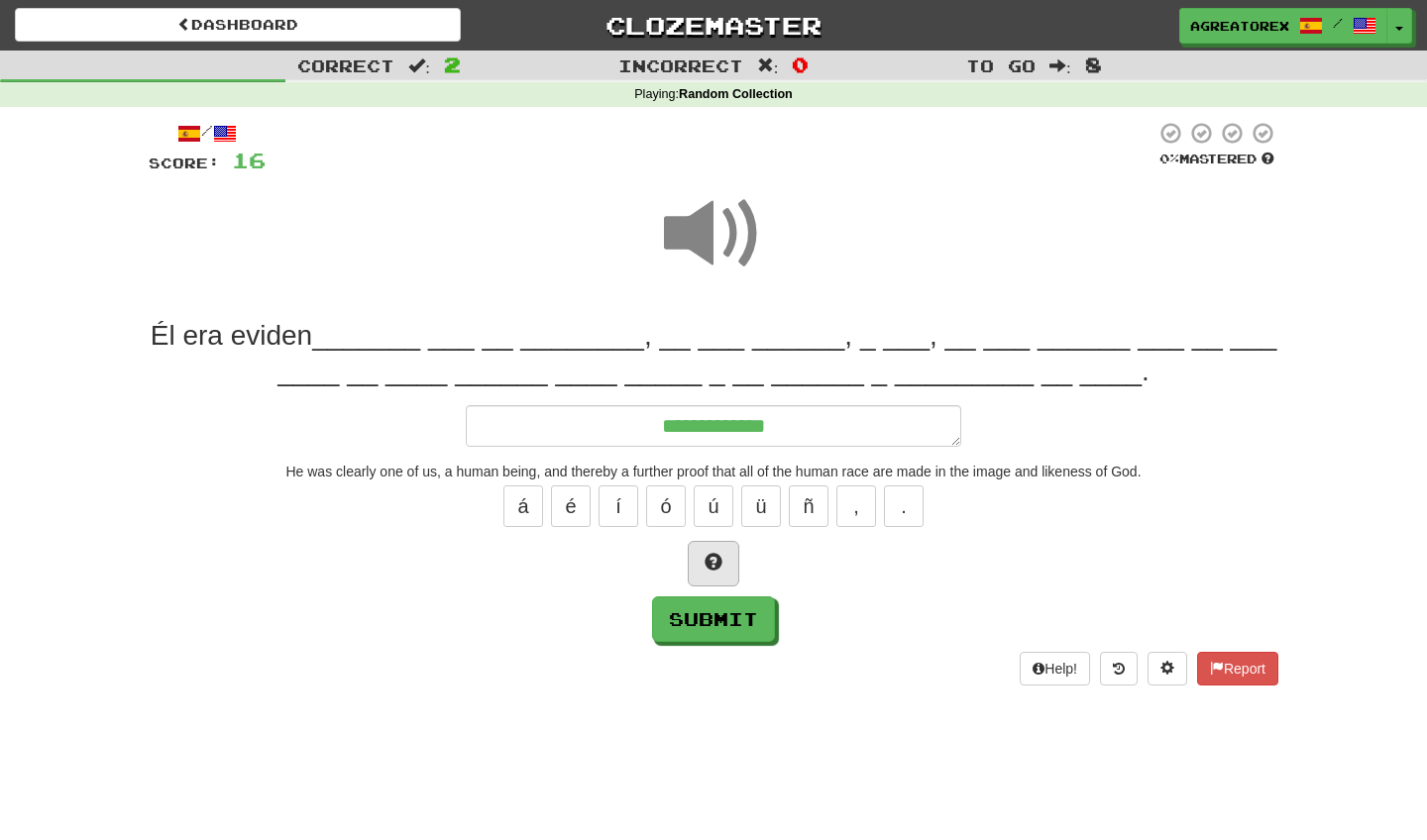 click at bounding box center (714, 564) 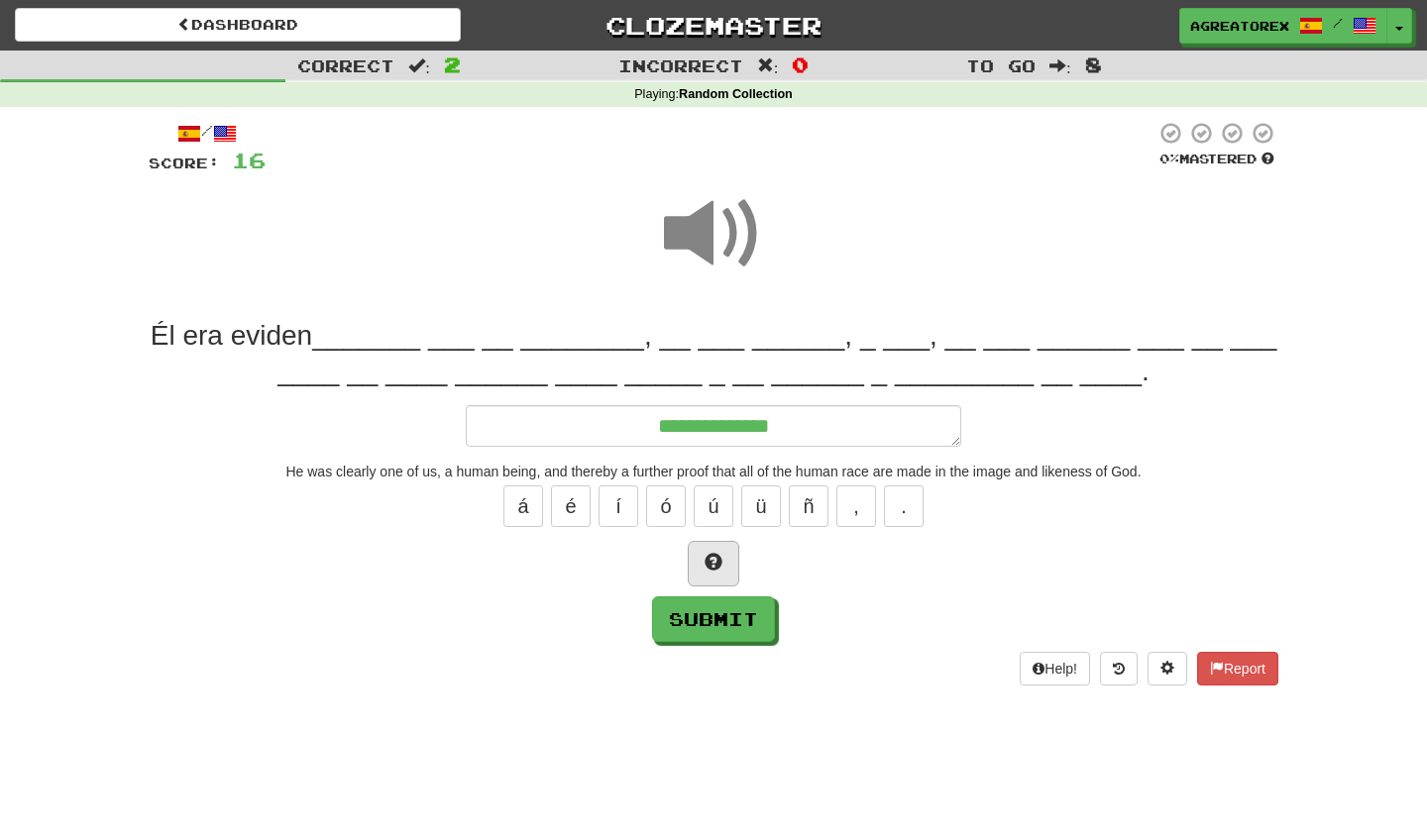 click at bounding box center (714, 564) 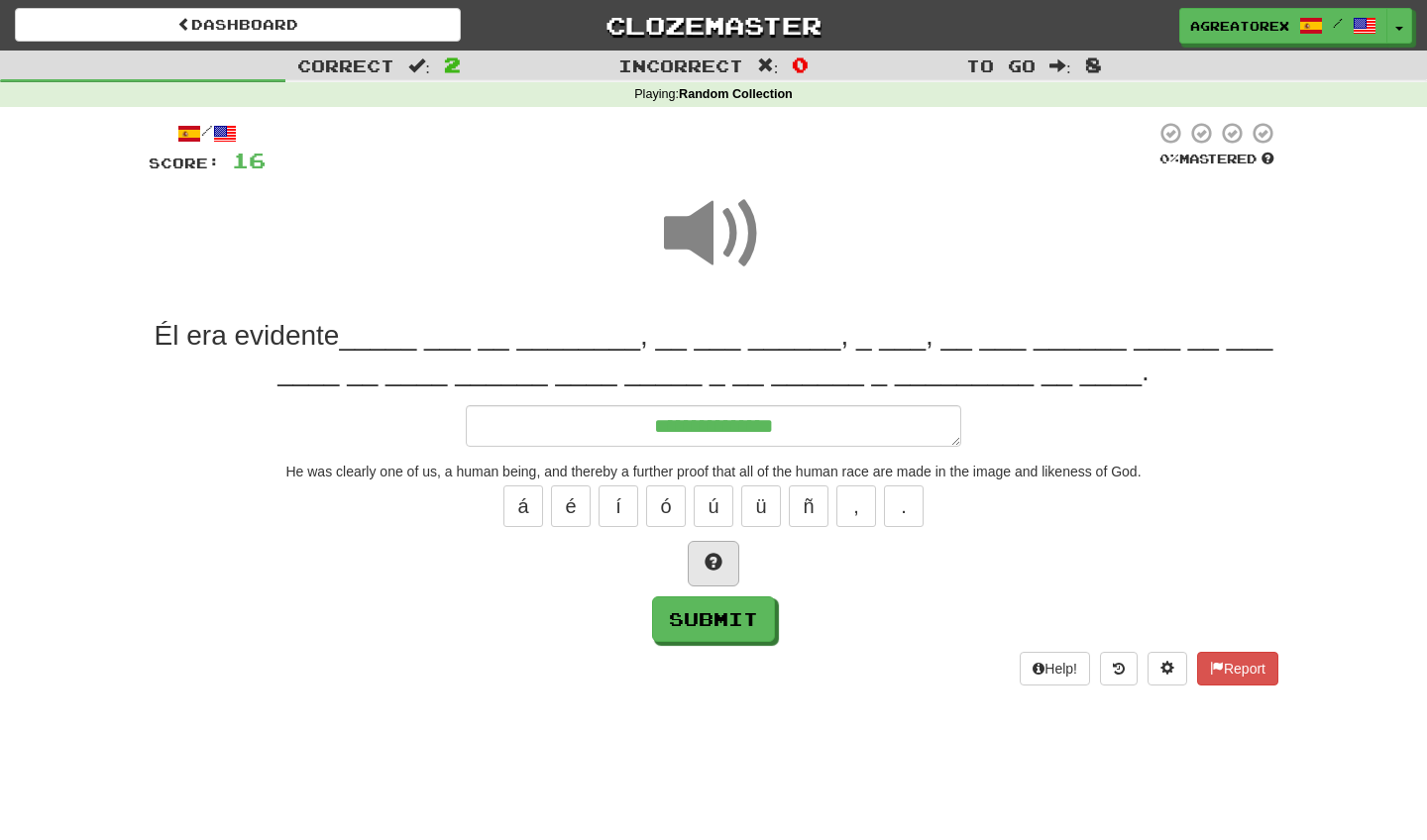 click at bounding box center [714, 564] 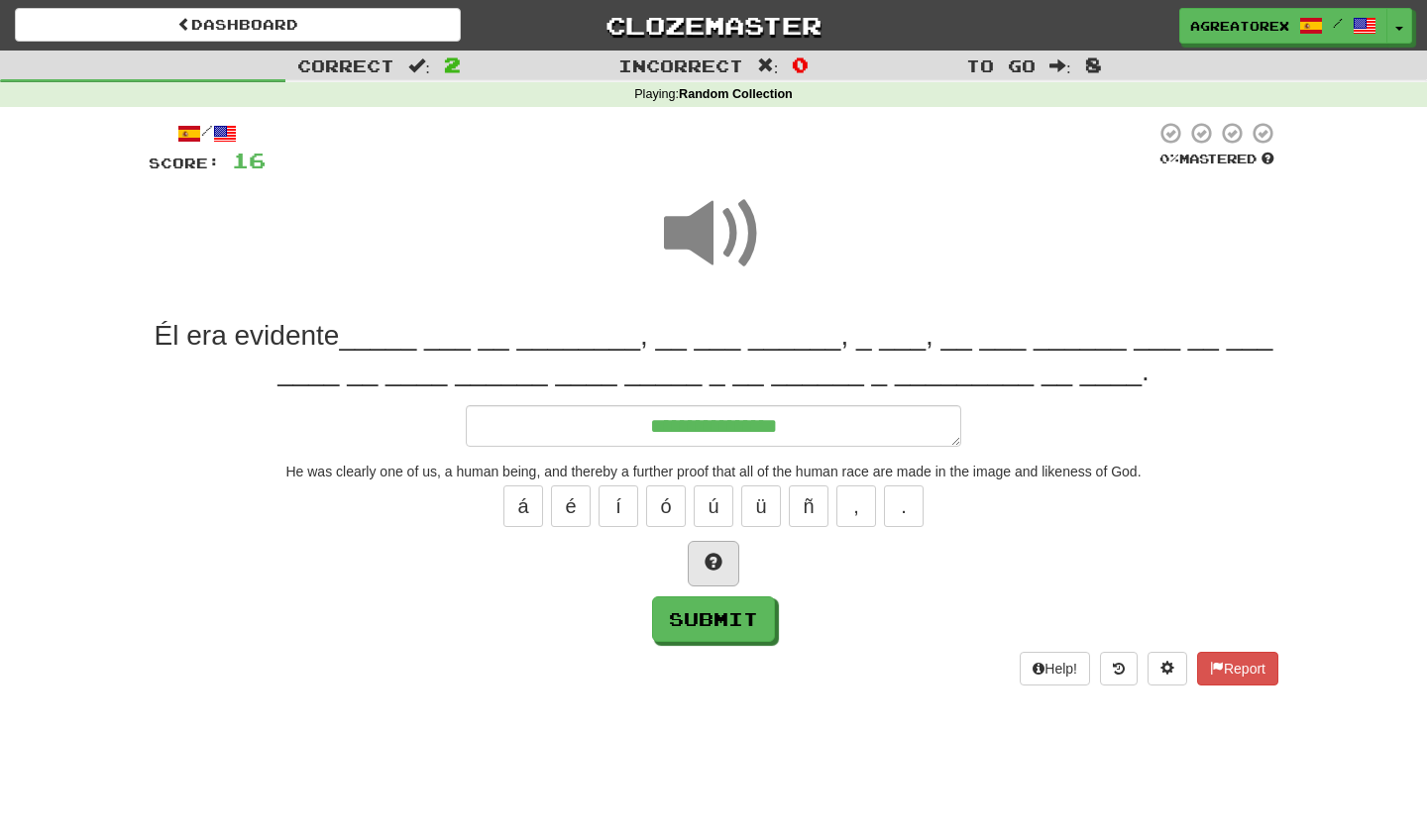 click at bounding box center (714, 564) 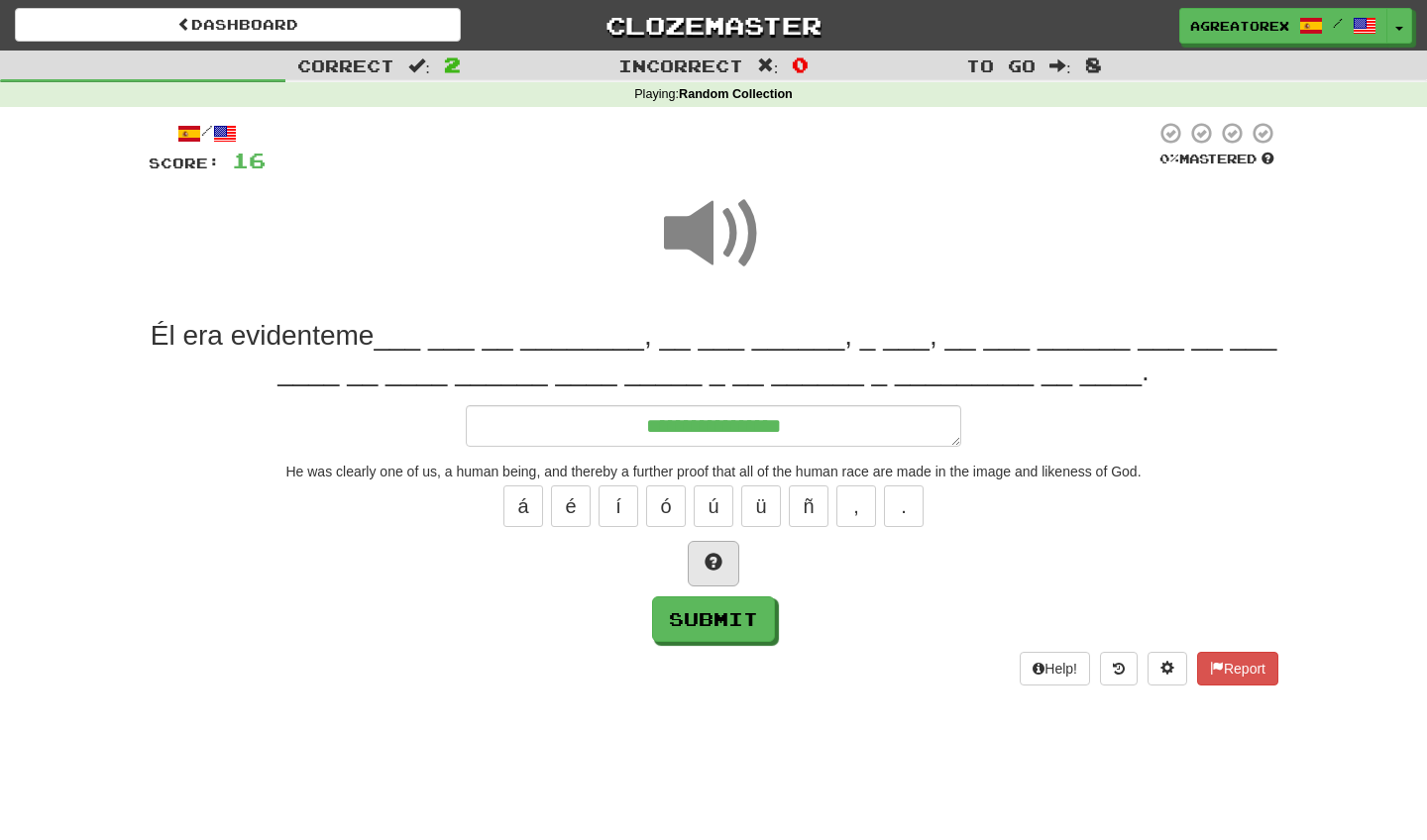 click at bounding box center (714, 564) 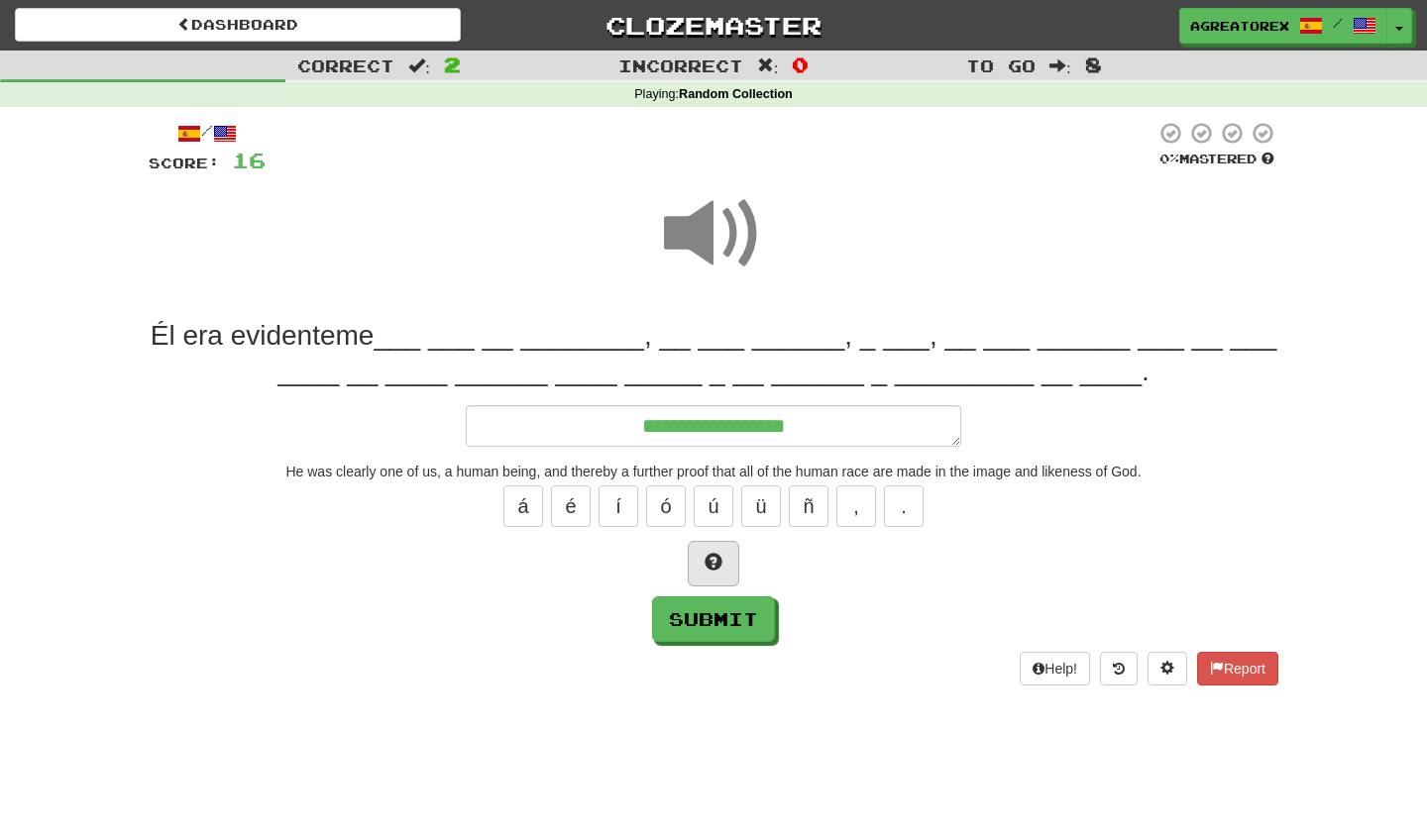 click at bounding box center [714, 564] 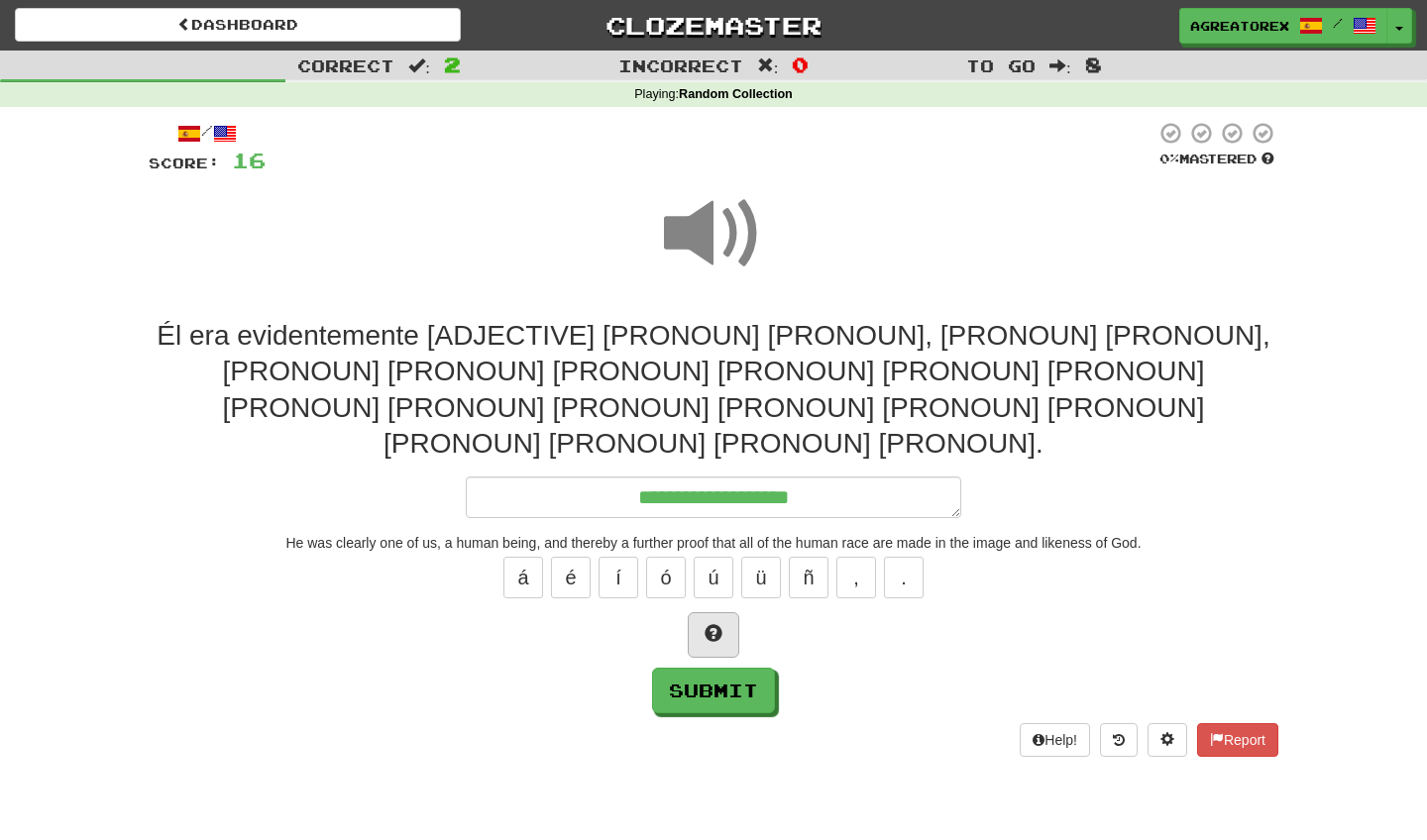 click at bounding box center (714, 635) 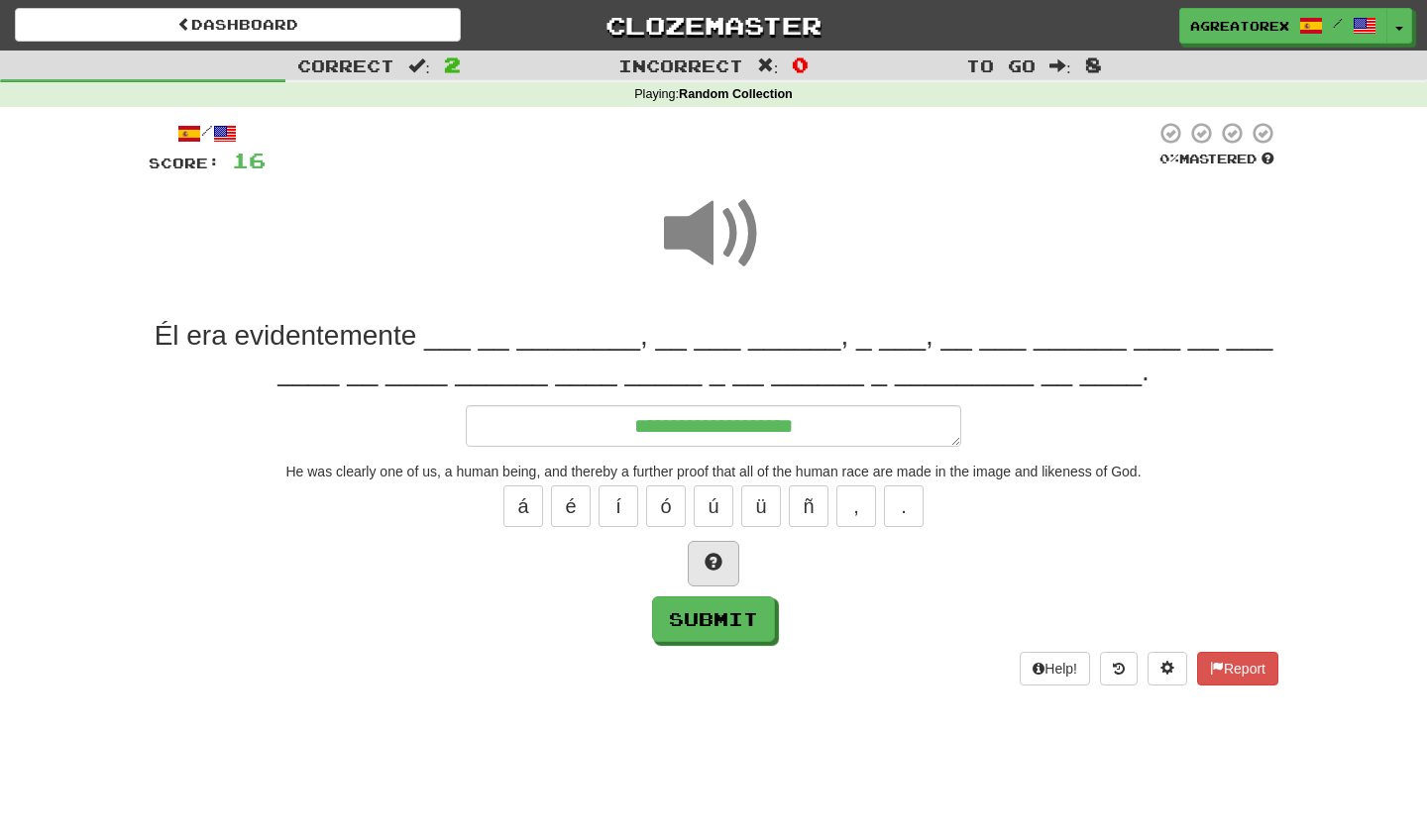click at bounding box center (714, 564) 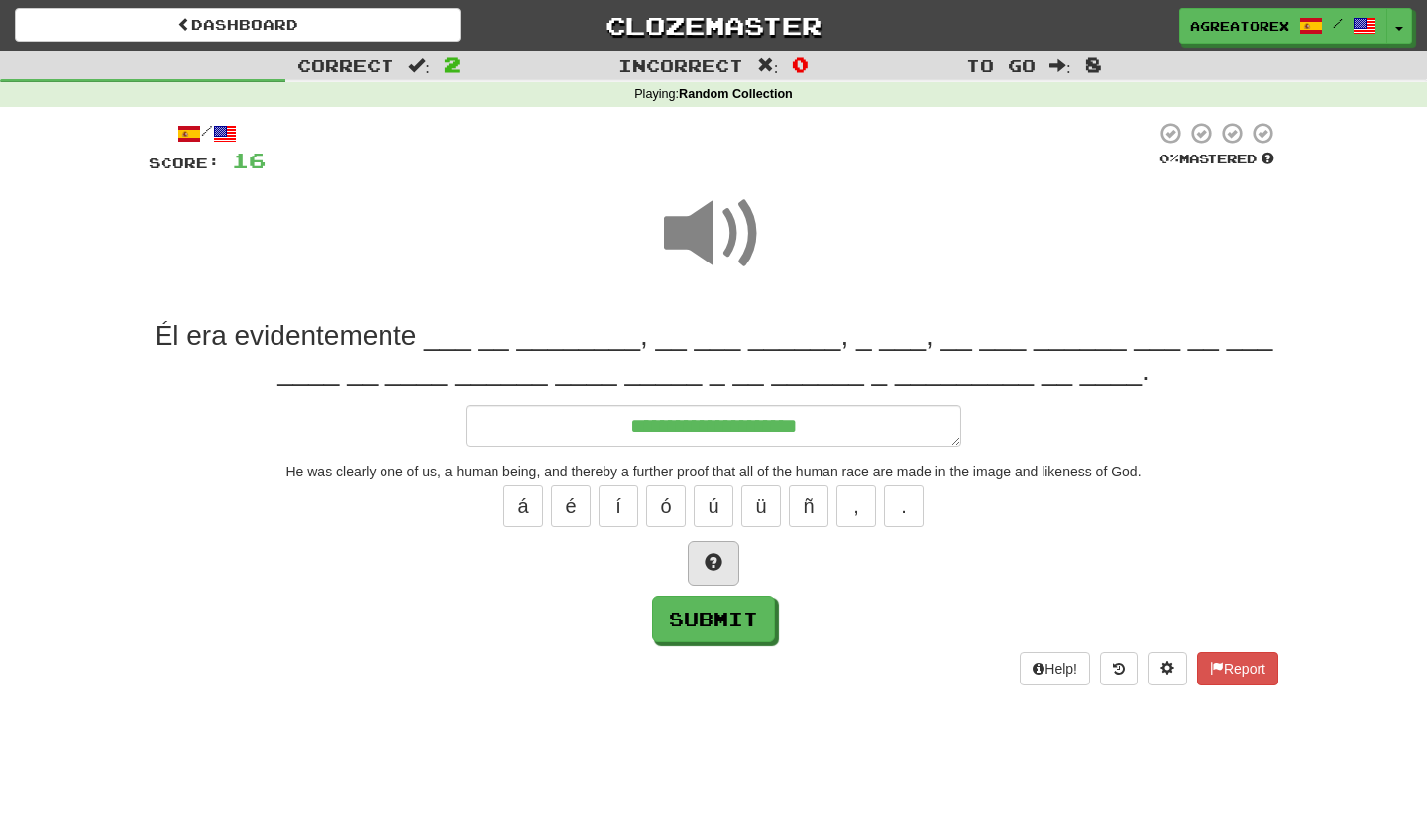 click at bounding box center [714, 564] 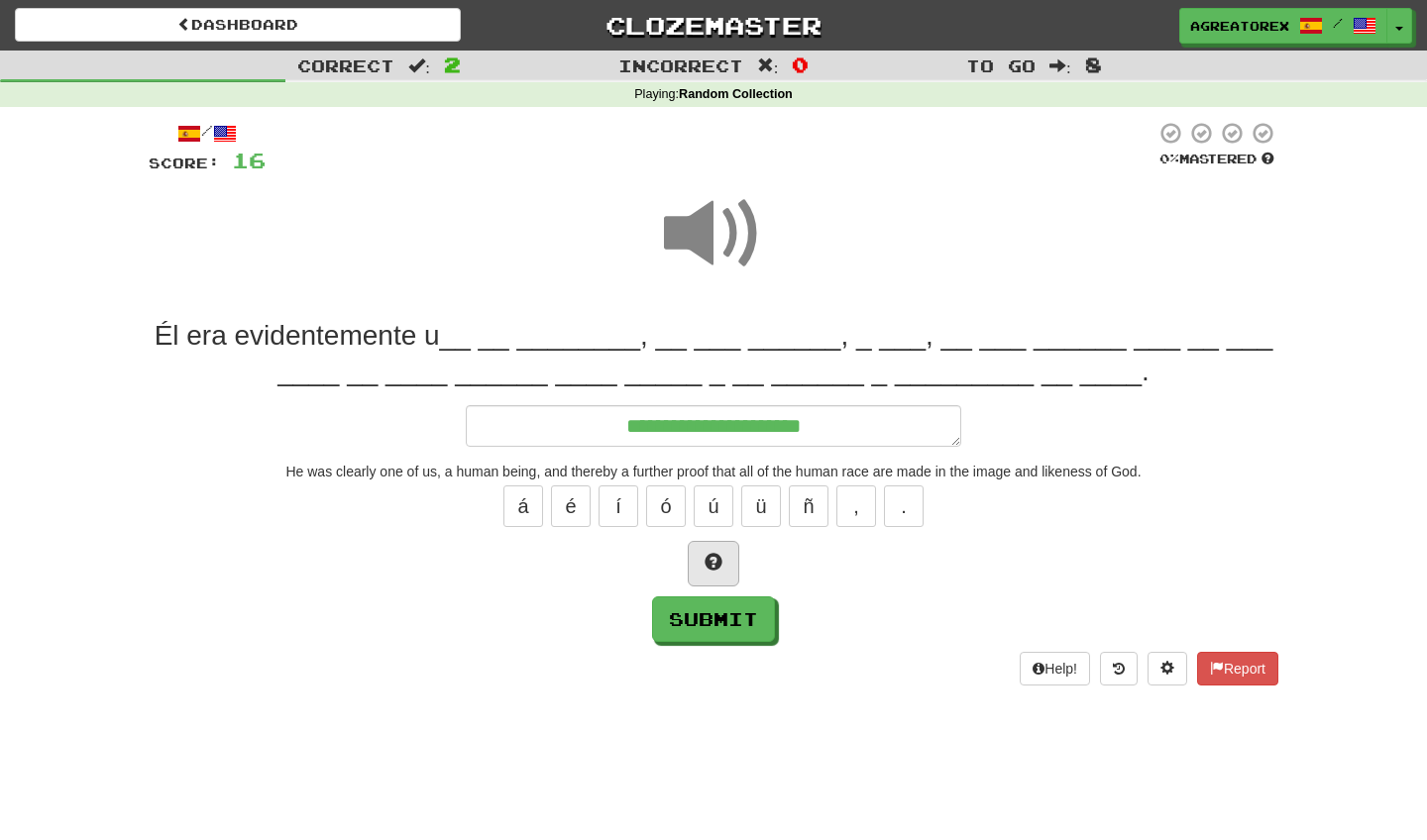 click at bounding box center [714, 564] 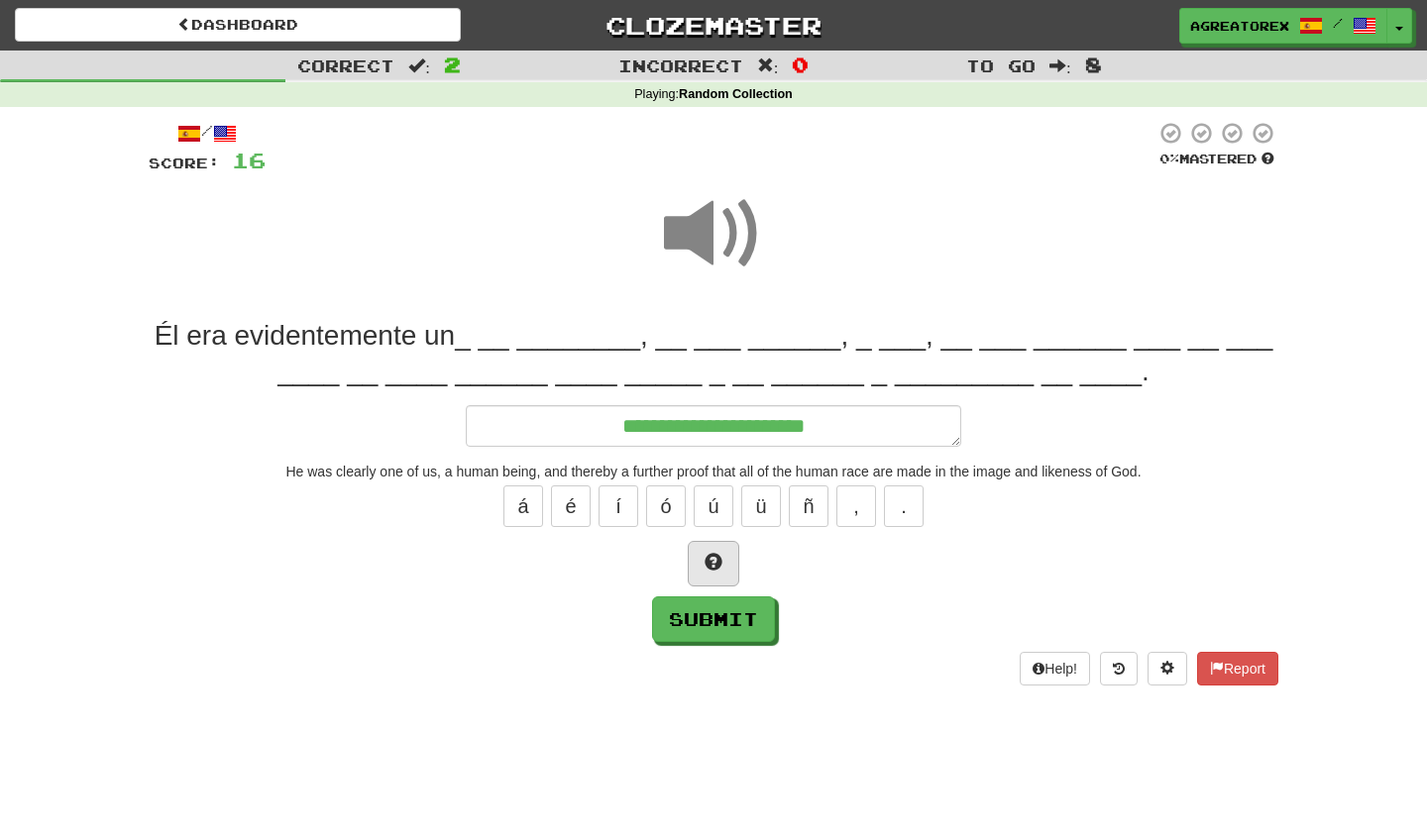 click at bounding box center (714, 564) 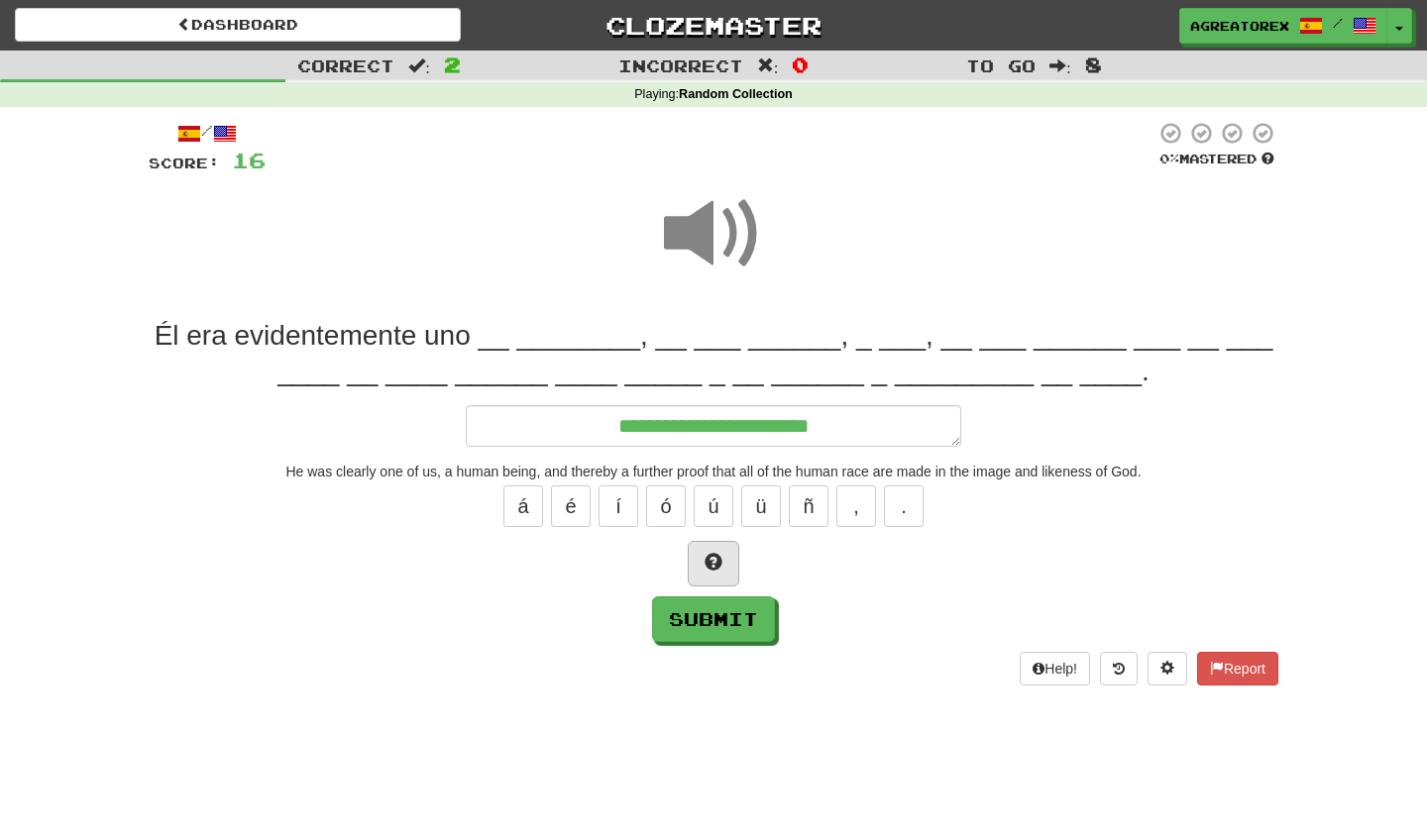 click at bounding box center (714, 564) 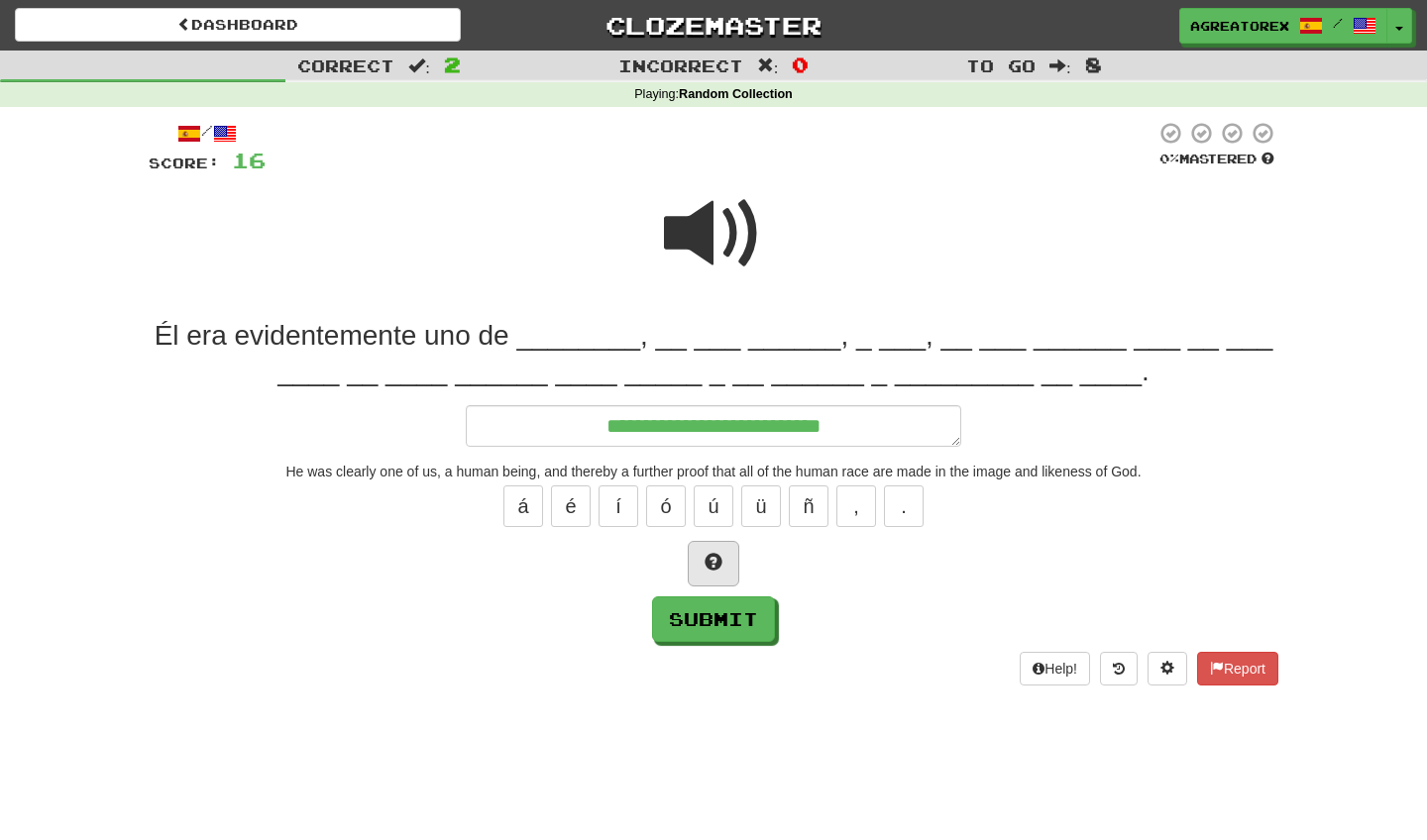 click at bounding box center [714, 564] 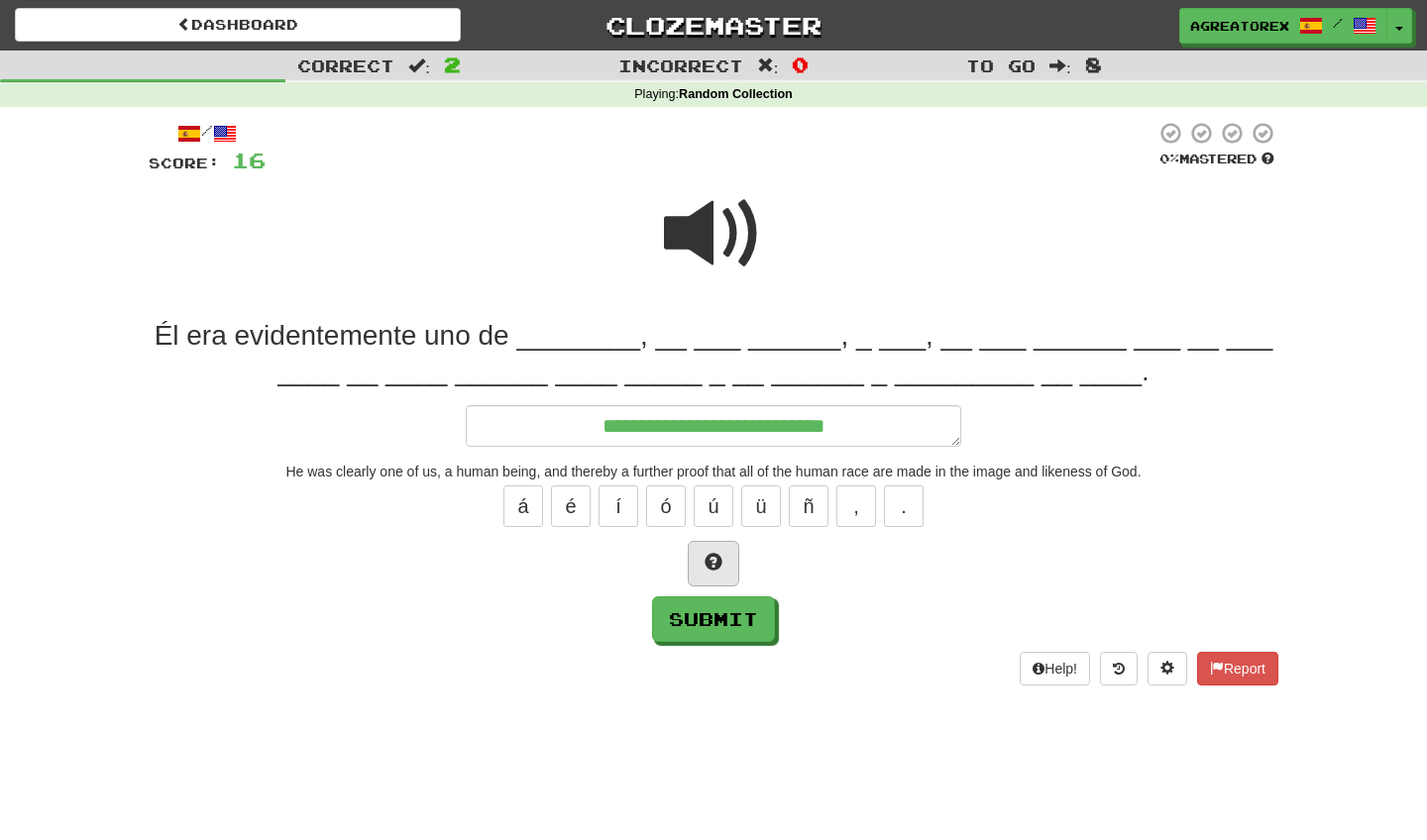 click at bounding box center [714, 564] 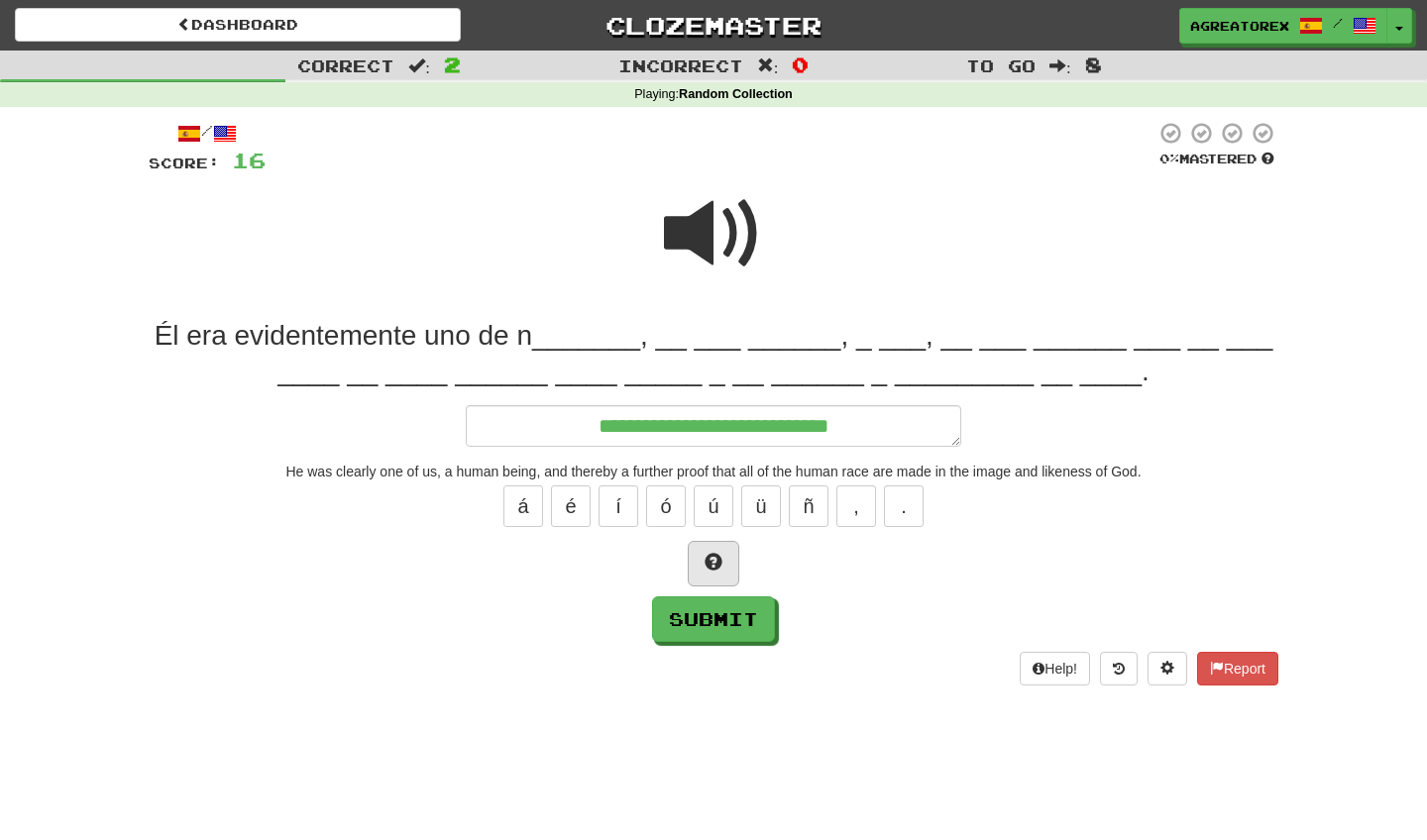 click at bounding box center (714, 564) 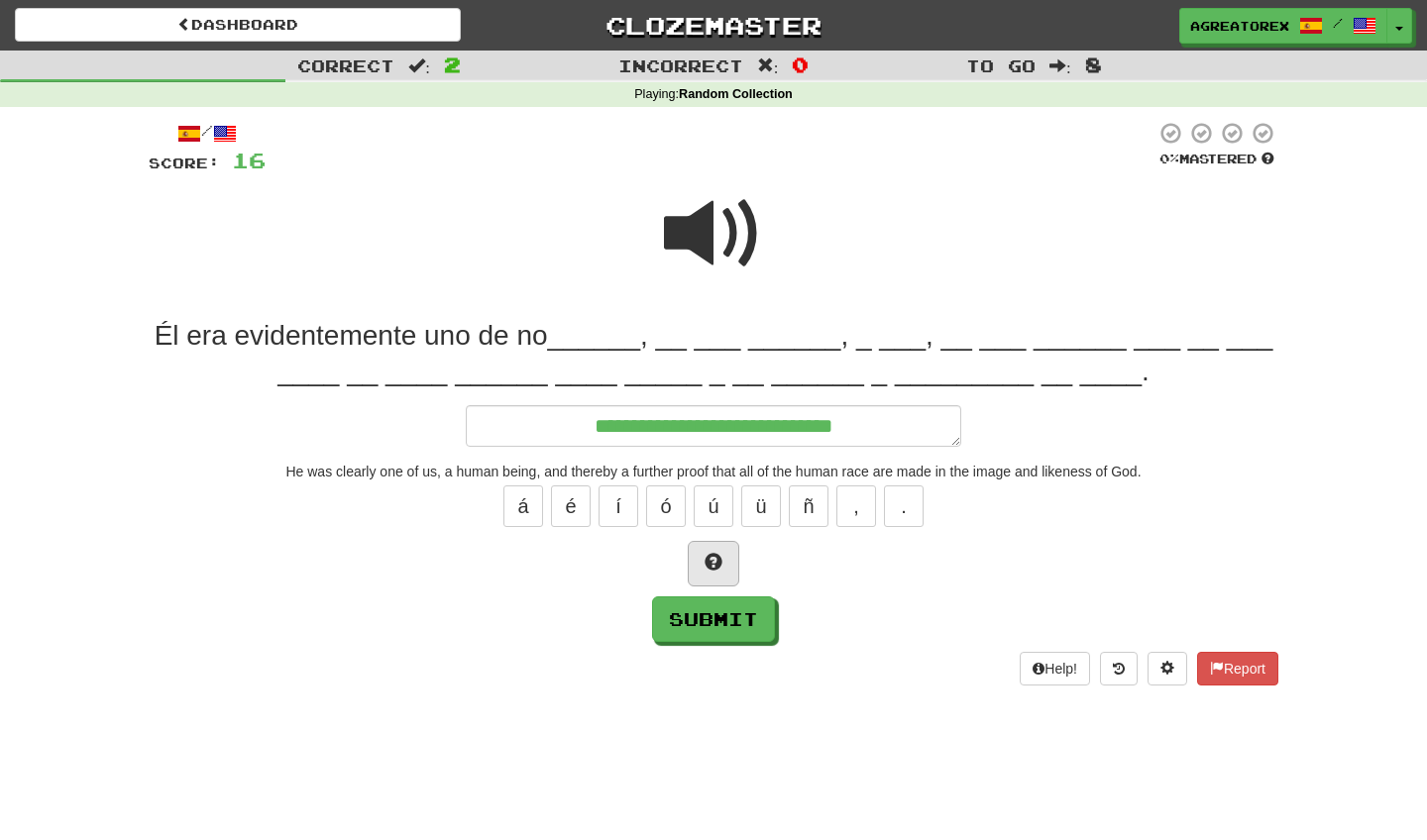 click at bounding box center [714, 564] 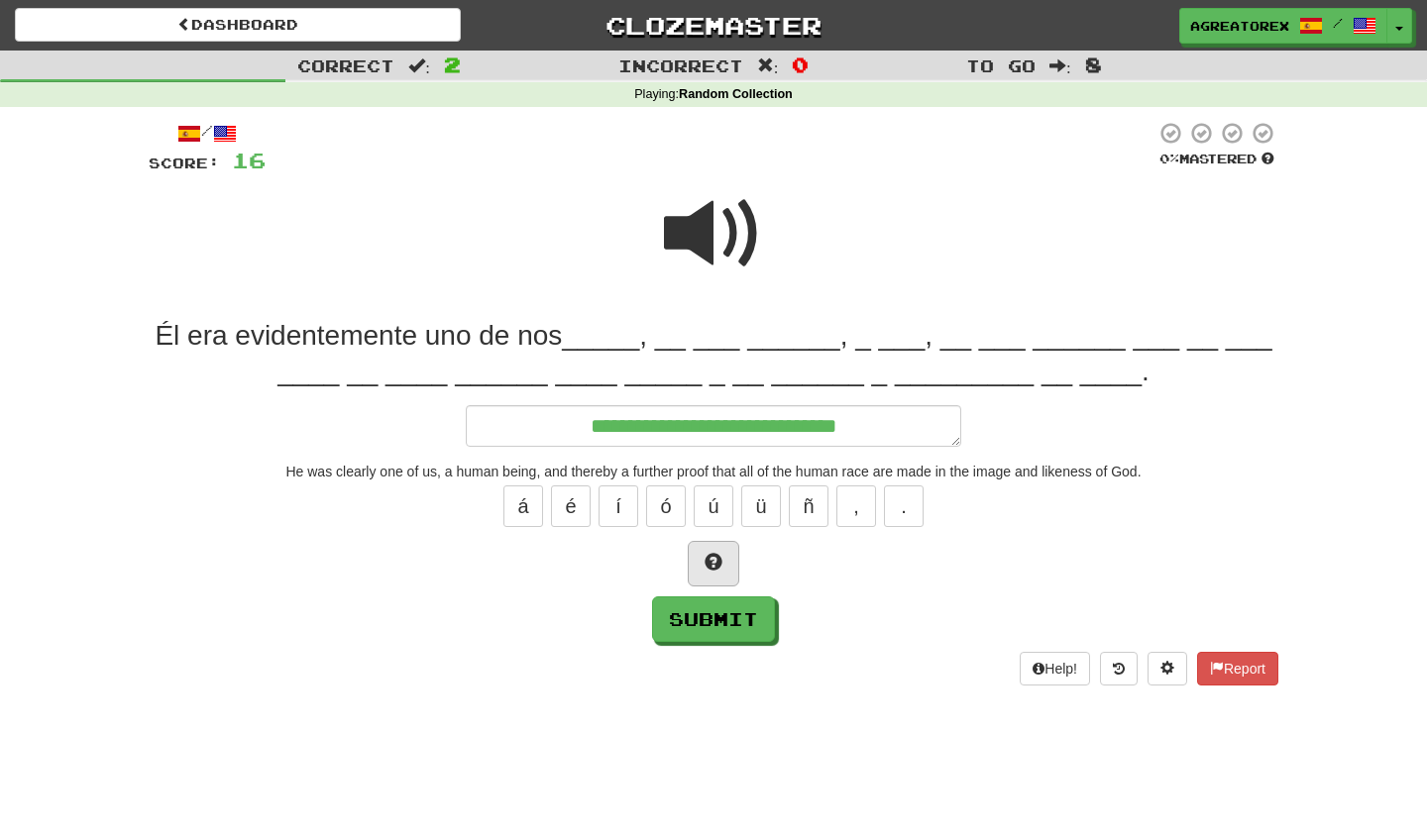 click at bounding box center [714, 564] 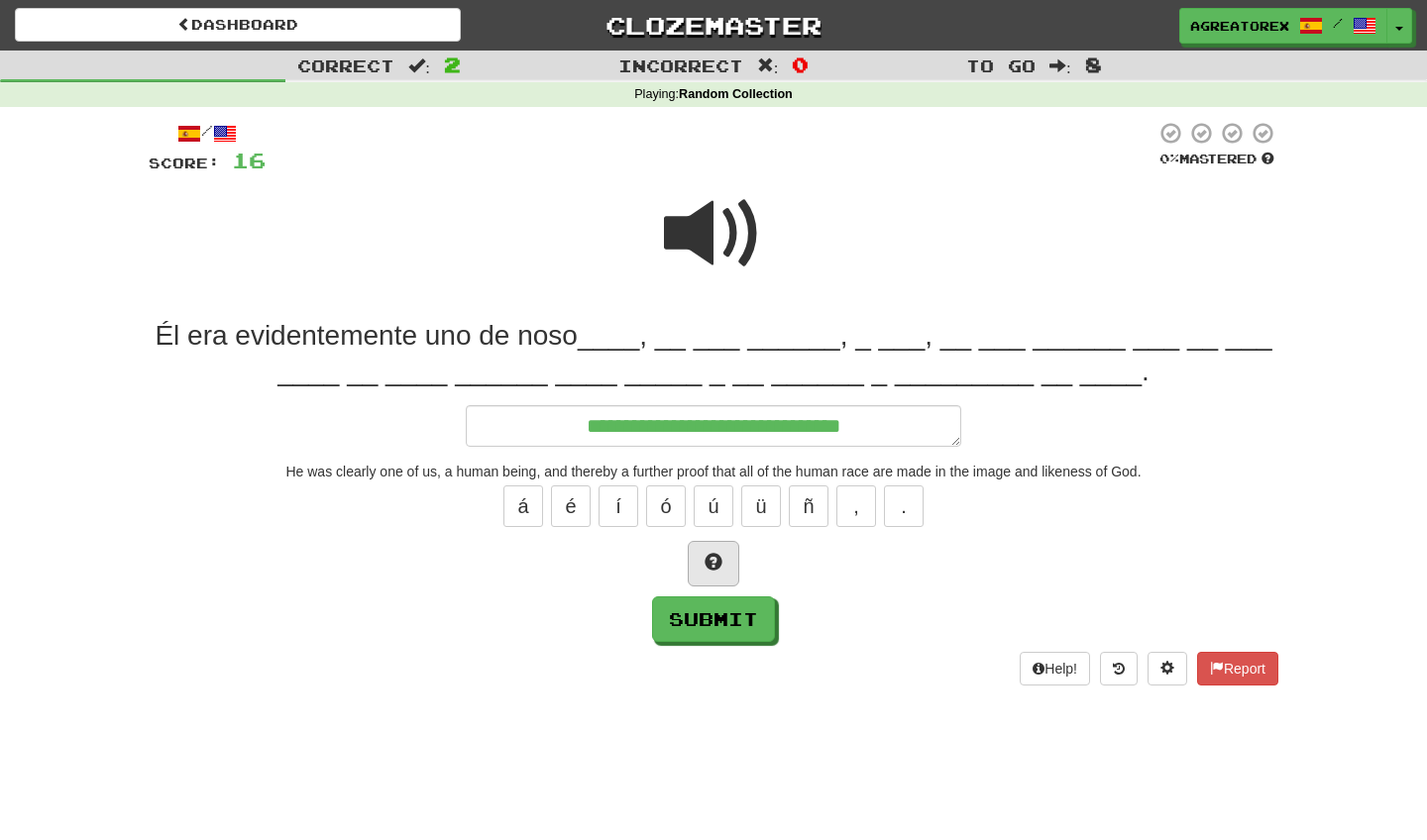 click at bounding box center (714, 564) 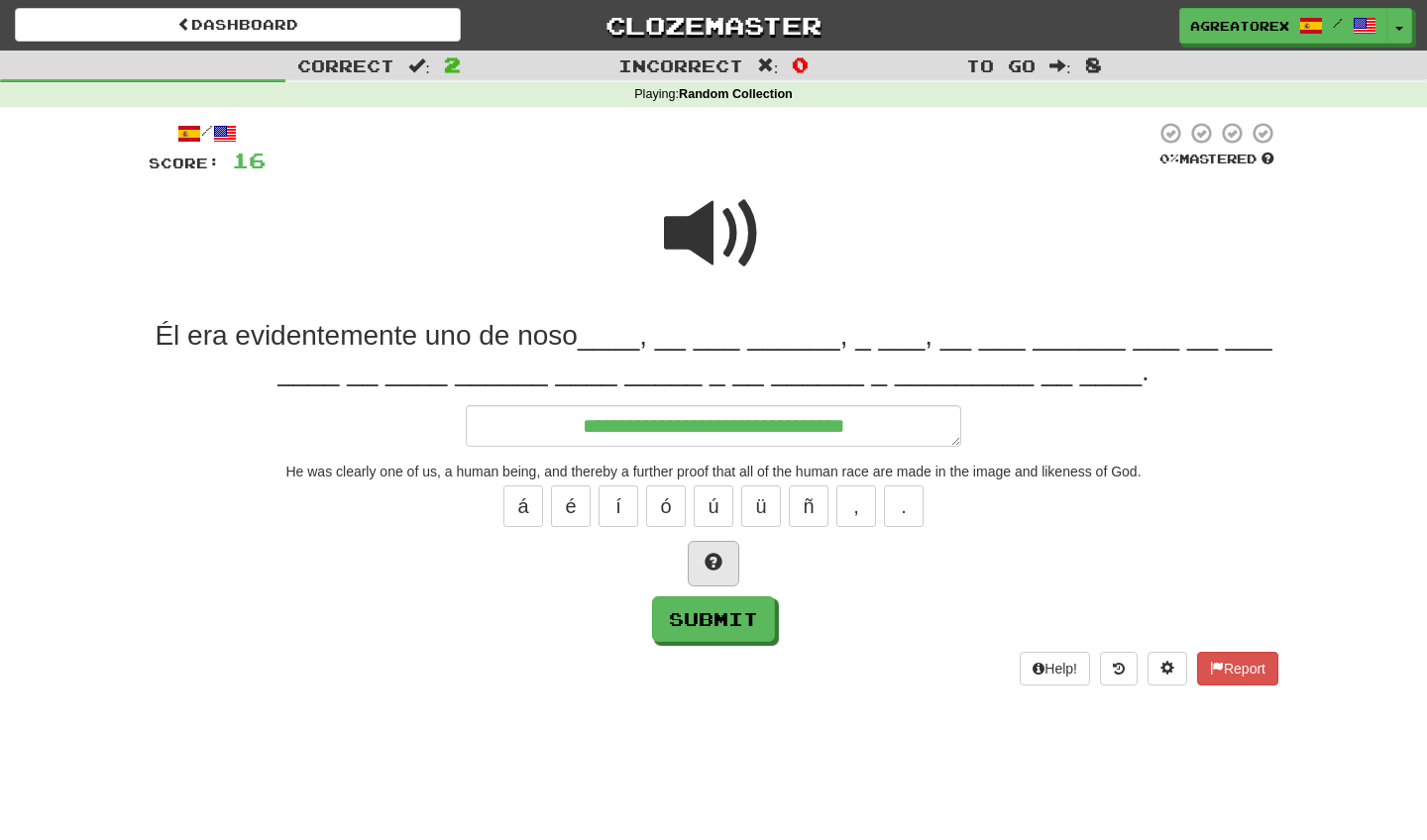 click at bounding box center (714, 564) 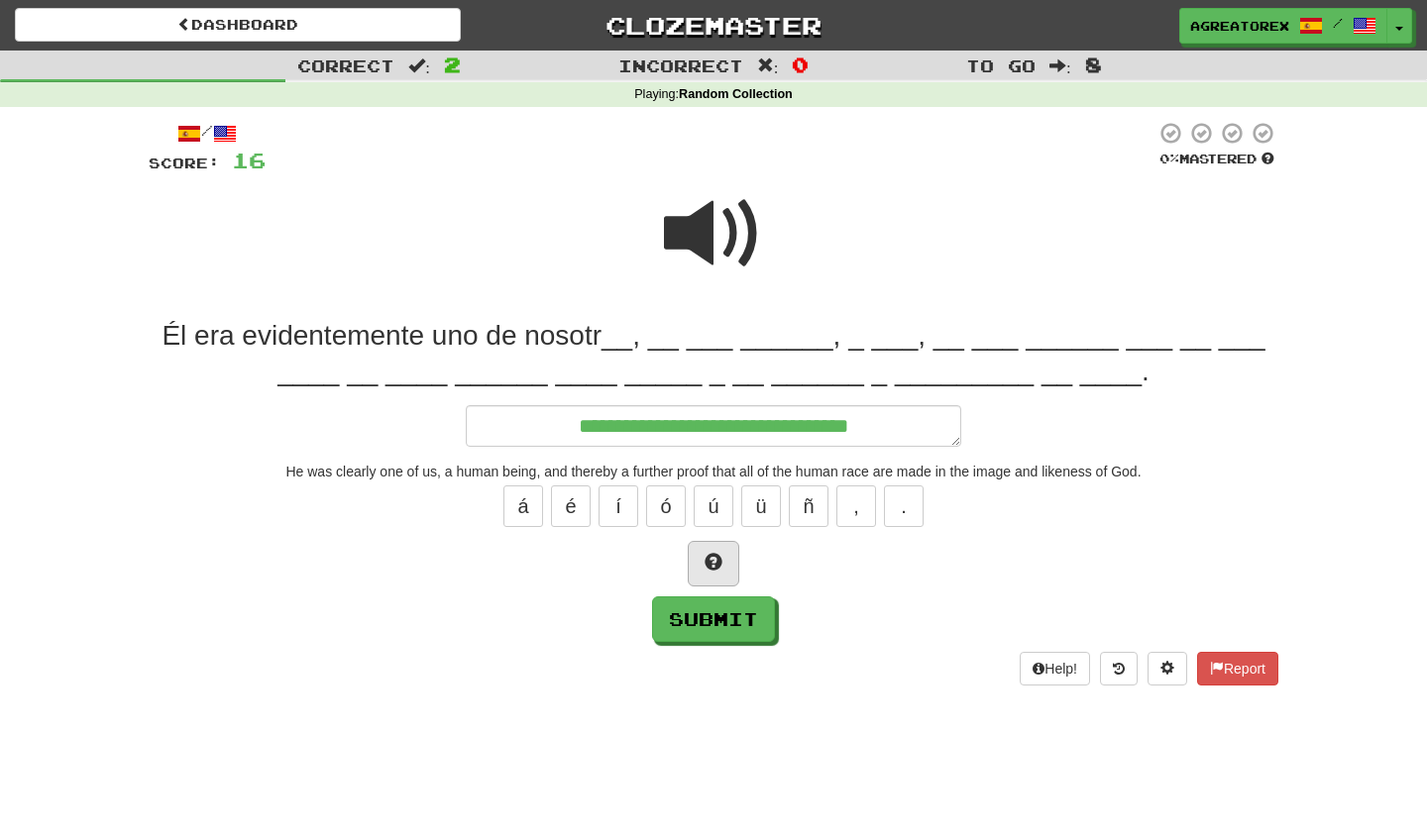 click at bounding box center [714, 564] 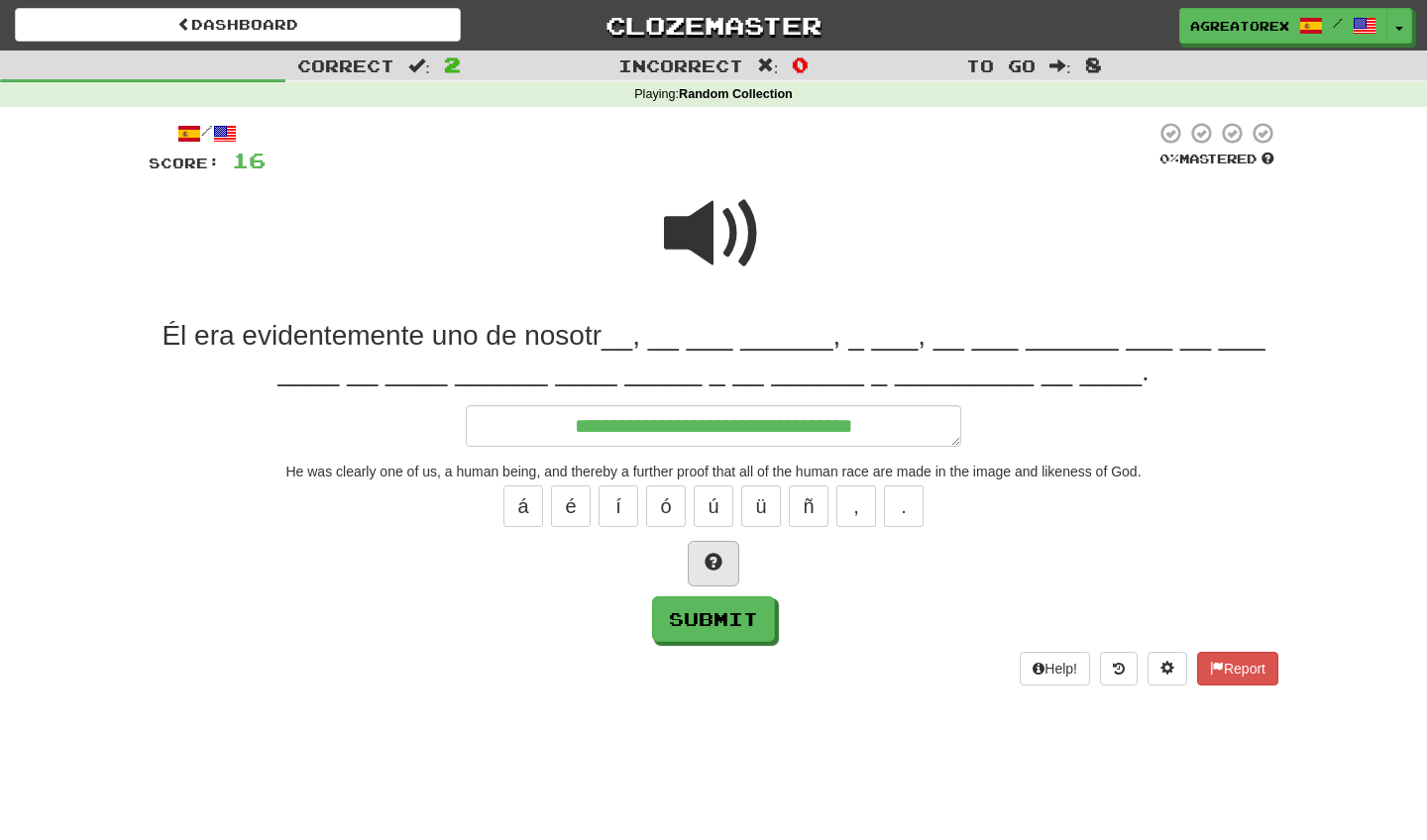 click at bounding box center (714, 564) 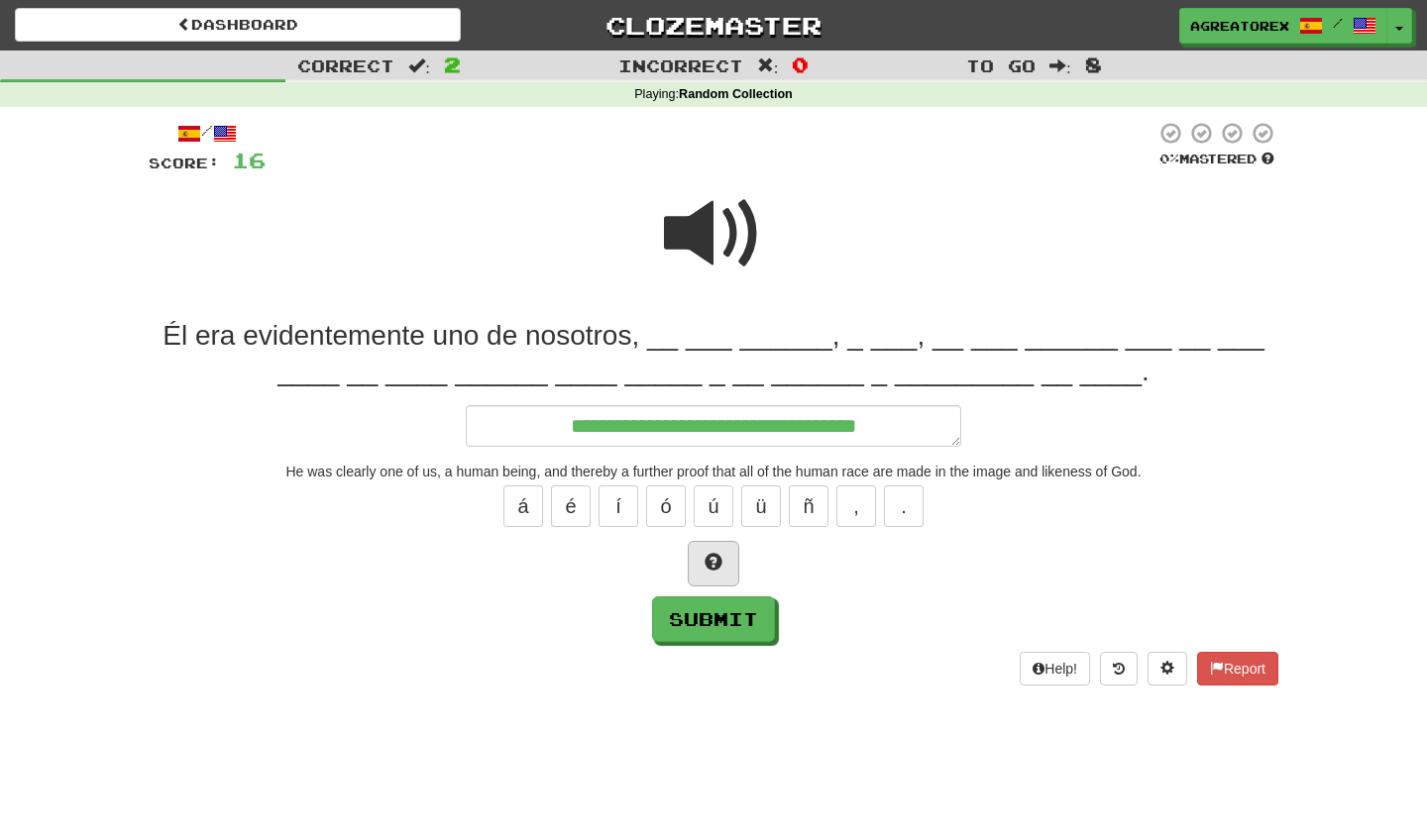 click at bounding box center (714, 564) 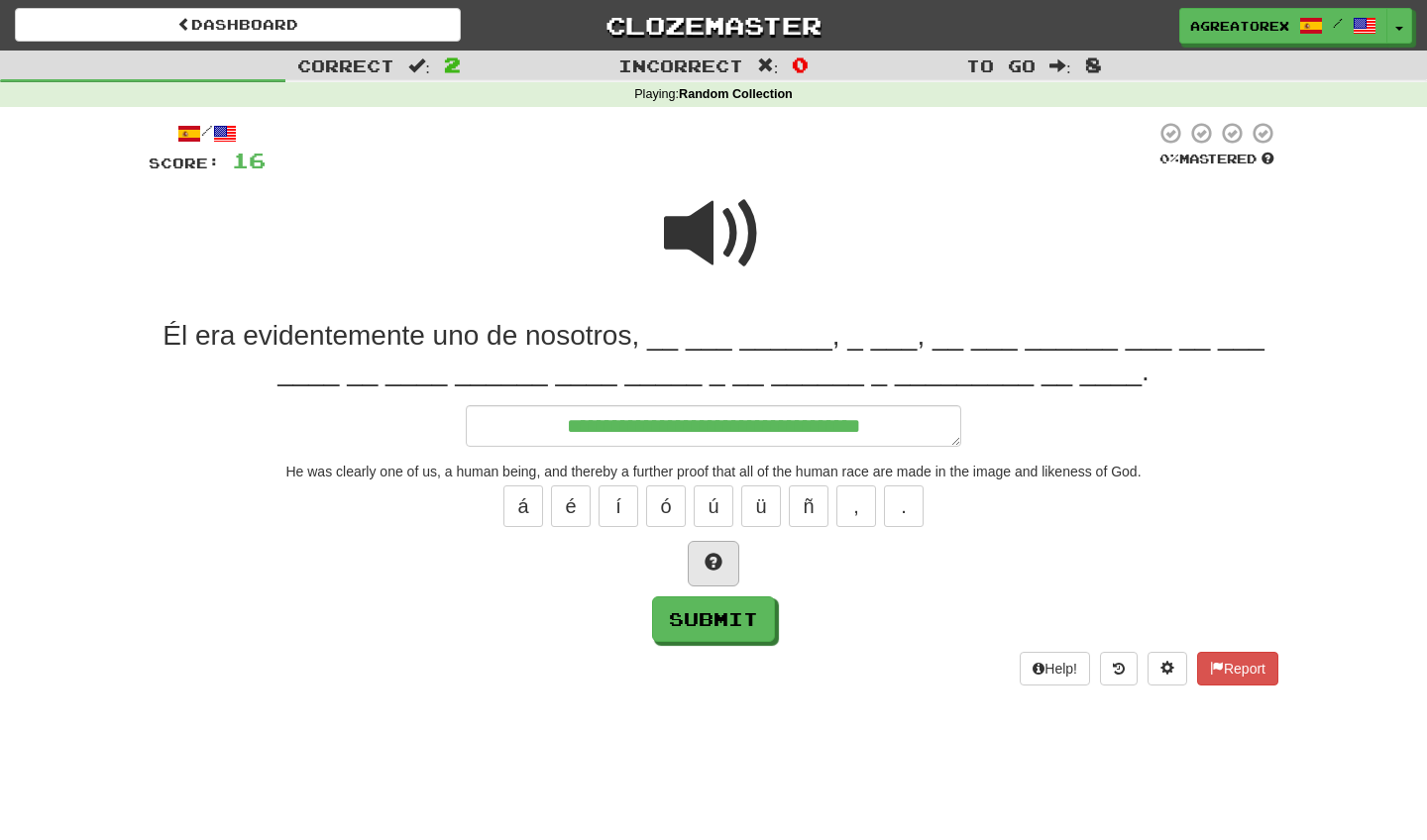 click at bounding box center [714, 564] 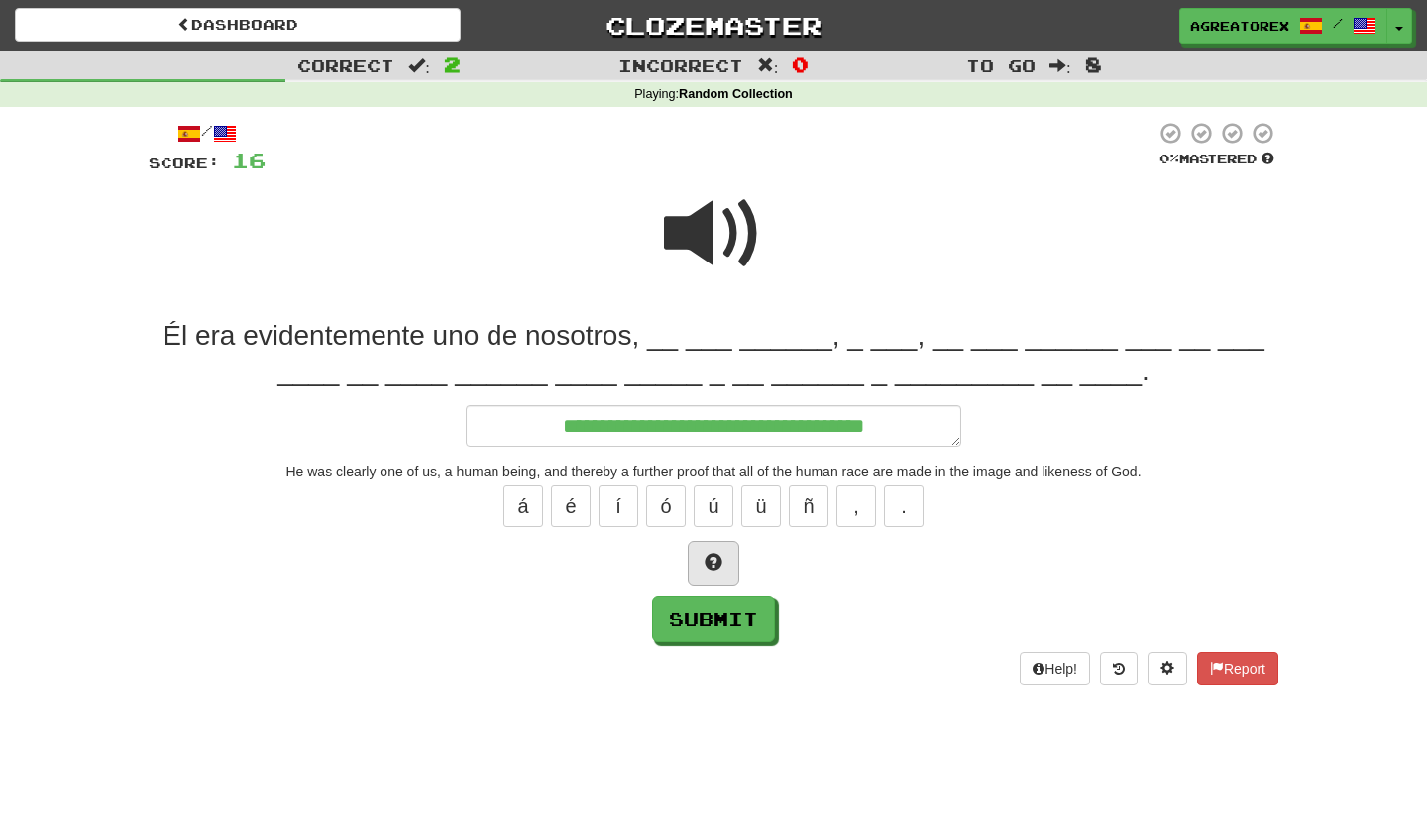 click at bounding box center [714, 564] 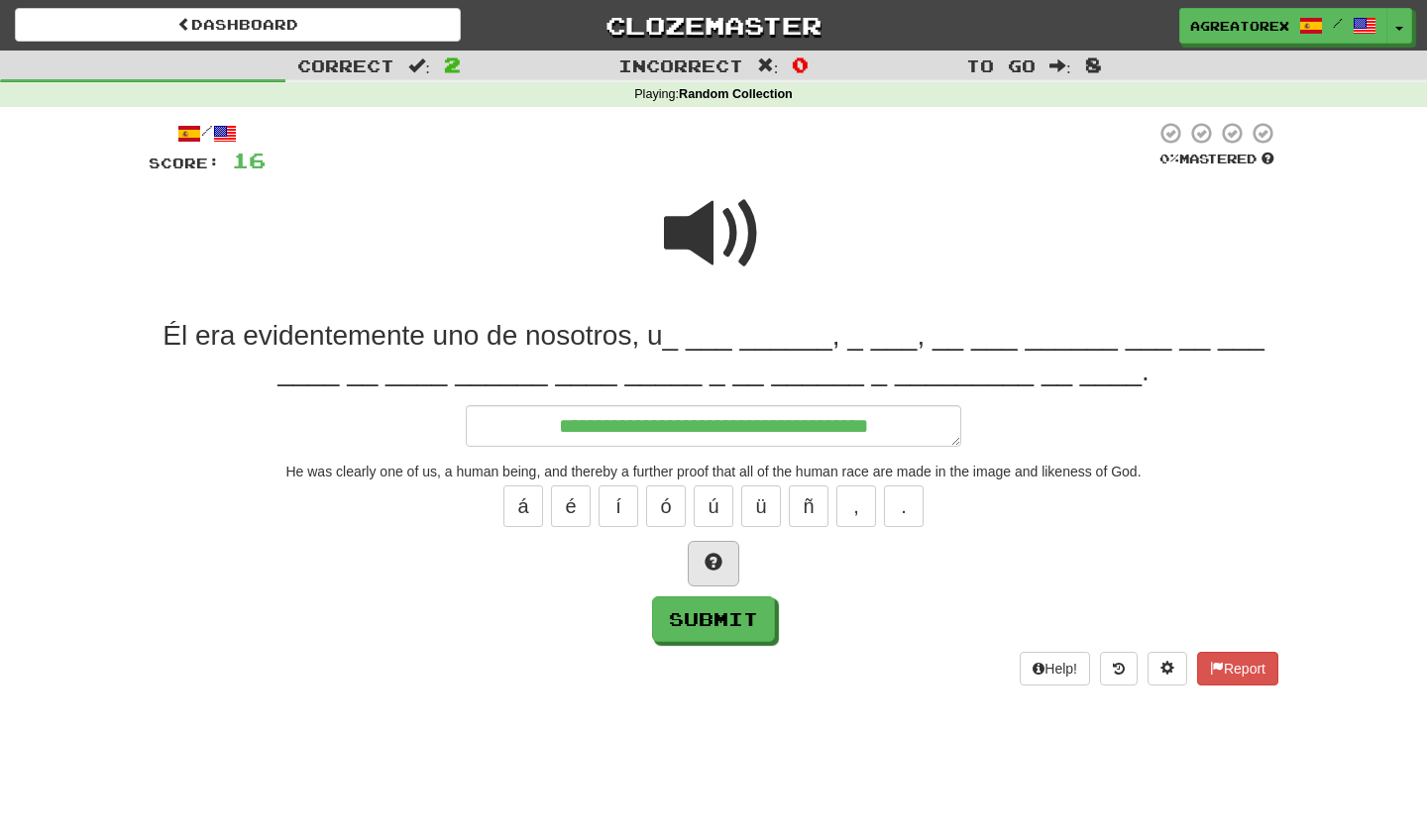 click at bounding box center (714, 564) 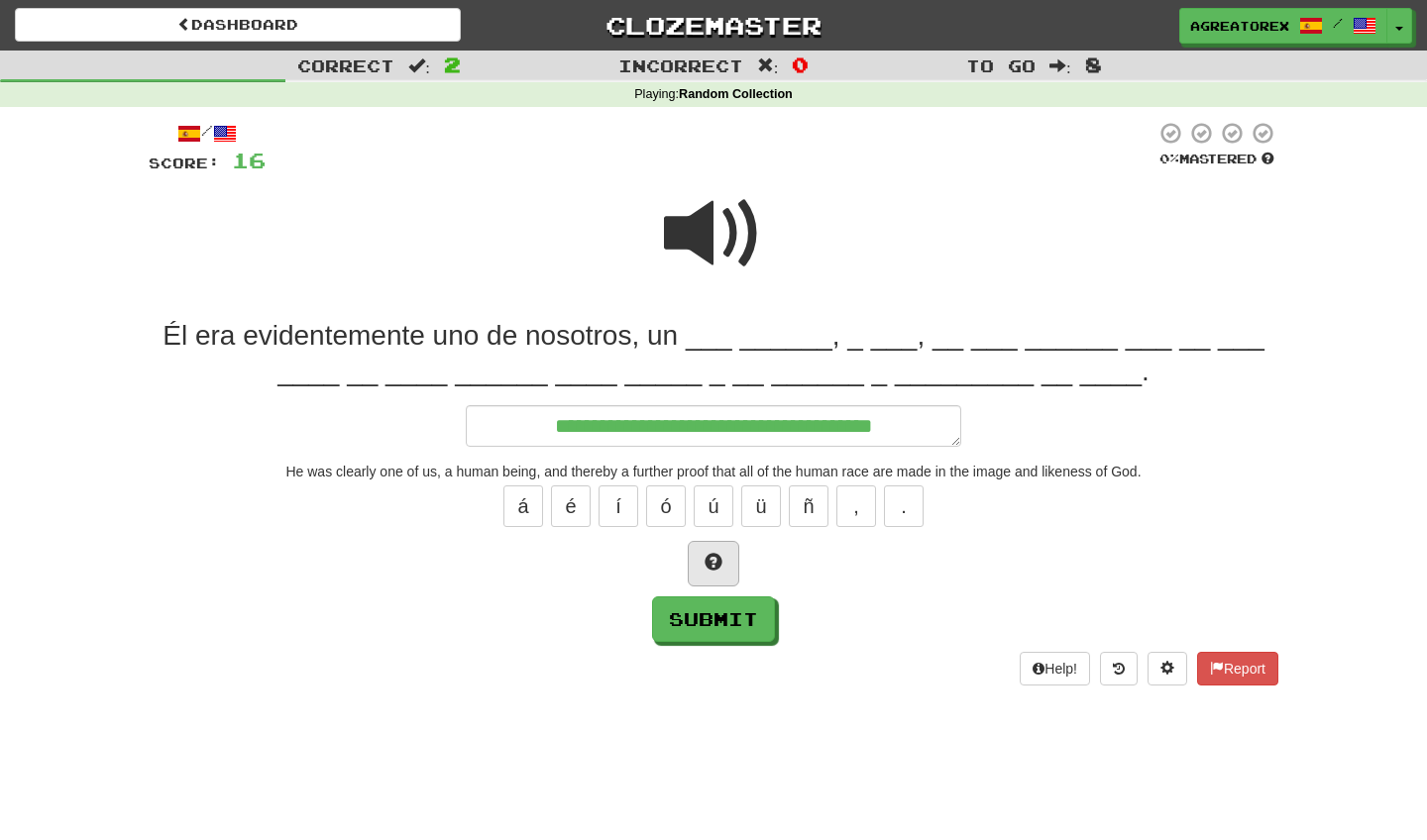 click at bounding box center (714, 564) 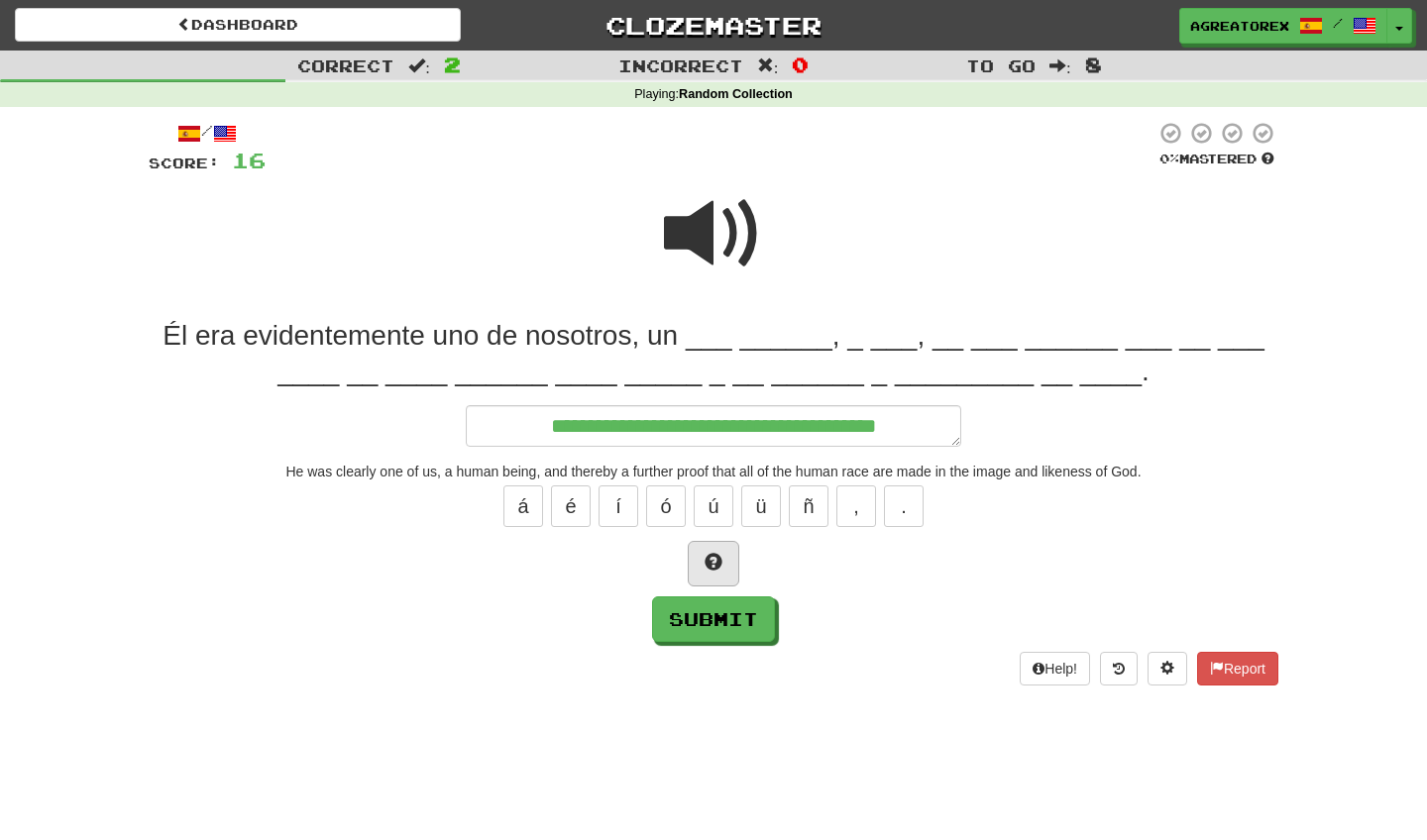 click at bounding box center [714, 564] 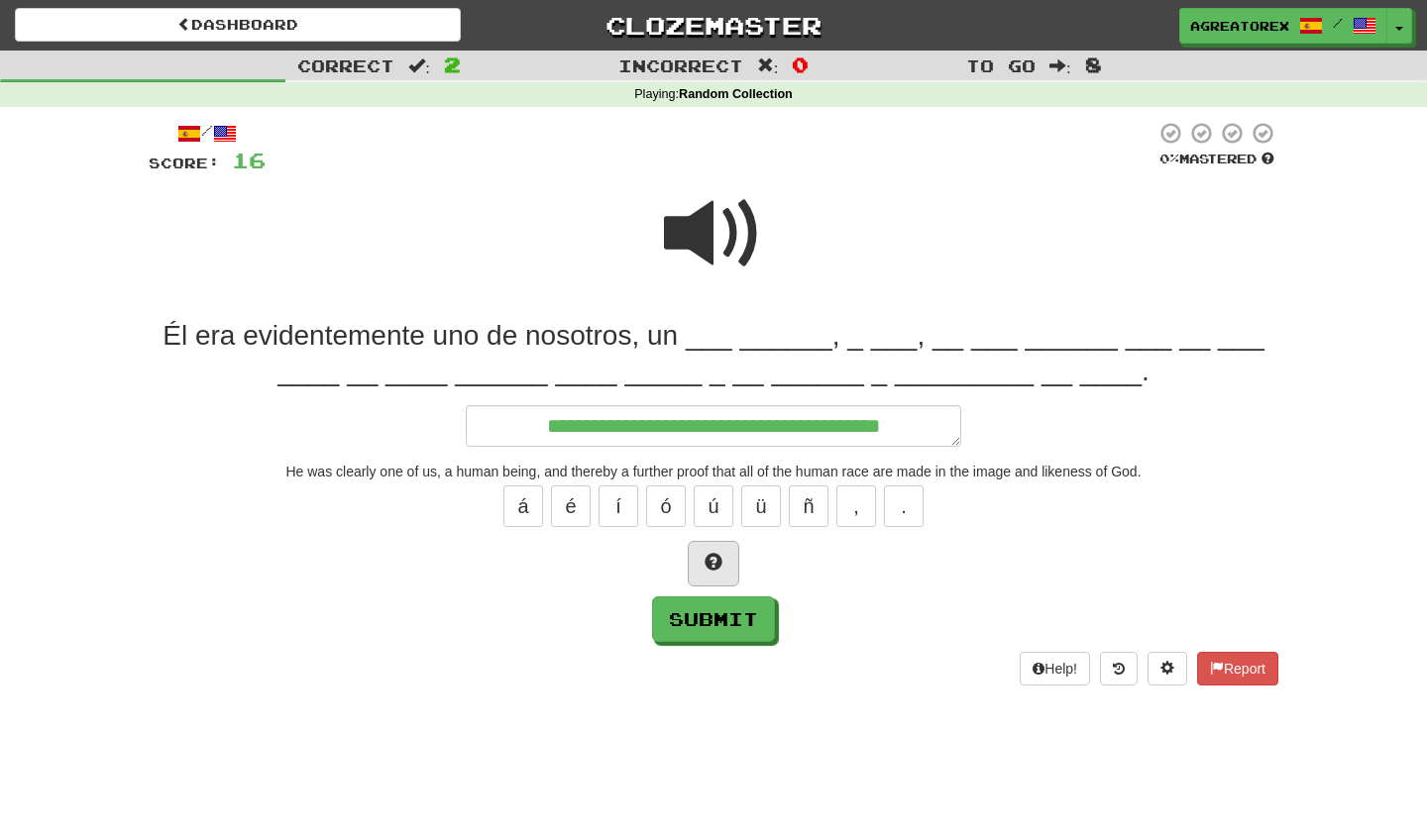 click at bounding box center (714, 564) 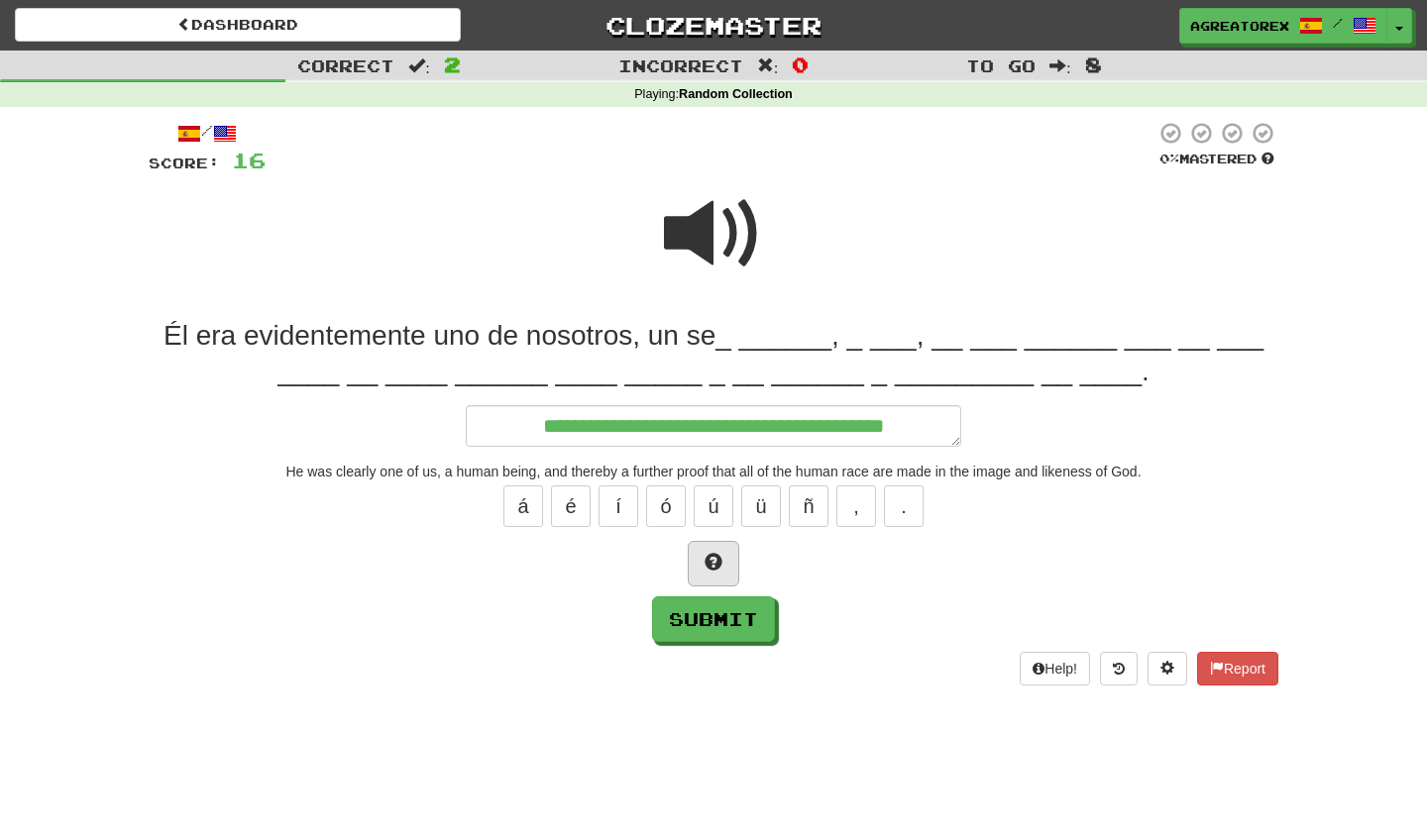 click at bounding box center [714, 564] 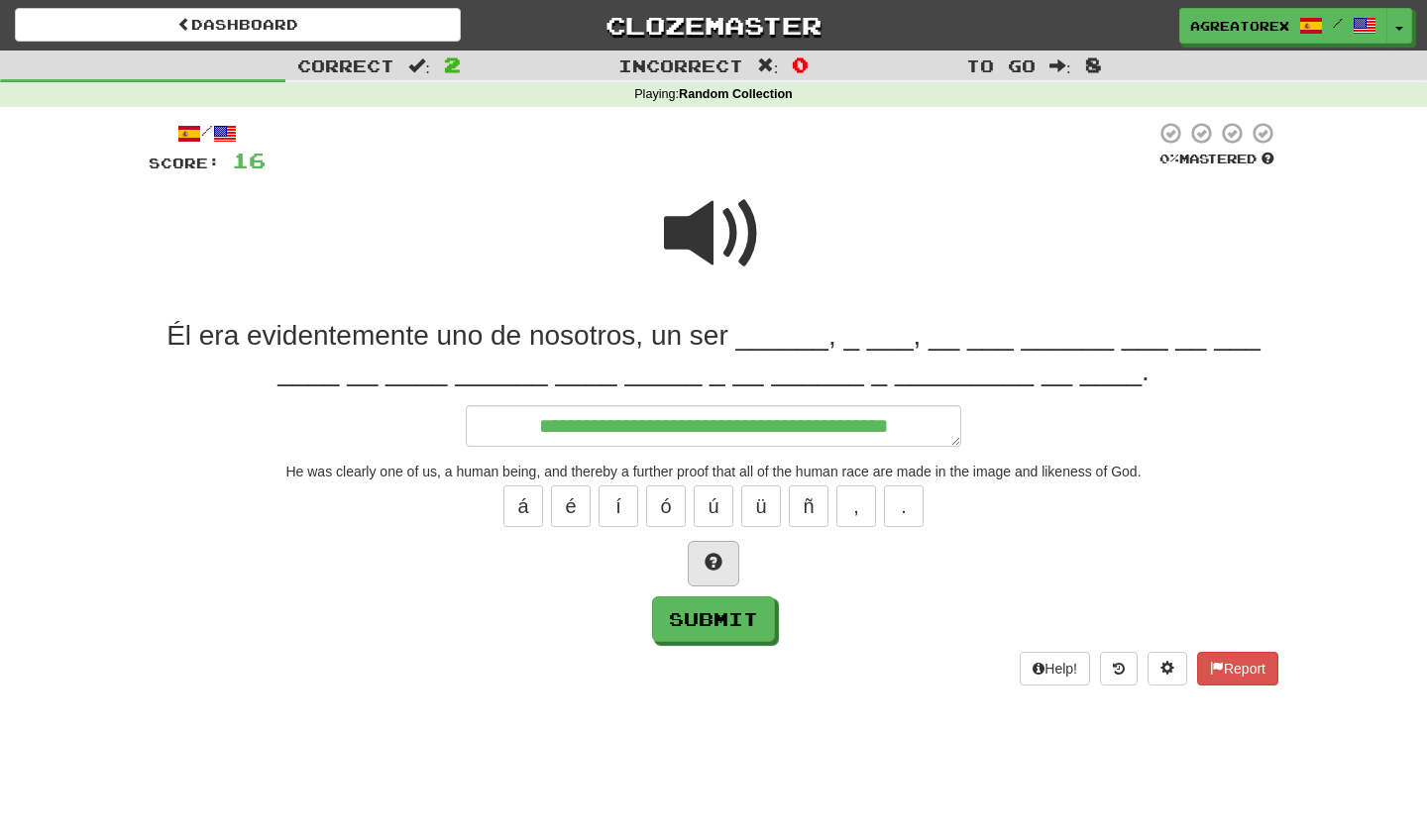 click at bounding box center (714, 564) 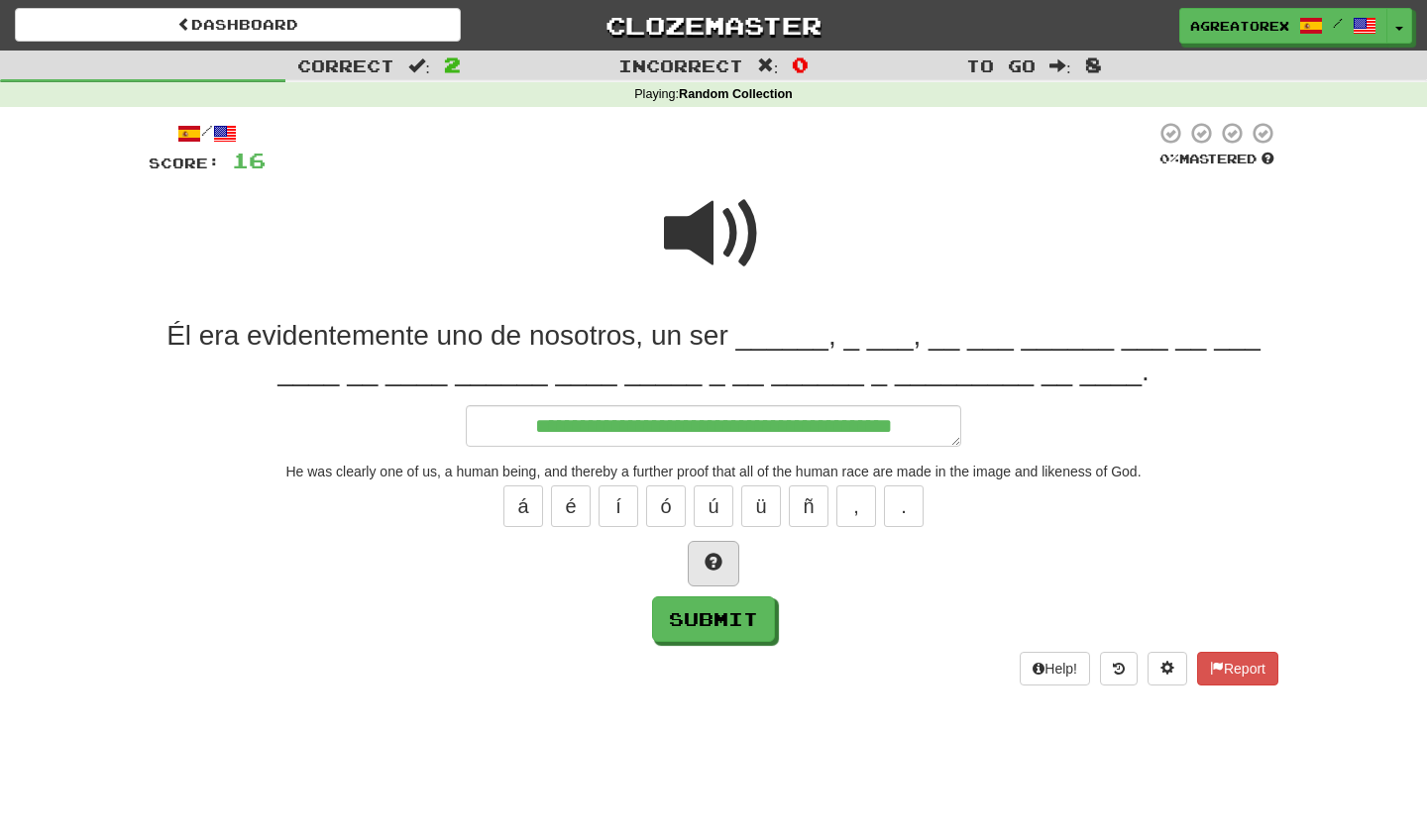 click at bounding box center (714, 564) 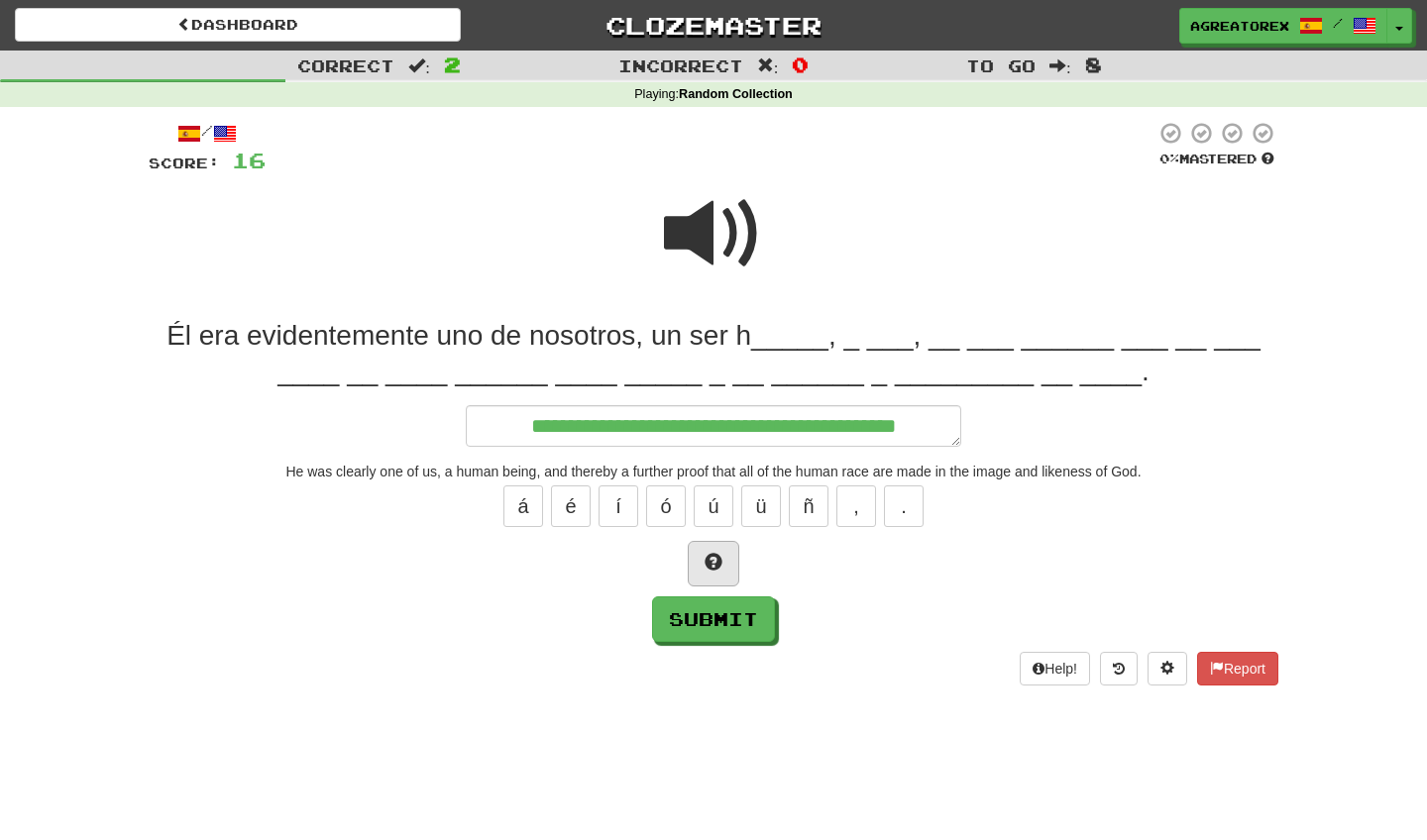 click at bounding box center [714, 564] 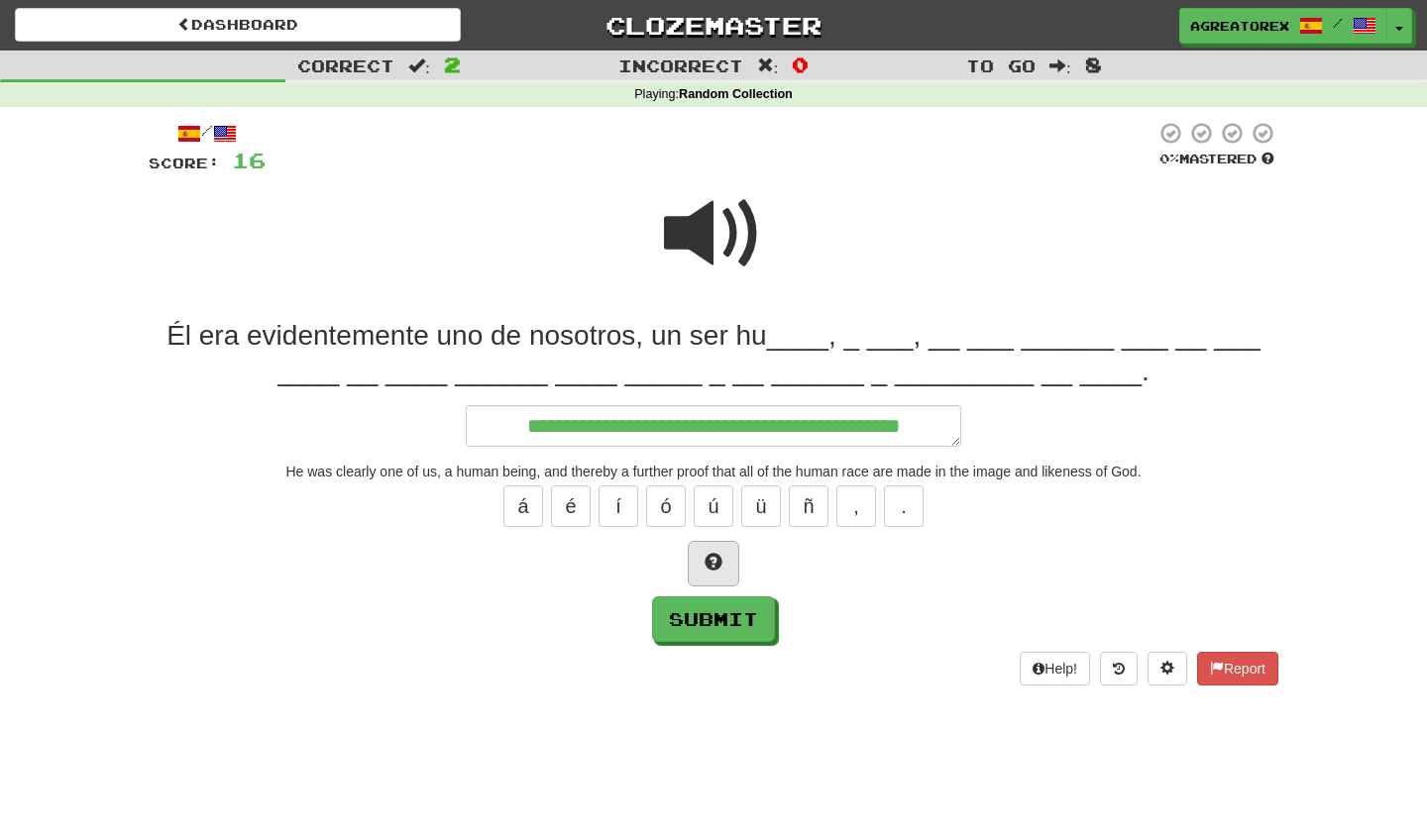 click at bounding box center (714, 564) 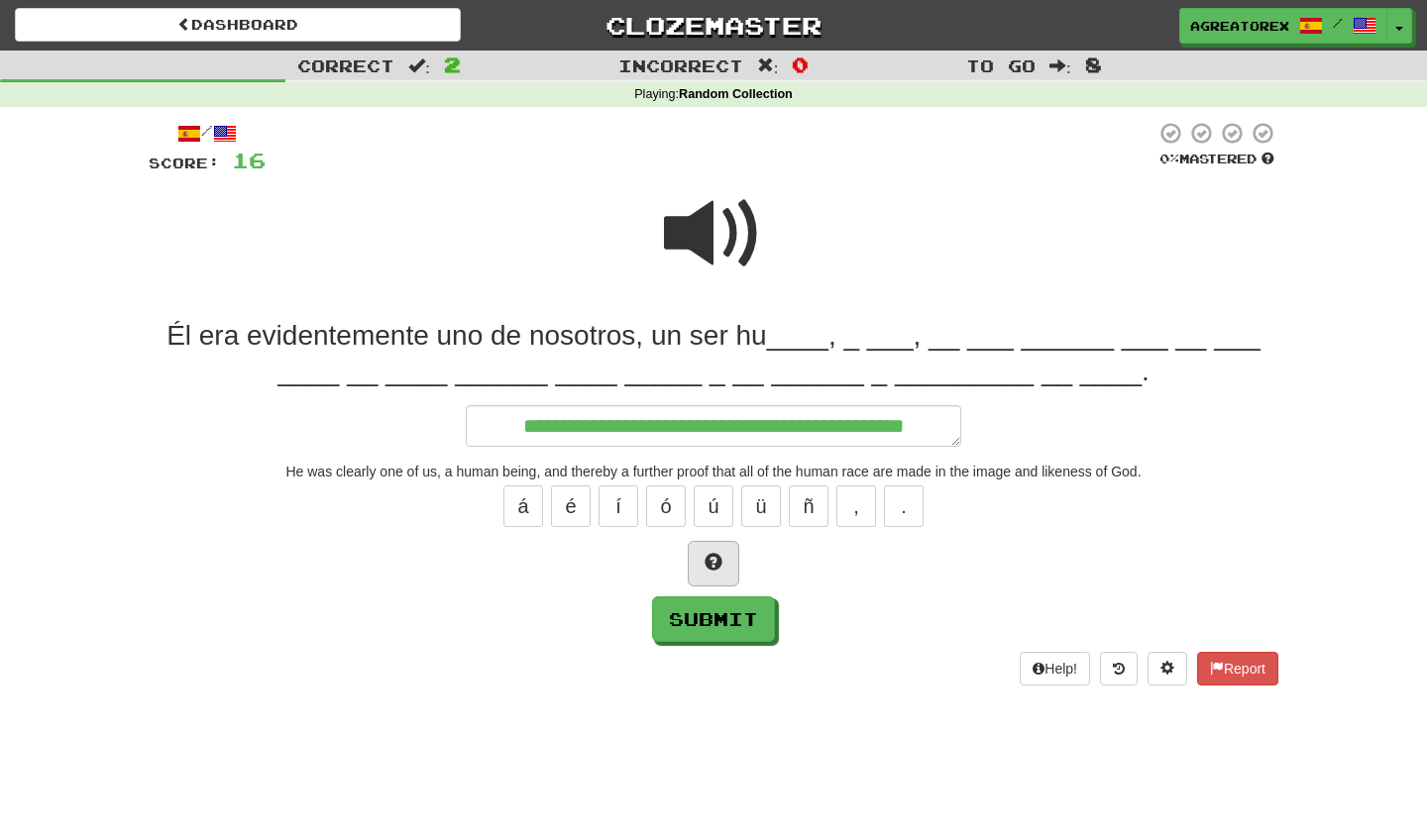 click at bounding box center [714, 564] 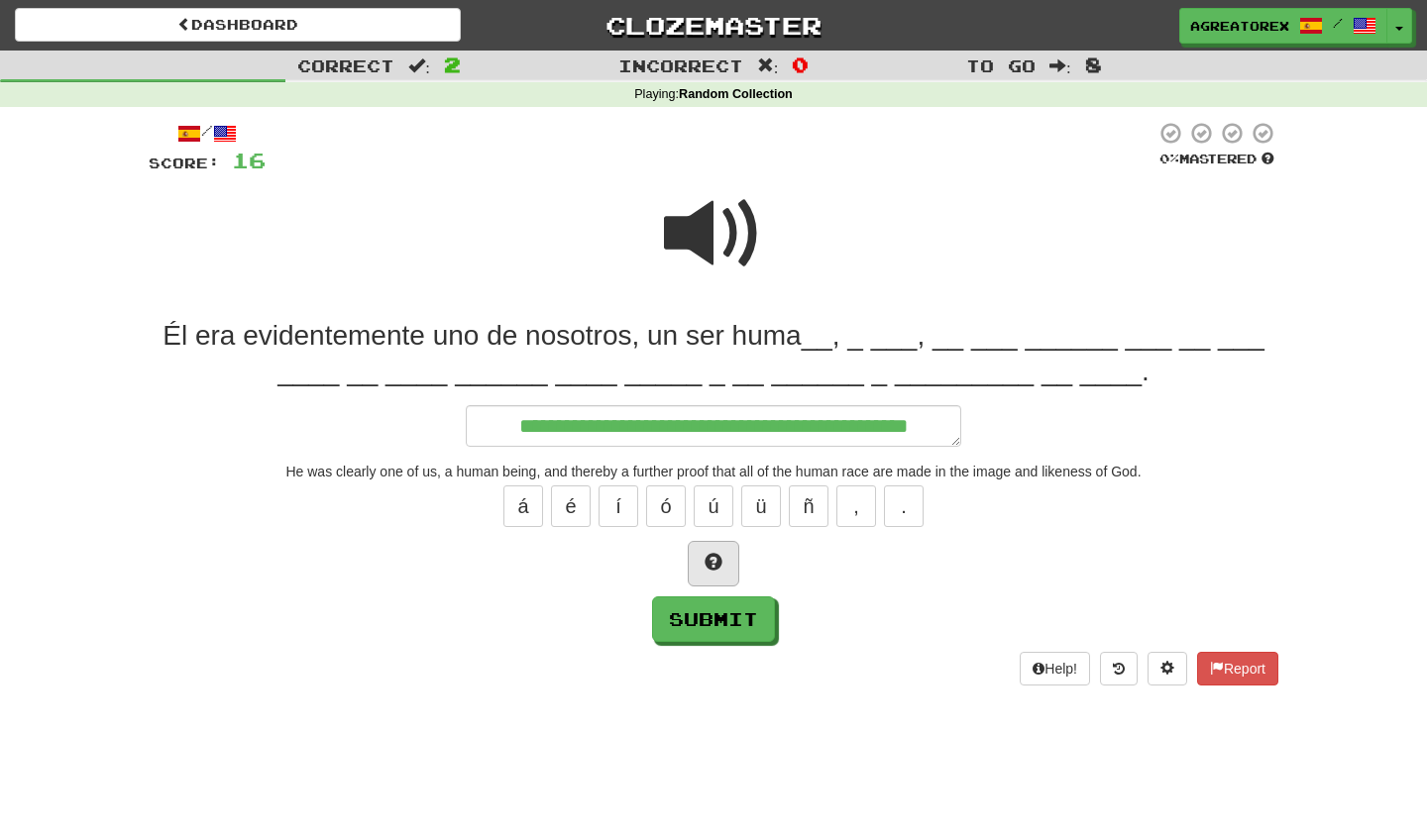 click at bounding box center (714, 564) 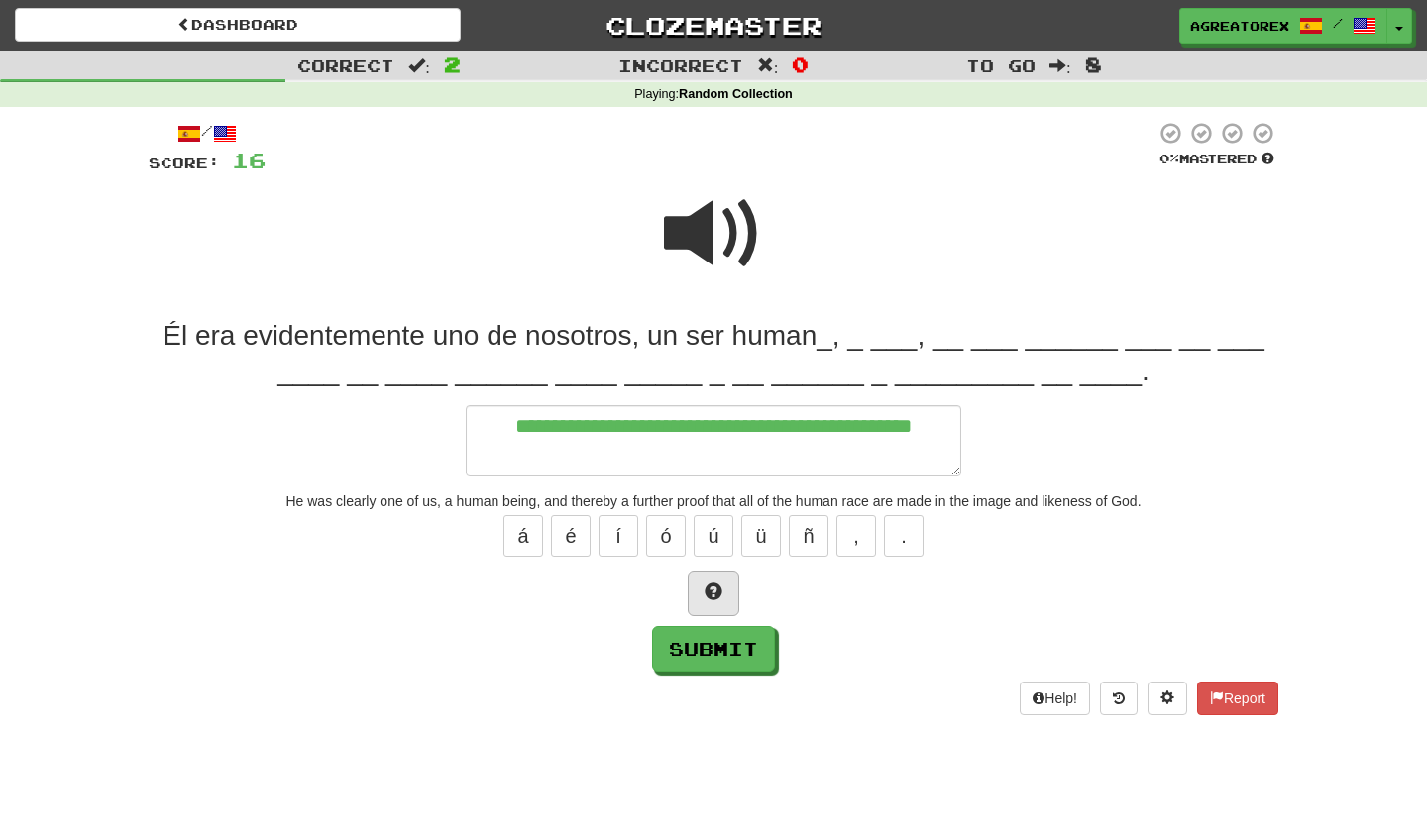 click at bounding box center [714, 593] 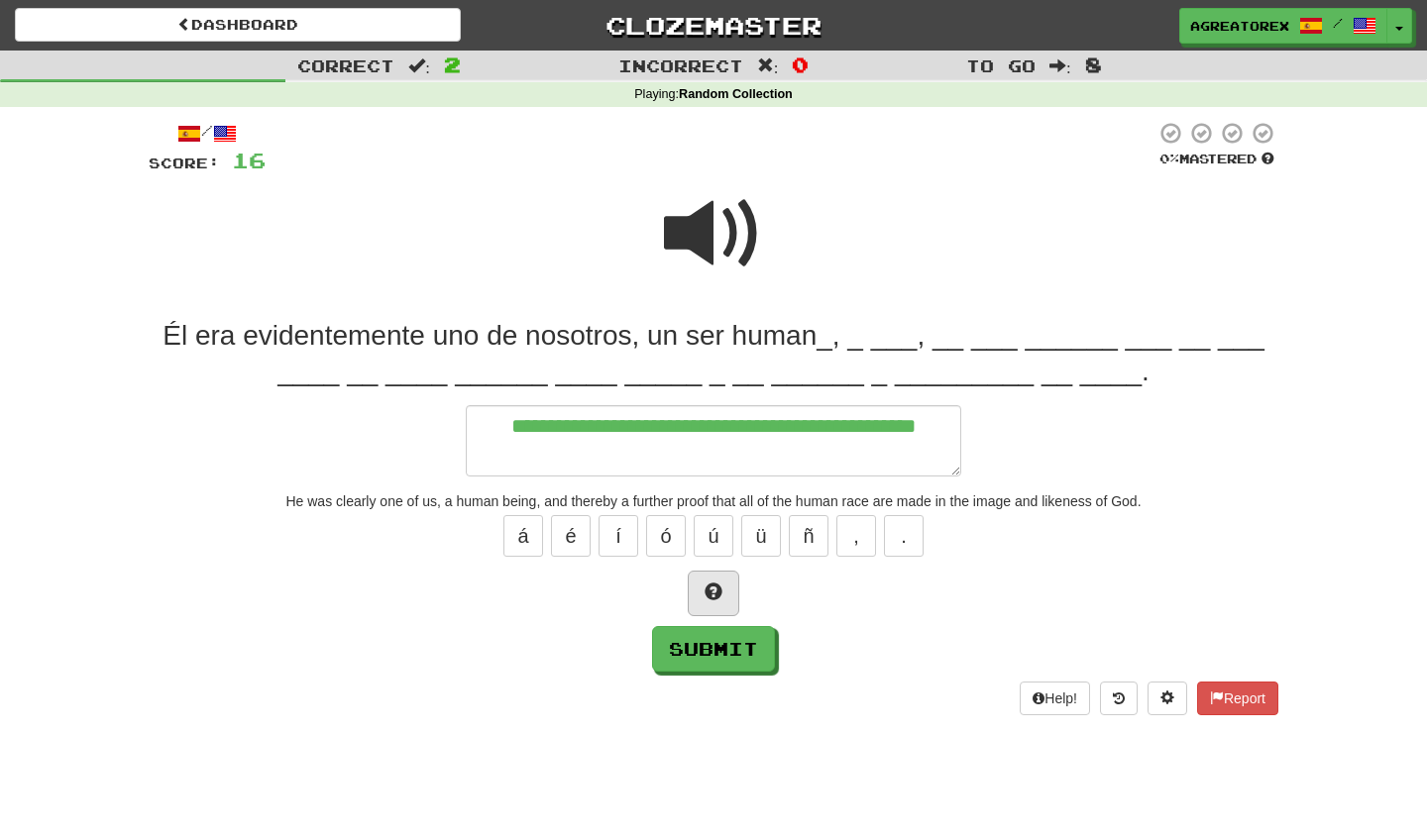 click at bounding box center [714, 593] 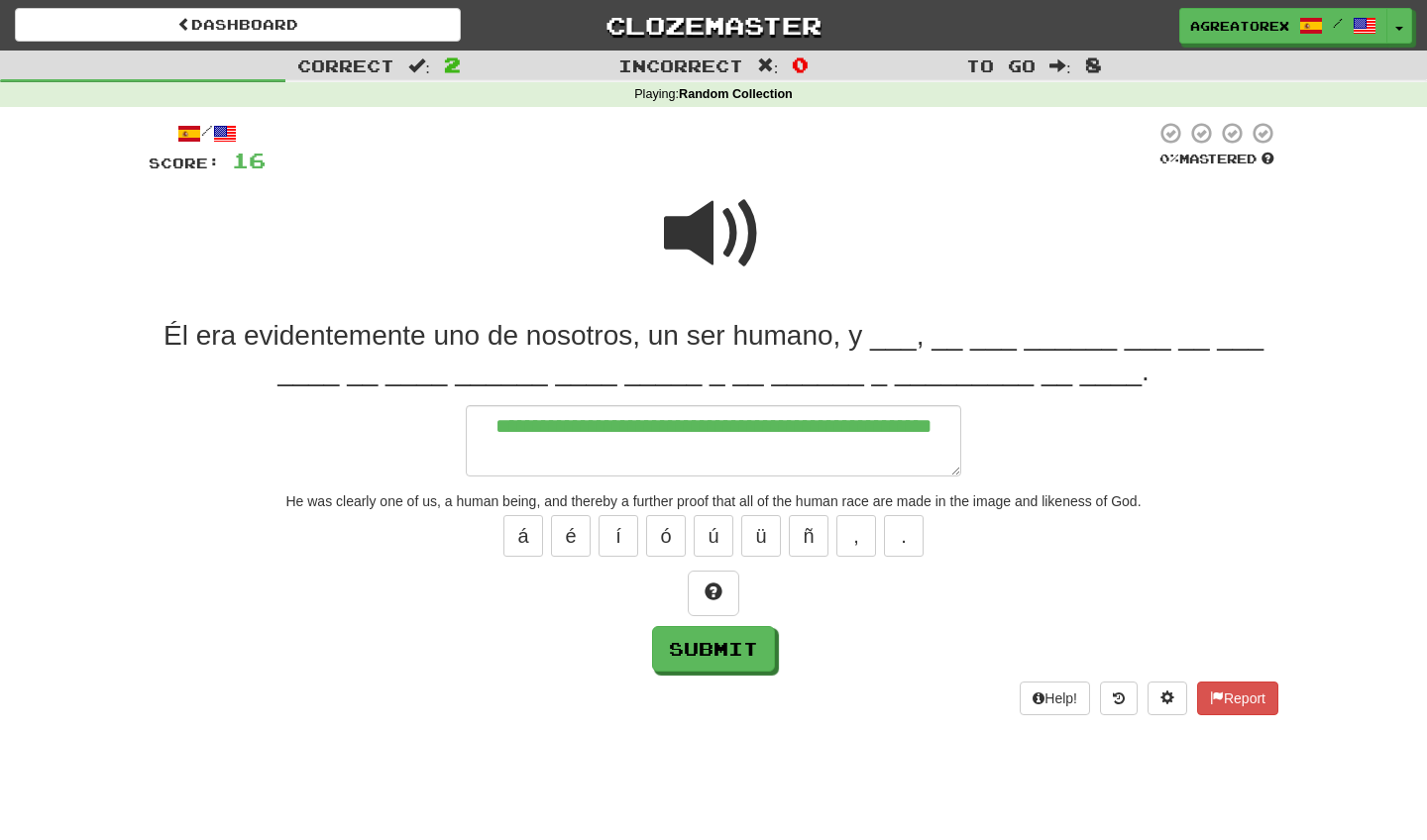 click at bounding box center (714, 234) 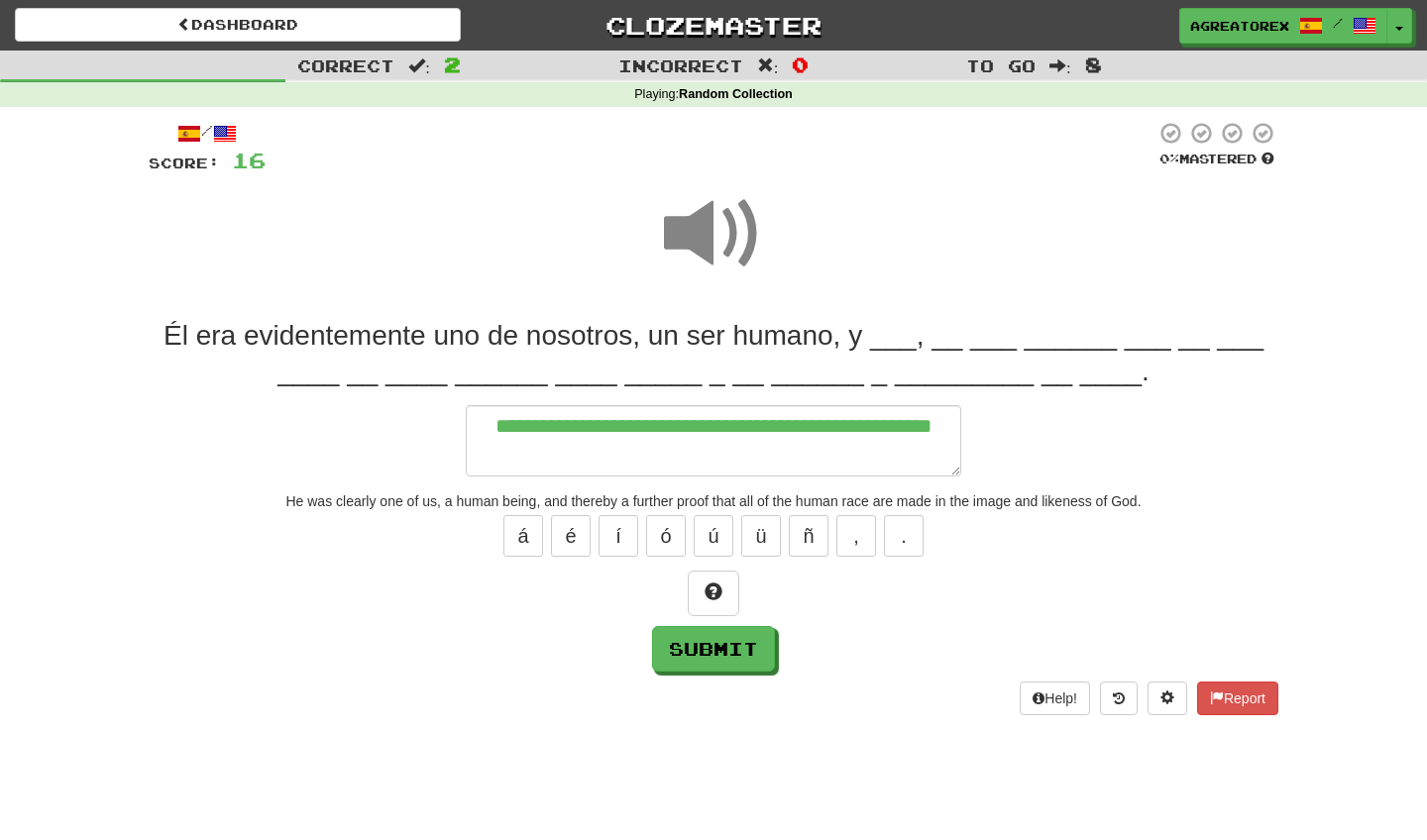 click at bounding box center (714, 234) 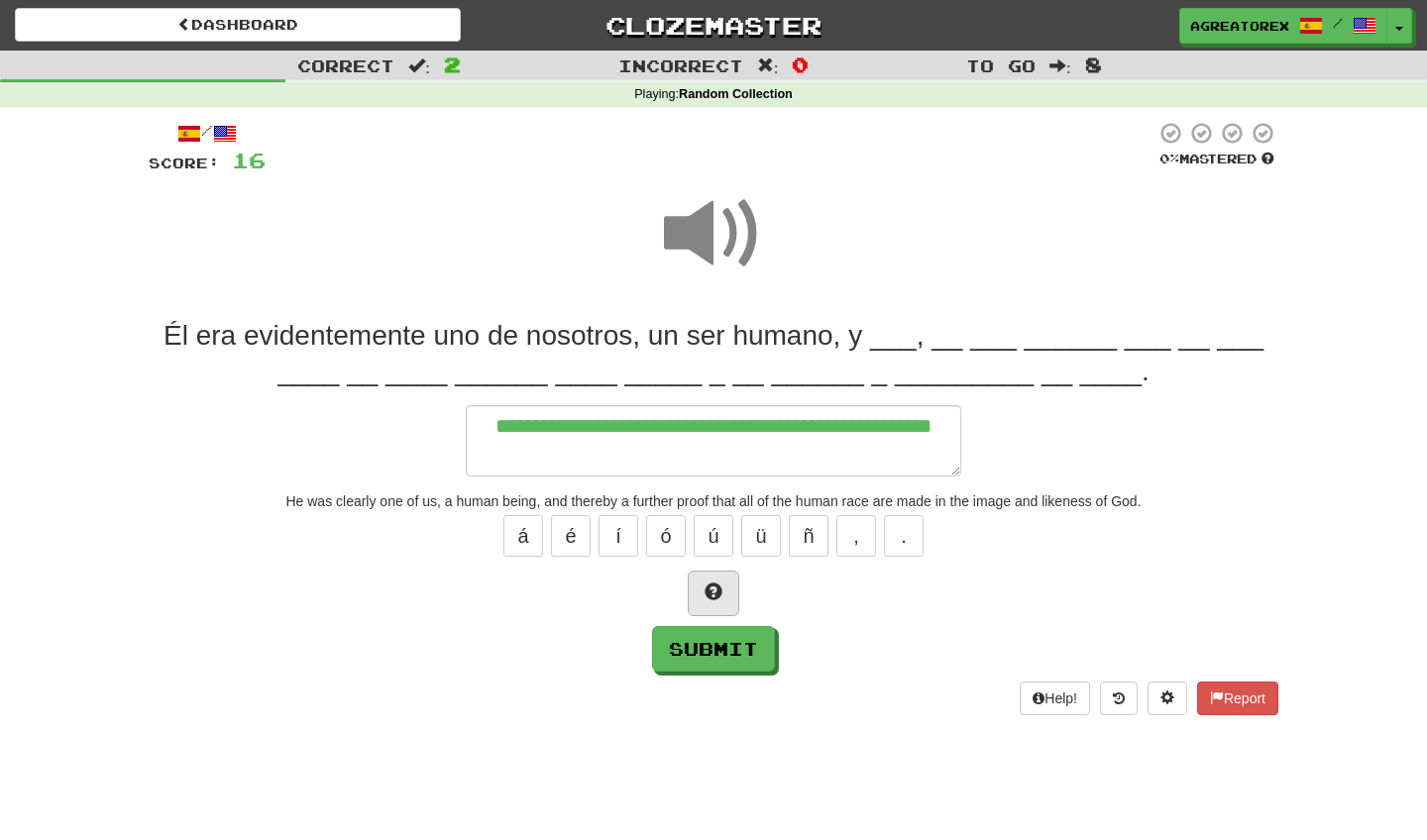click at bounding box center (714, 591) 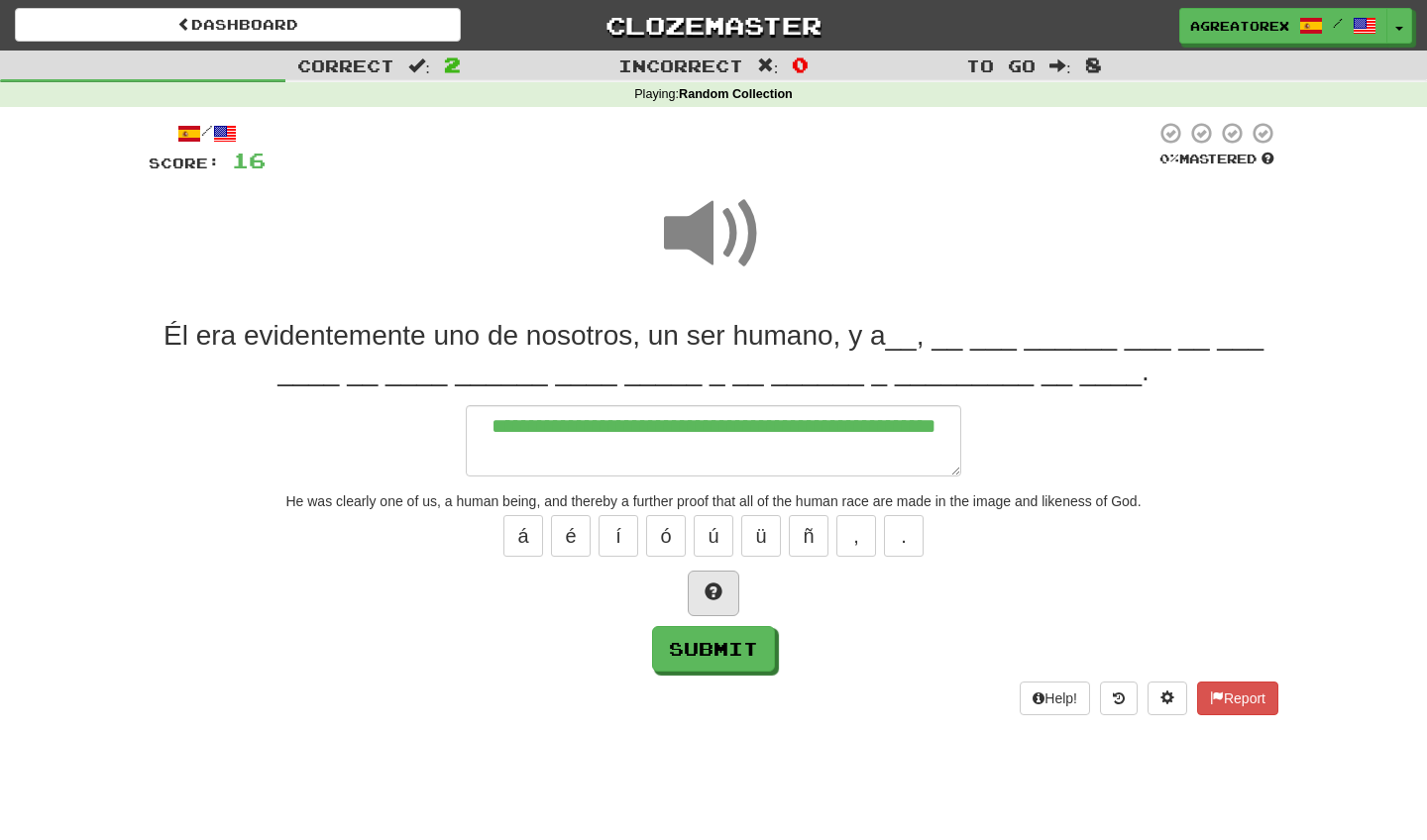 click at bounding box center [714, 591] 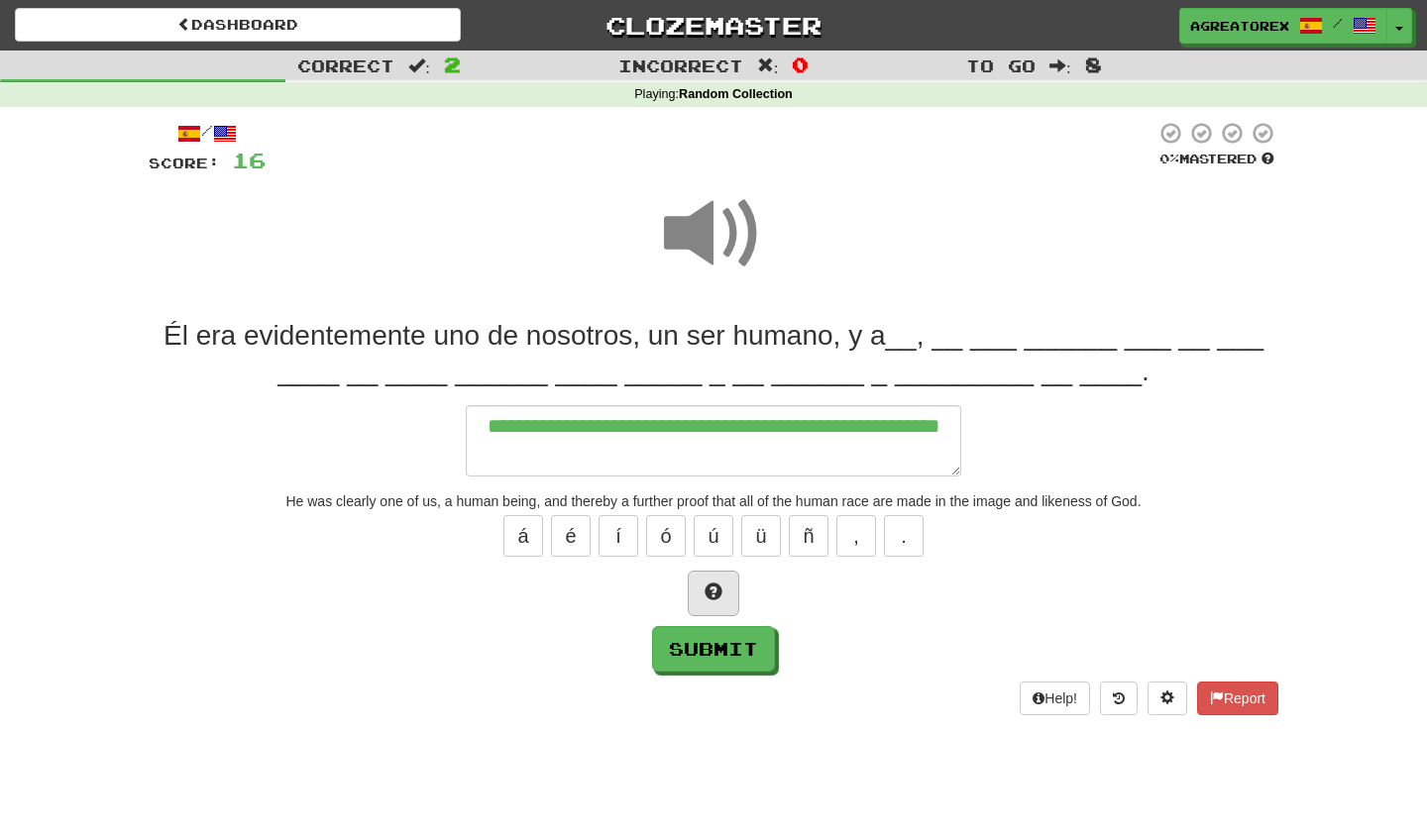 click at bounding box center [714, 591] 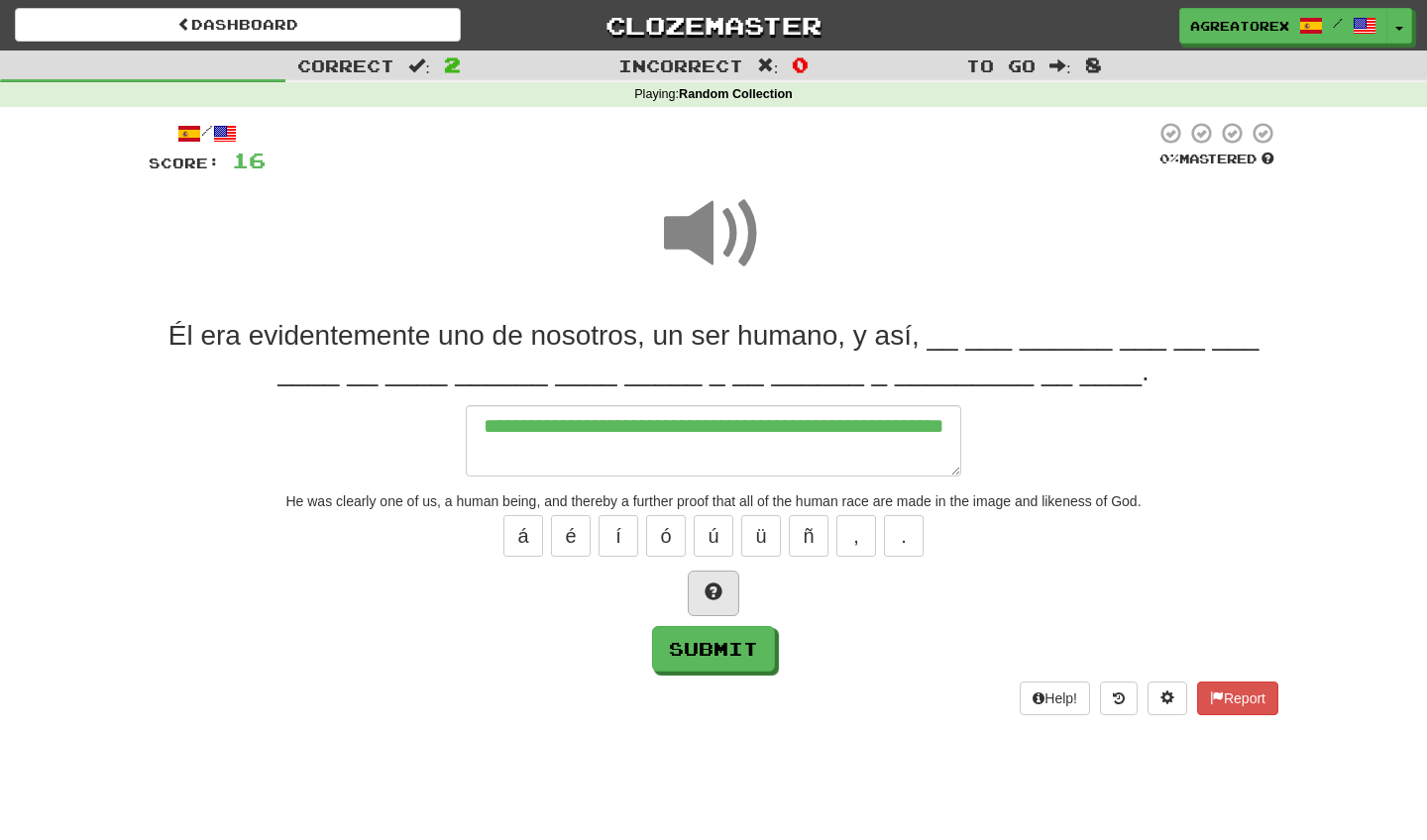 click at bounding box center (714, 591) 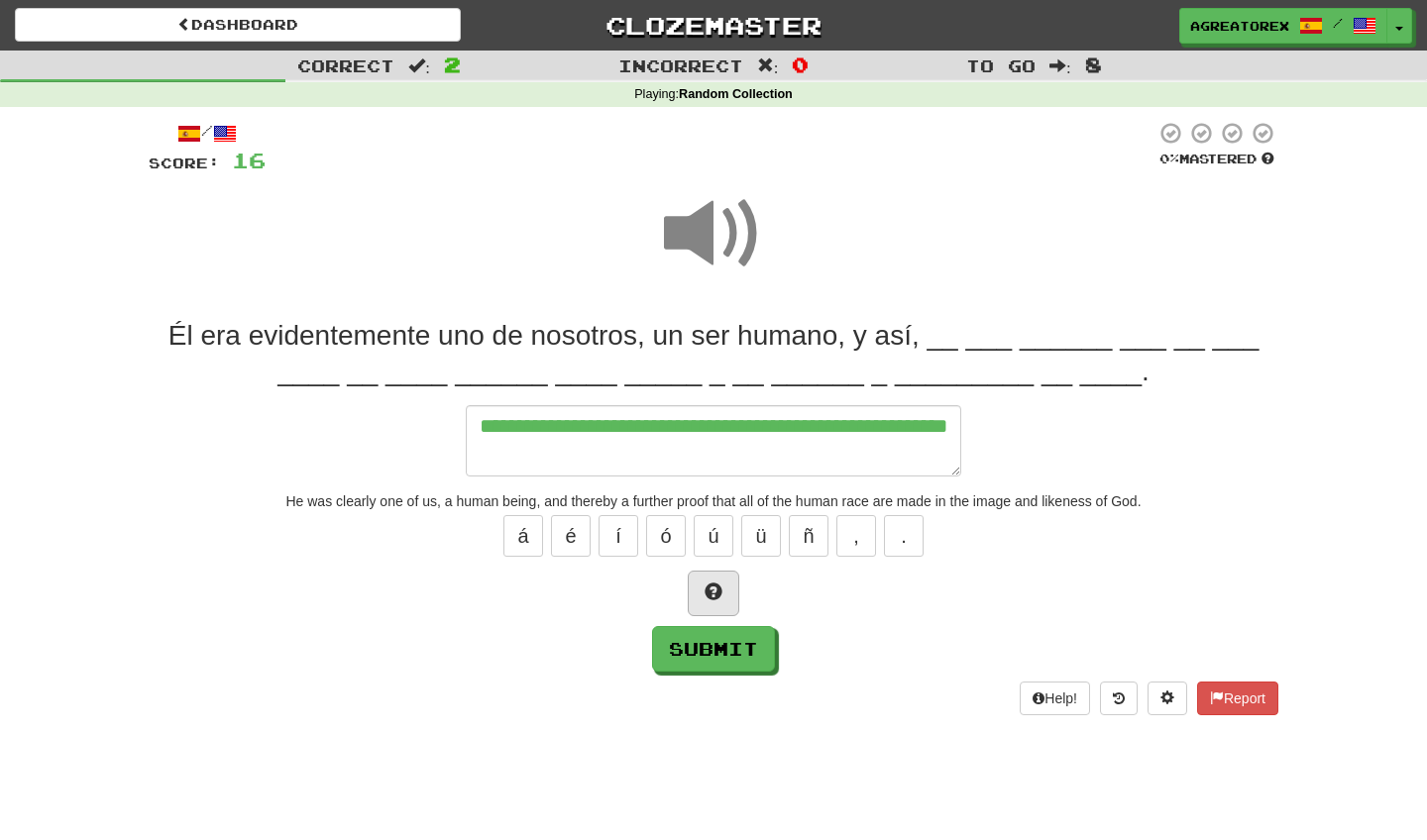 click at bounding box center [714, 591] 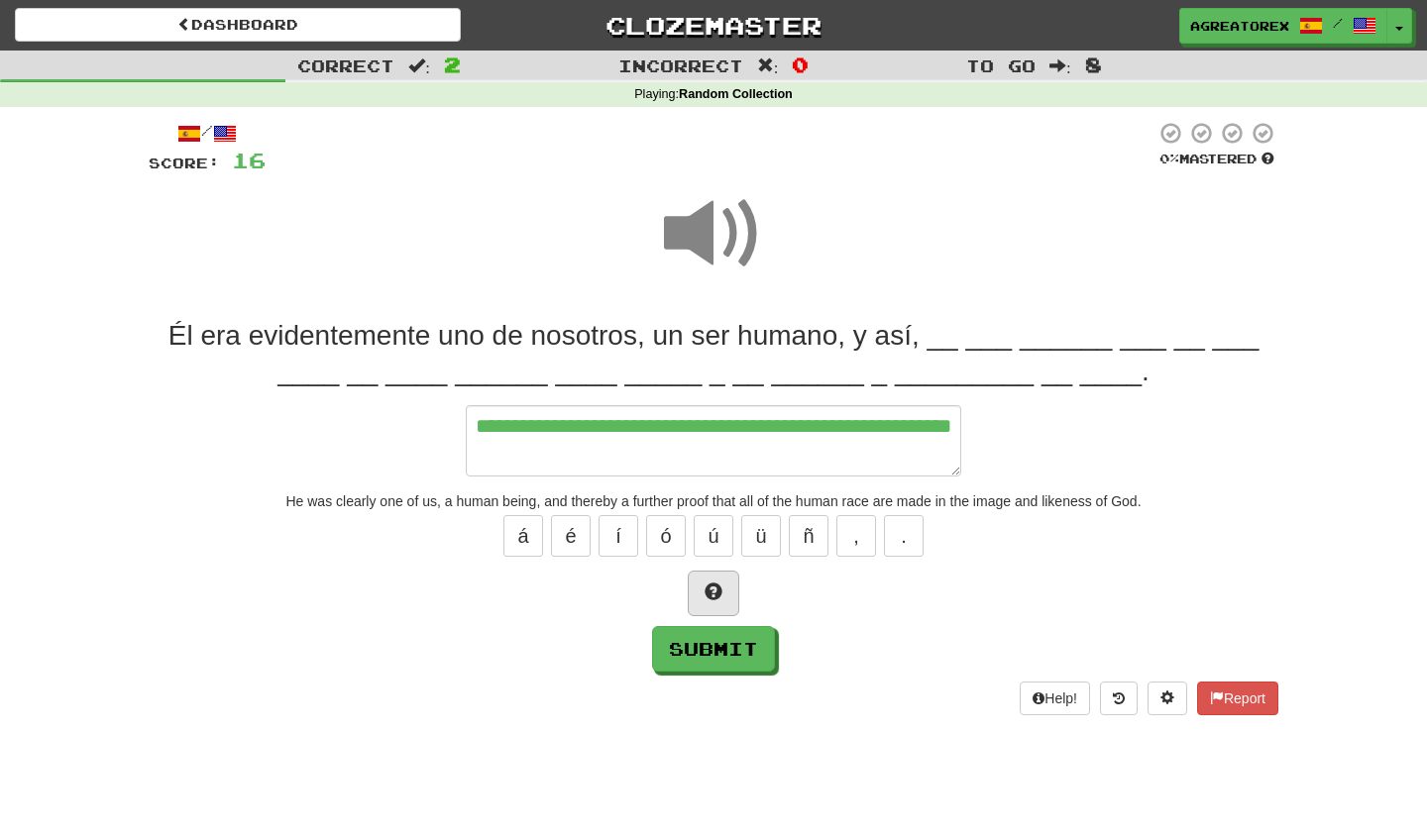 click at bounding box center (714, 591) 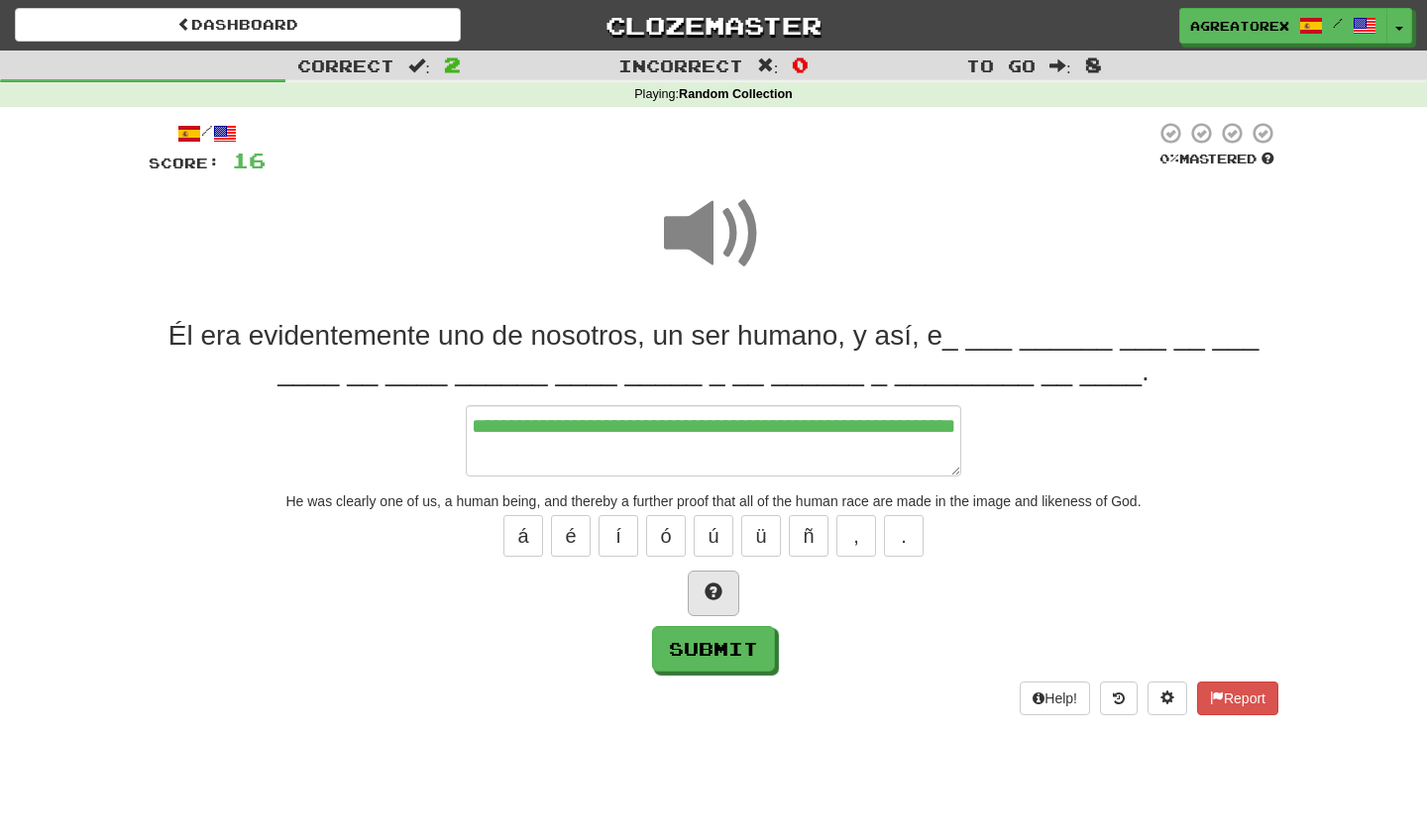 click at bounding box center (714, 591) 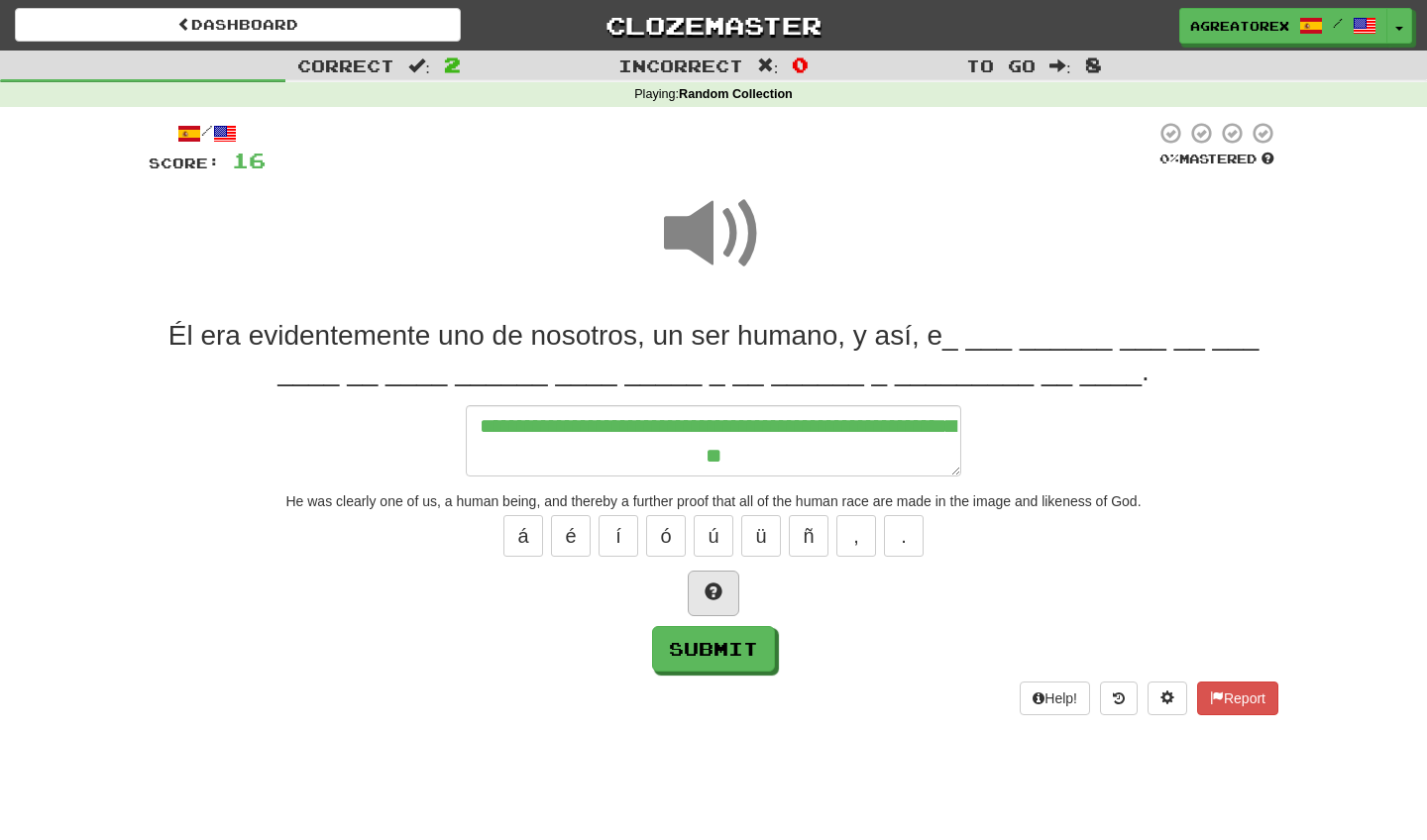 click at bounding box center [714, 591] 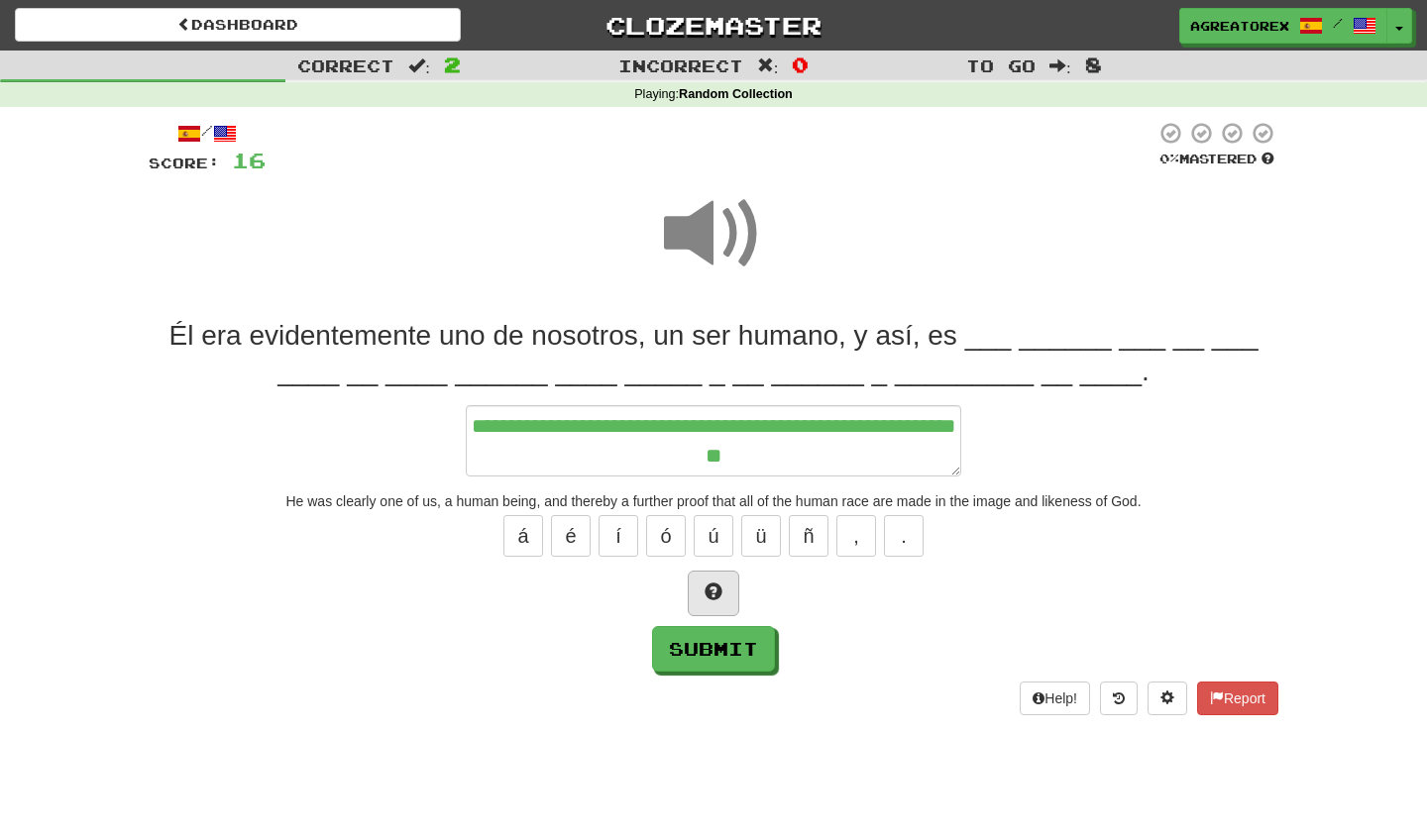 click at bounding box center (714, 591) 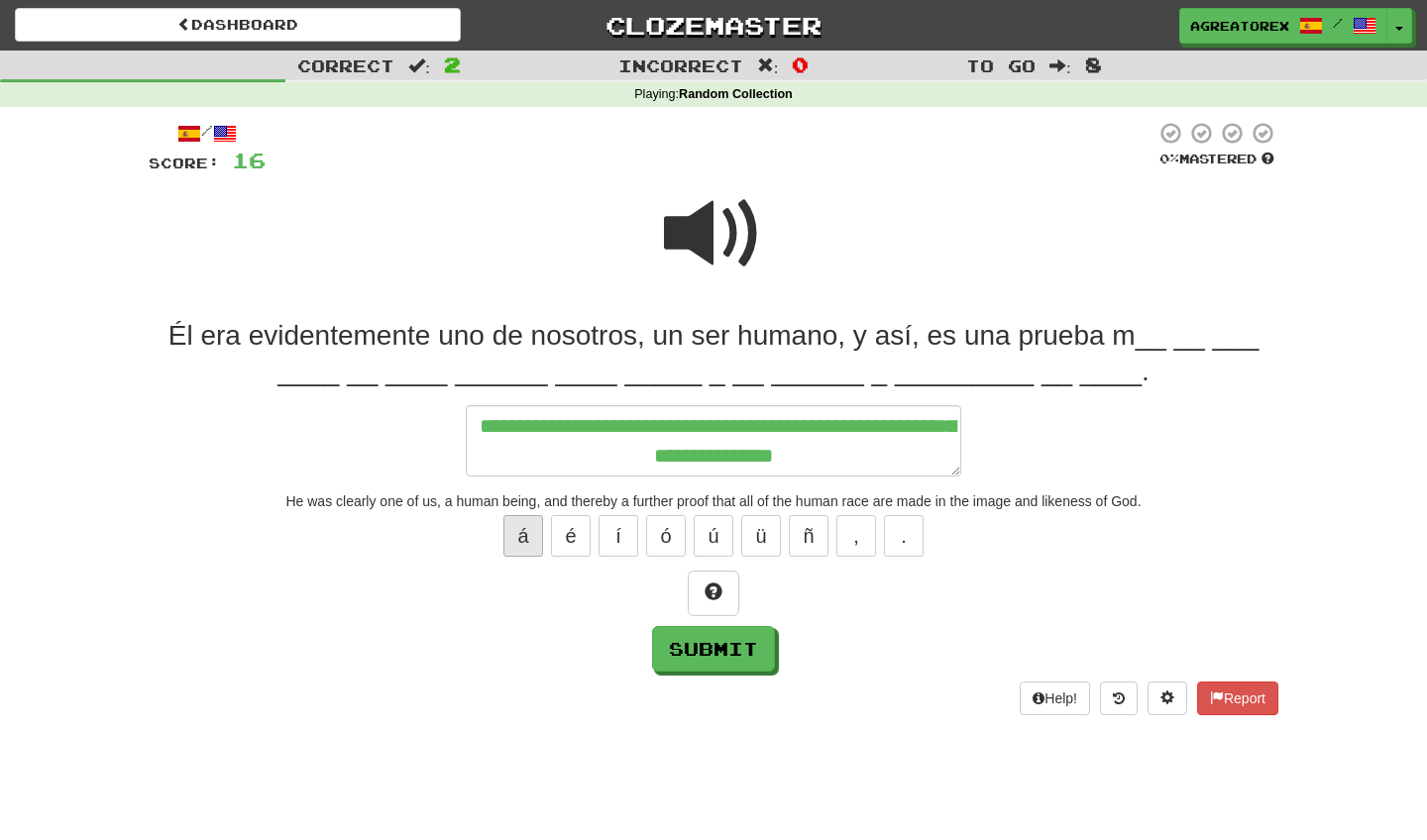 click on "á" at bounding box center (523, 536) 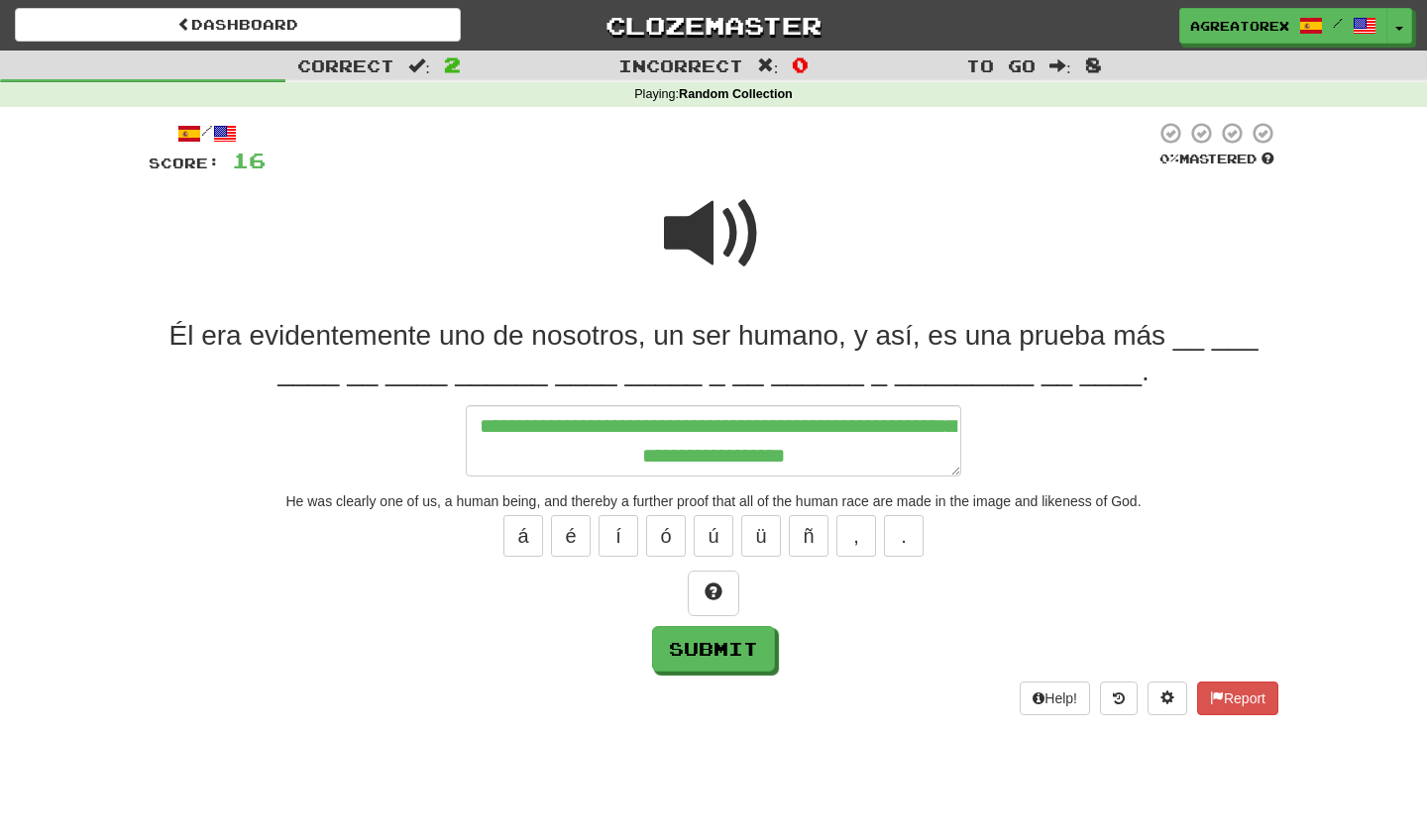 click at bounding box center (714, 234) 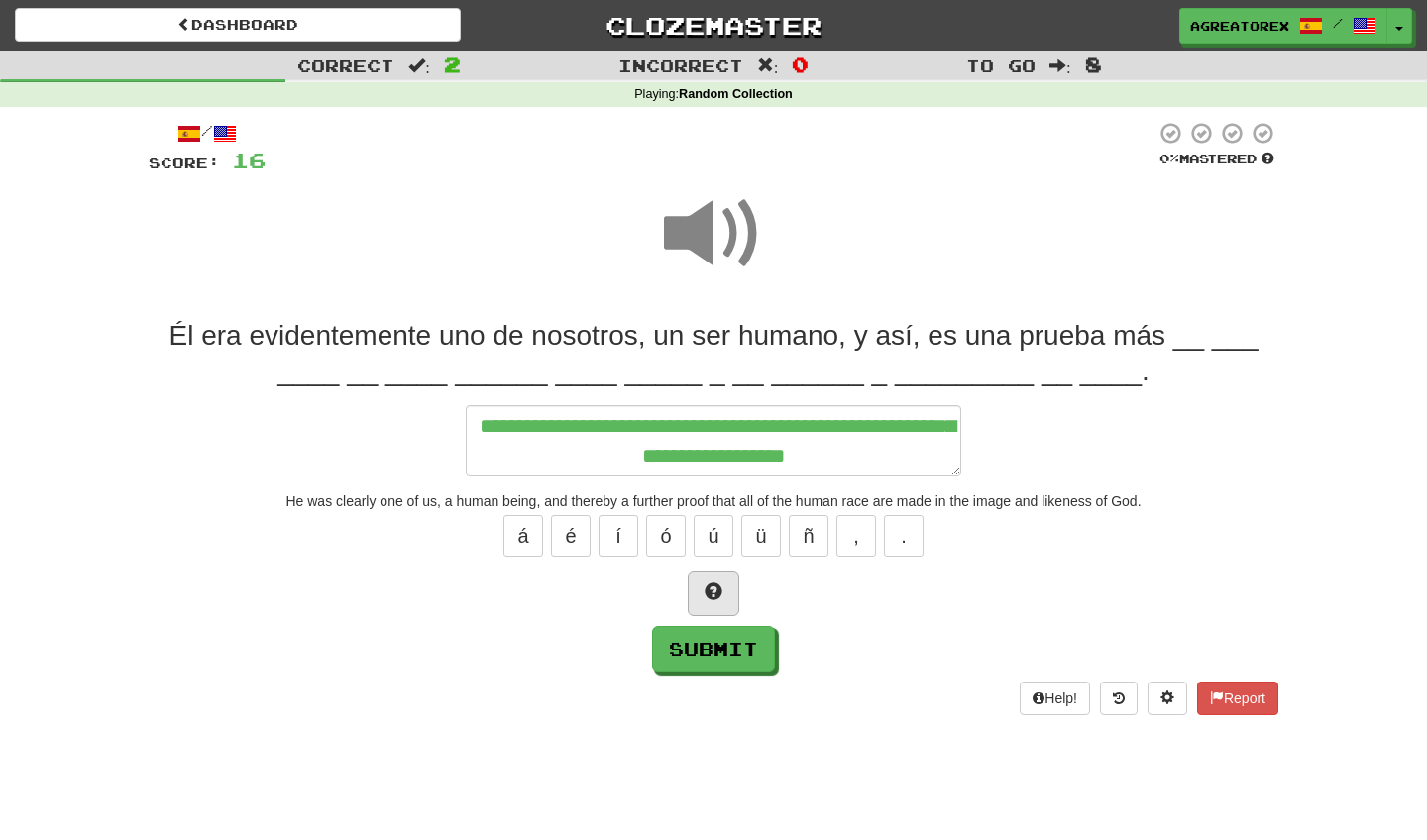 click at bounding box center (714, 593) 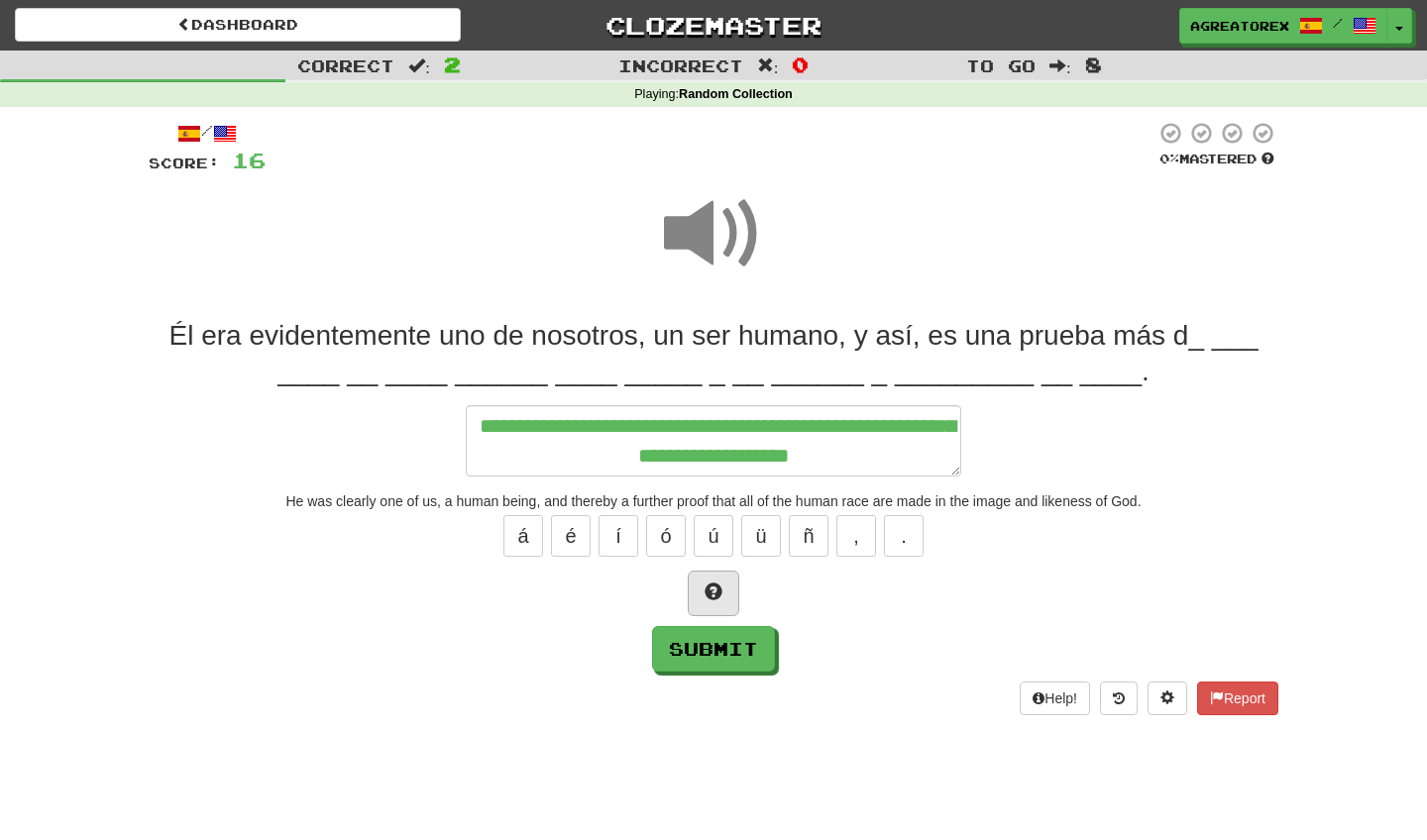 click at bounding box center (714, 593) 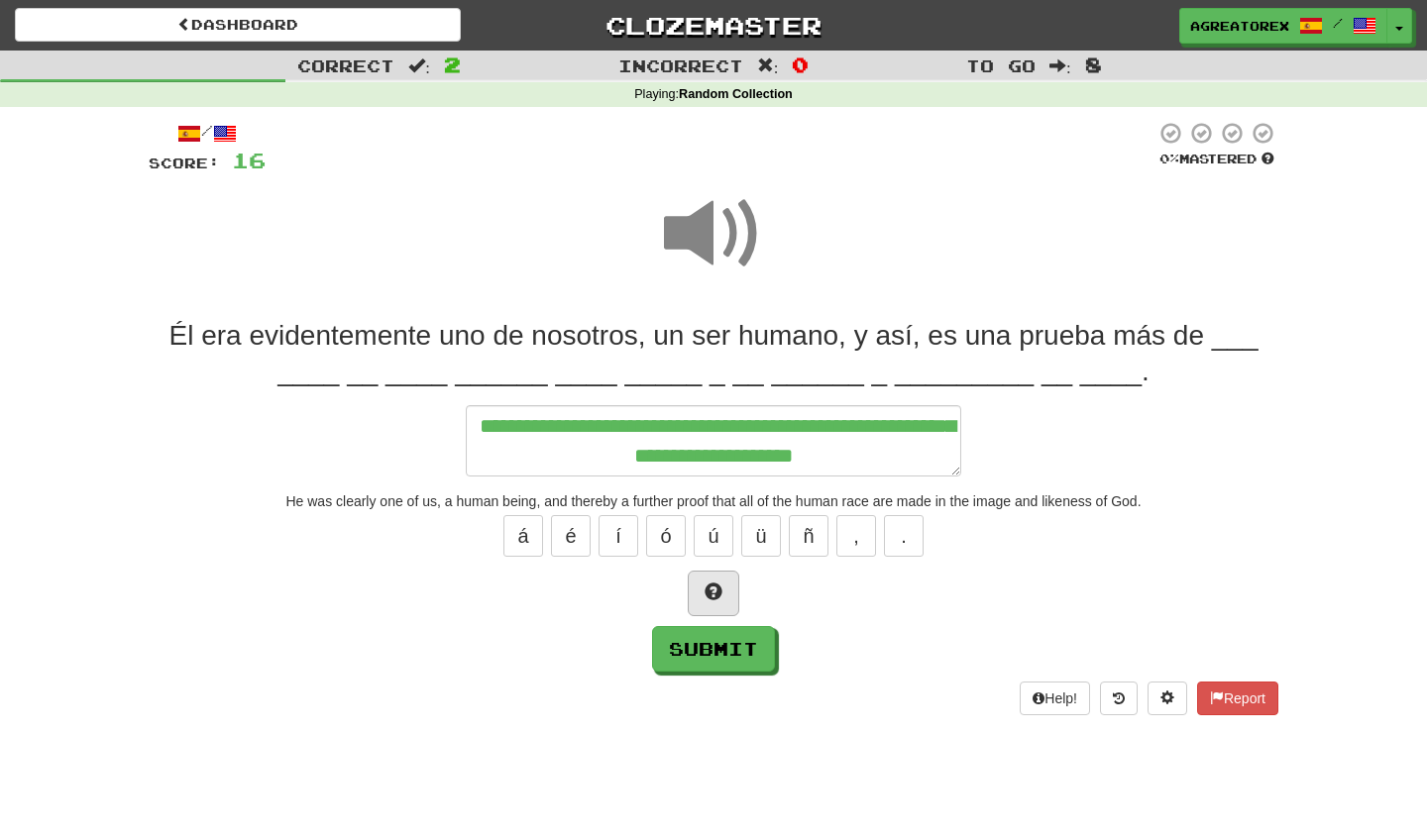 click at bounding box center (714, 593) 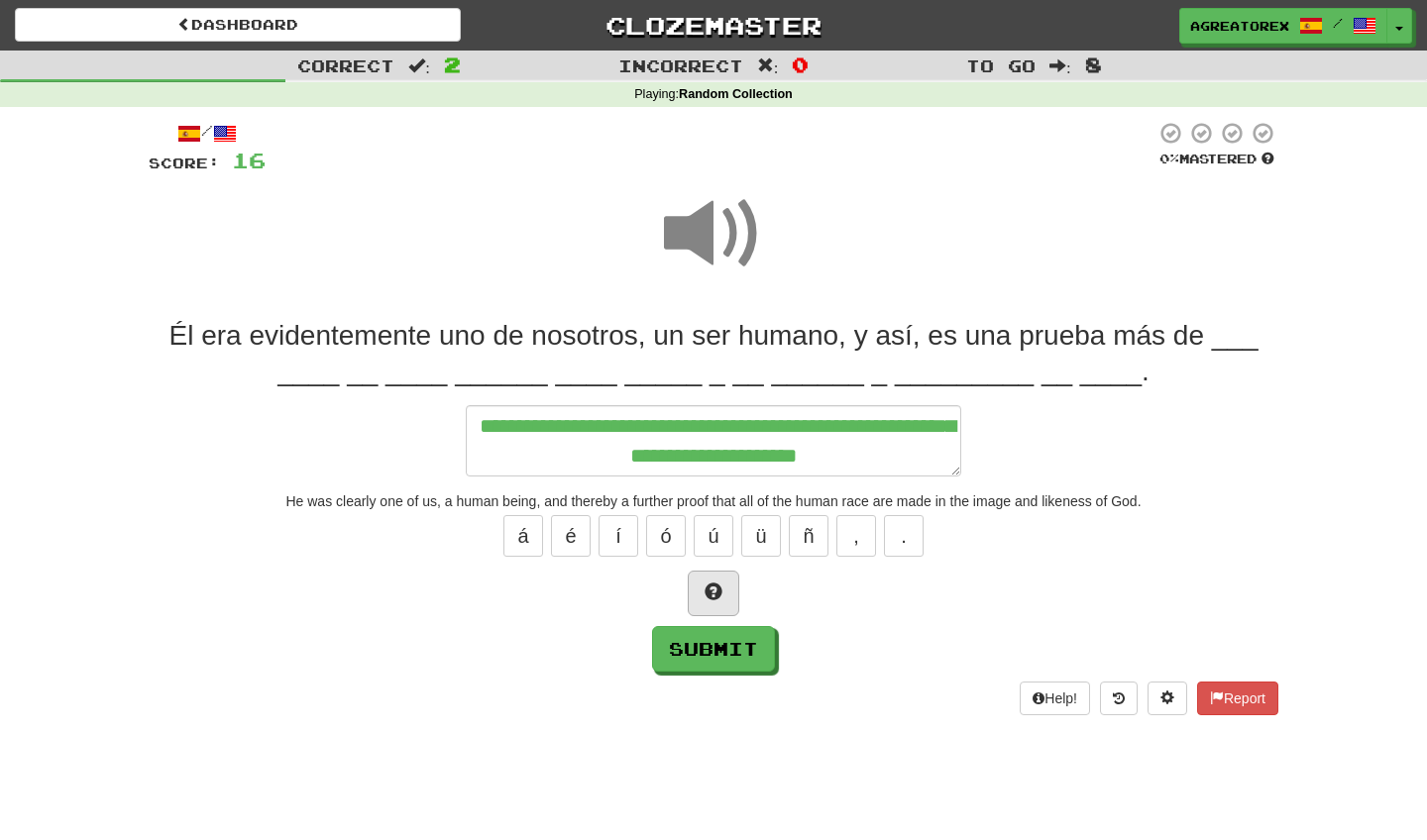 click at bounding box center (714, 593) 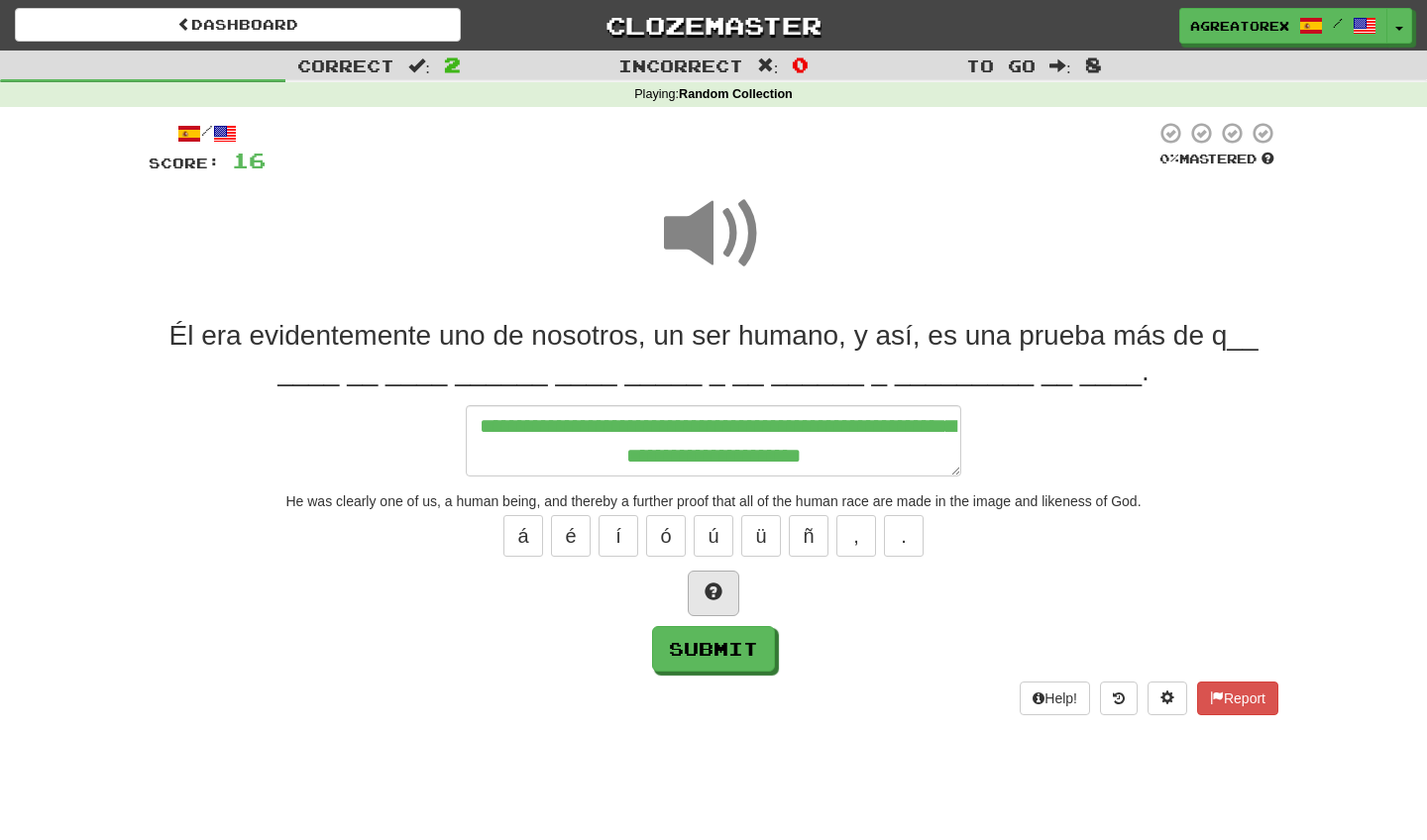 click at bounding box center [714, 593] 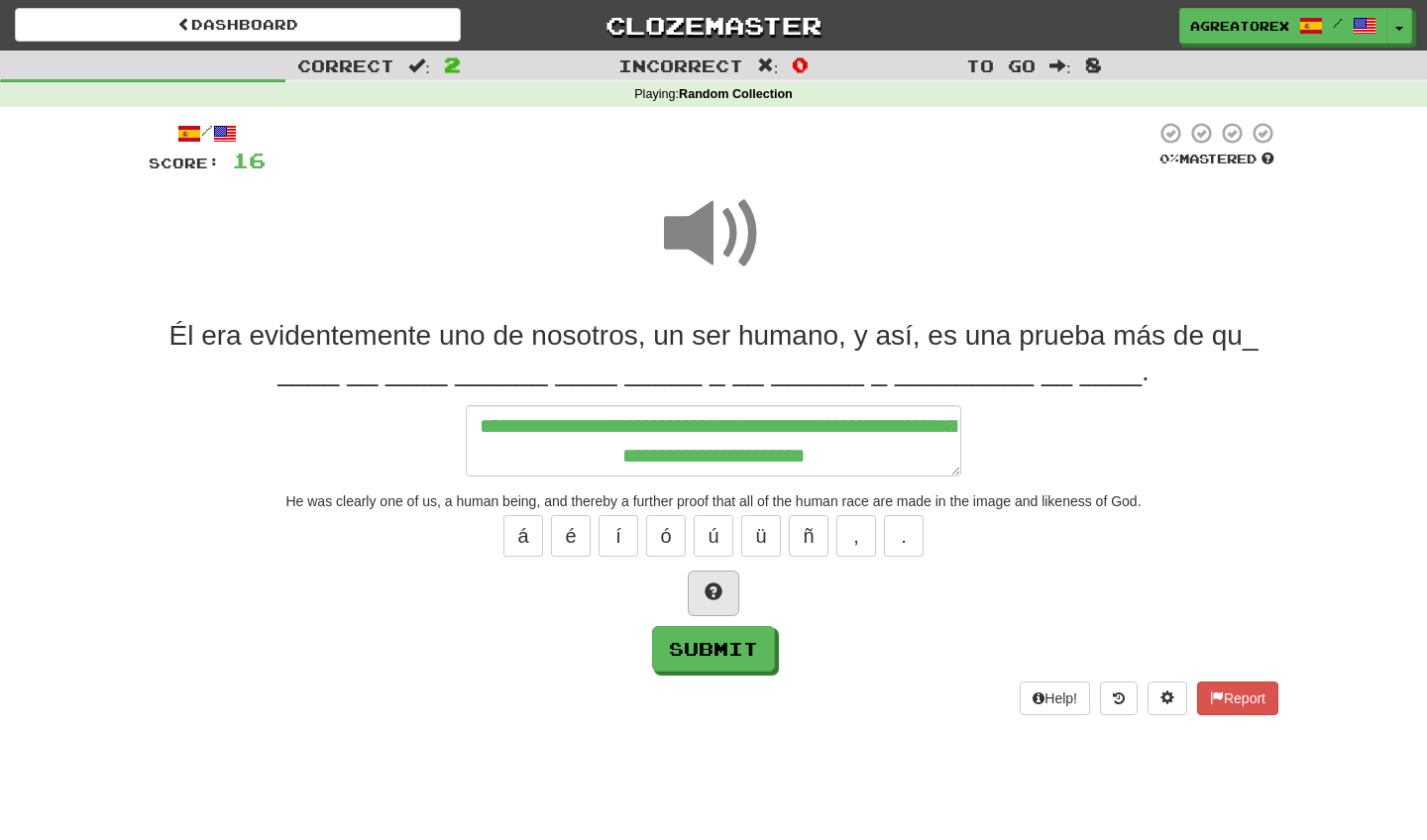 click at bounding box center (714, 593) 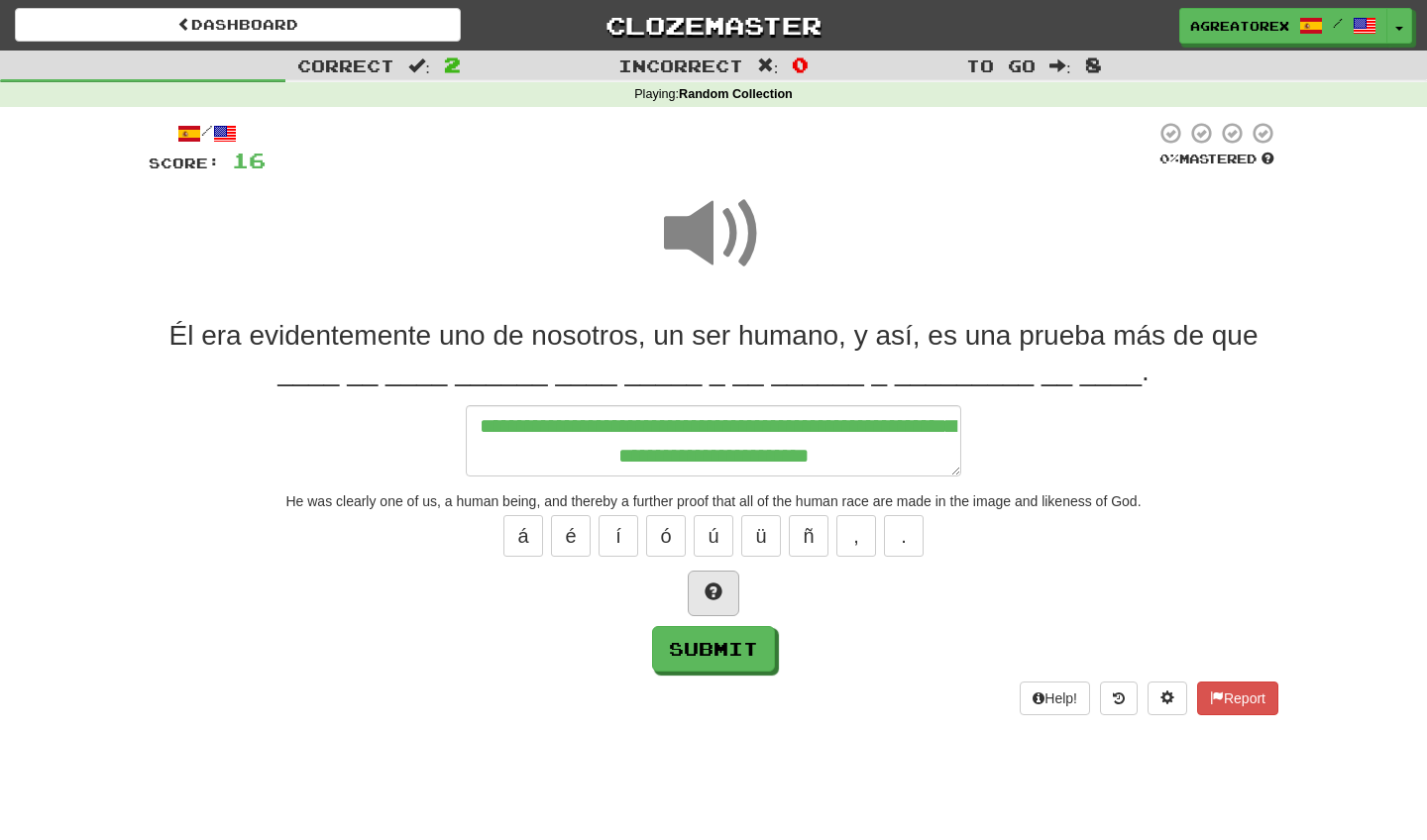 click at bounding box center [714, 593] 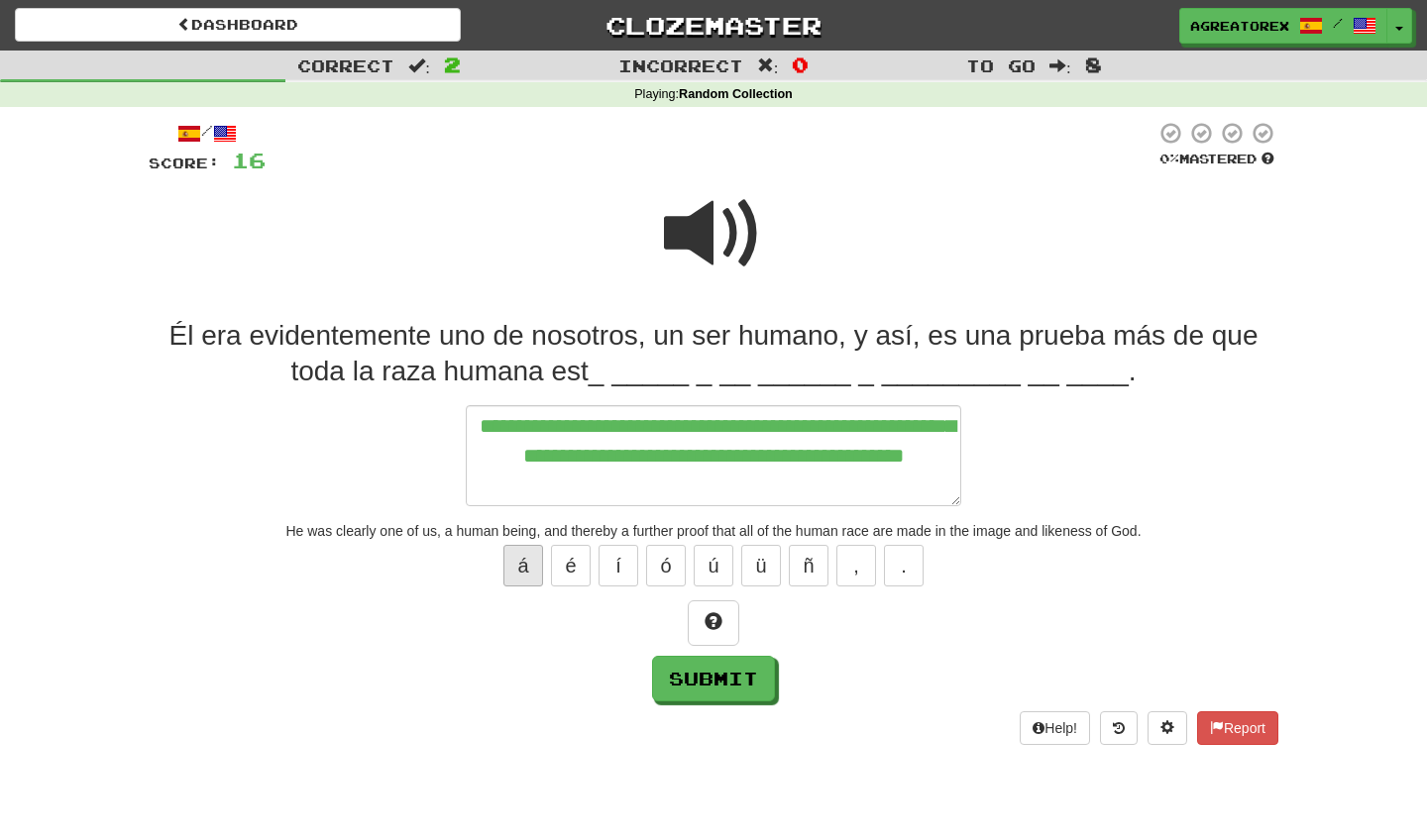 click on "á" at bounding box center (523, 566) 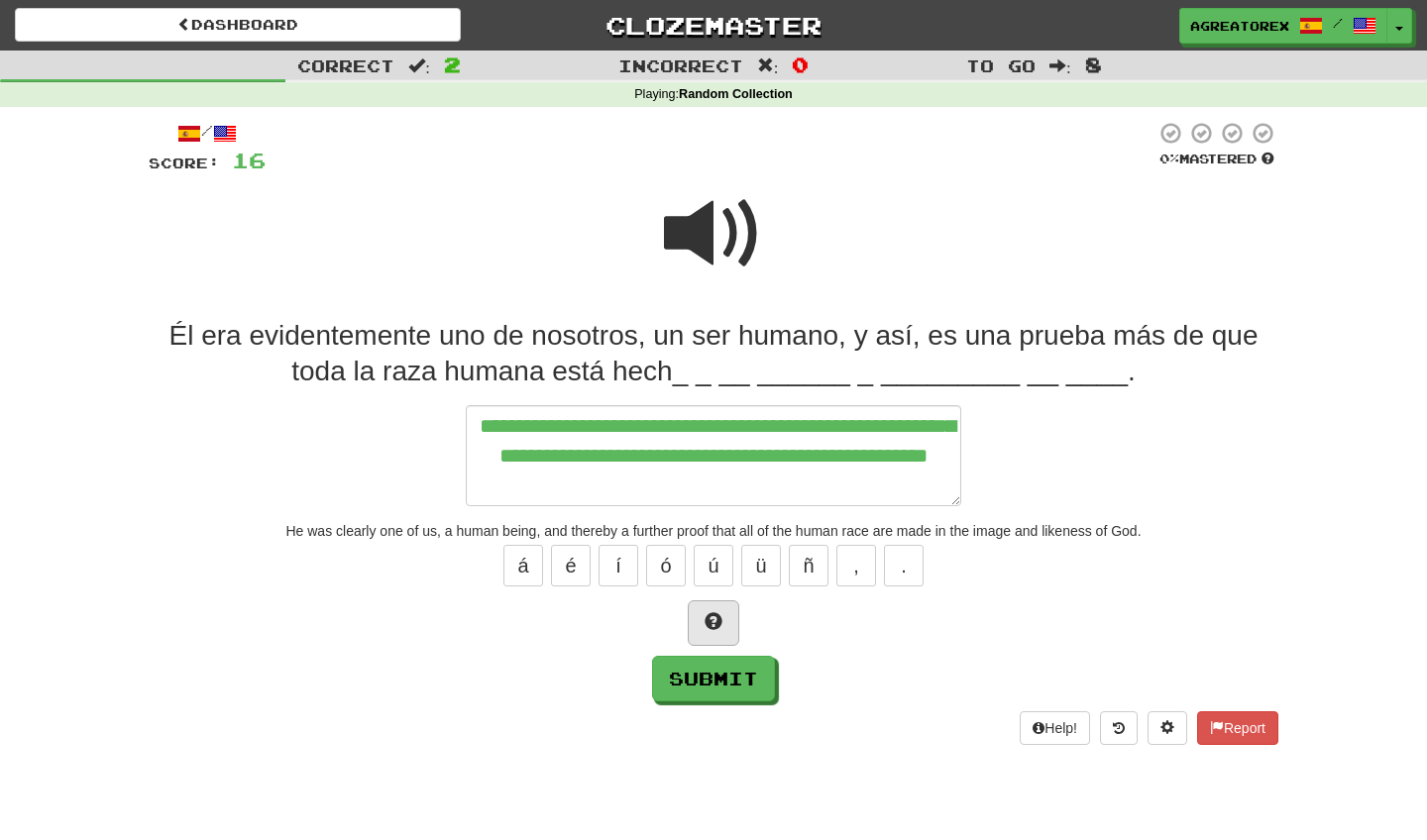 click at bounding box center [714, 621] 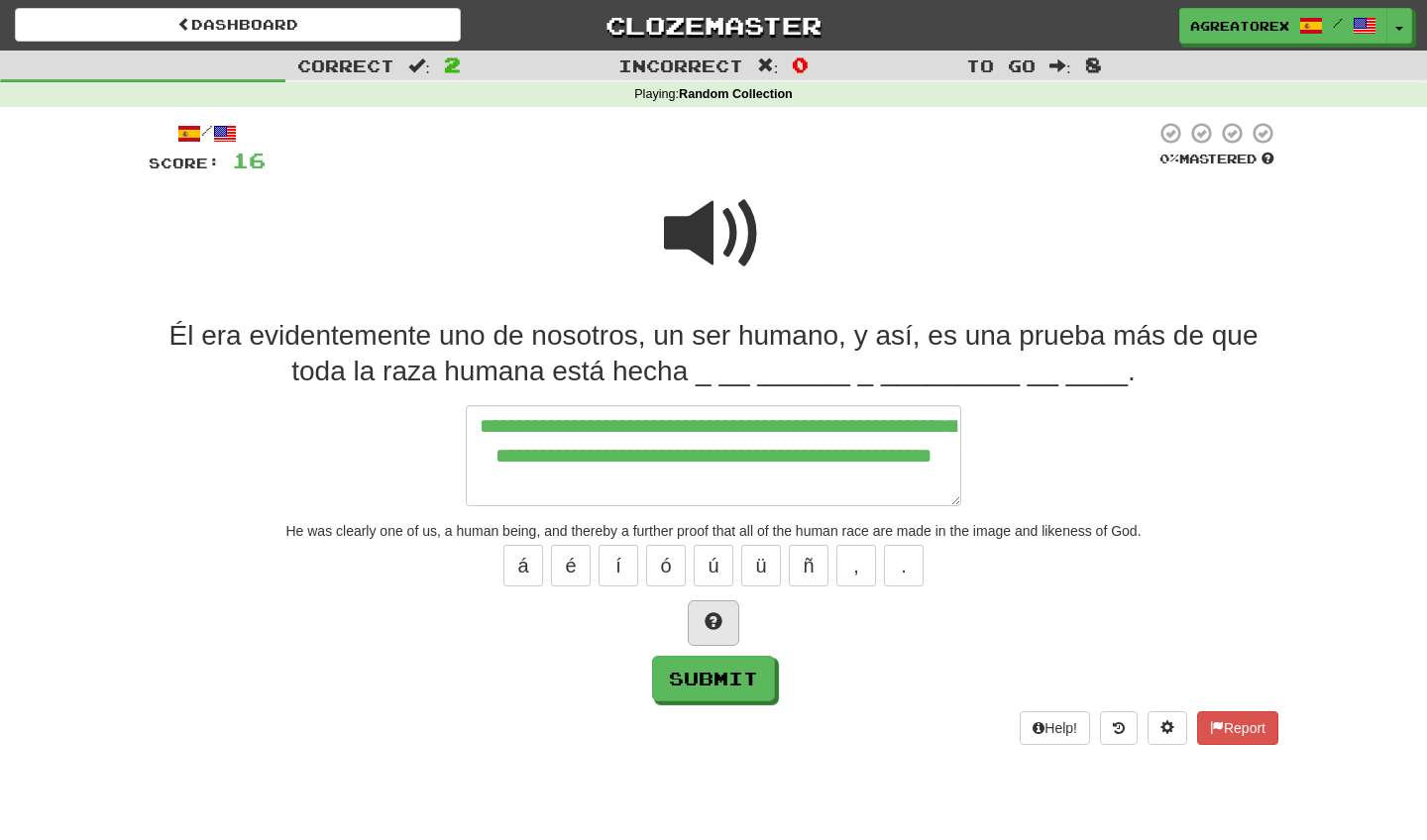 click at bounding box center (714, 621) 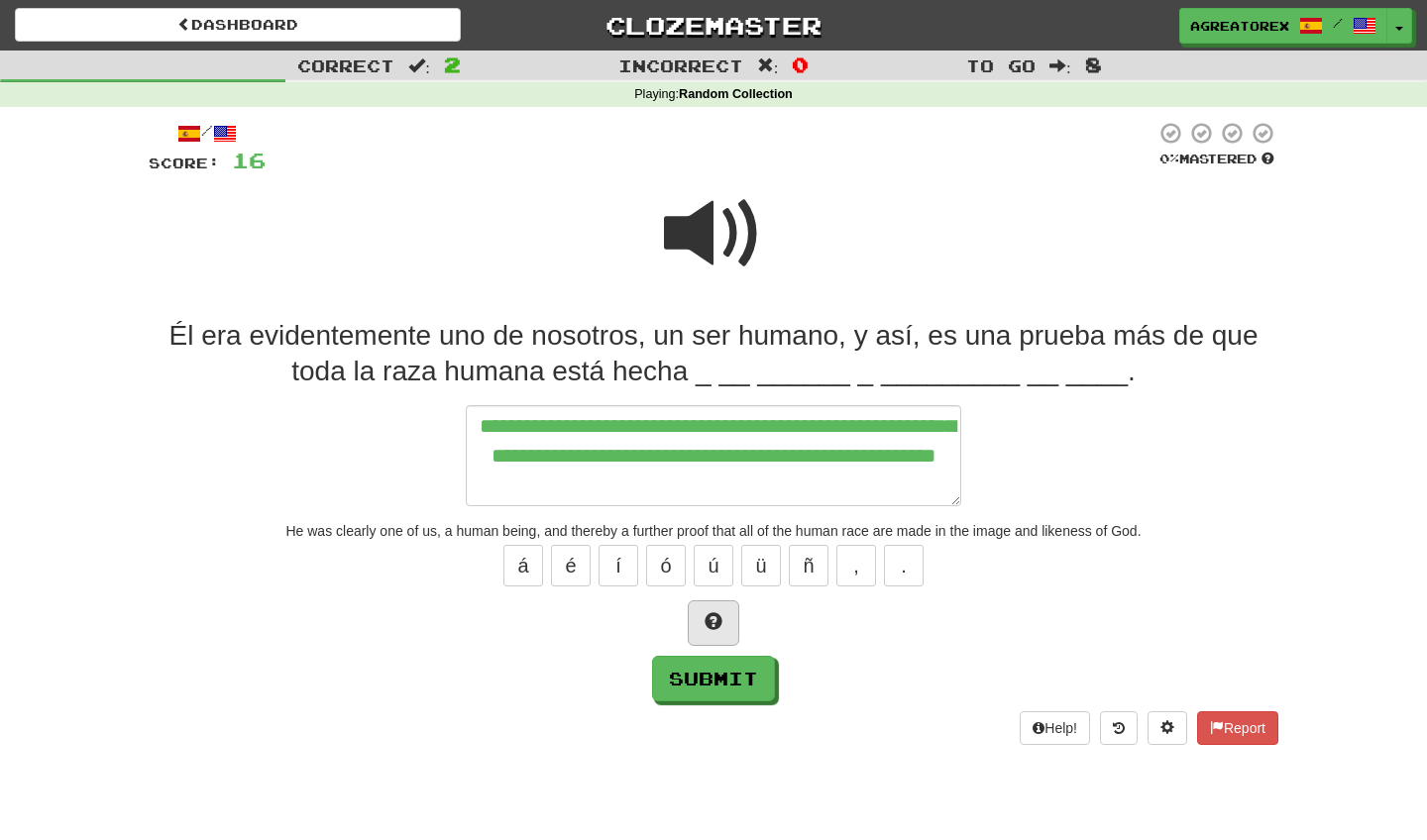 click at bounding box center [714, 621] 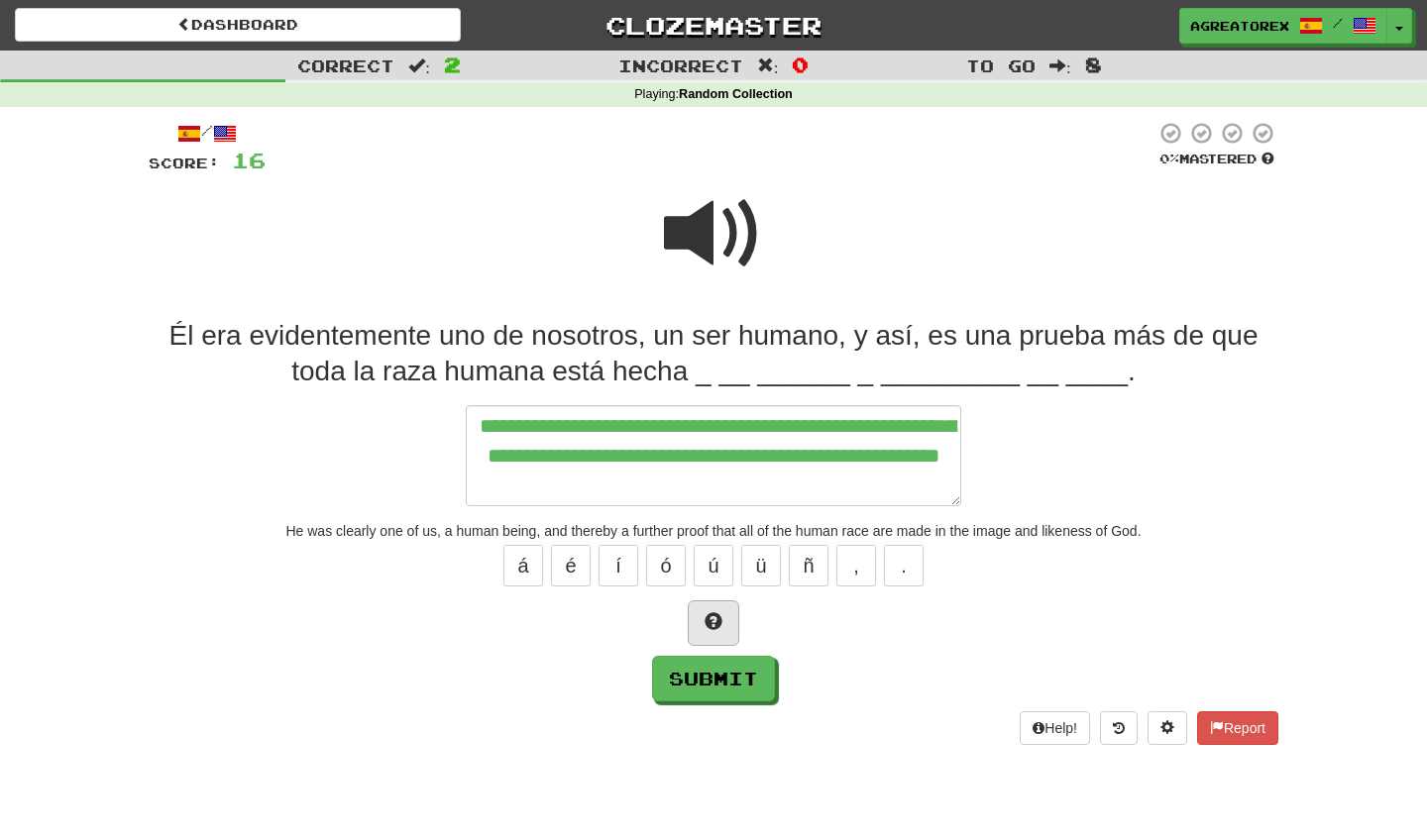 click at bounding box center (714, 621) 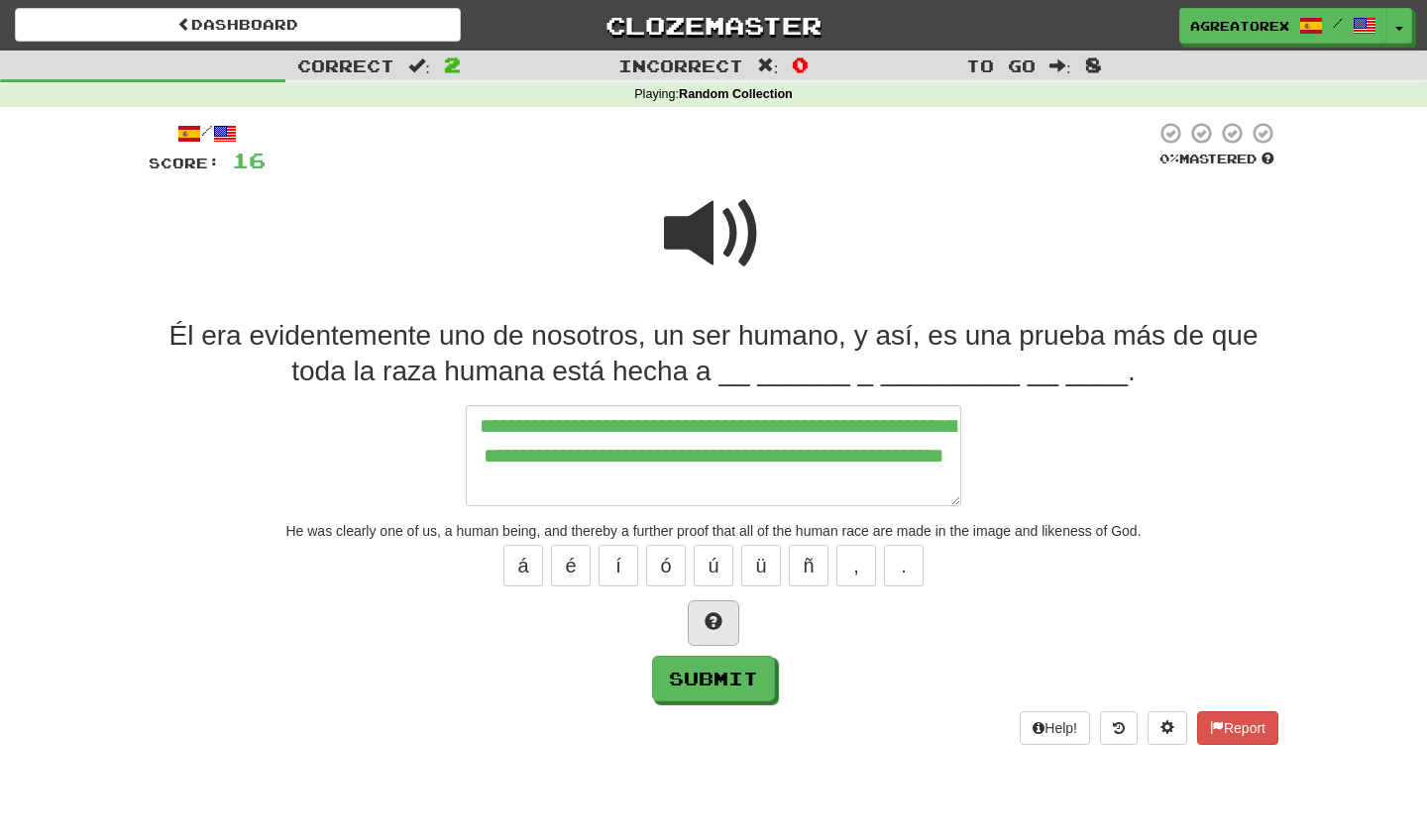 click at bounding box center [714, 621] 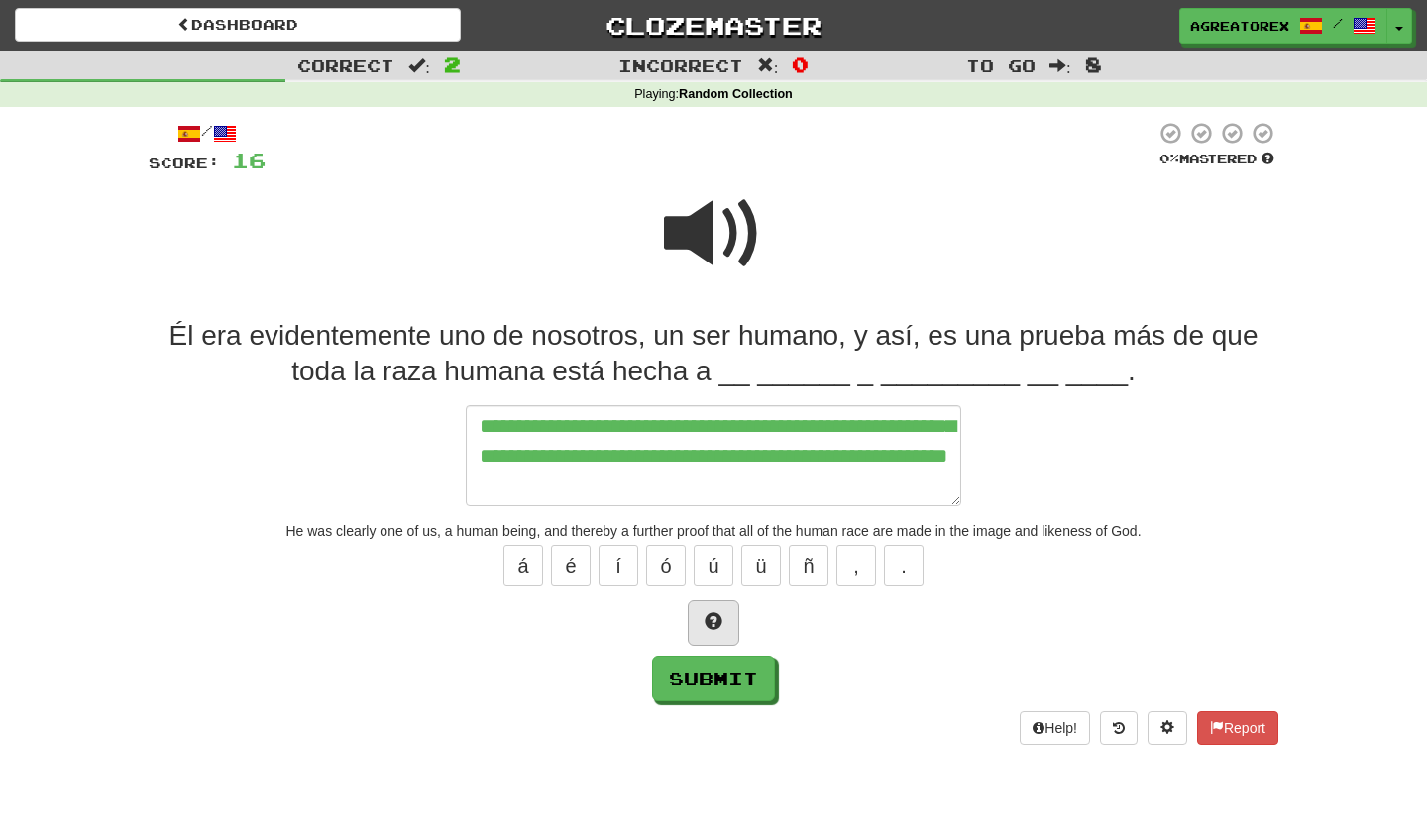 click at bounding box center [714, 621] 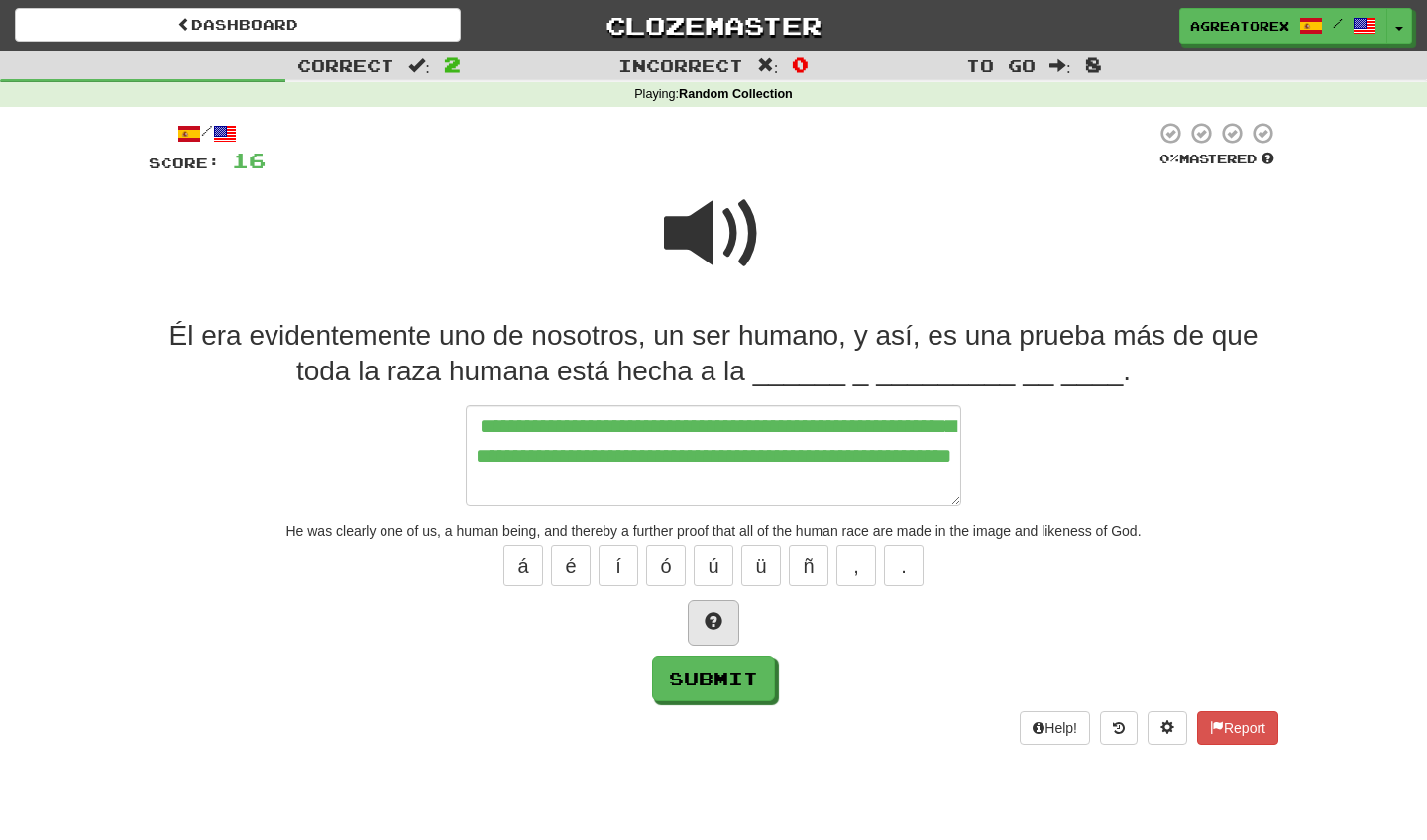 click at bounding box center [714, 621] 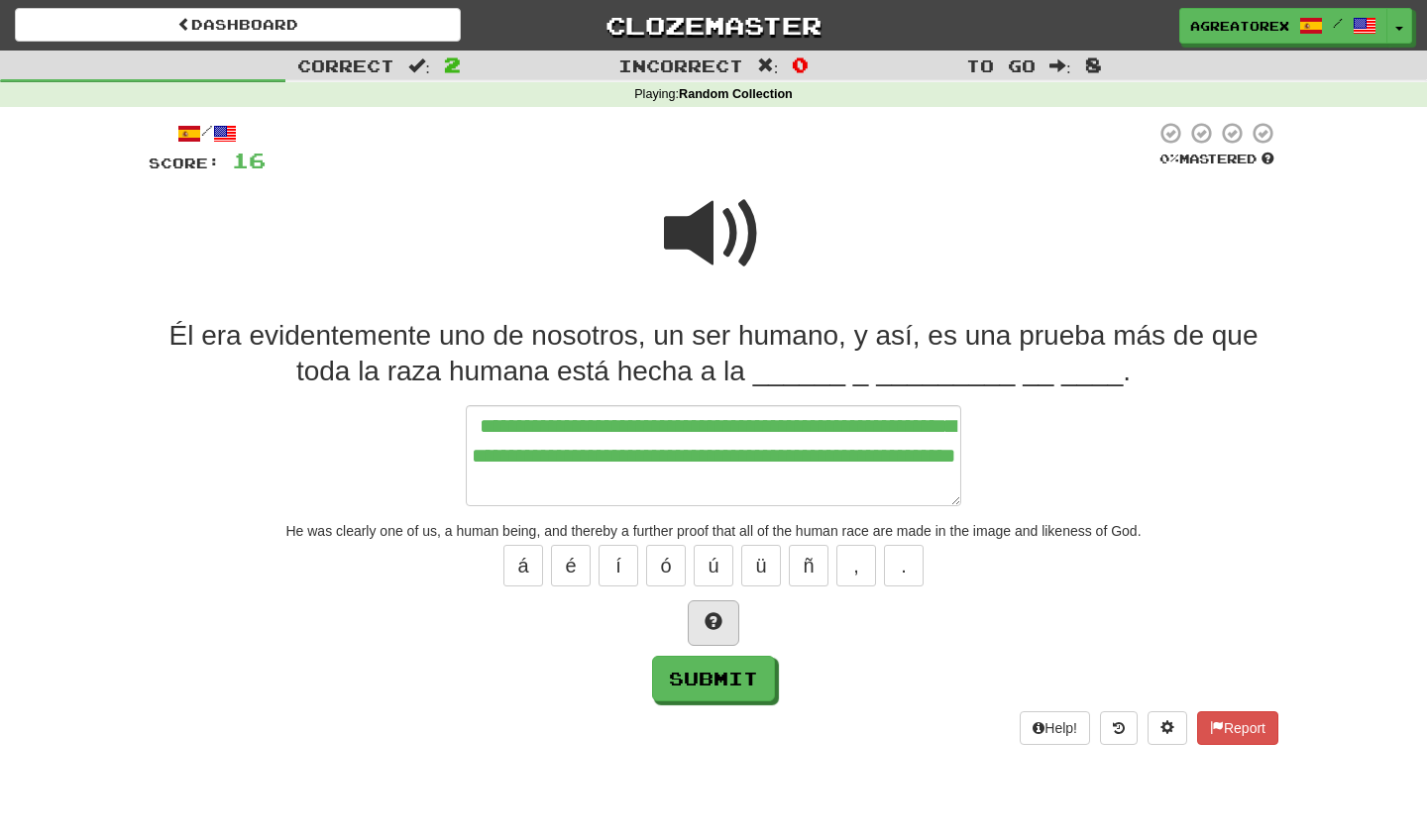 click at bounding box center (714, 621) 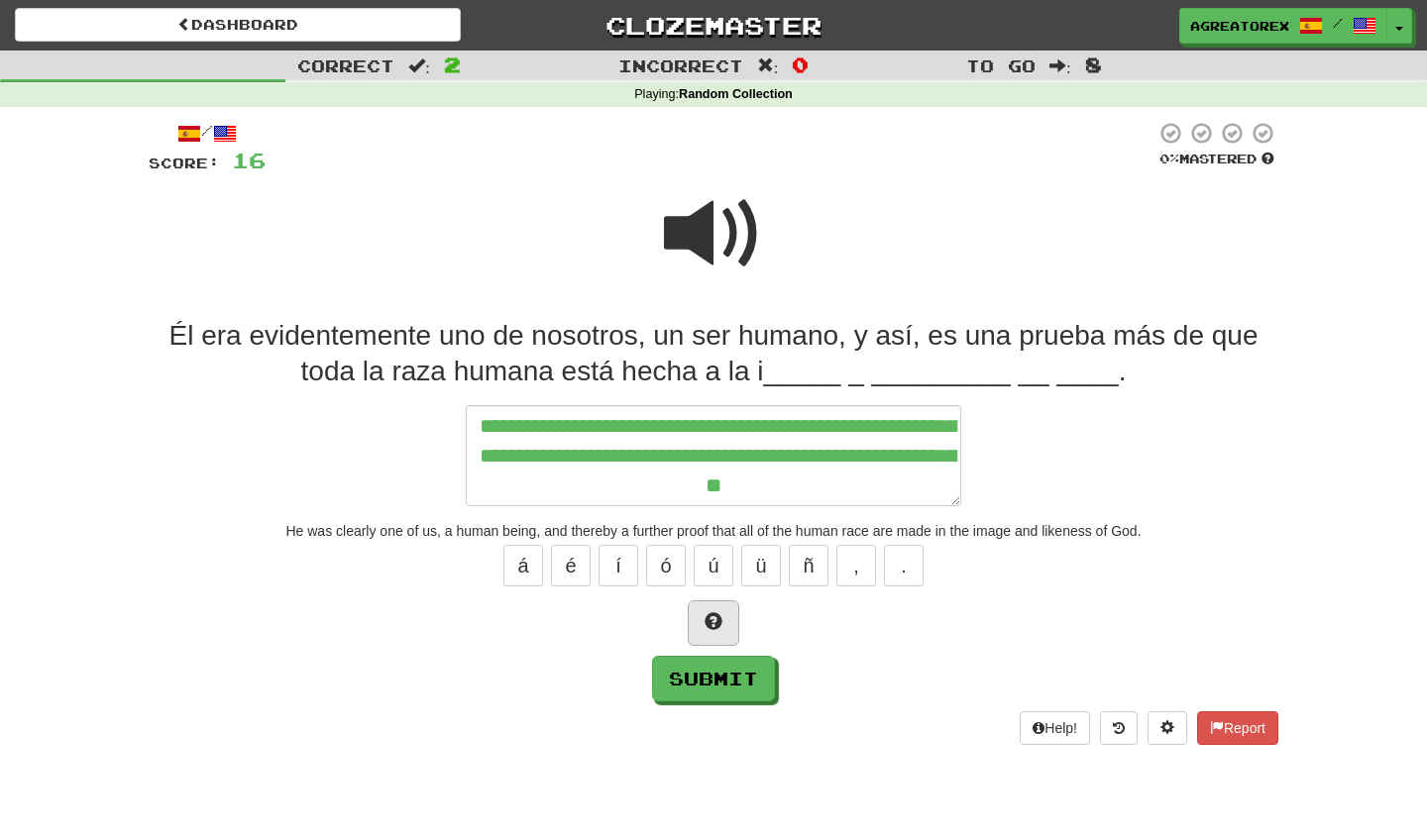 click at bounding box center (714, 621) 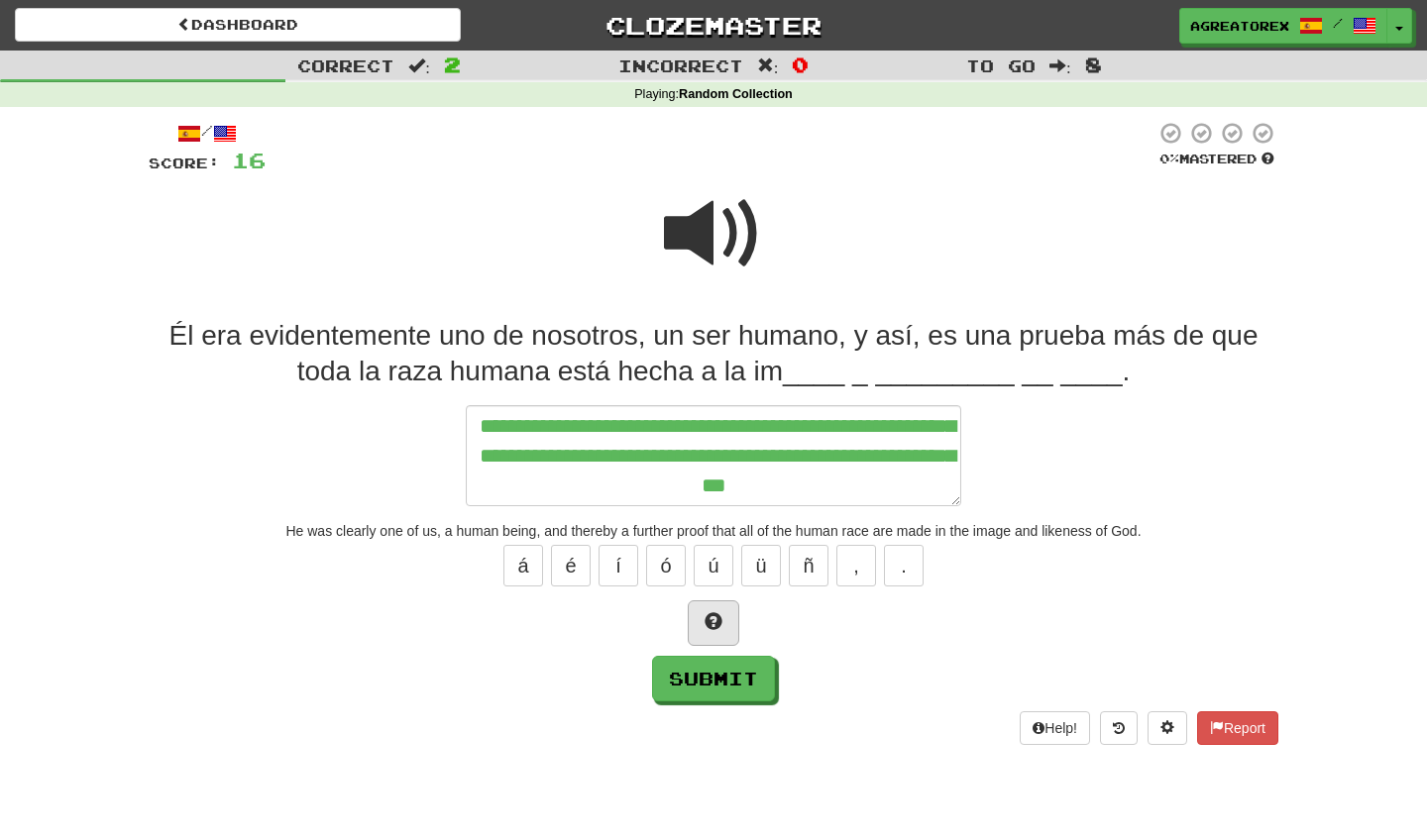 click at bounding box center (714, 621) 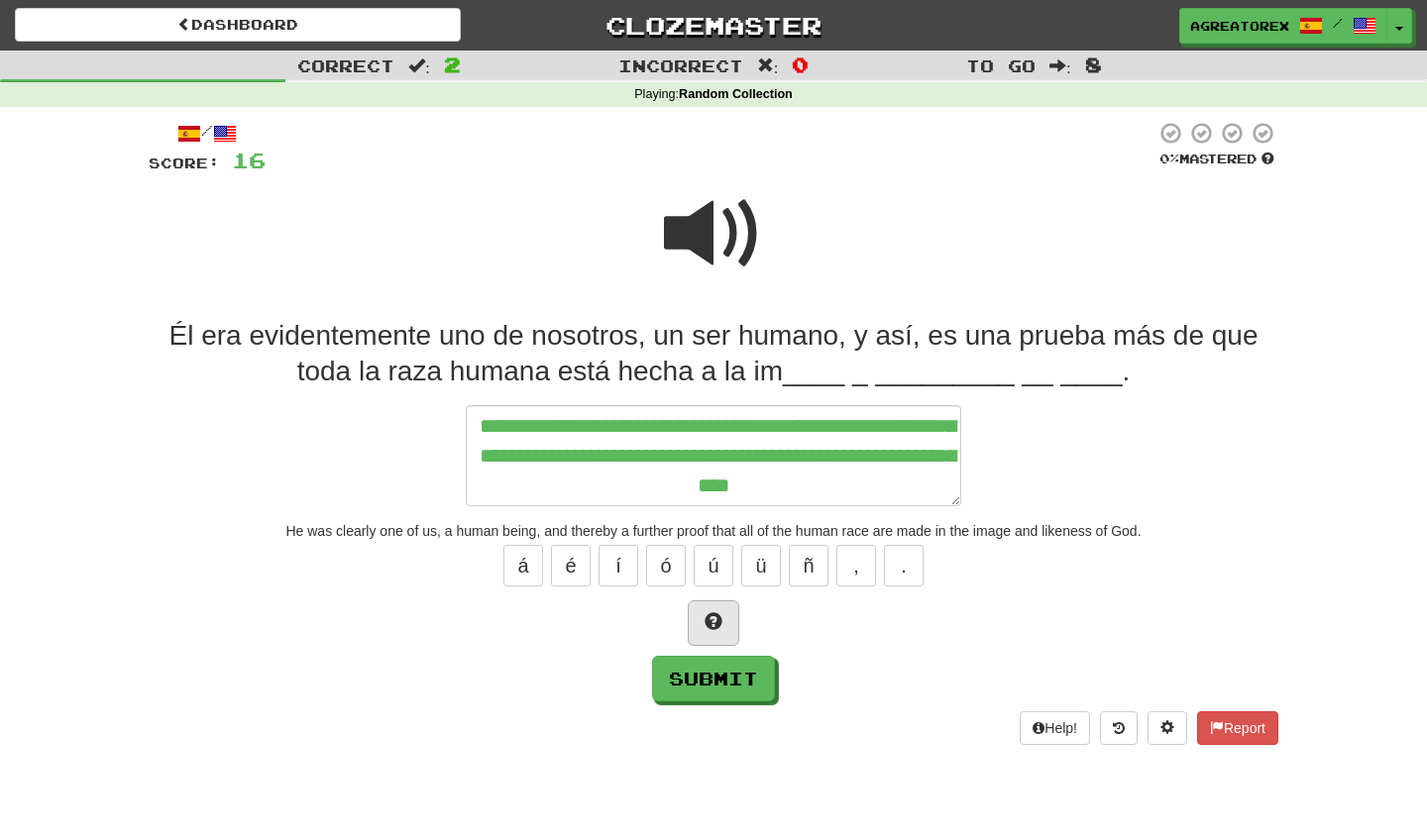 click at bounding box center [714, 621] 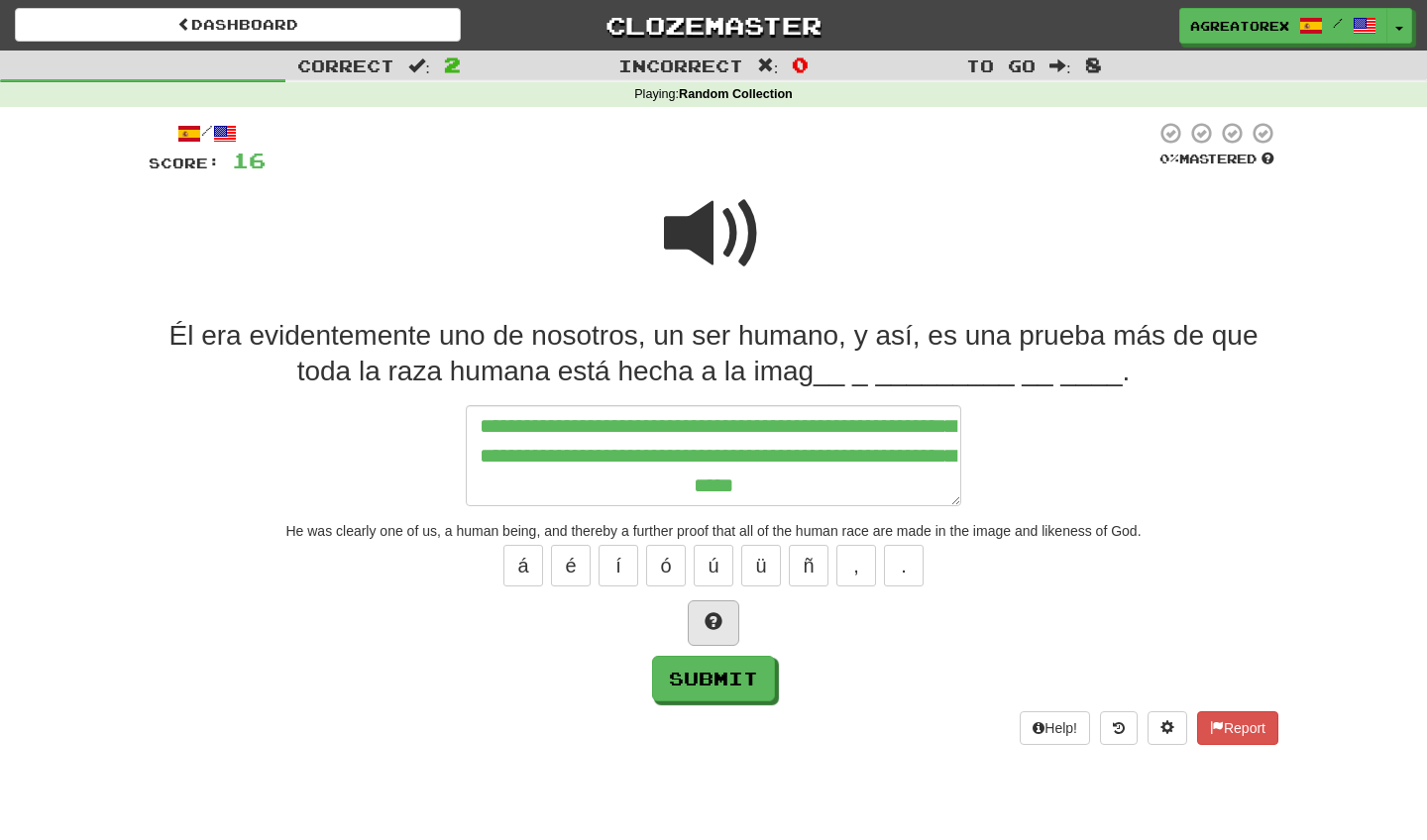 click at bounding box center [714, 621] 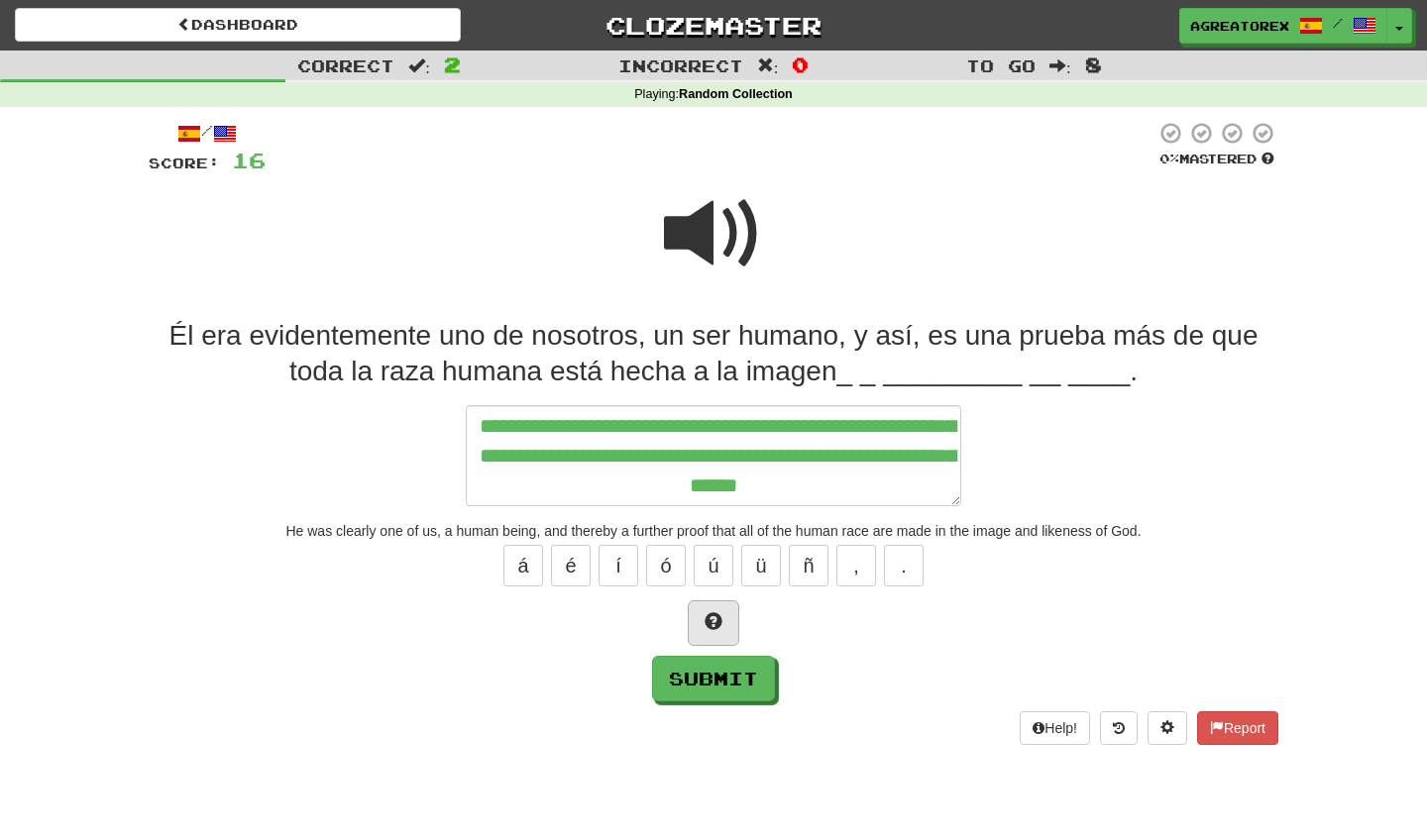 click at bounding box center (714, 621) 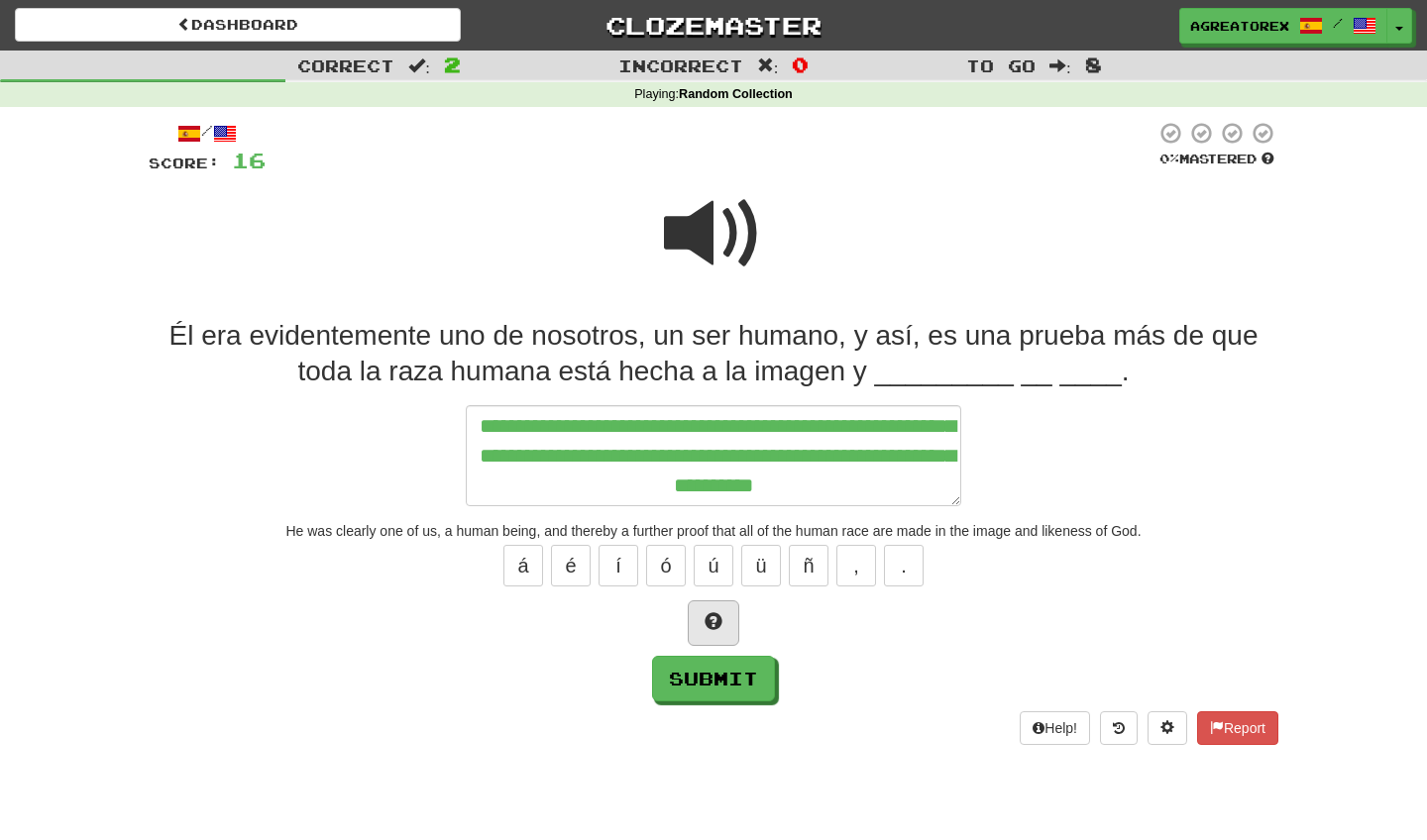 click at bounding box center (714, 621) 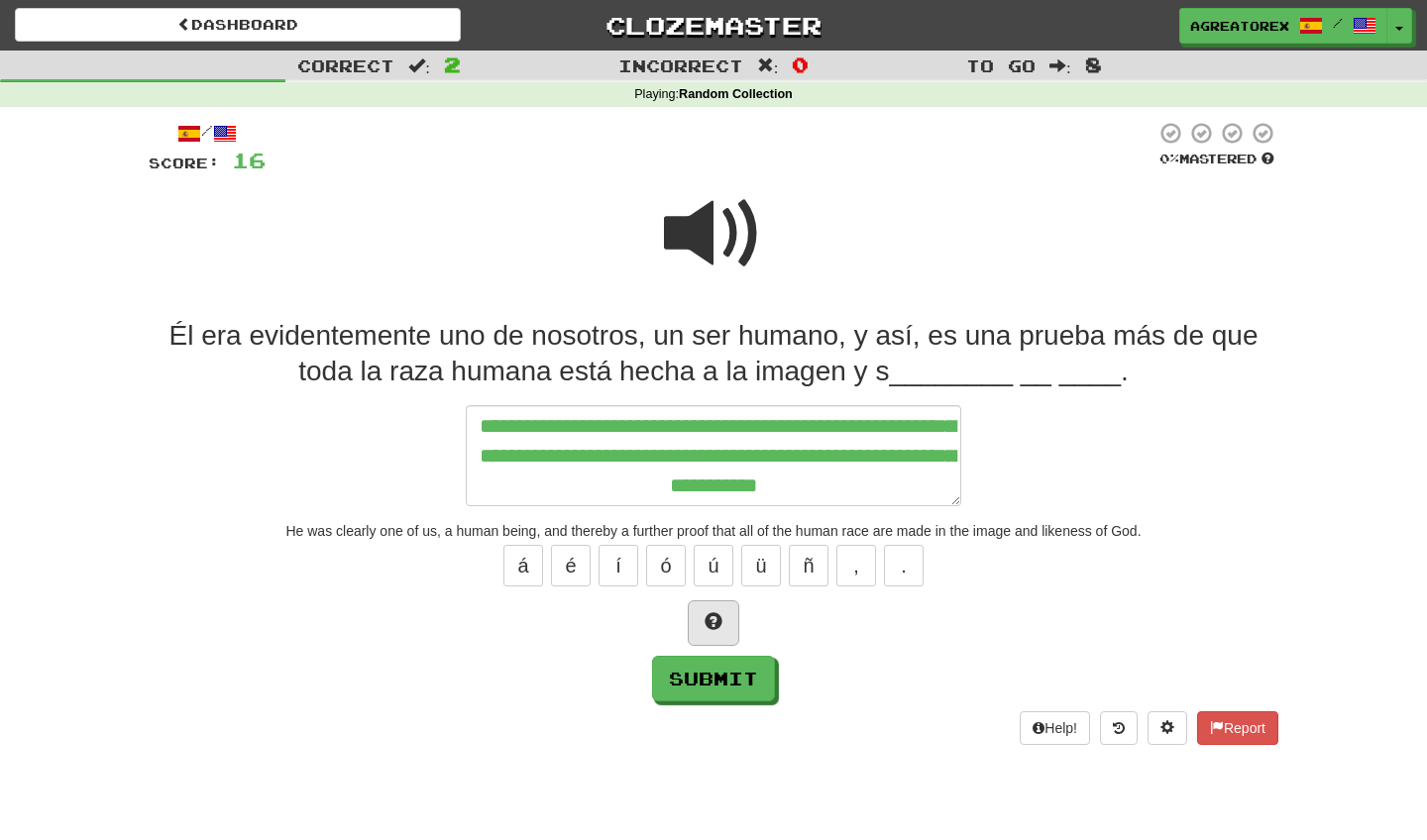 click at bounding box center [714, 621] 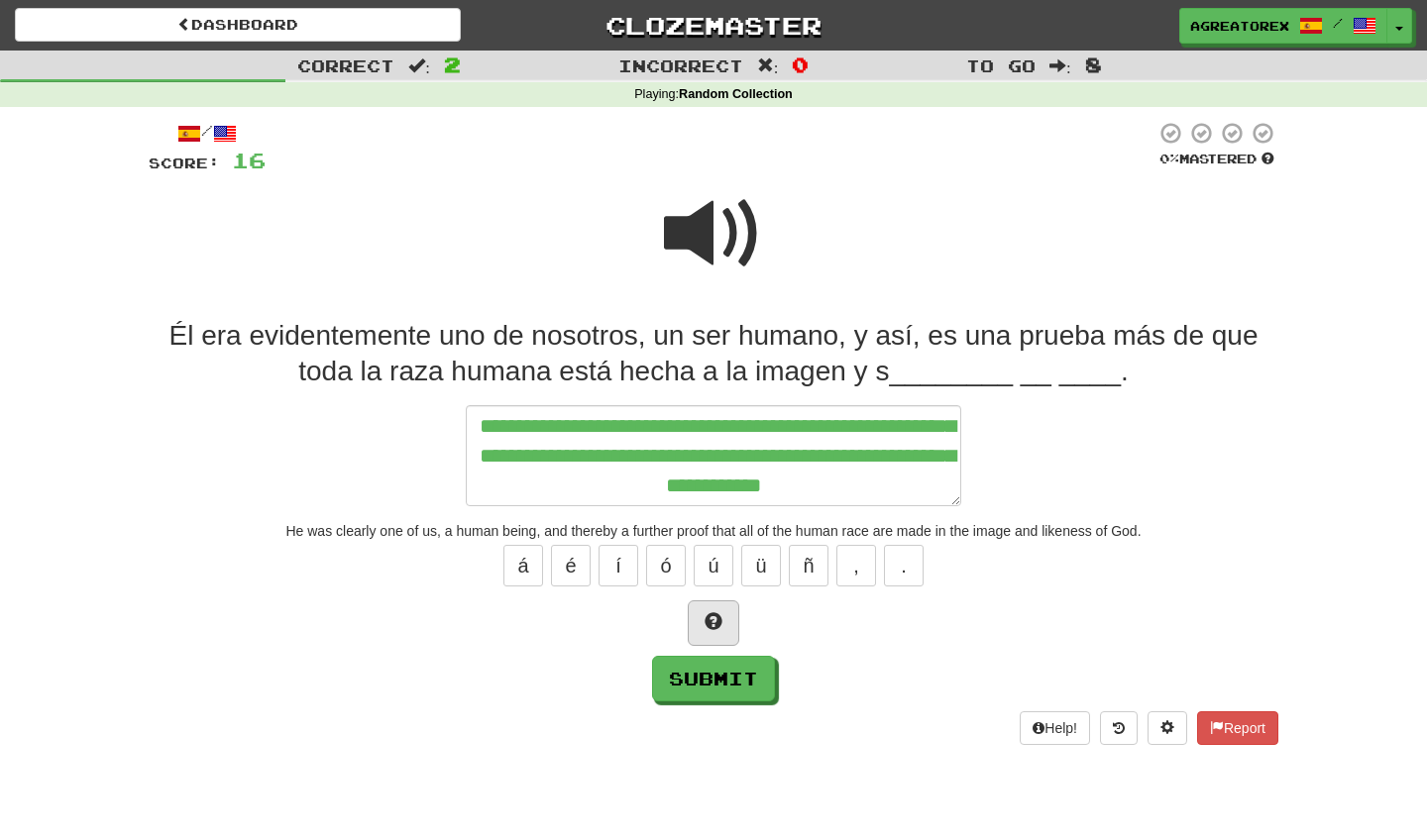 click at bounding box center [714, 621] 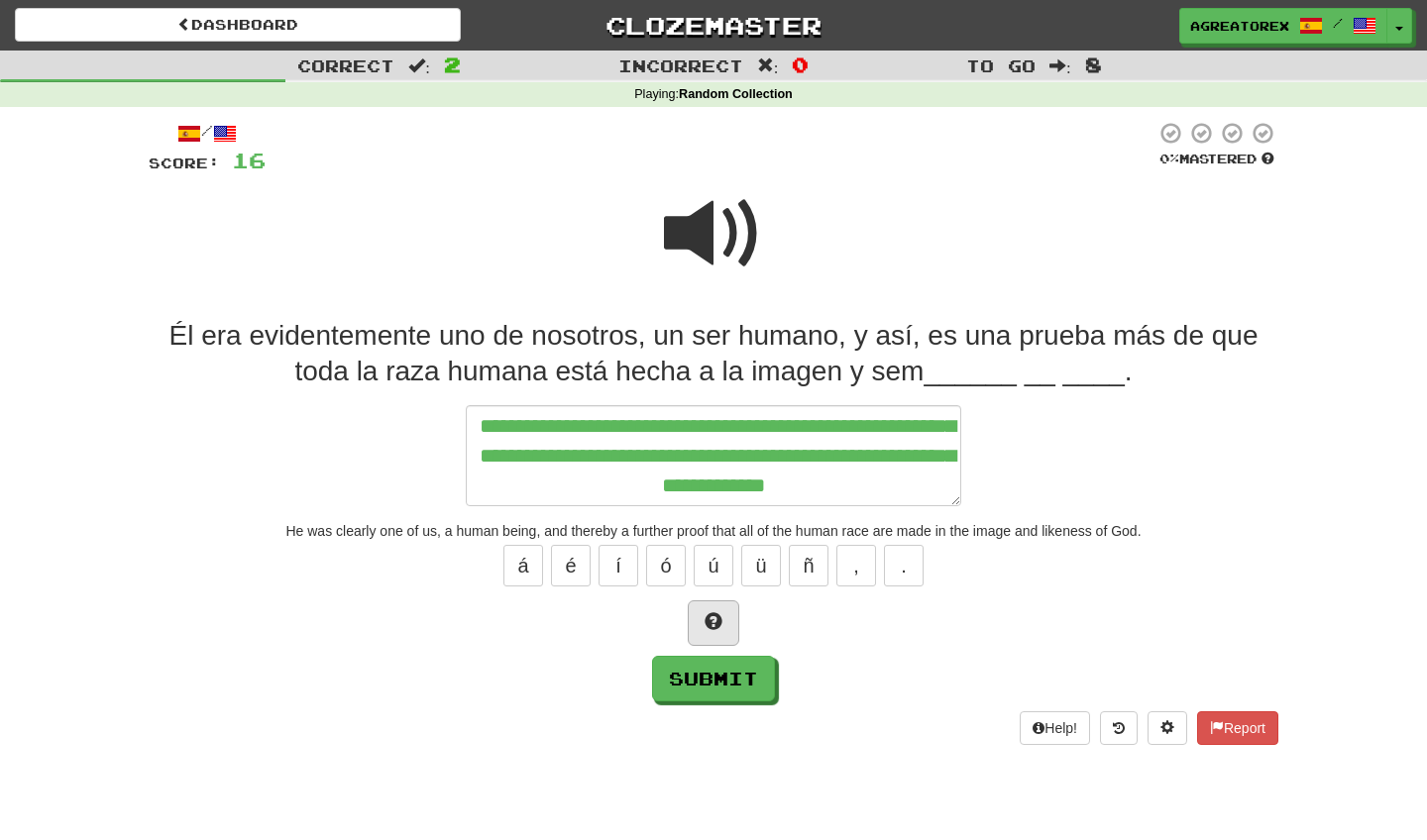 click at bounding box center [714, 621] 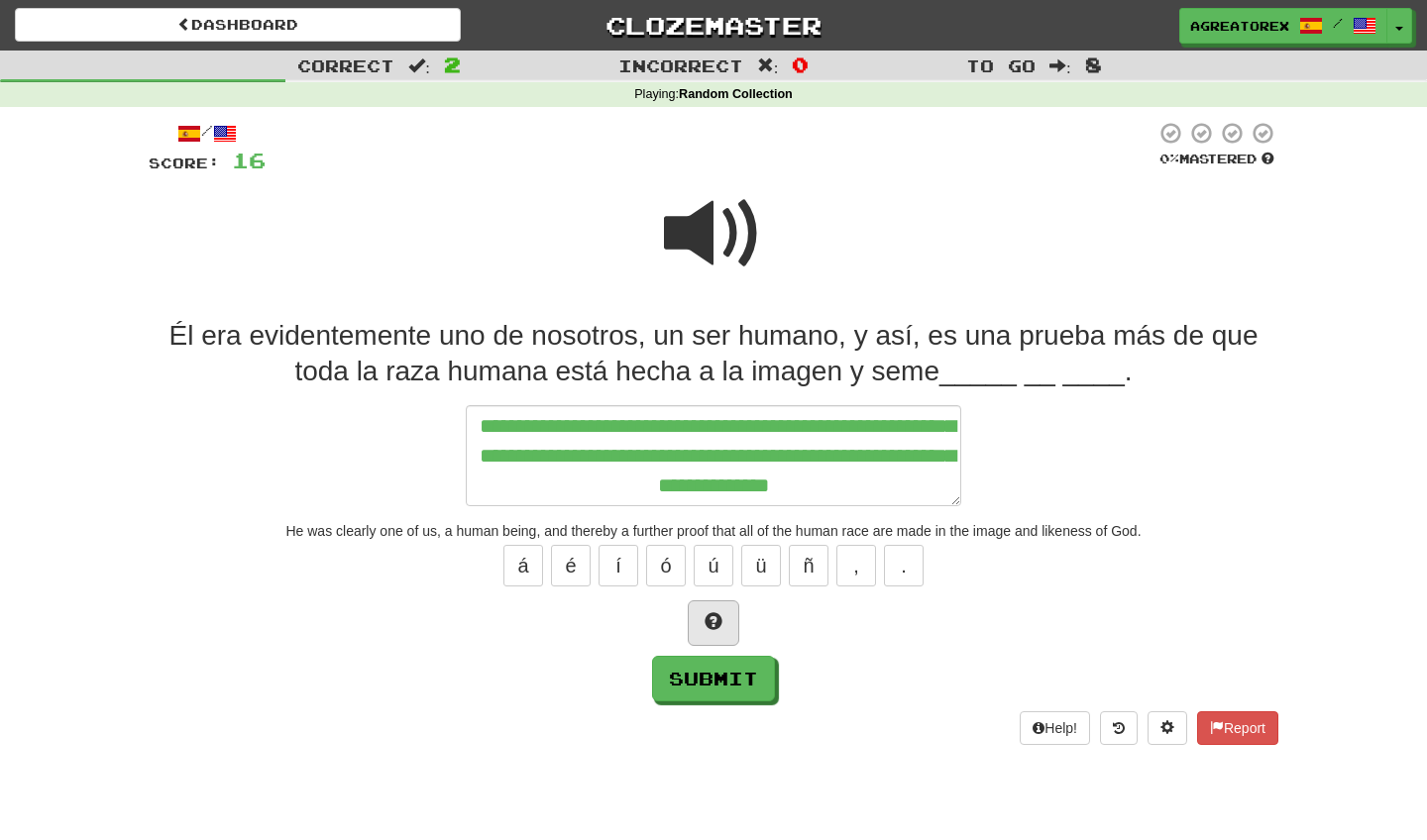 click at bounding box center (714, 621) 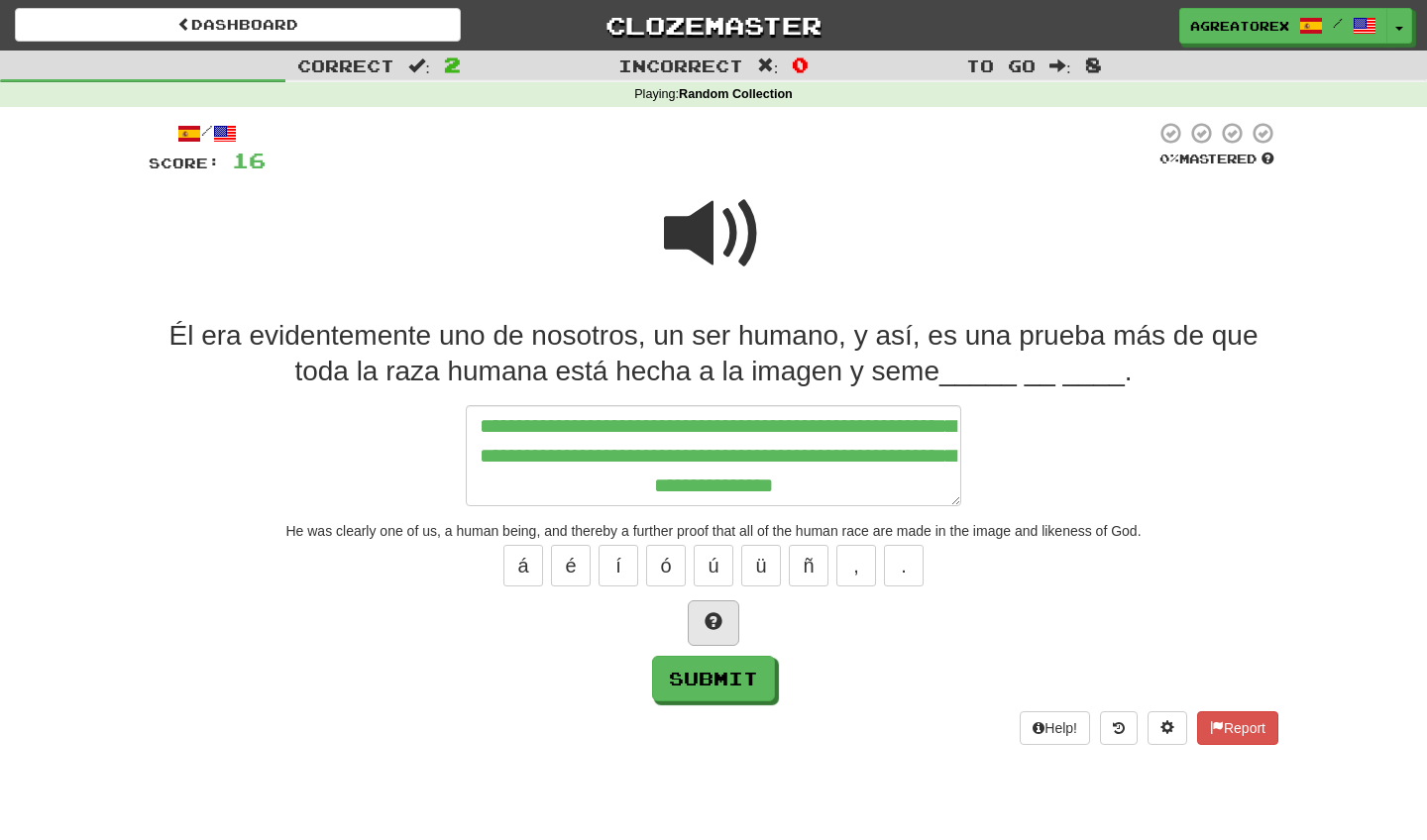 click at bounding box center (714, 621) 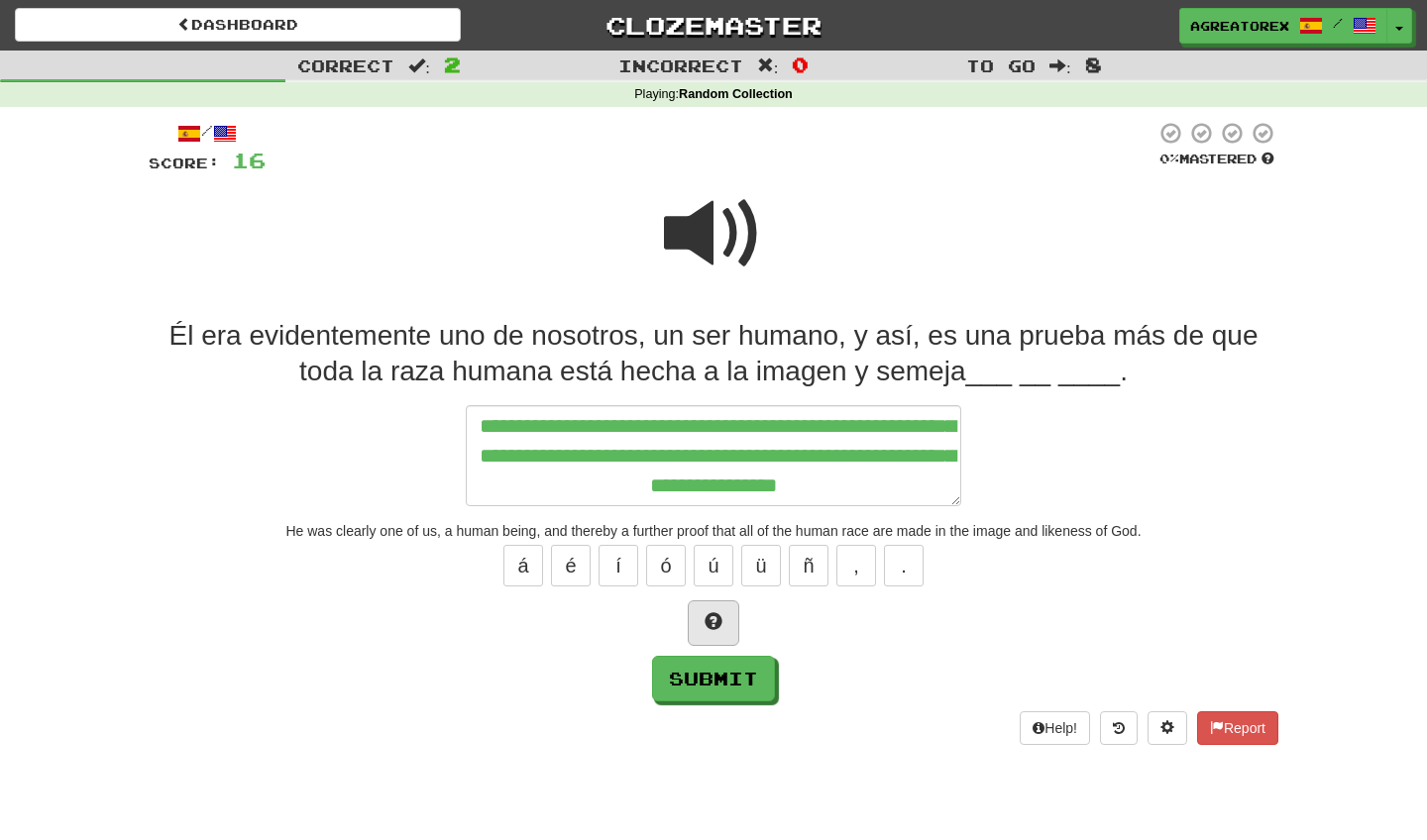 click at bounding box center [714, 621] 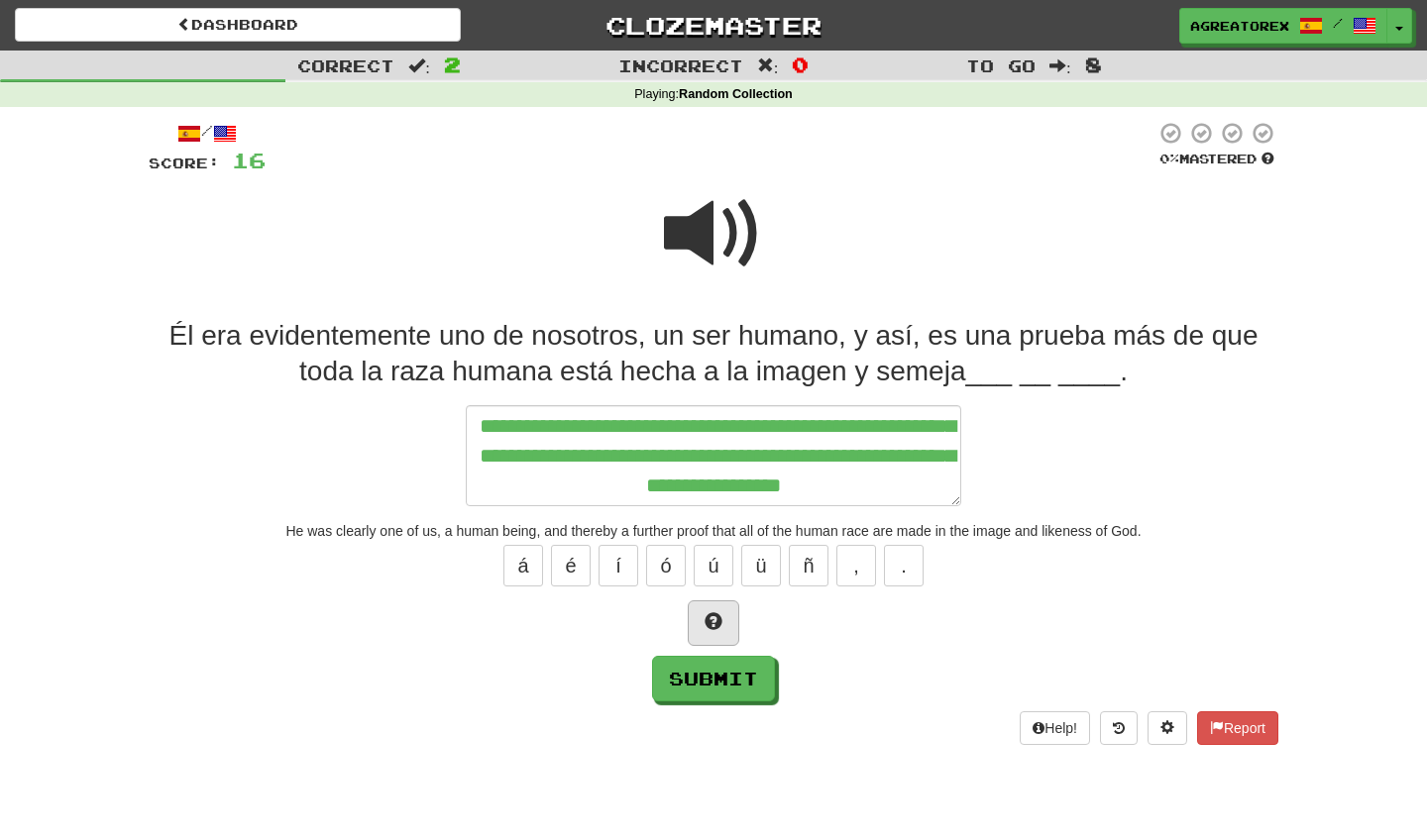 click at bounding box center (714, 621) 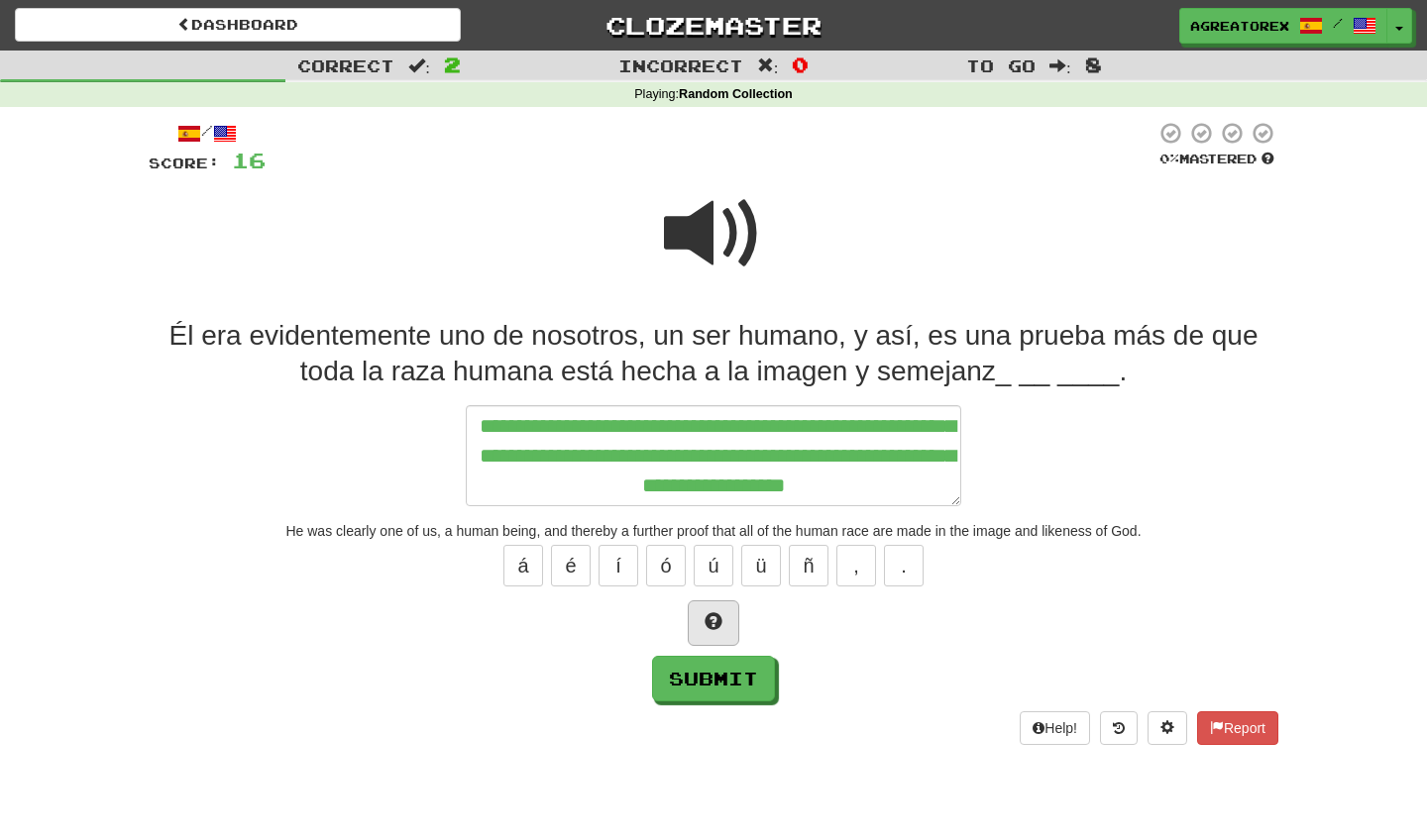 click at bounding box center (714, 621) 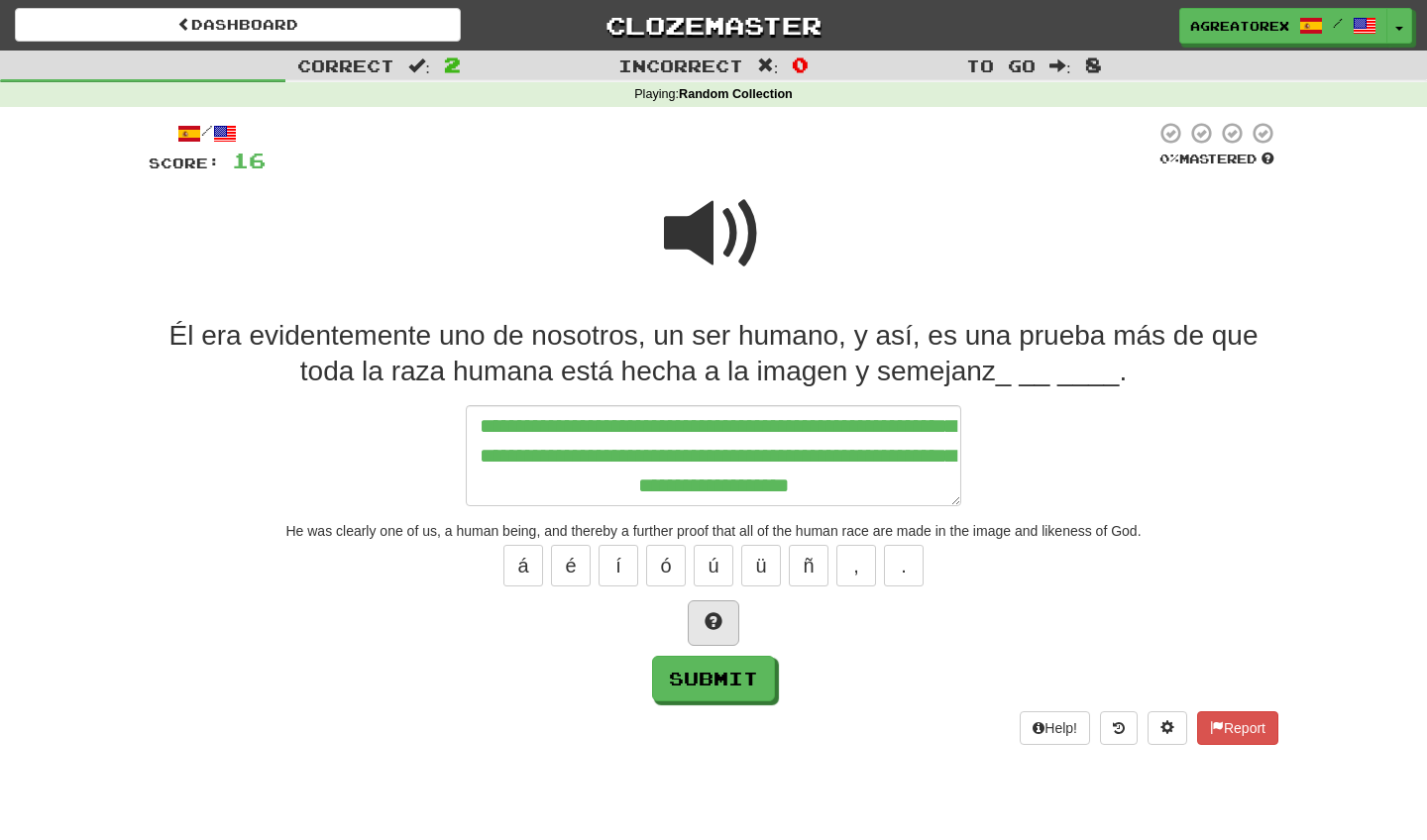 click at bounding box center (714, 621) 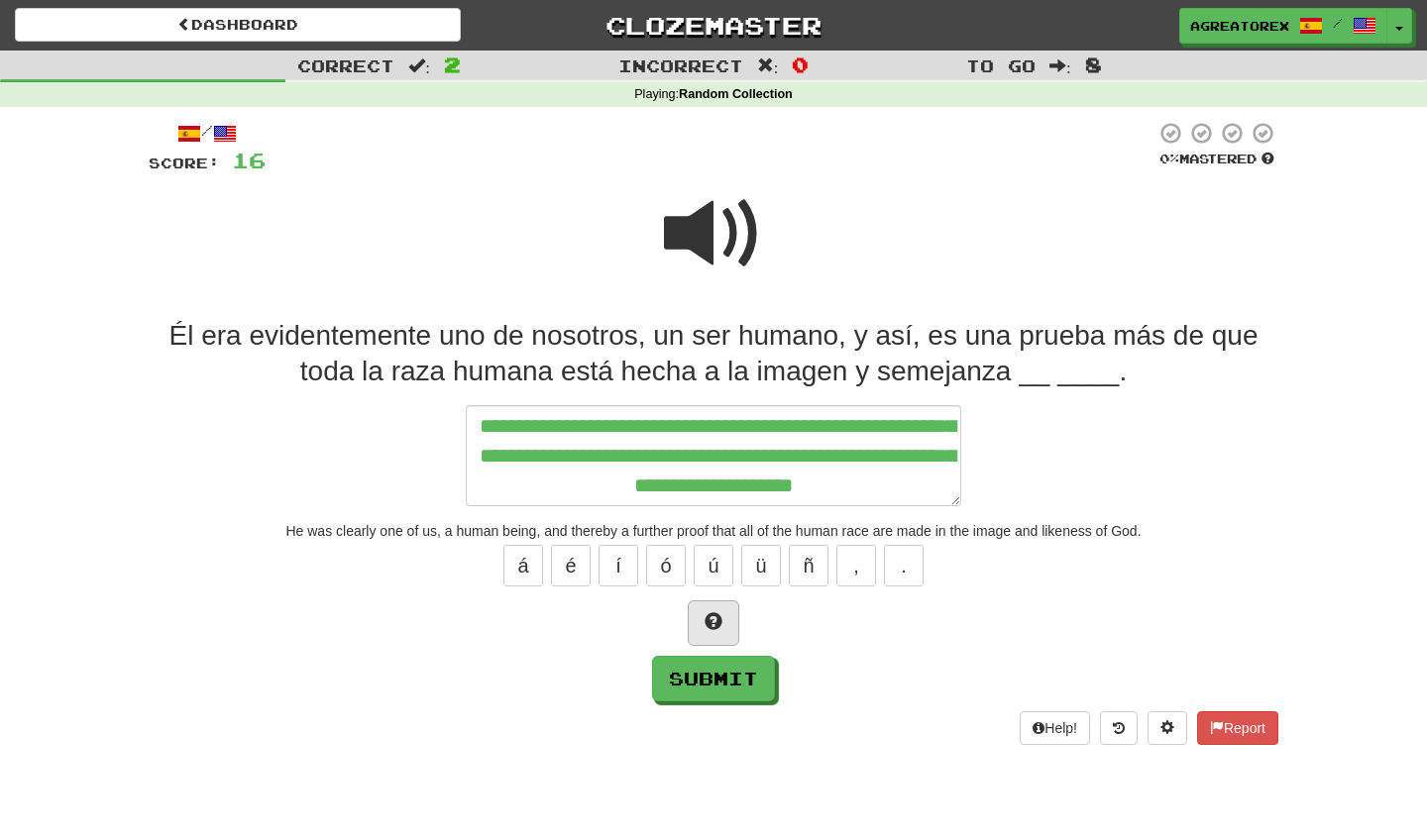 click at bounding box center [714, 621] 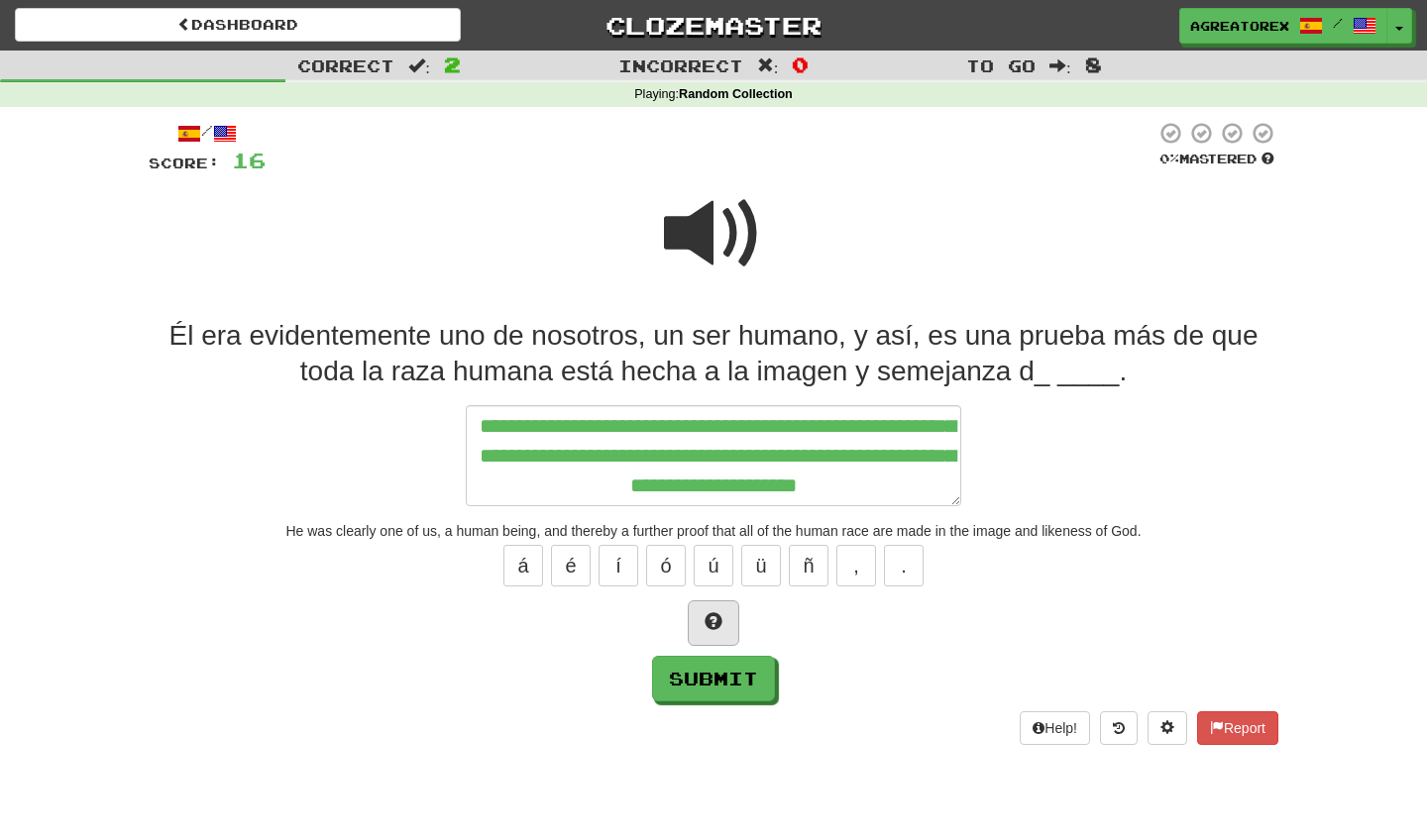 click at bounding box center (714, 621) 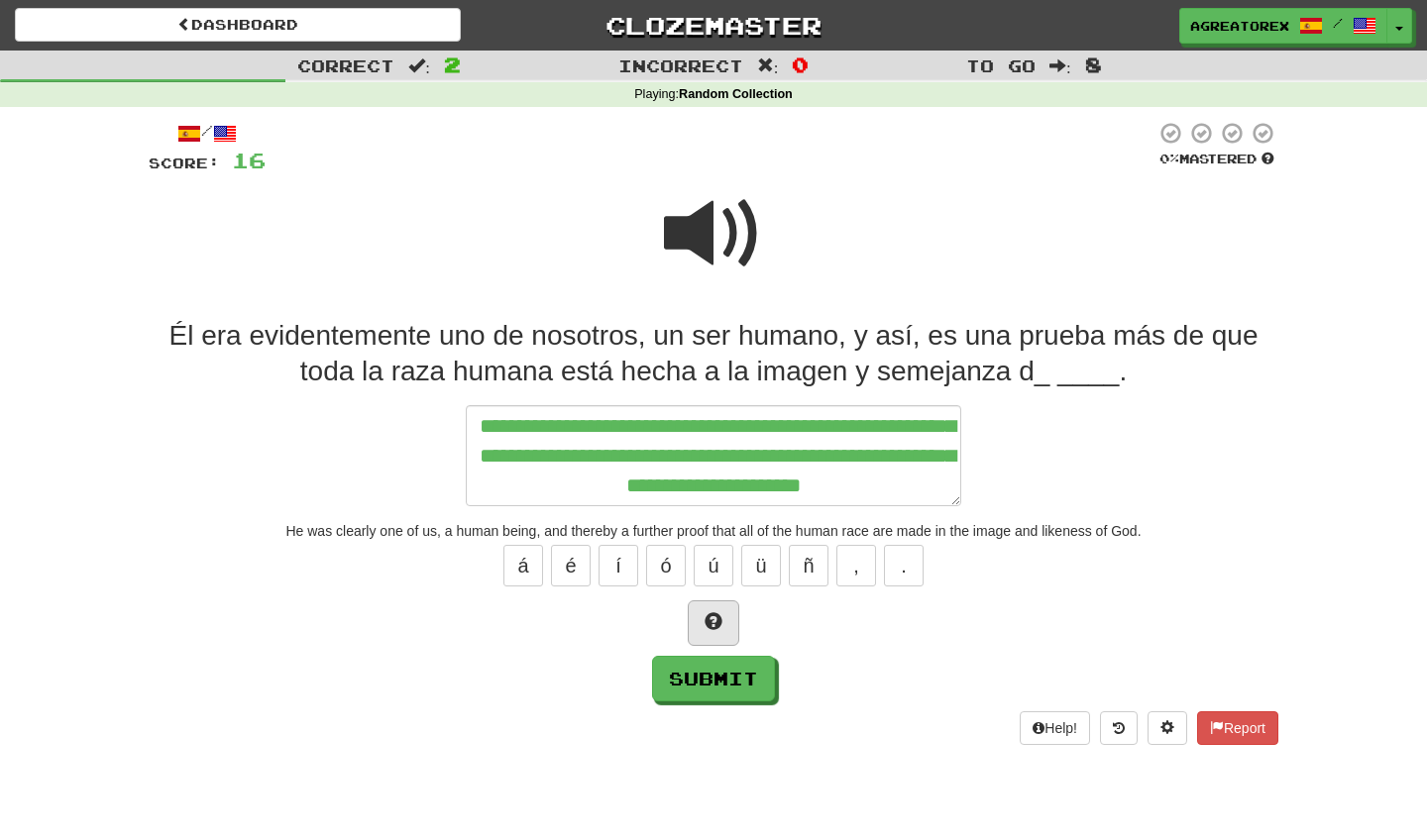 click on "á é í ó ú ü ñ , ." at bounding box center [714, 566] 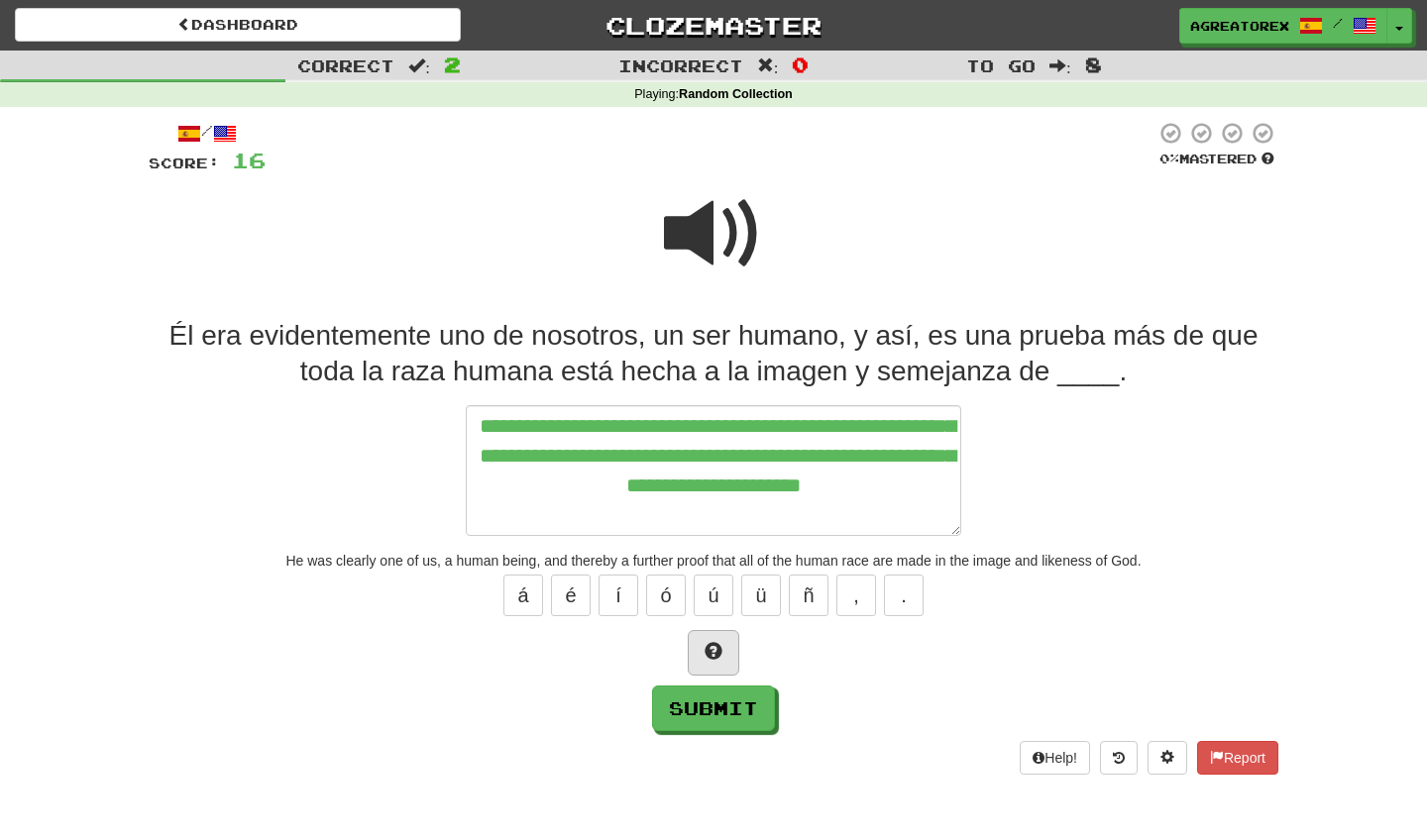 click on "á é í ó ú ü ñ , ." at bounding box center (714, 595) 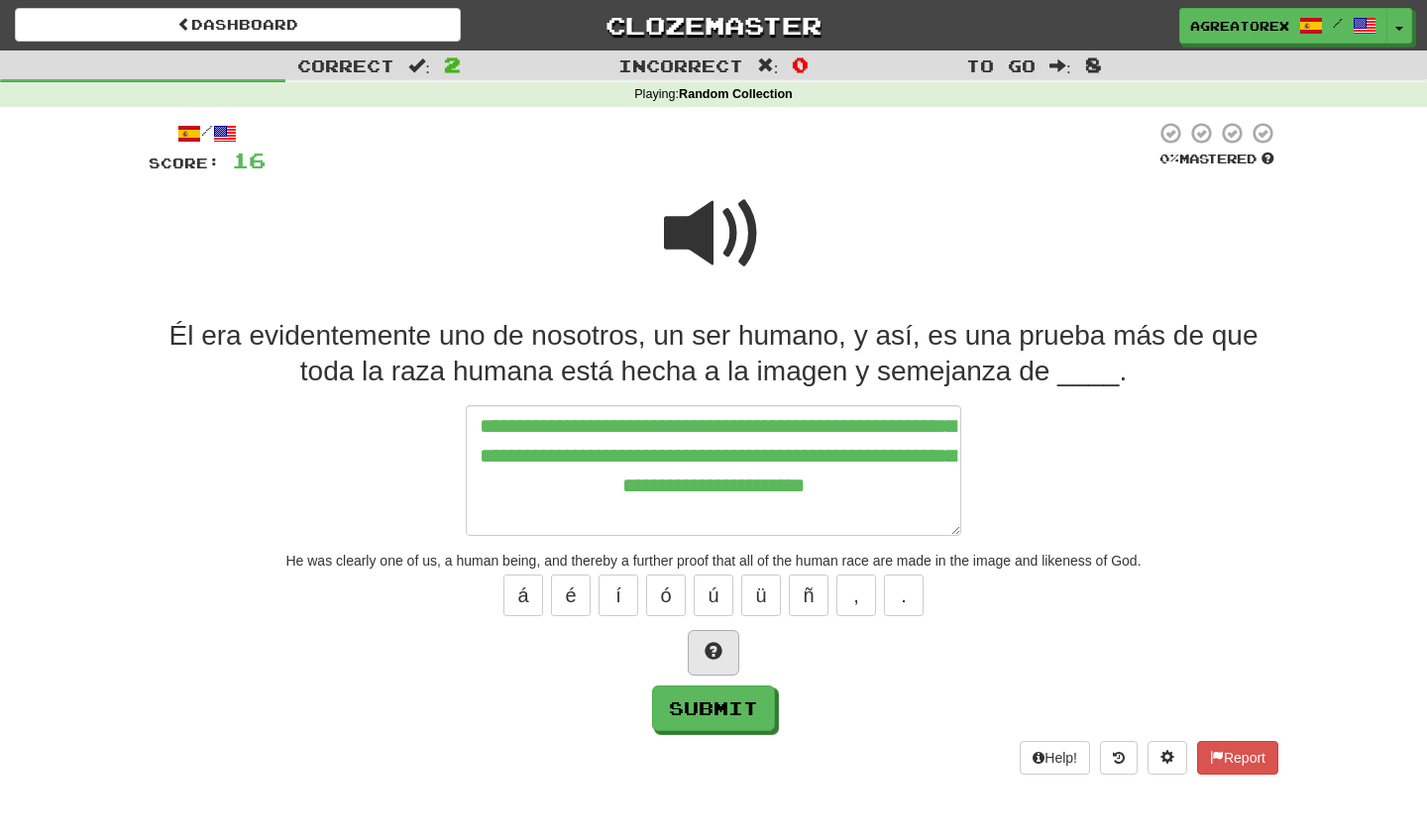 click at bounding box center (714, 653) 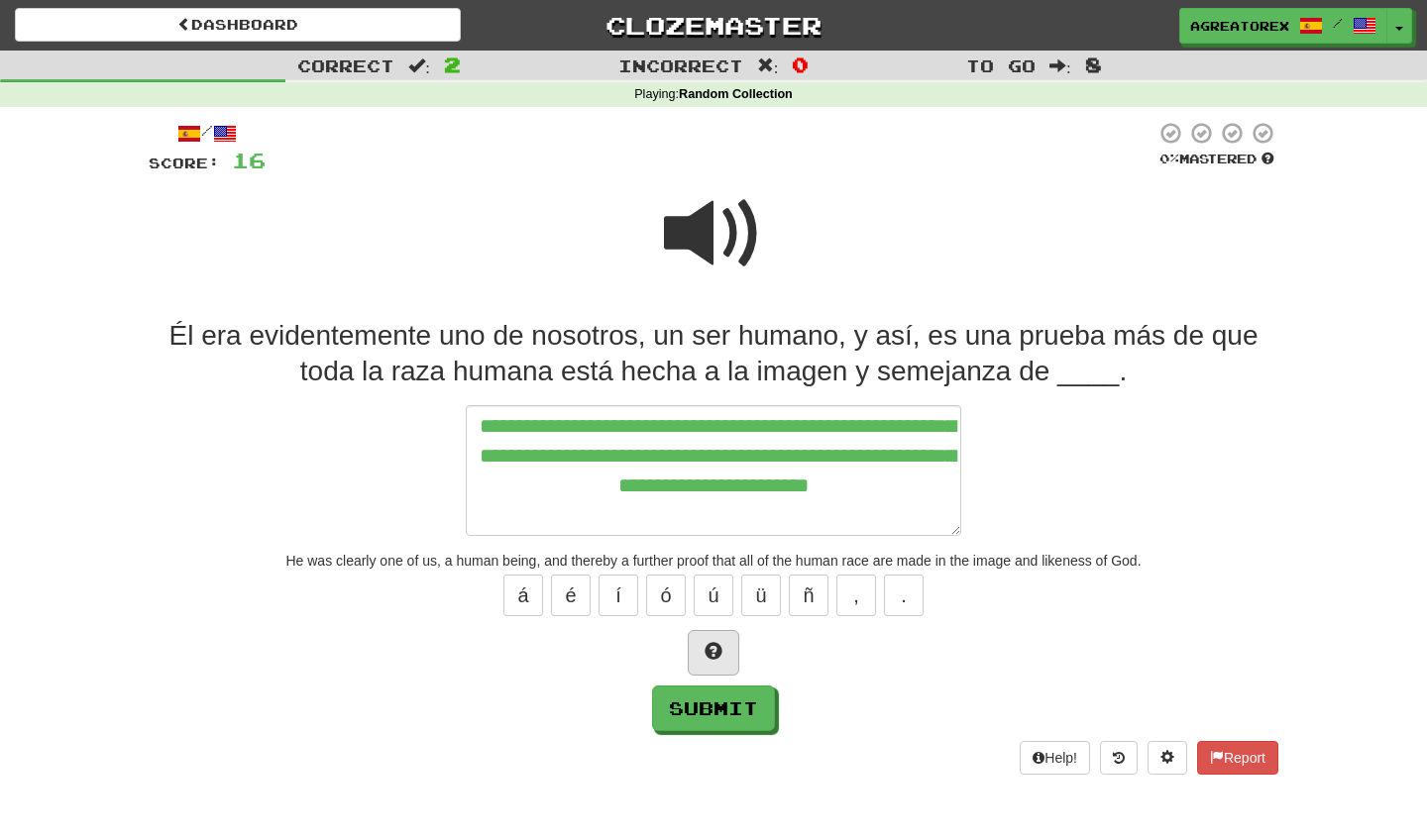 click at bounding box center [714, 653] 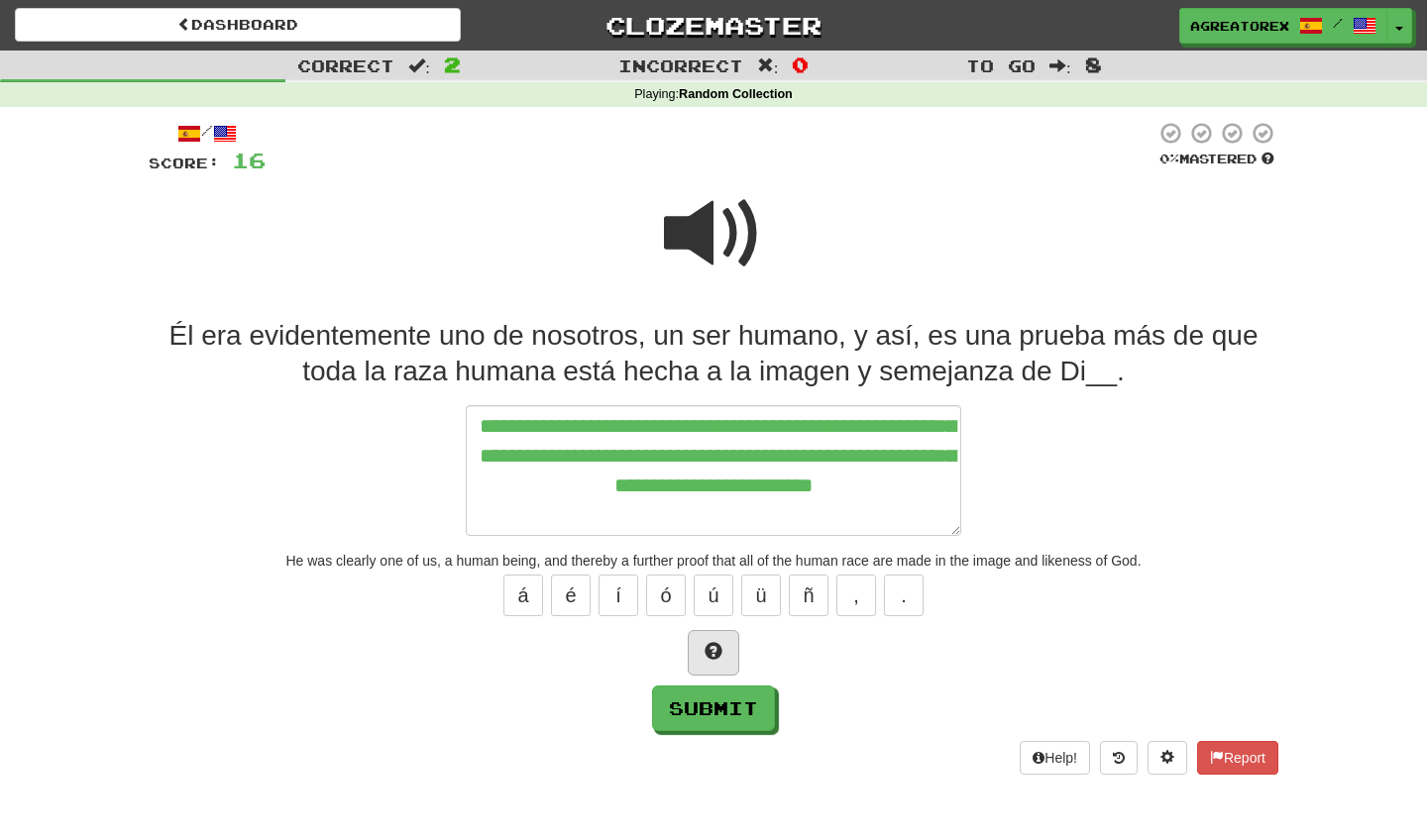 click at bounding box center (714, 653) 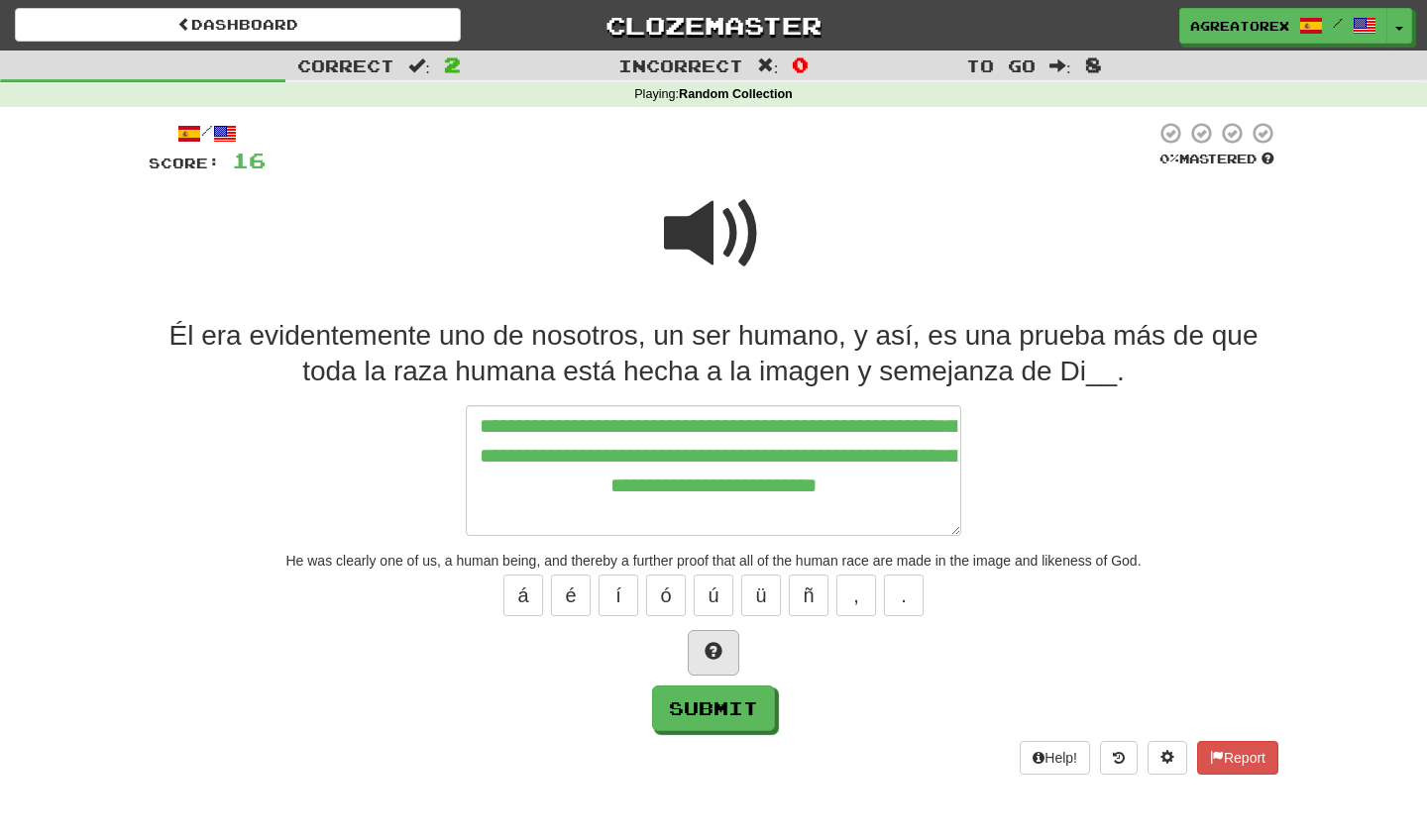 click at bounding box center [714, 653] 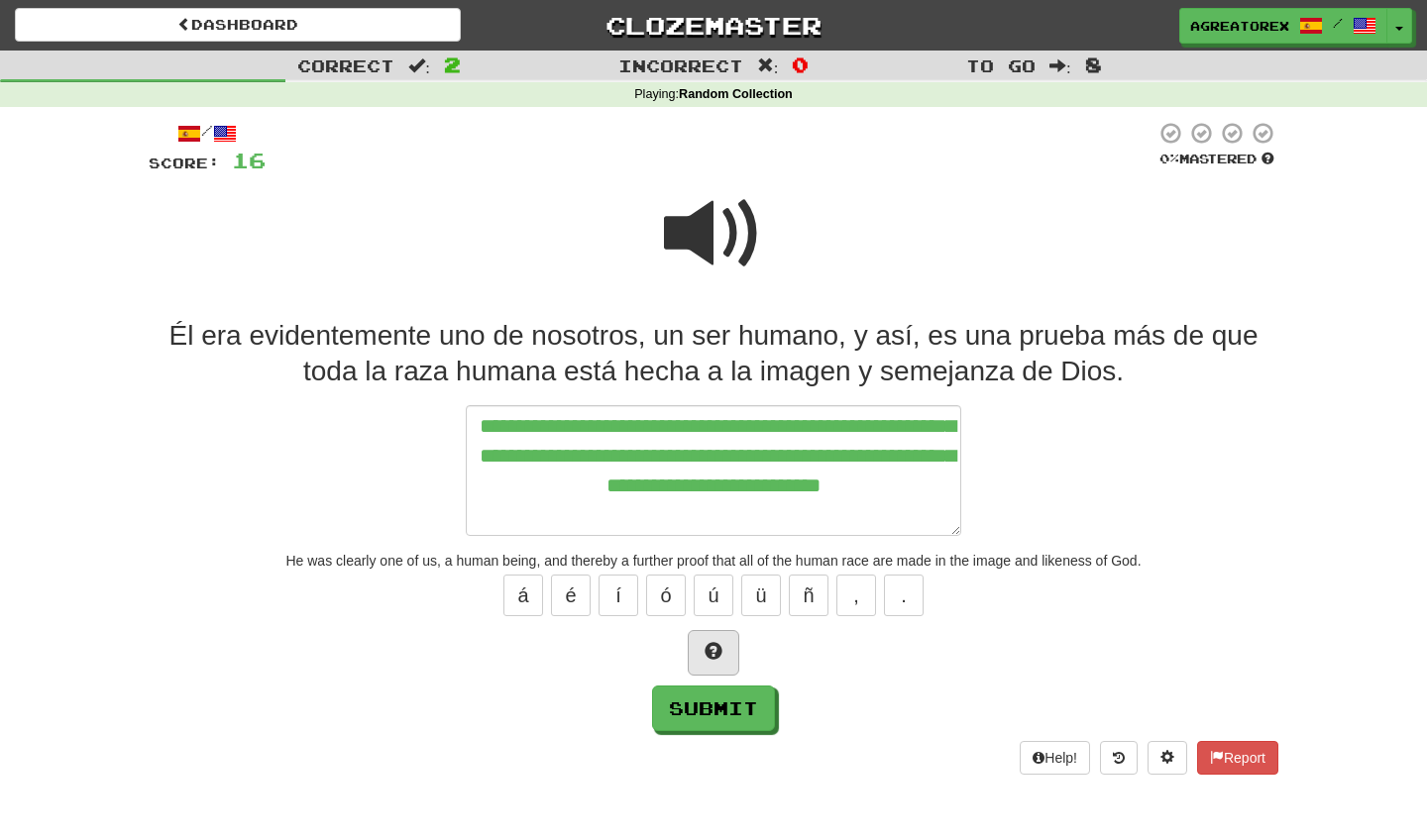 click at bounding box center [714, 653] 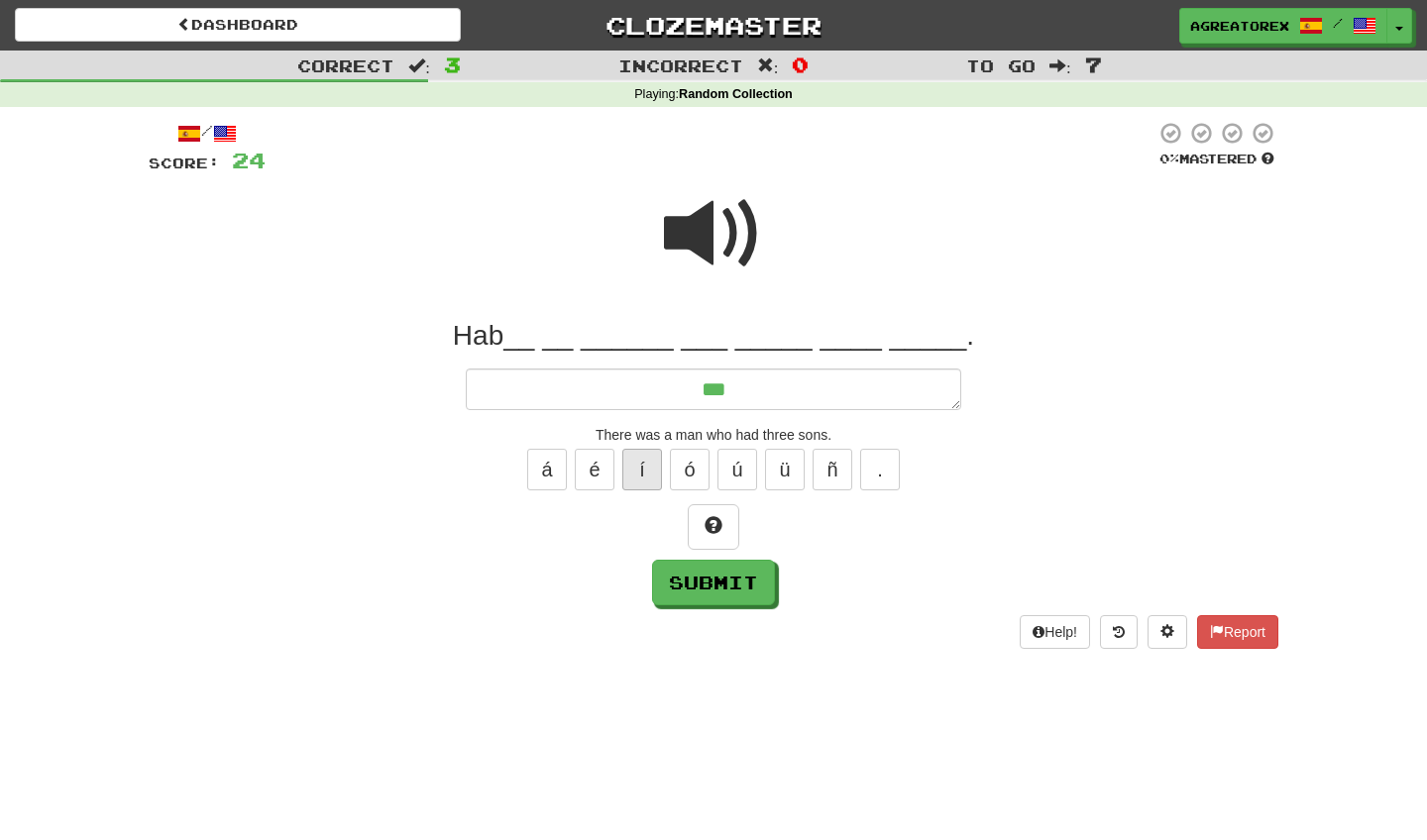 click on "í" at bounding box center (642, 470) 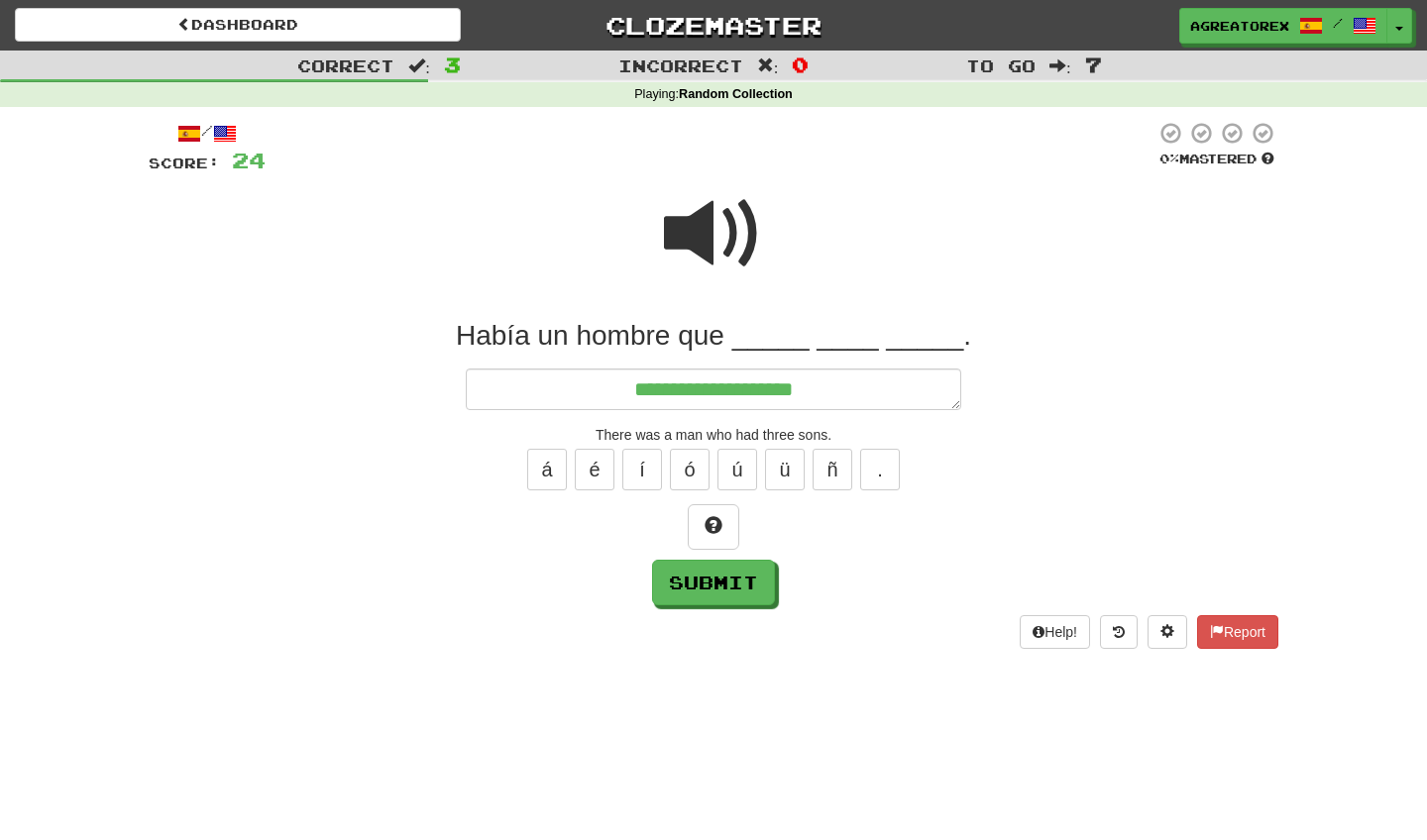 click at bounding box center (714, 234) 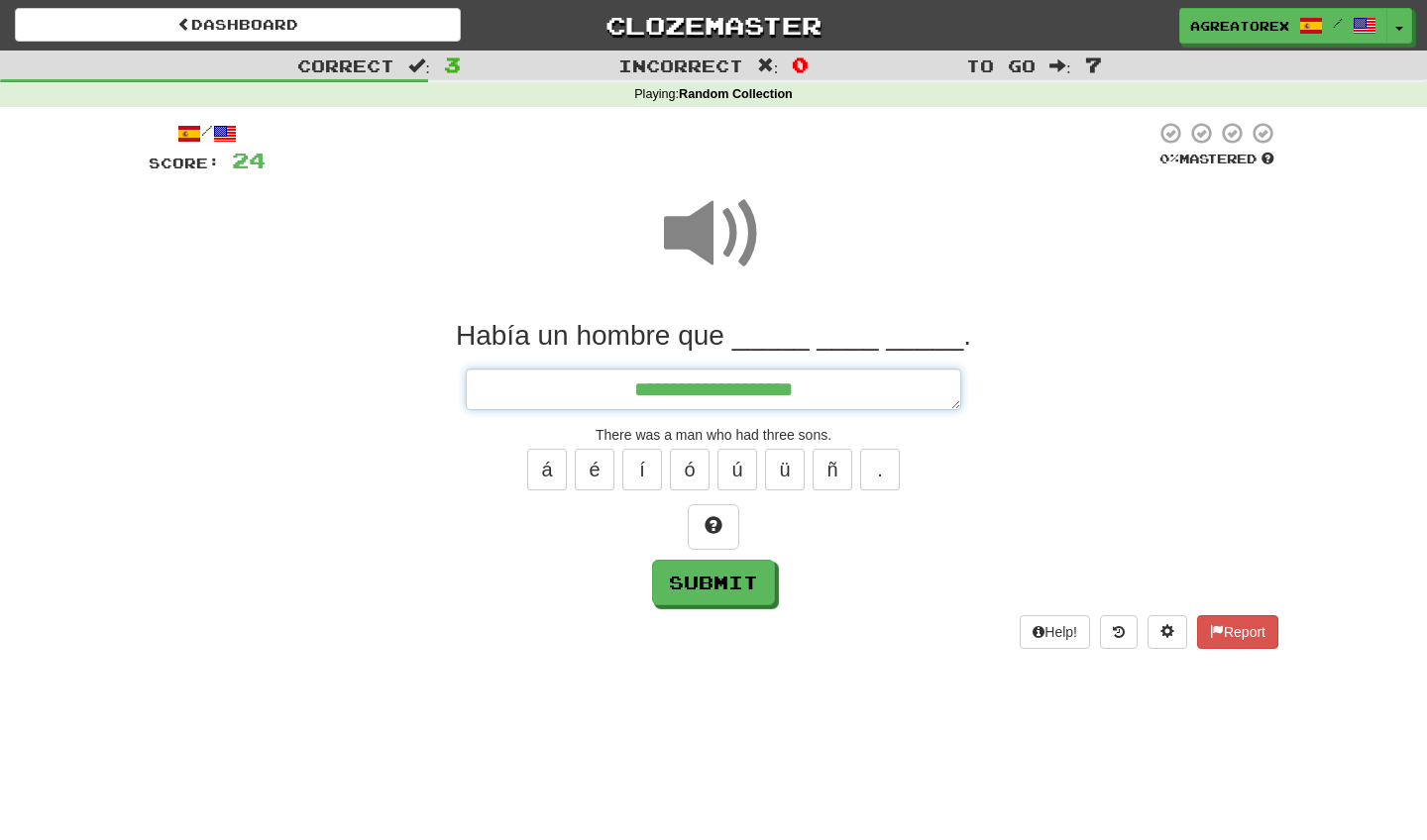 click on "**********" at bounding box center (714, 389) 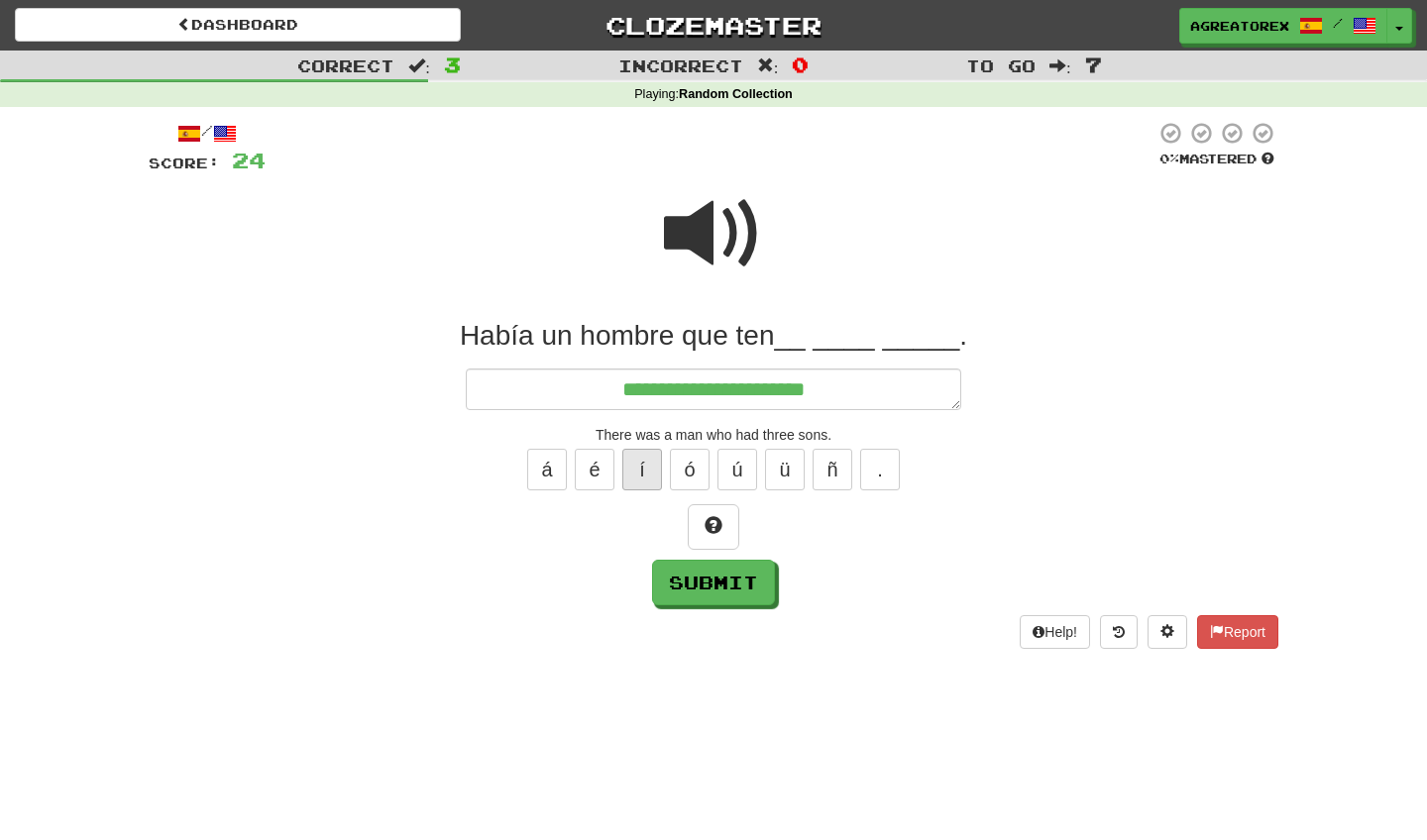 click on "í" at bounding box center (642, 470) 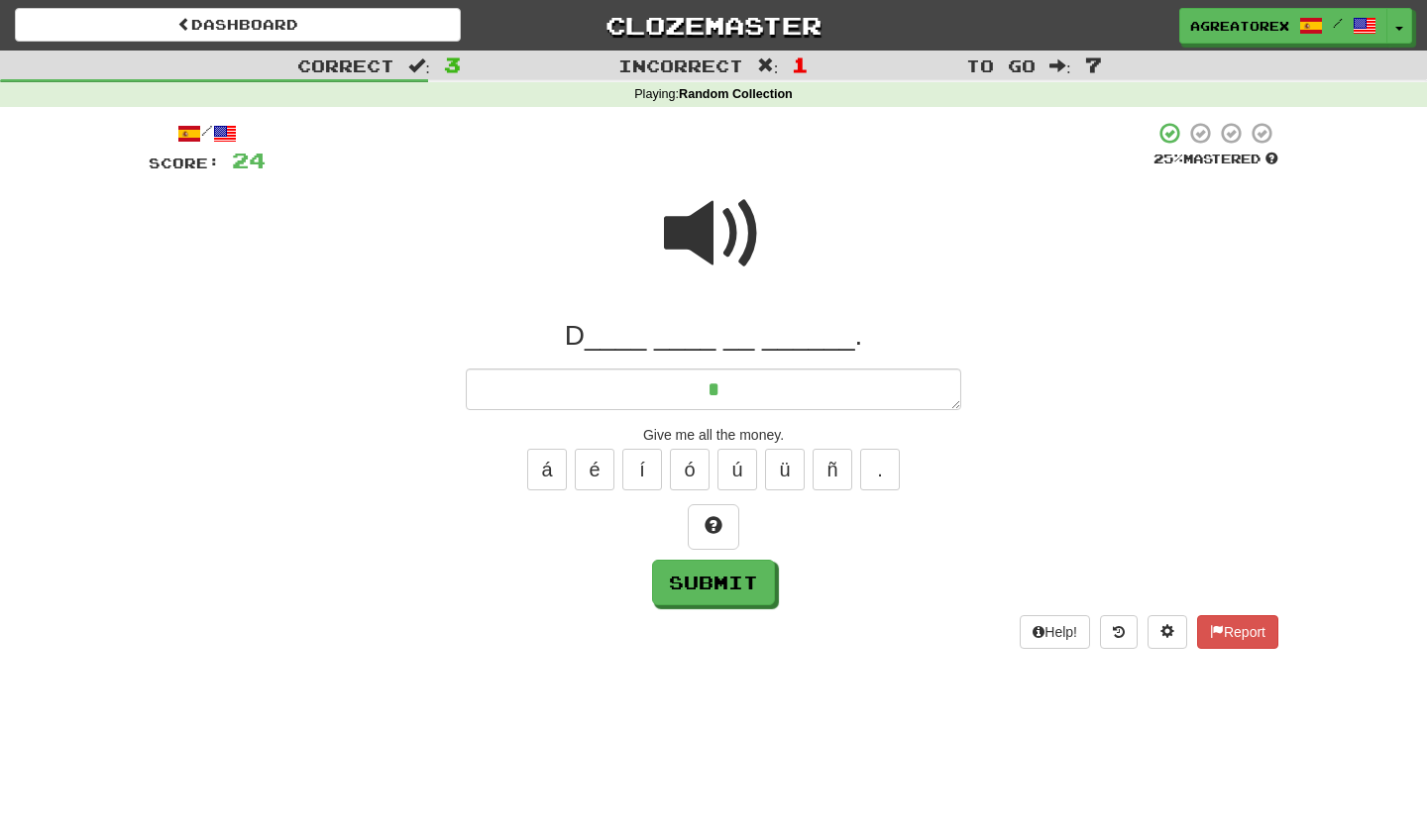 click at bounding box center [714, 234] 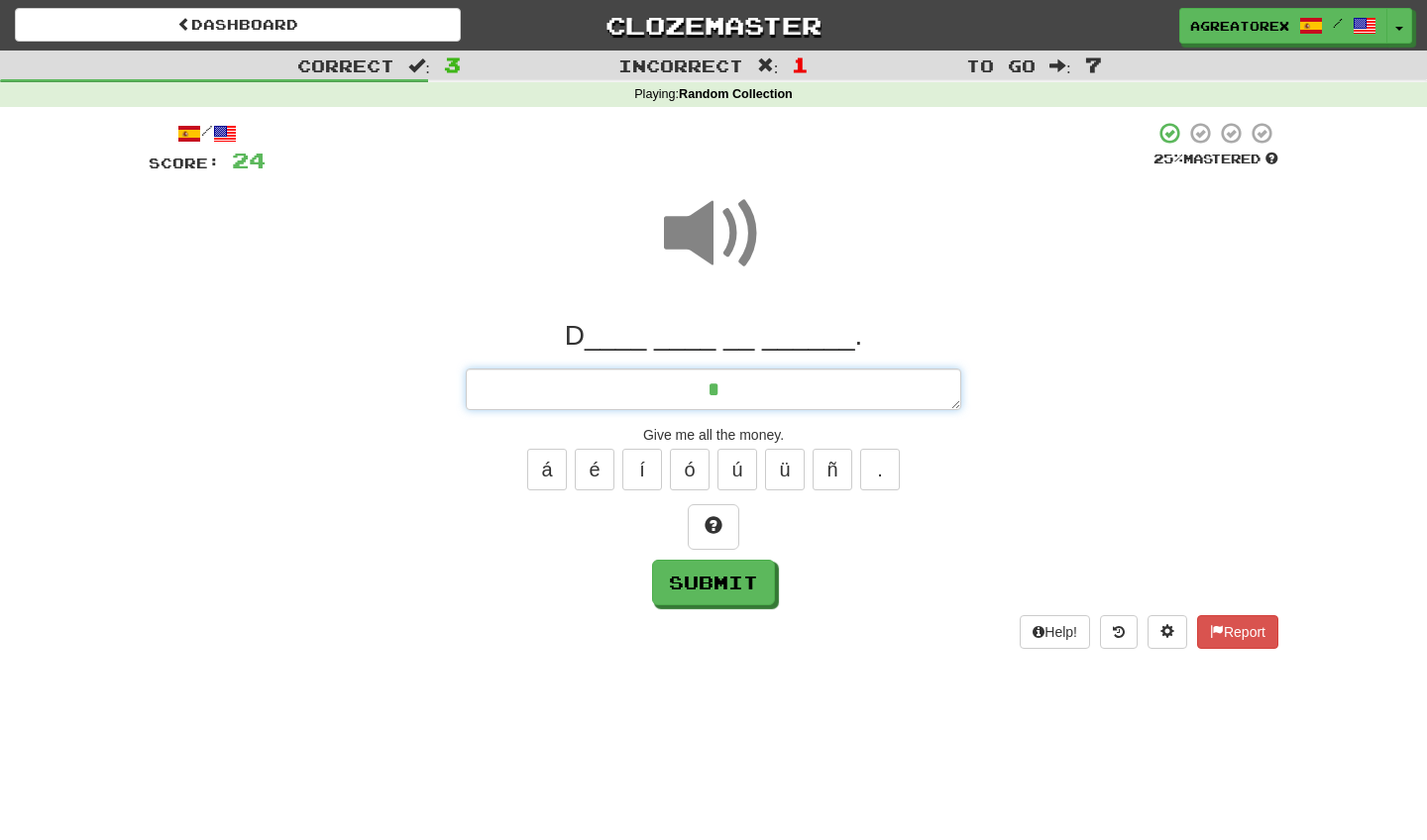 click on "*" at bounding box center [714, 389] 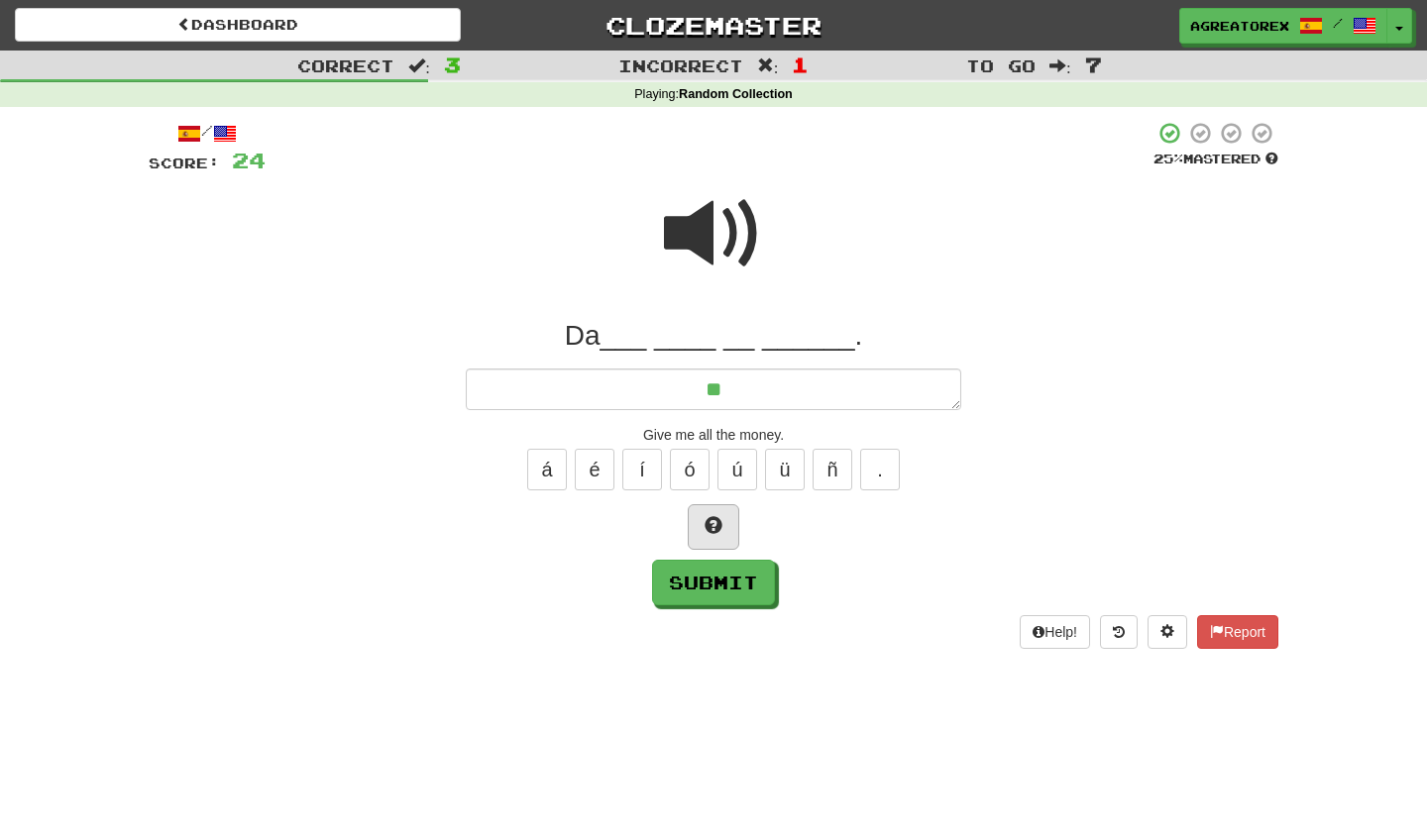 click at bounding box center (714, 527) 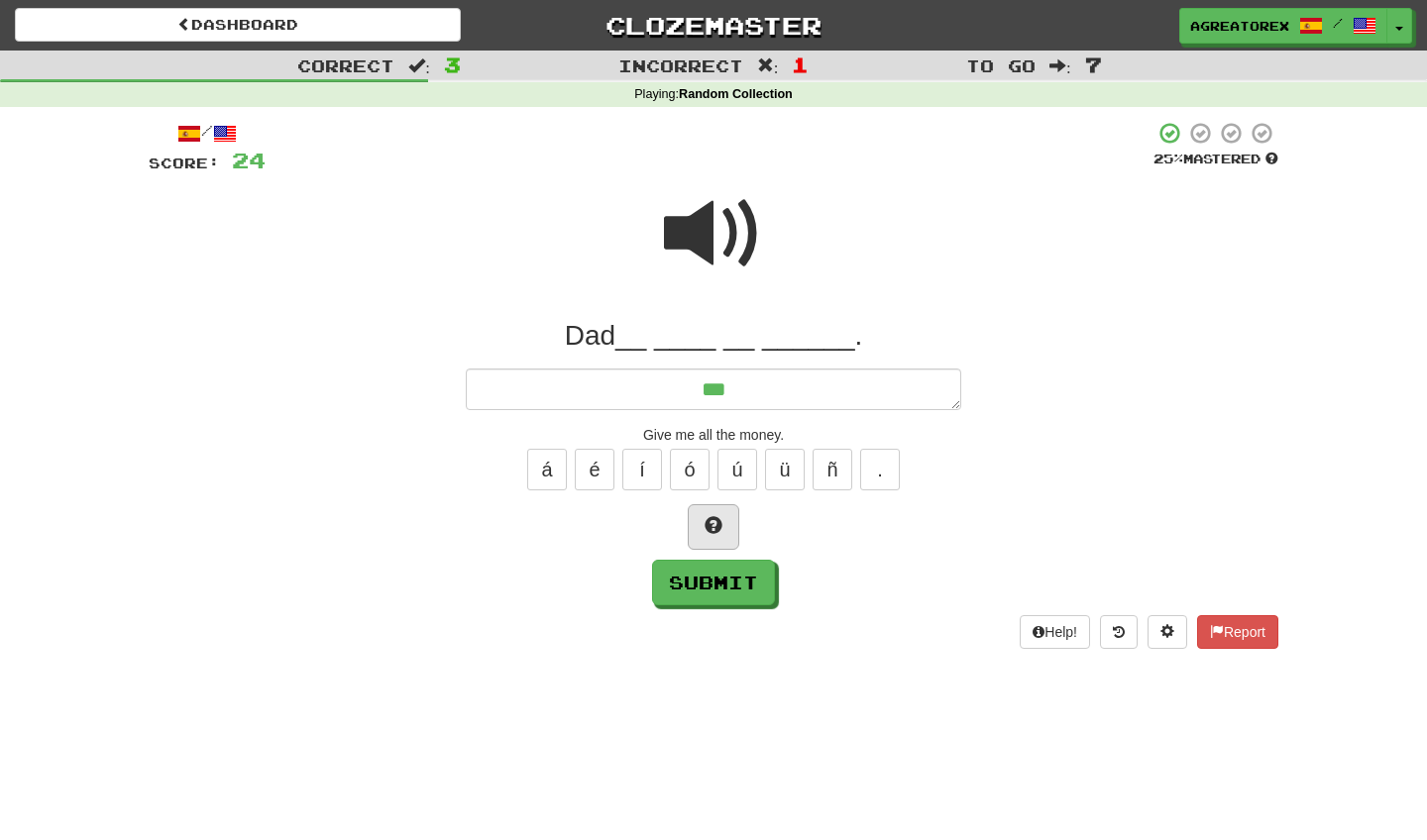 click at bounding box center [714, 527] 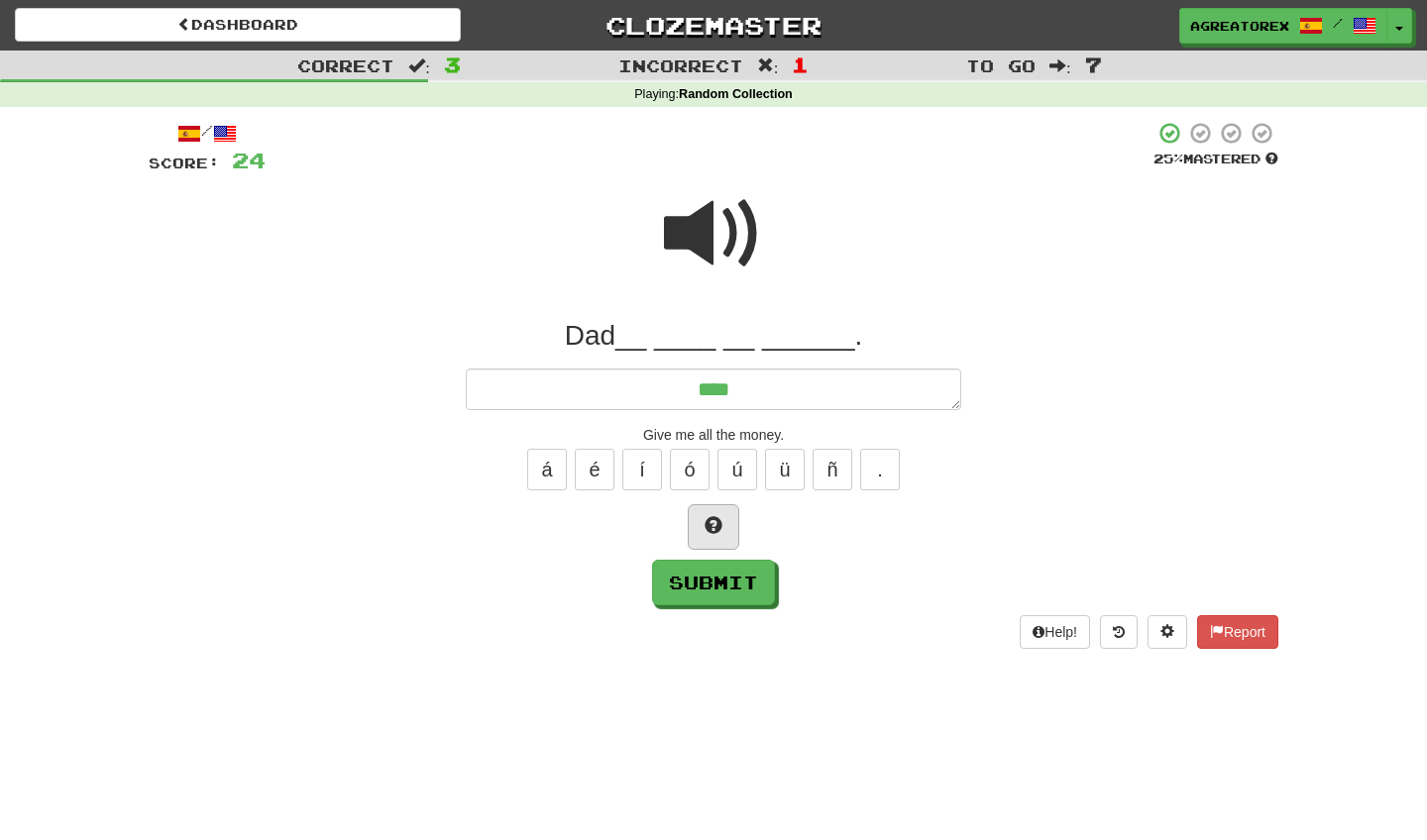 click at bounding box center [714, 527] 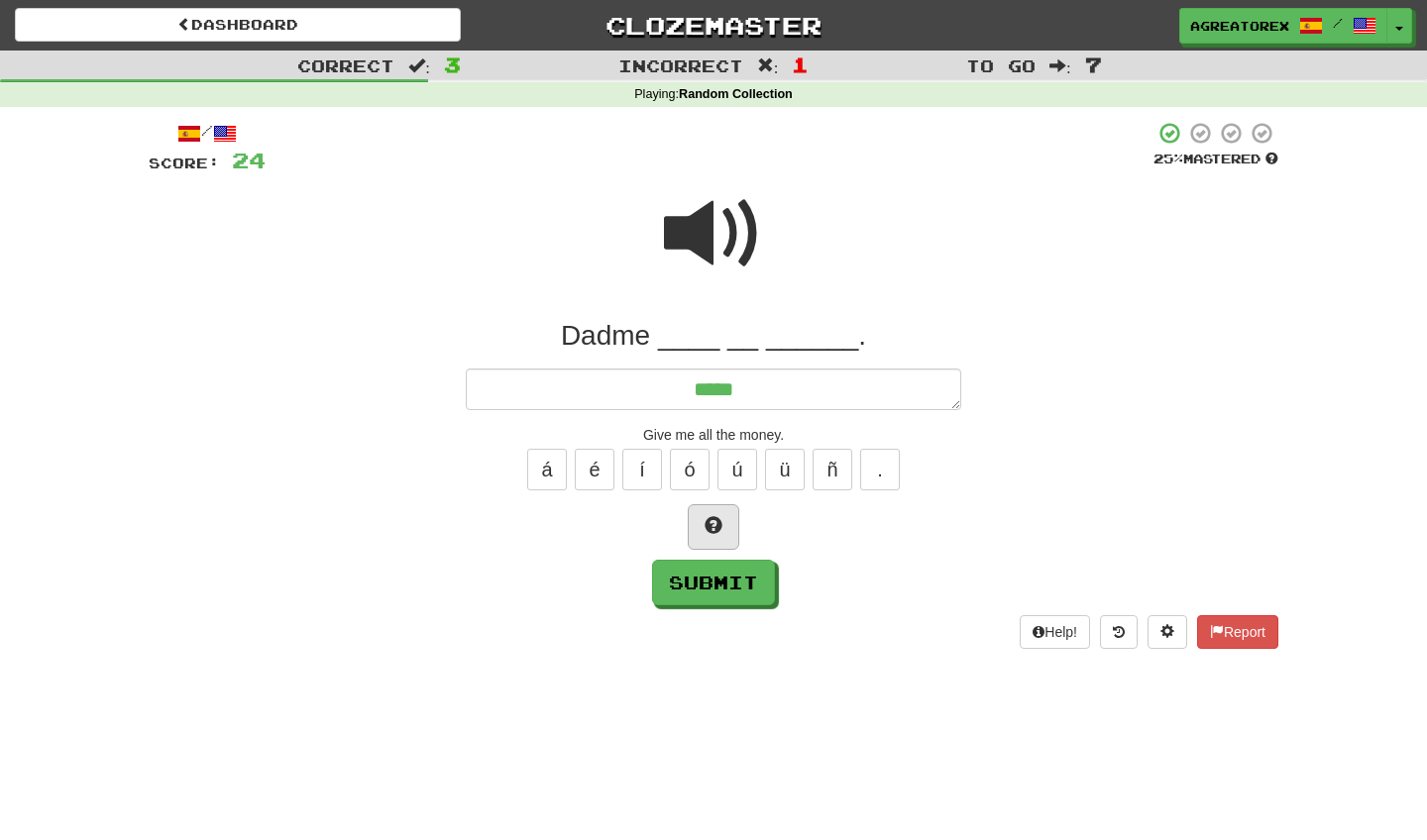 click at bounding box center [714, 527] 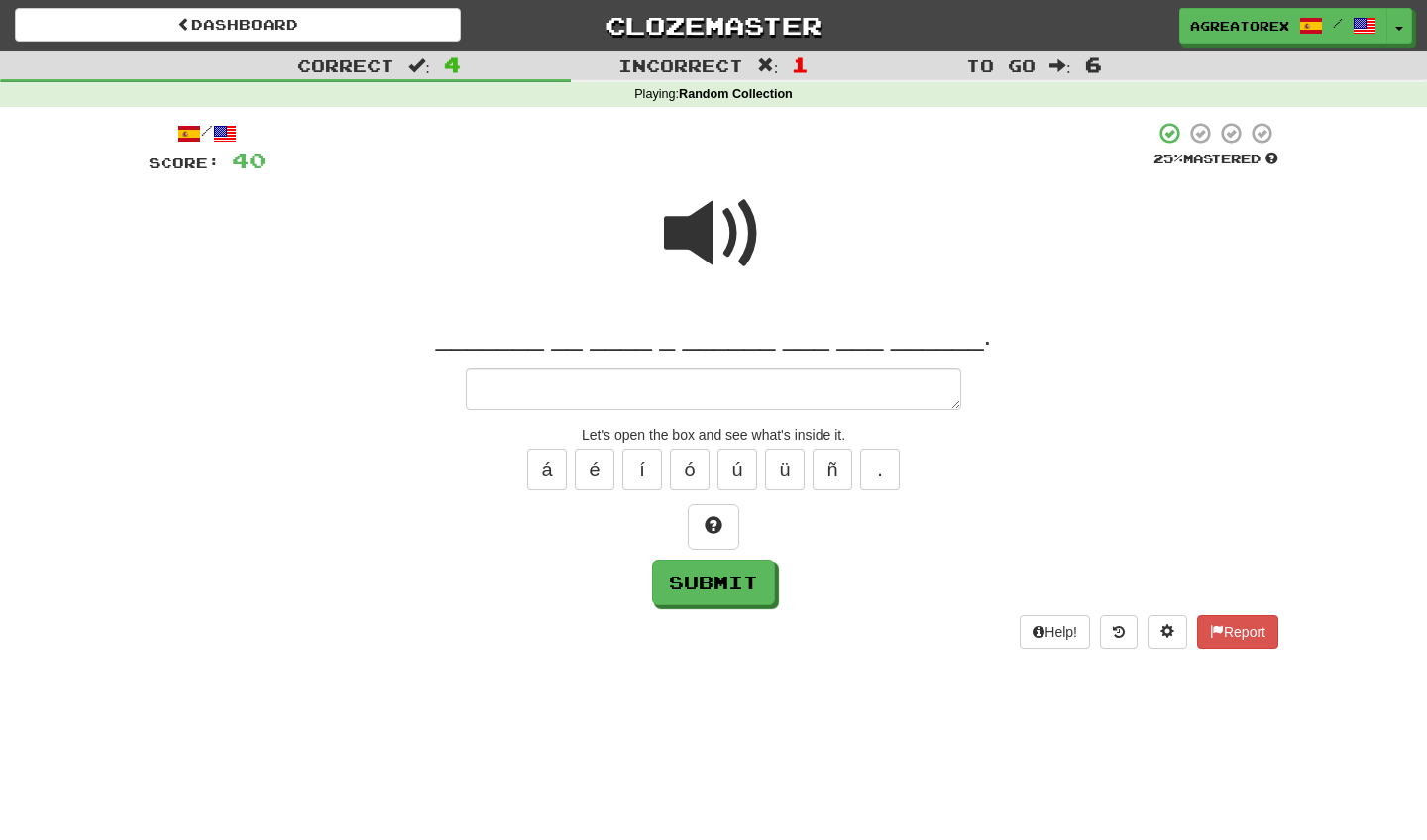 click at bounding box center [714, 234] 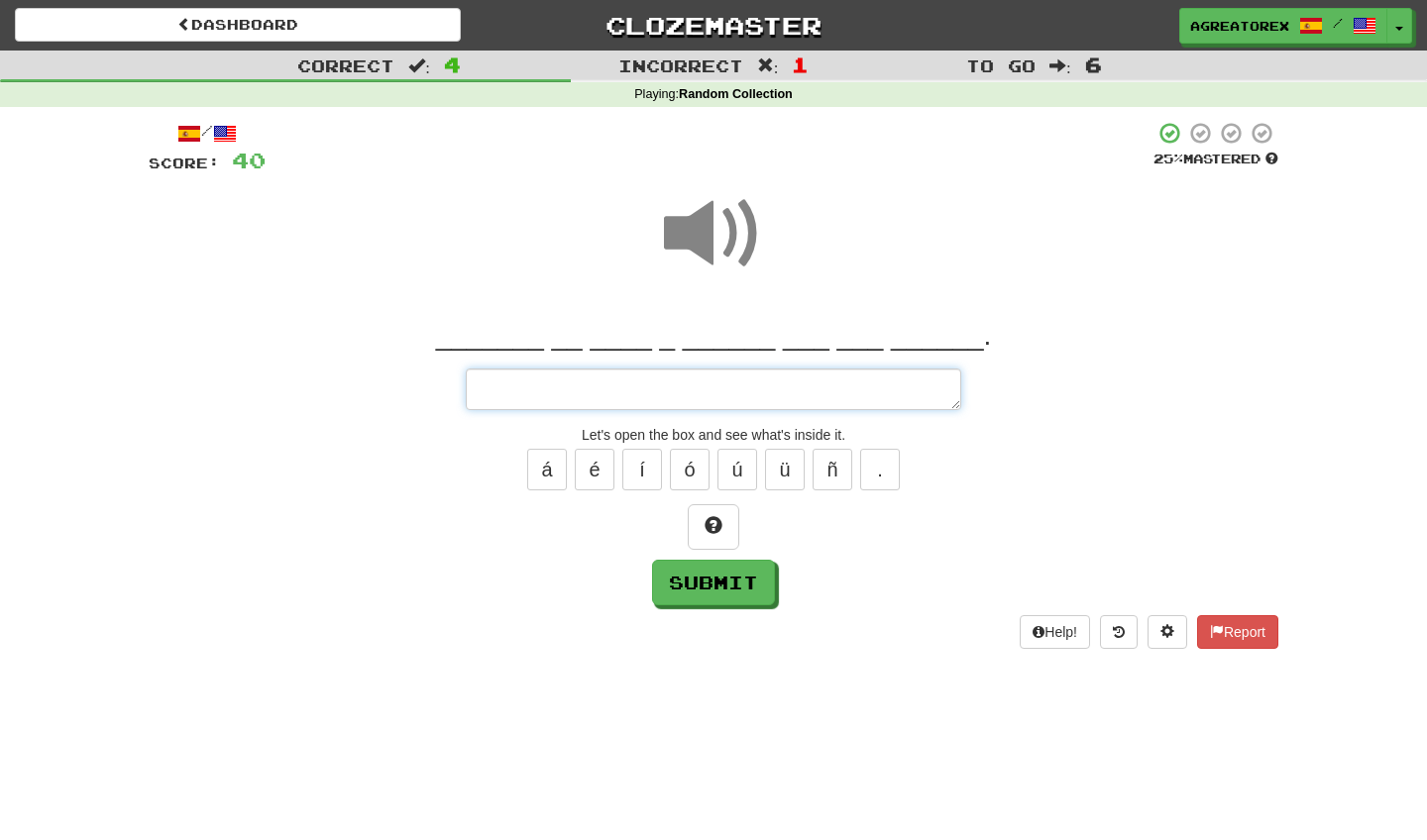 click at bounding box center (714, 389) 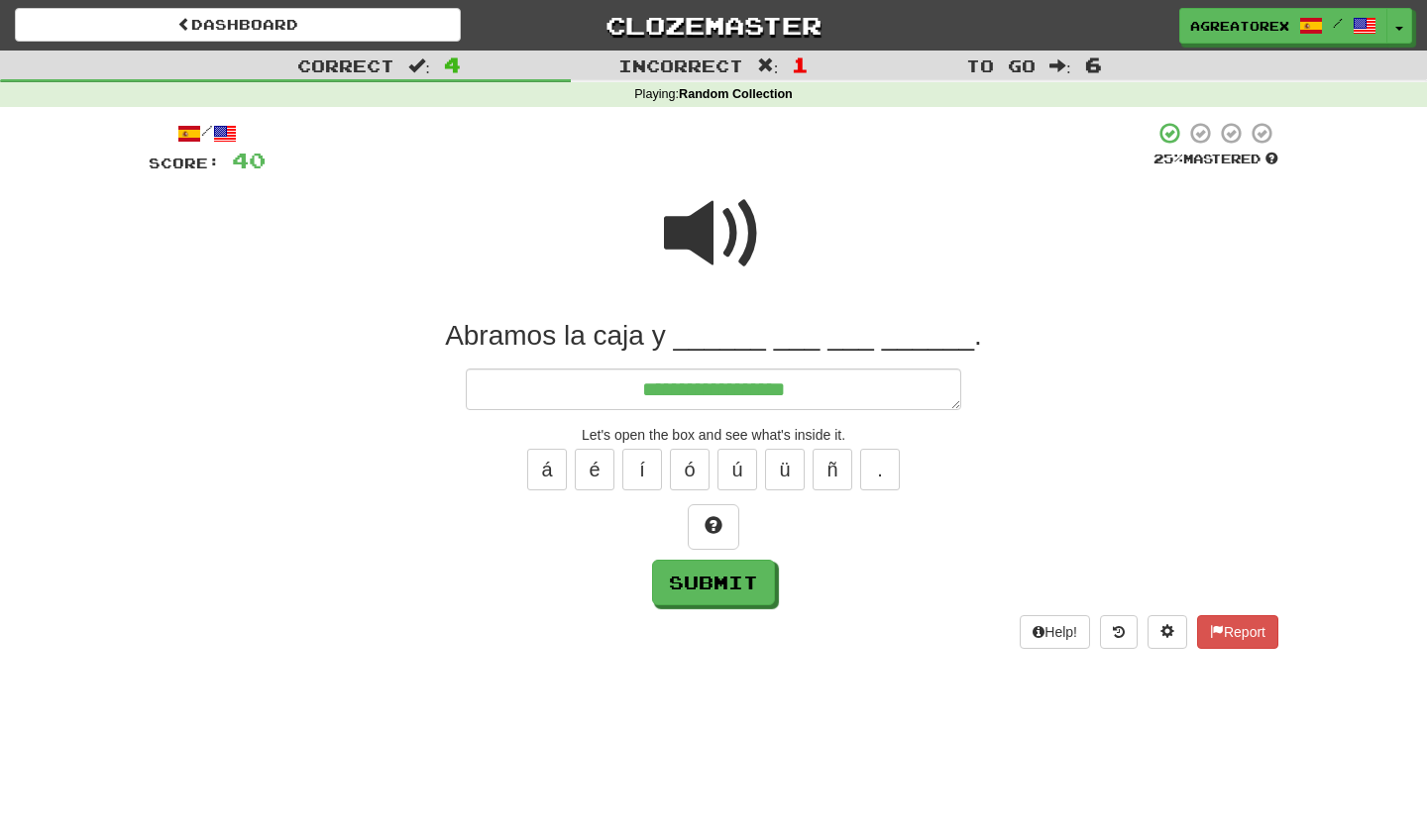 click at bounding box center [714, 234] 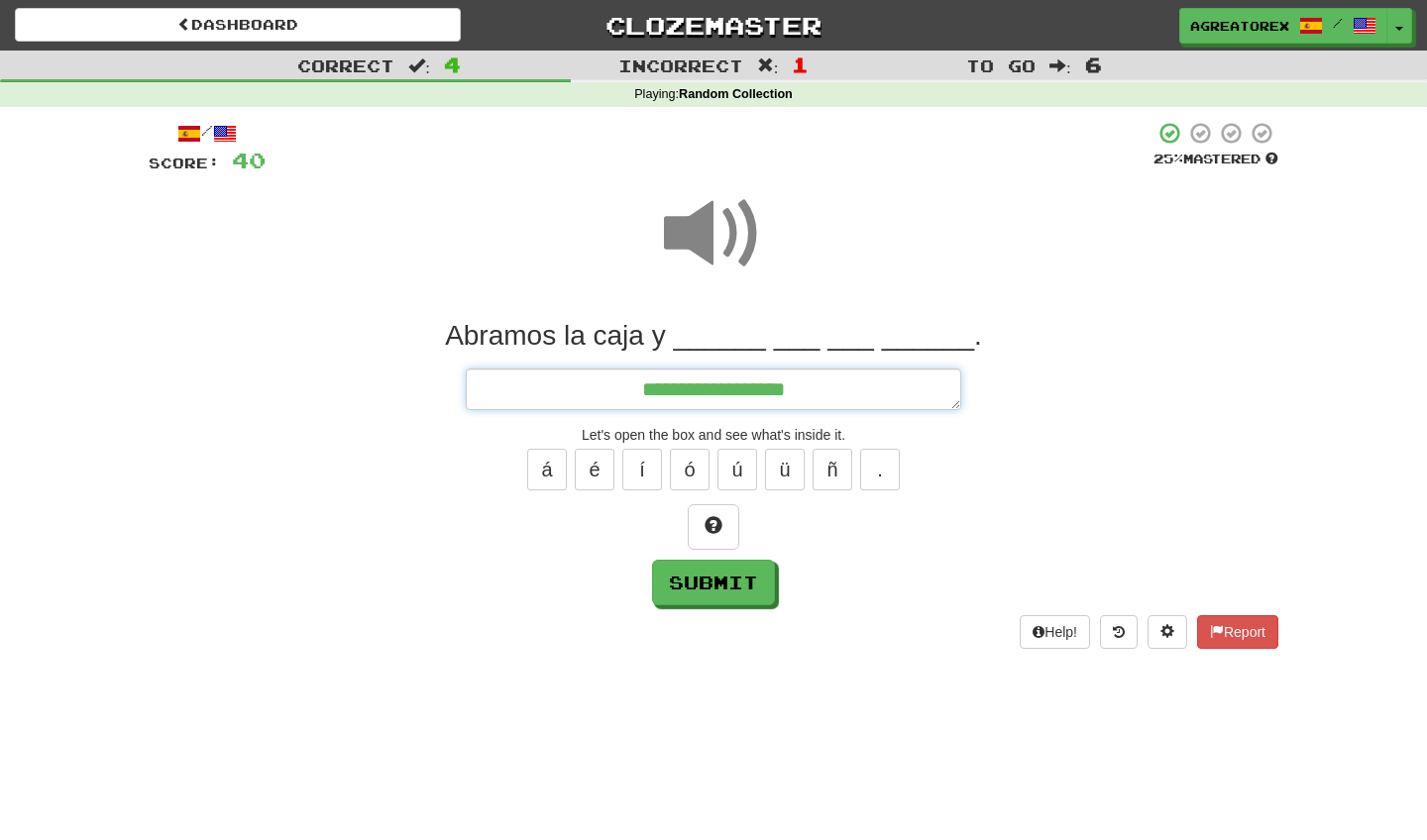 click on "**********" at bounding box center (714, 389) 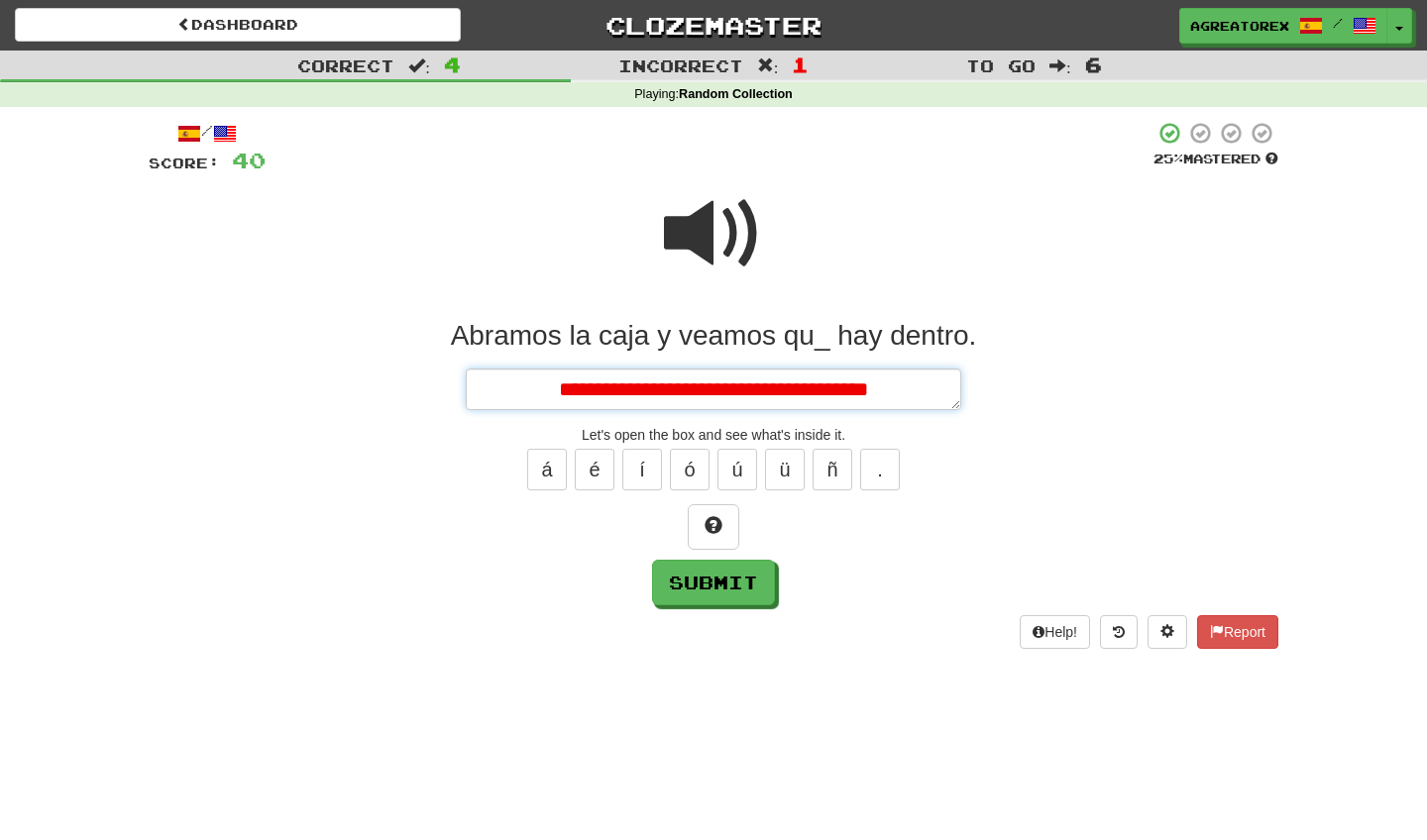 click on "**********" at bounding box center [714, 389] 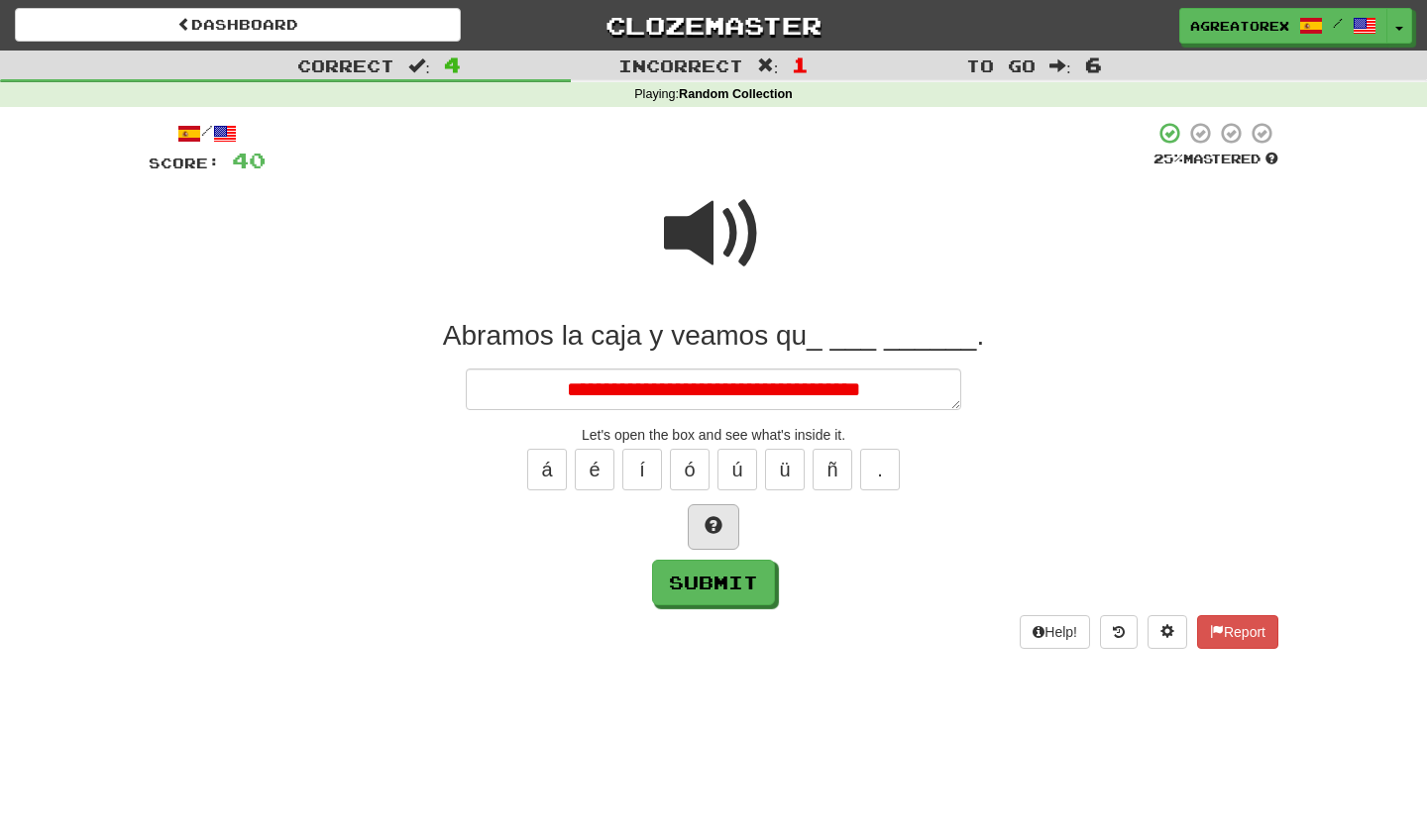 click at bounding box center (714, 525) 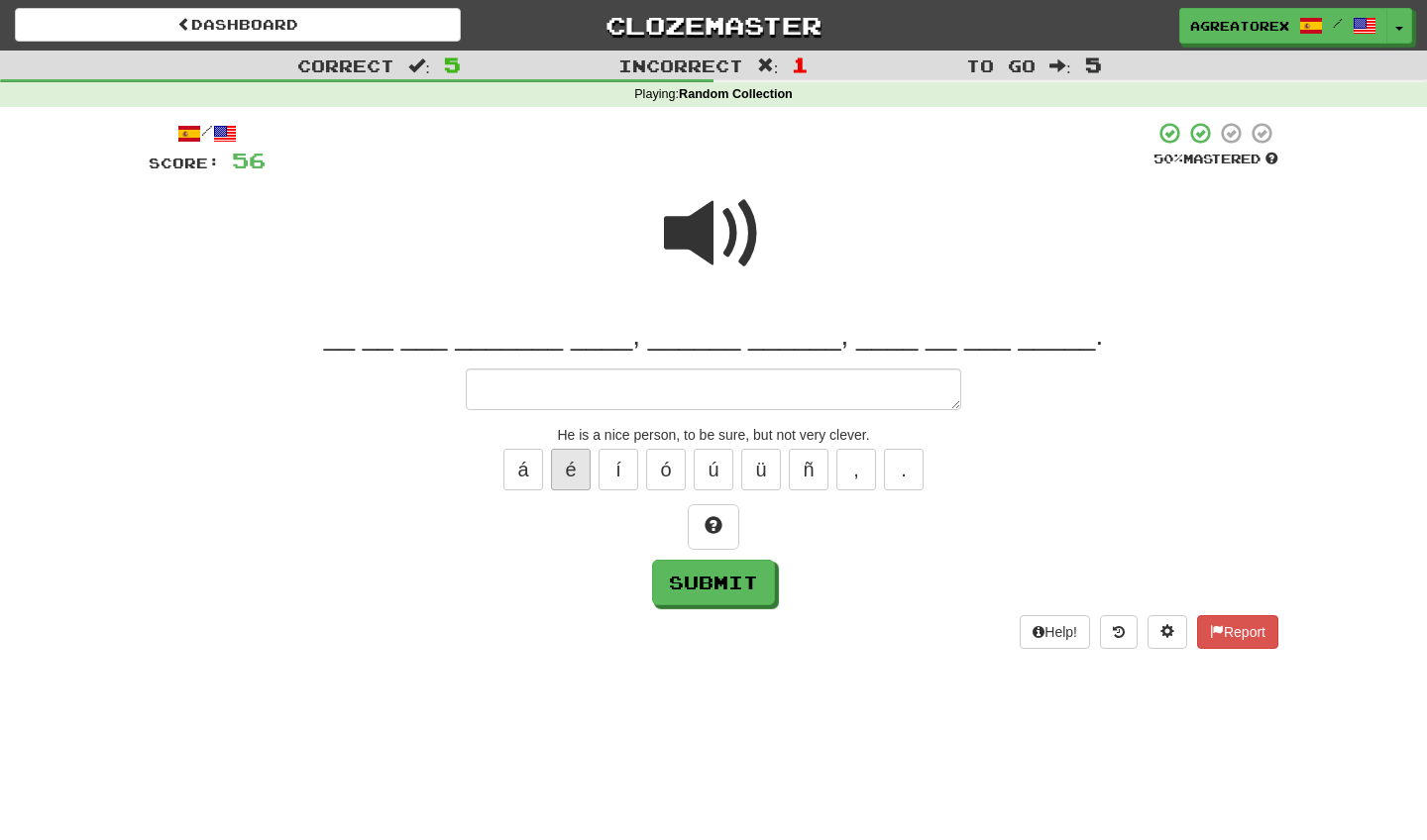 click on "é" at bounding box center (571, 470) 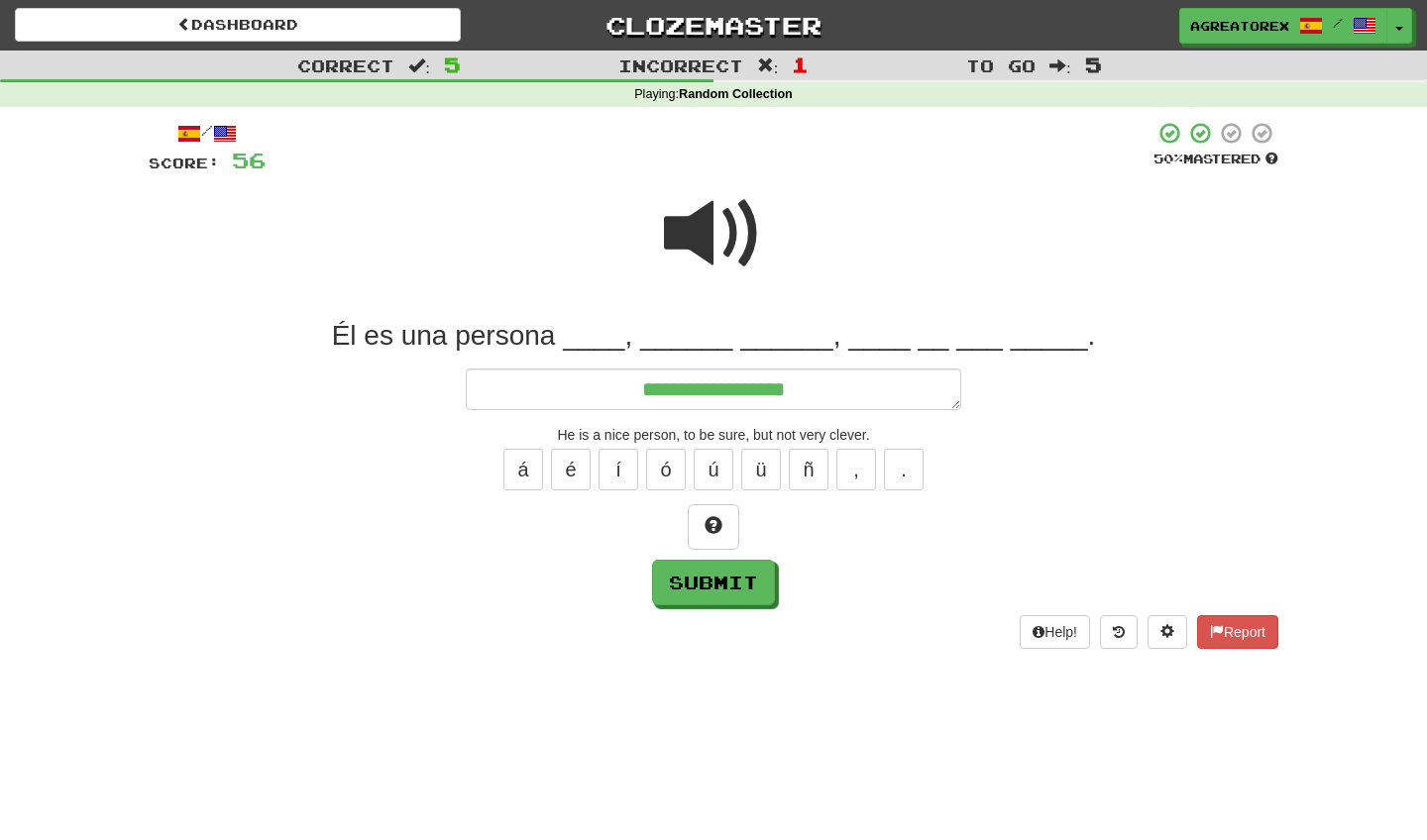 click at bounding box center (714, 234) 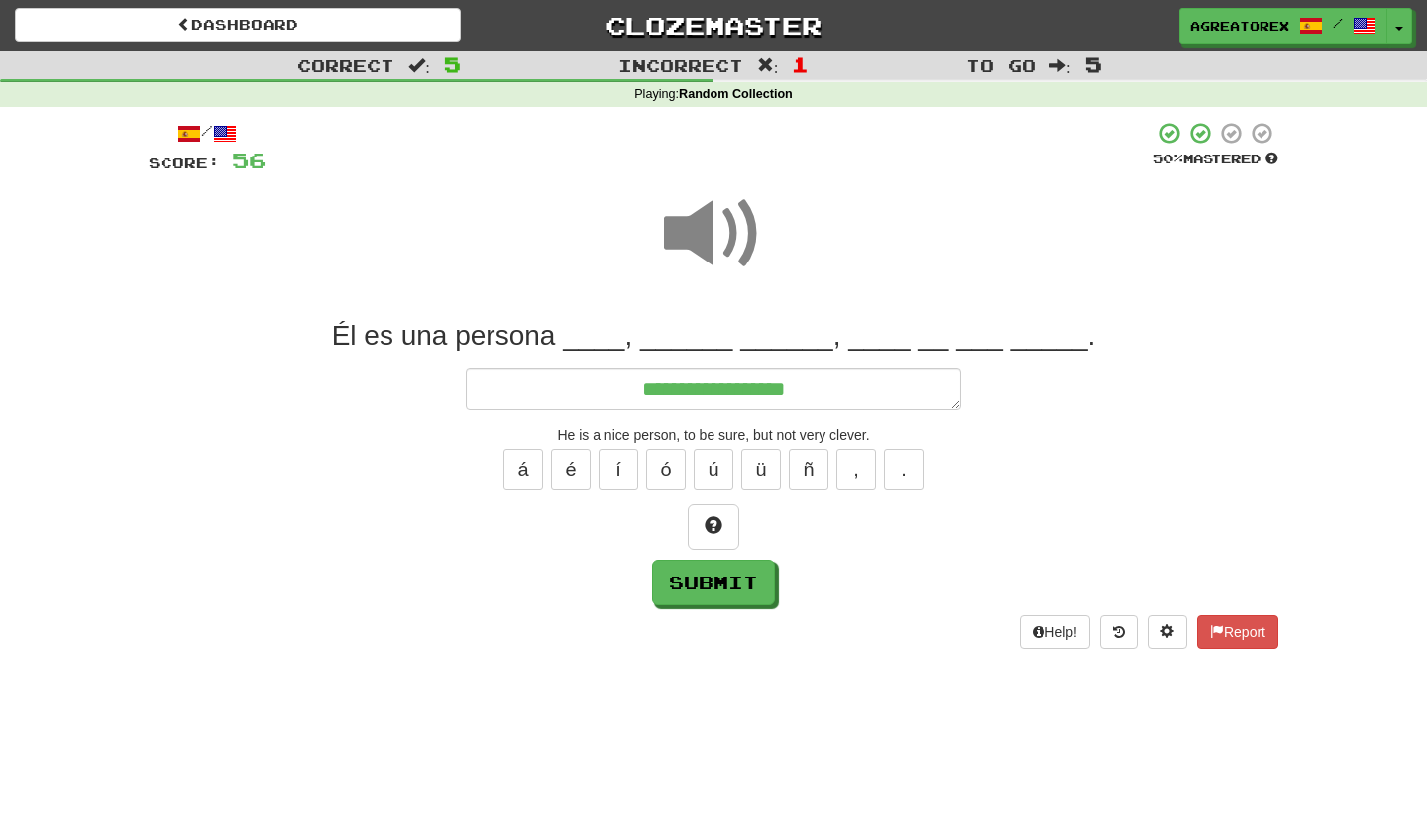 click on "**********" at bounding box center (714, 462) 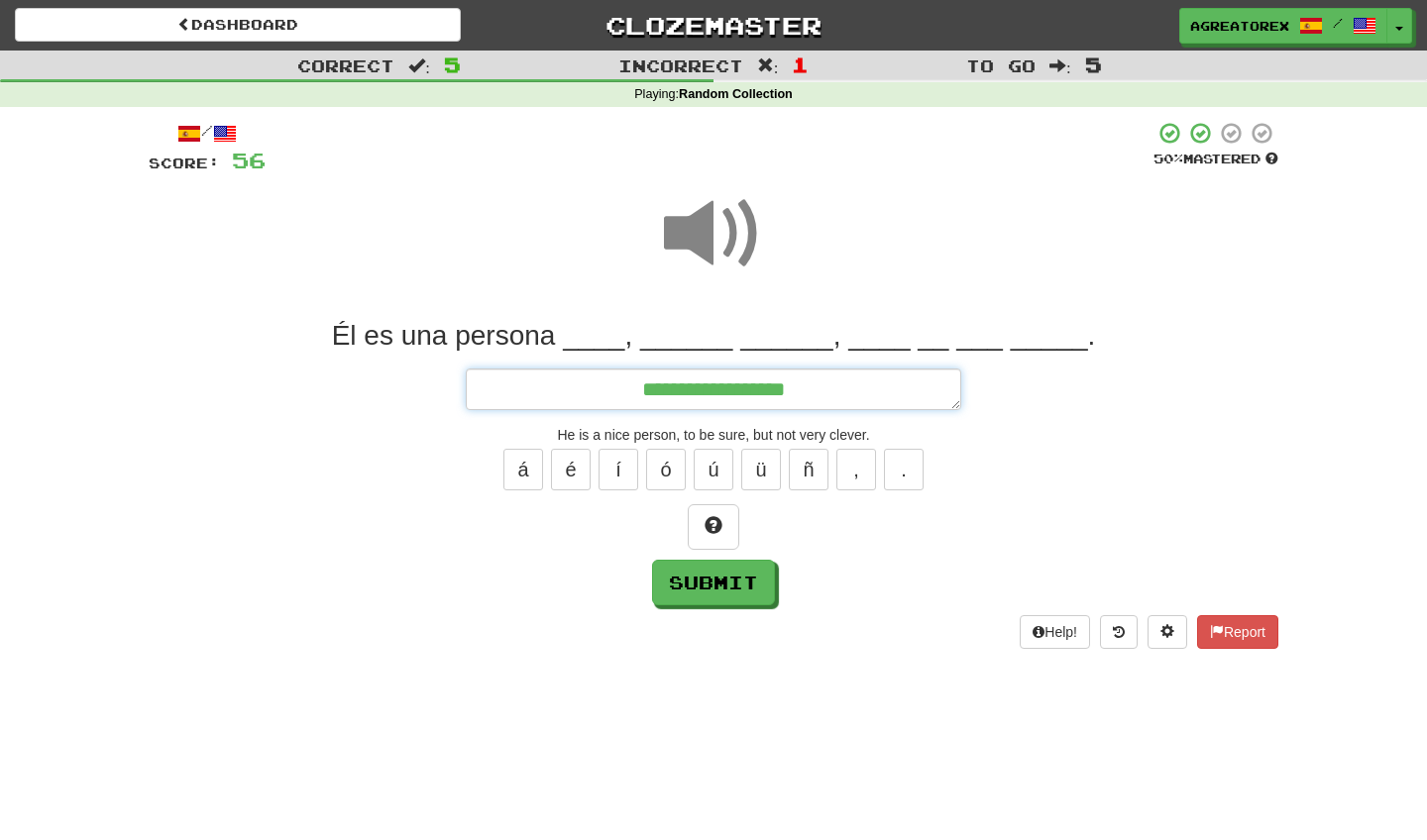 click on "**********" at bounding box center (714, 389) 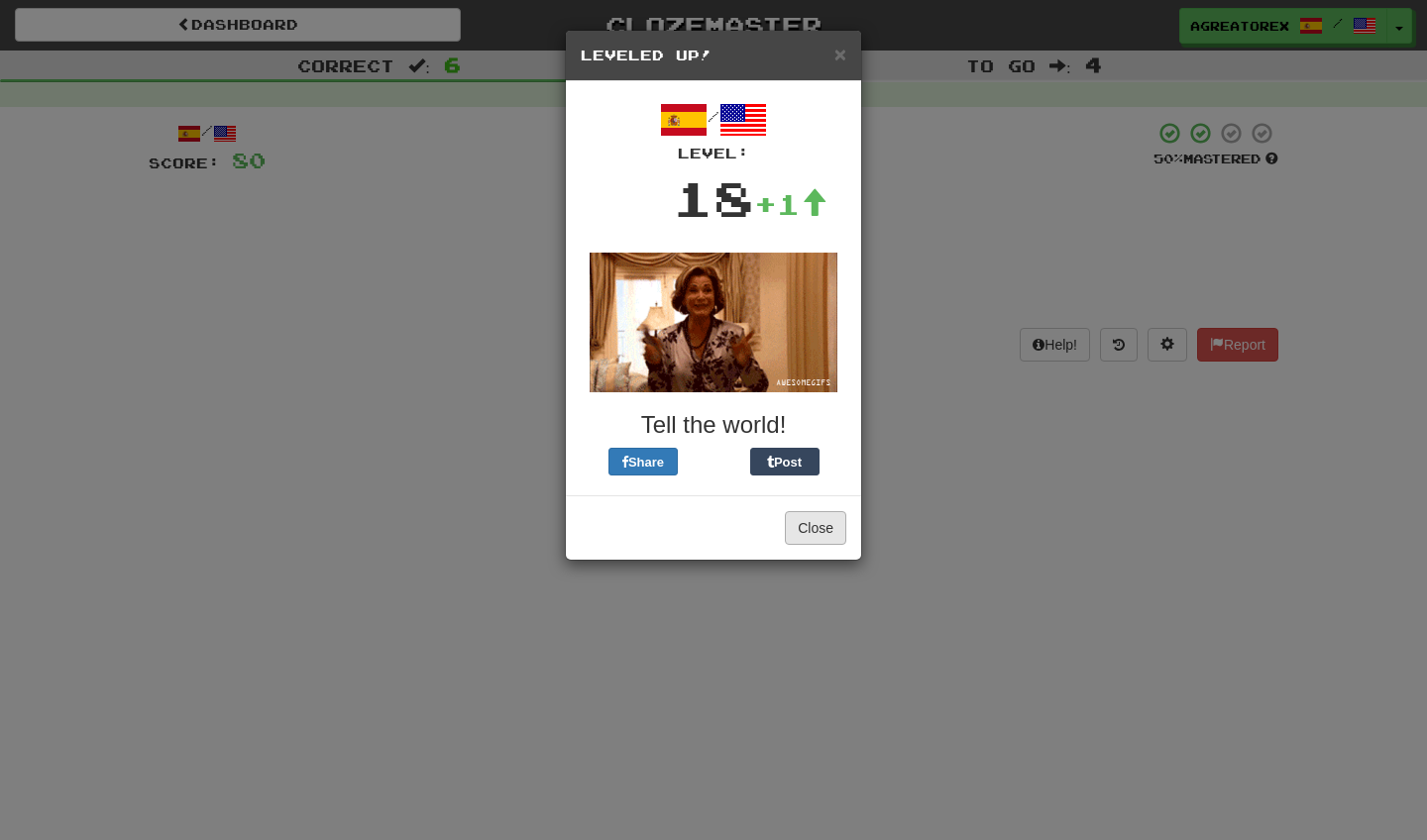 click on "Close" at bounding box center (816, 528) 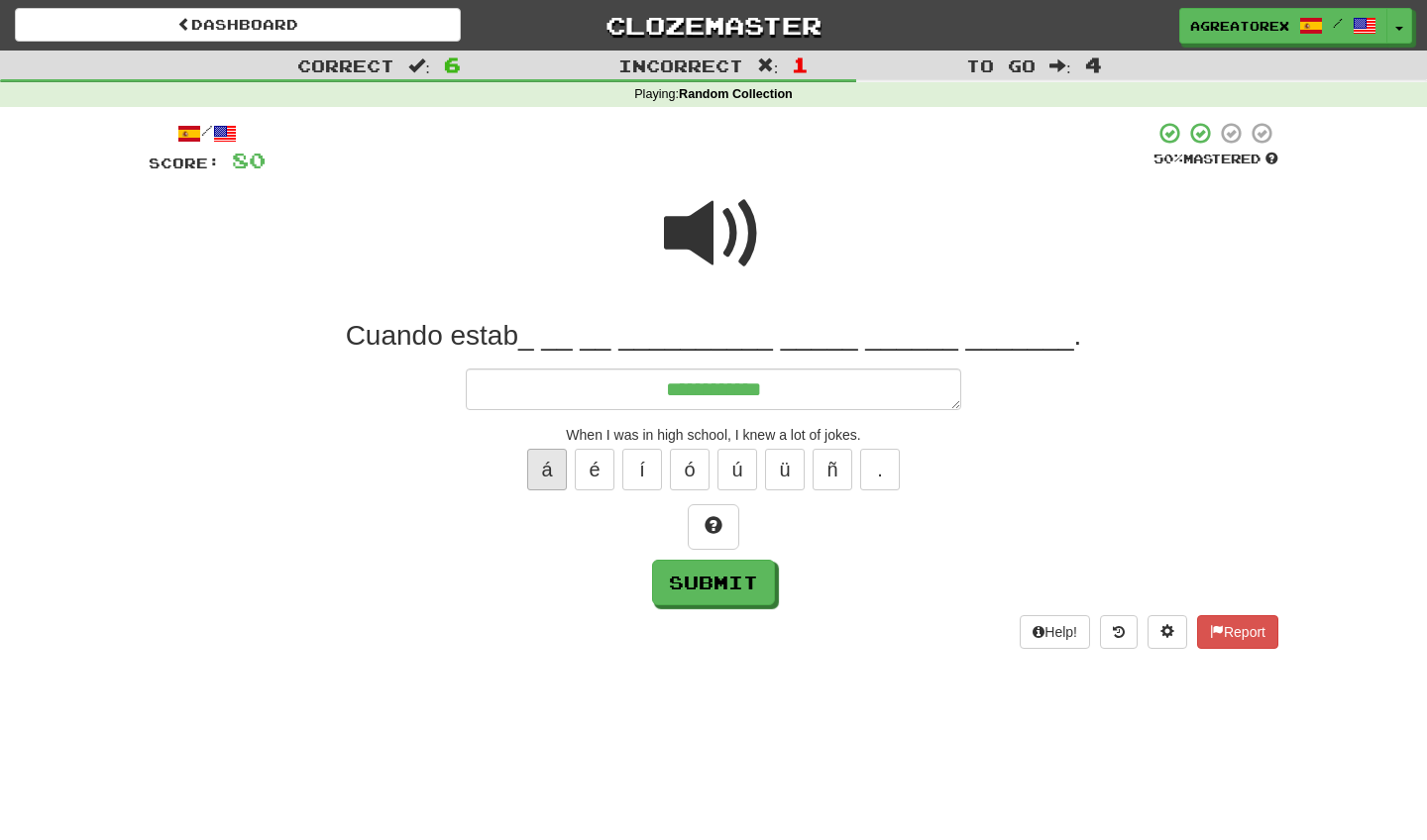 click on "á" at bounding box center (547, 470) 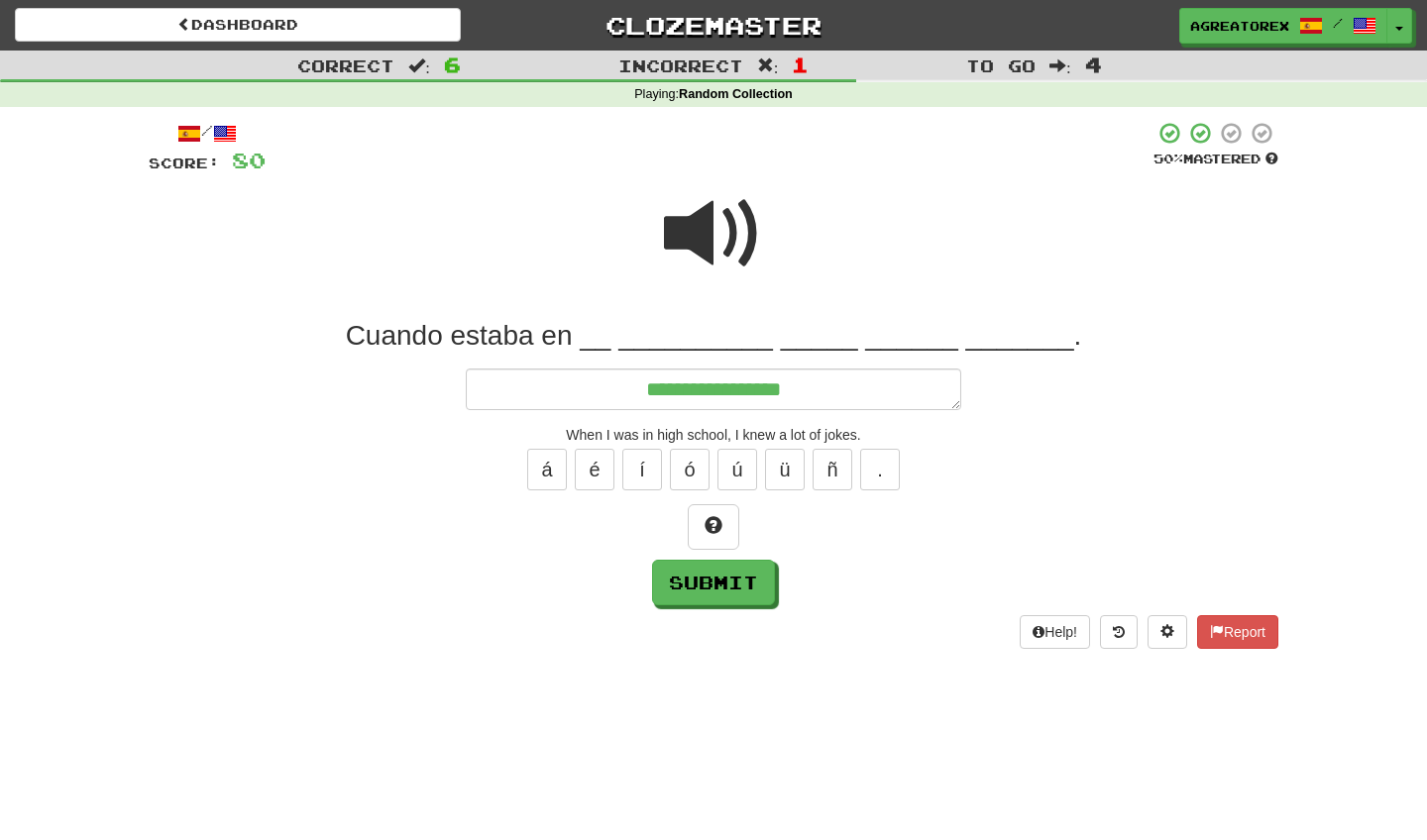 click at bounding box center [714, 234] 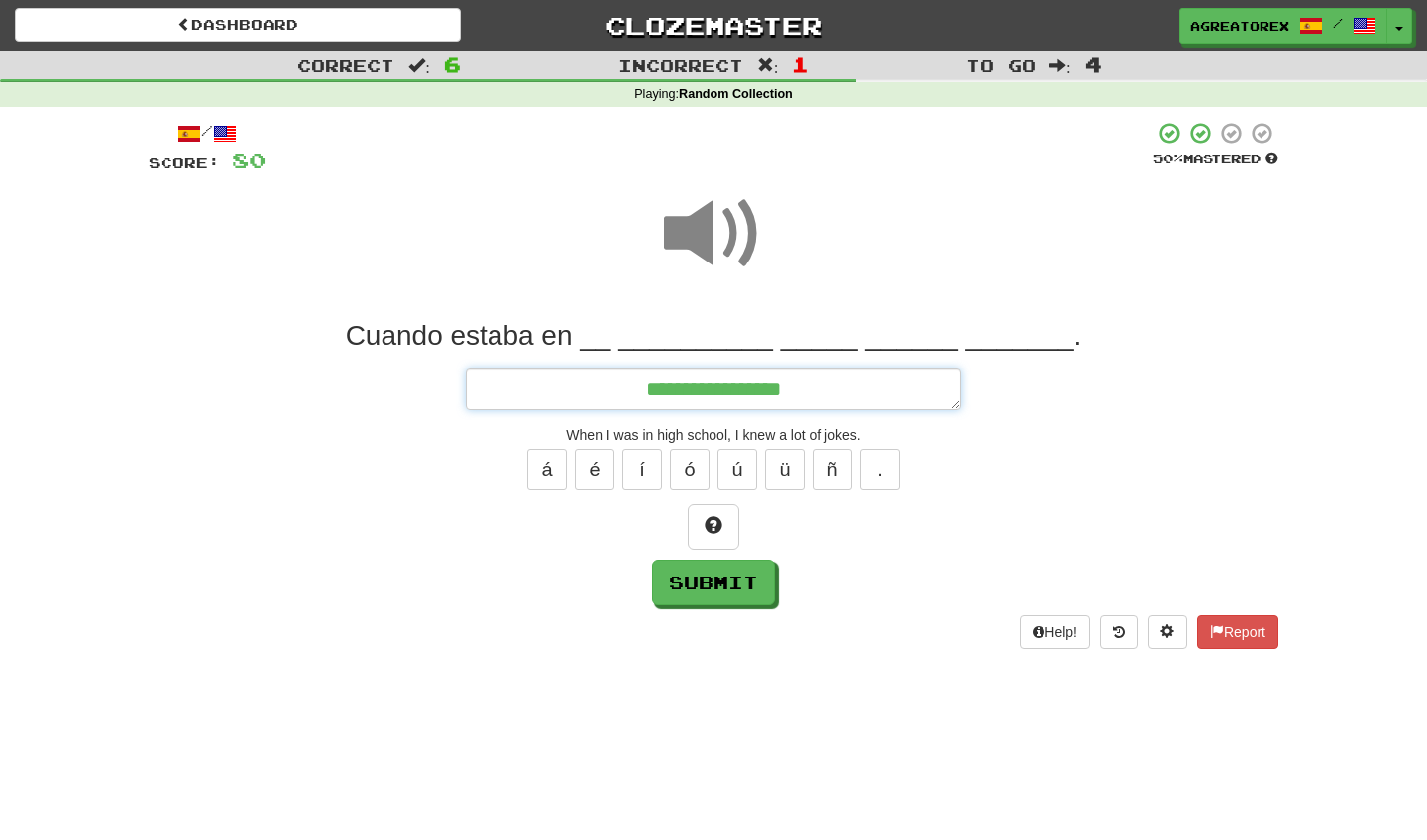 click on "**********" at bounding box center [714, 389] 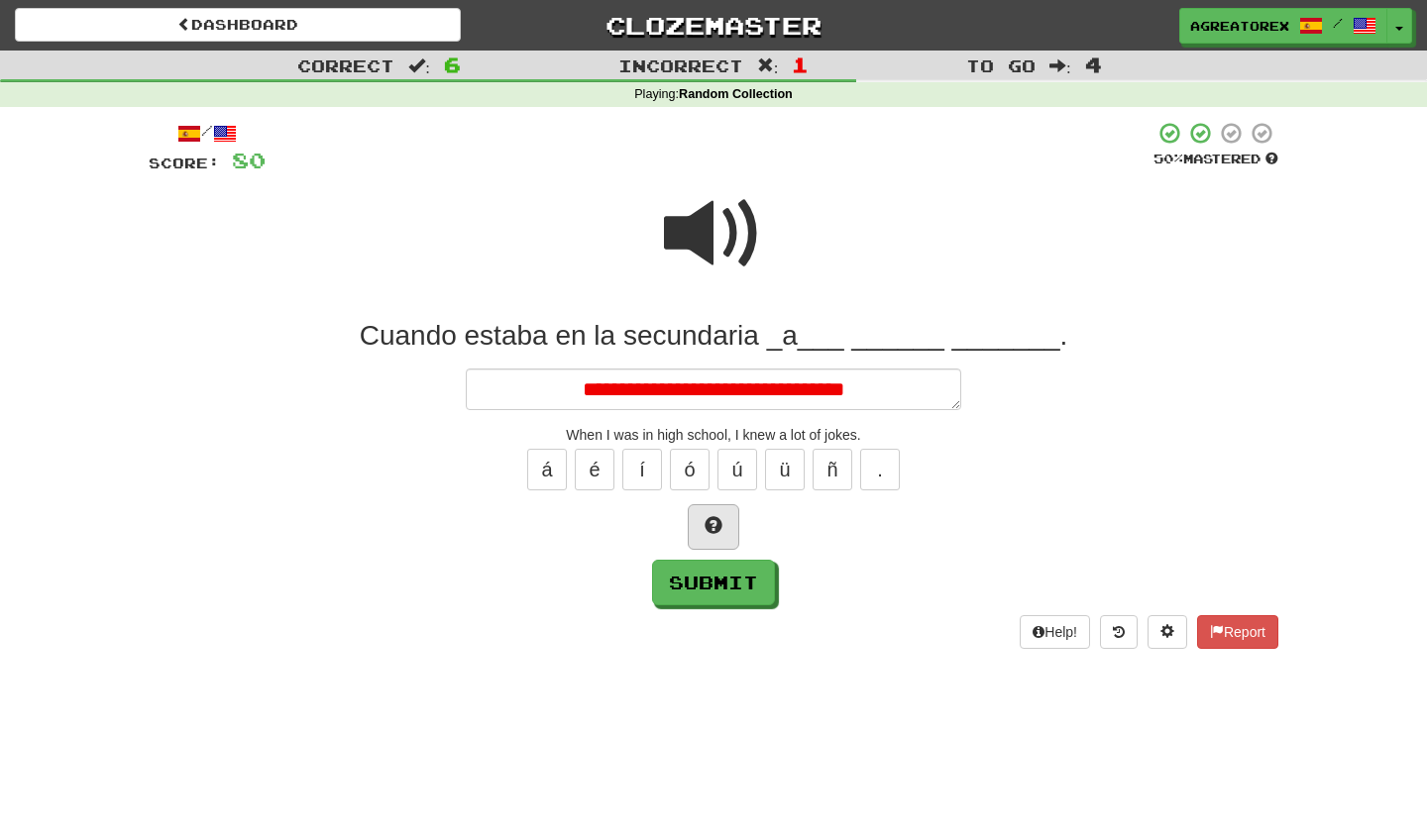 click at bounding box center (714, 525) 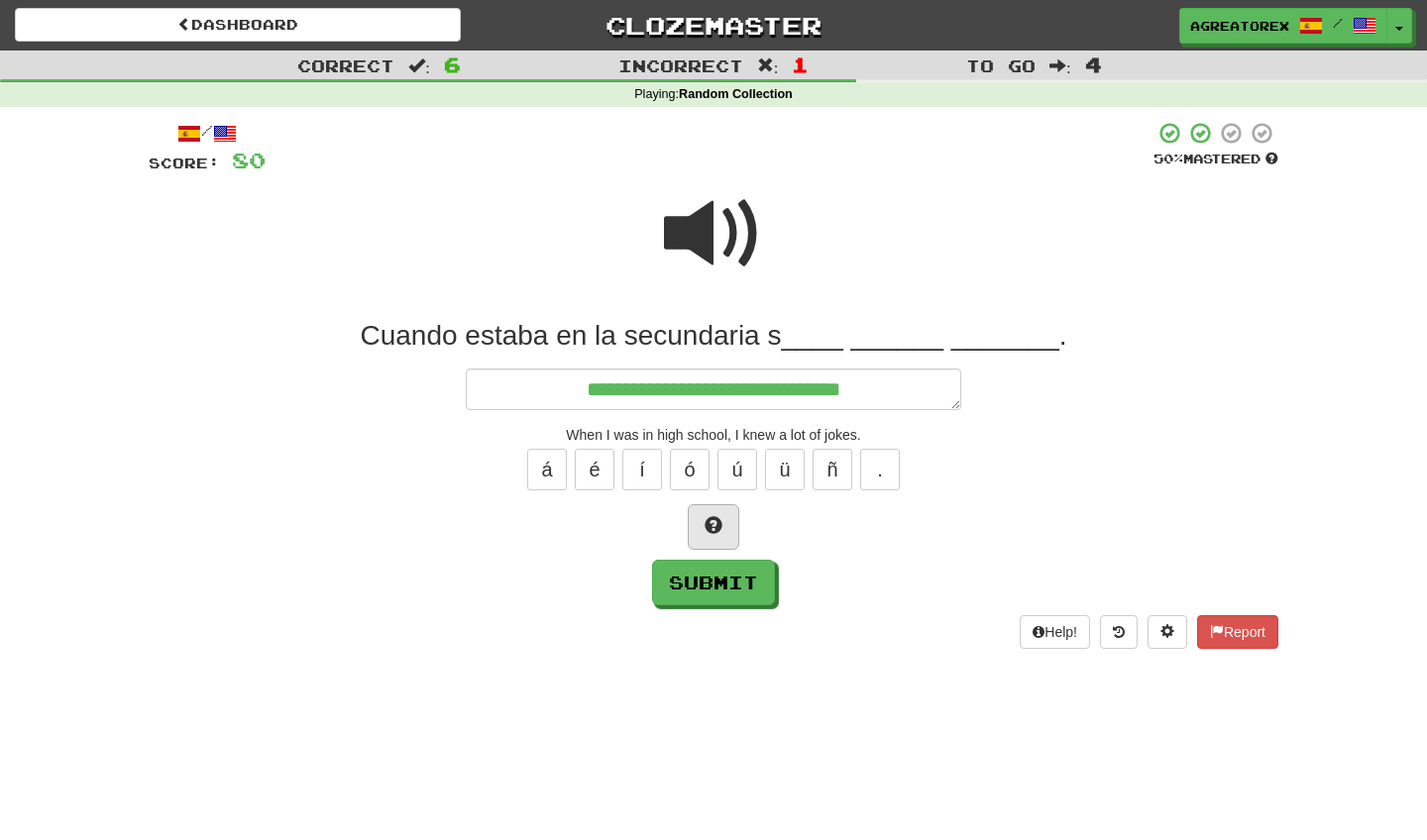 click at bounding box center [714, 525] 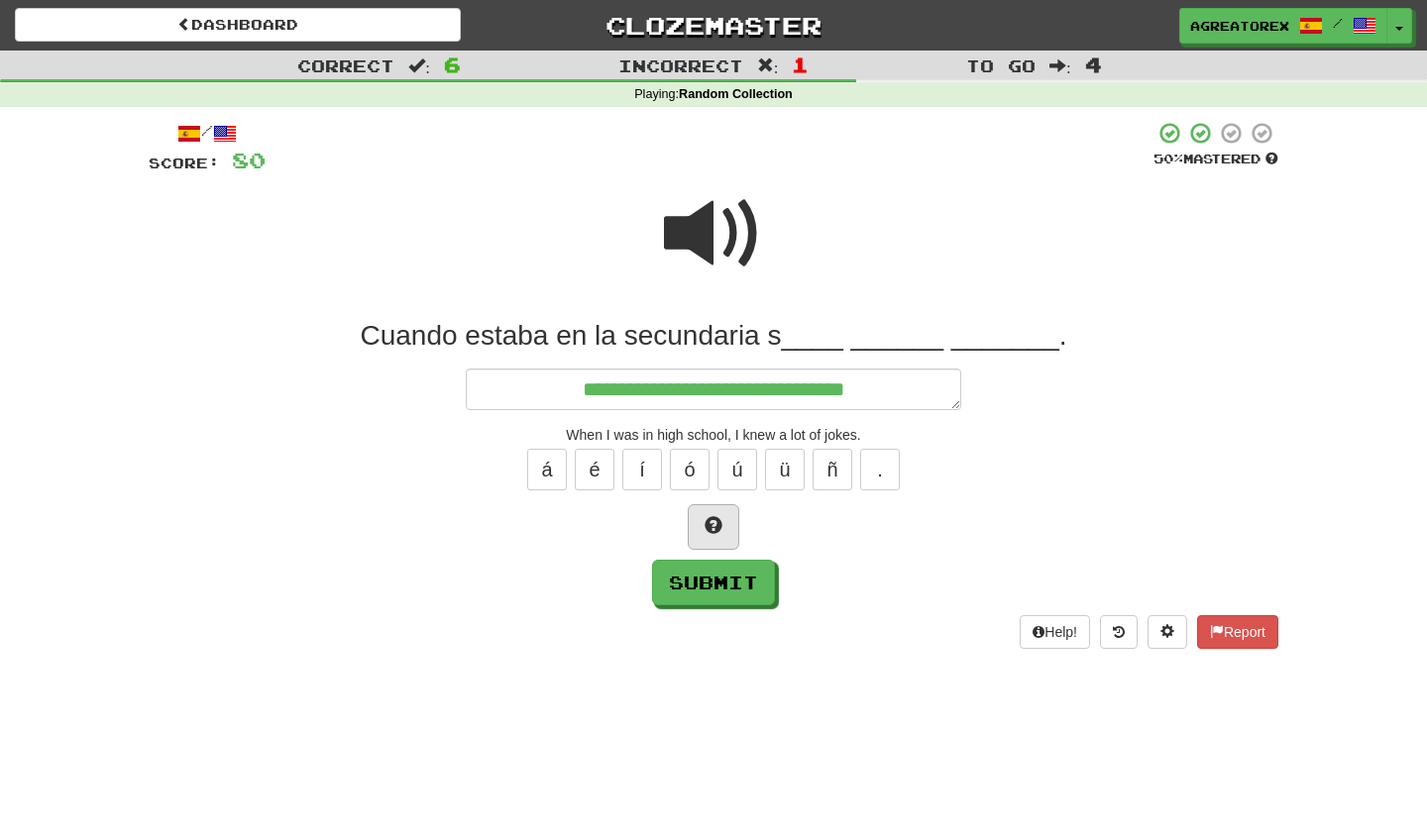 click at bounding box center (714, 525) 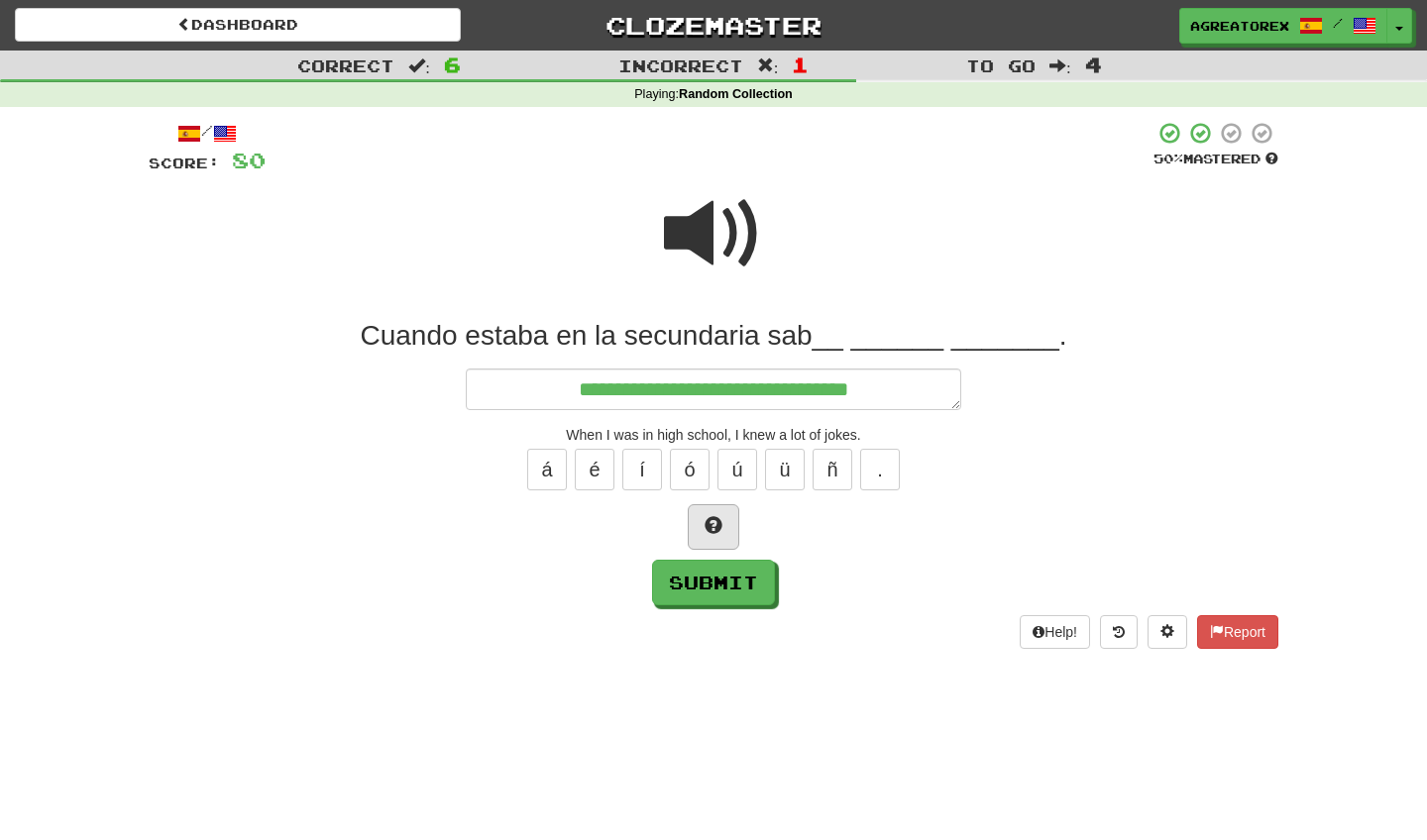 click at bounding box center (714, 525) 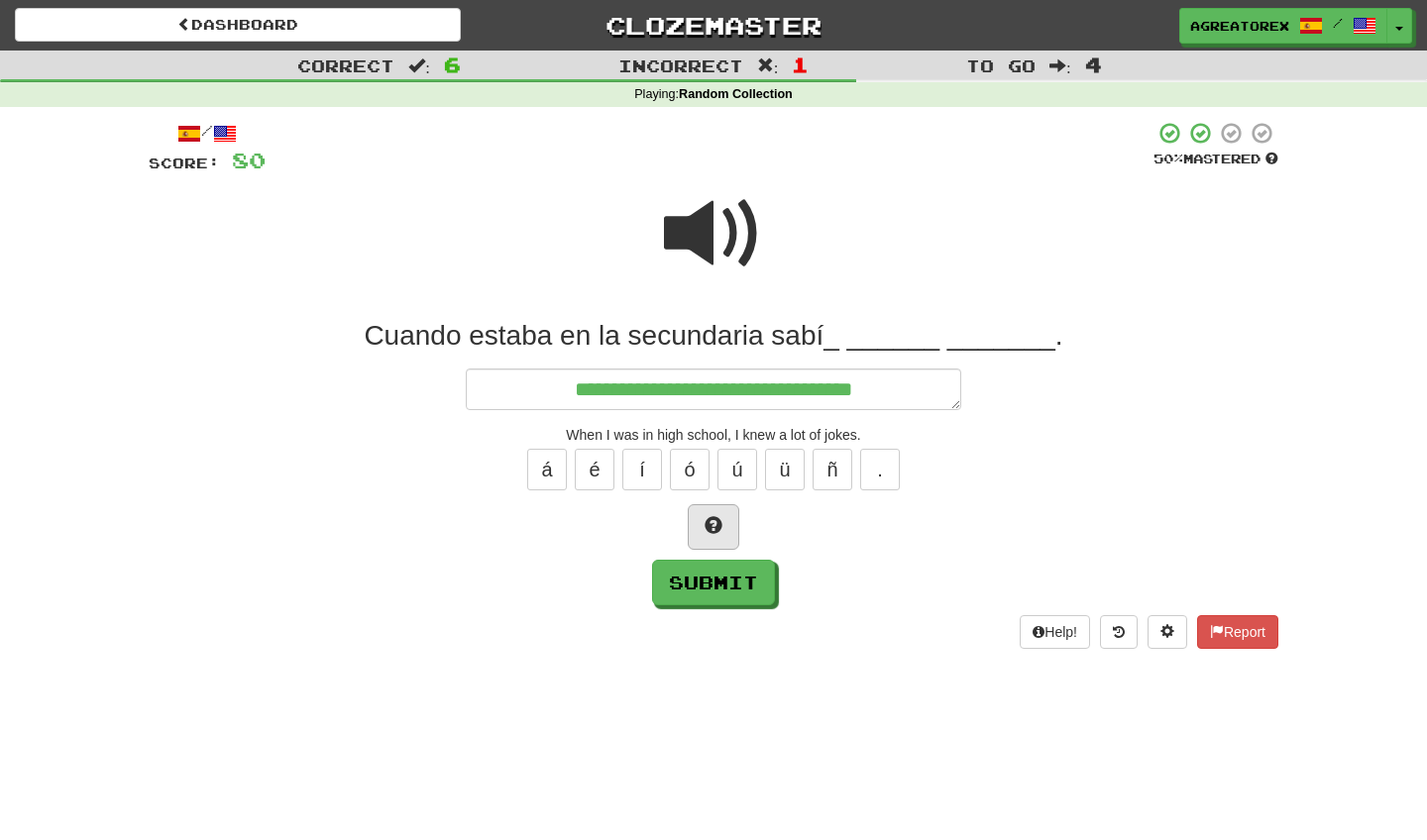 click at bounding box center [714, 525] 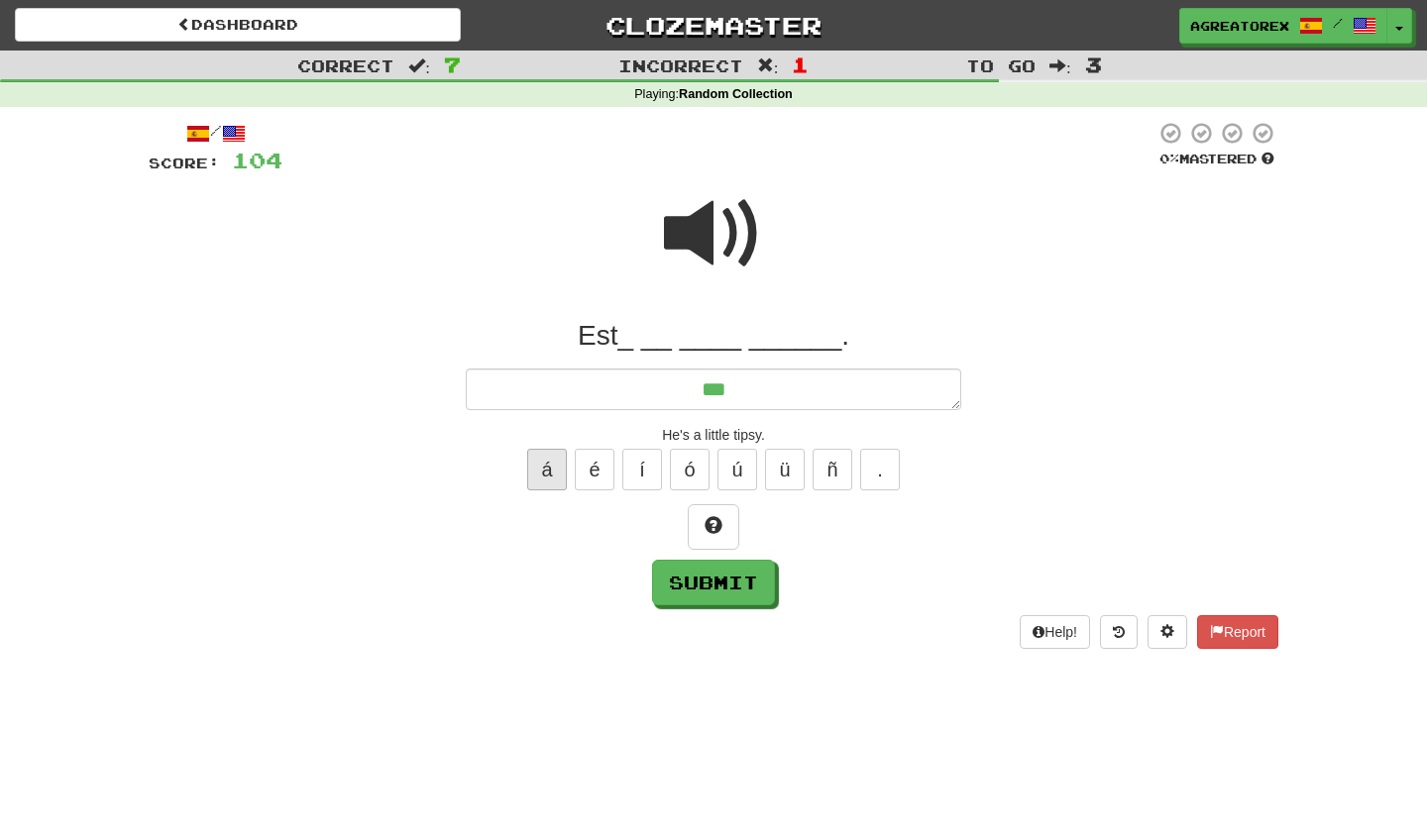 click on "á" at bounding box center (547, 470) 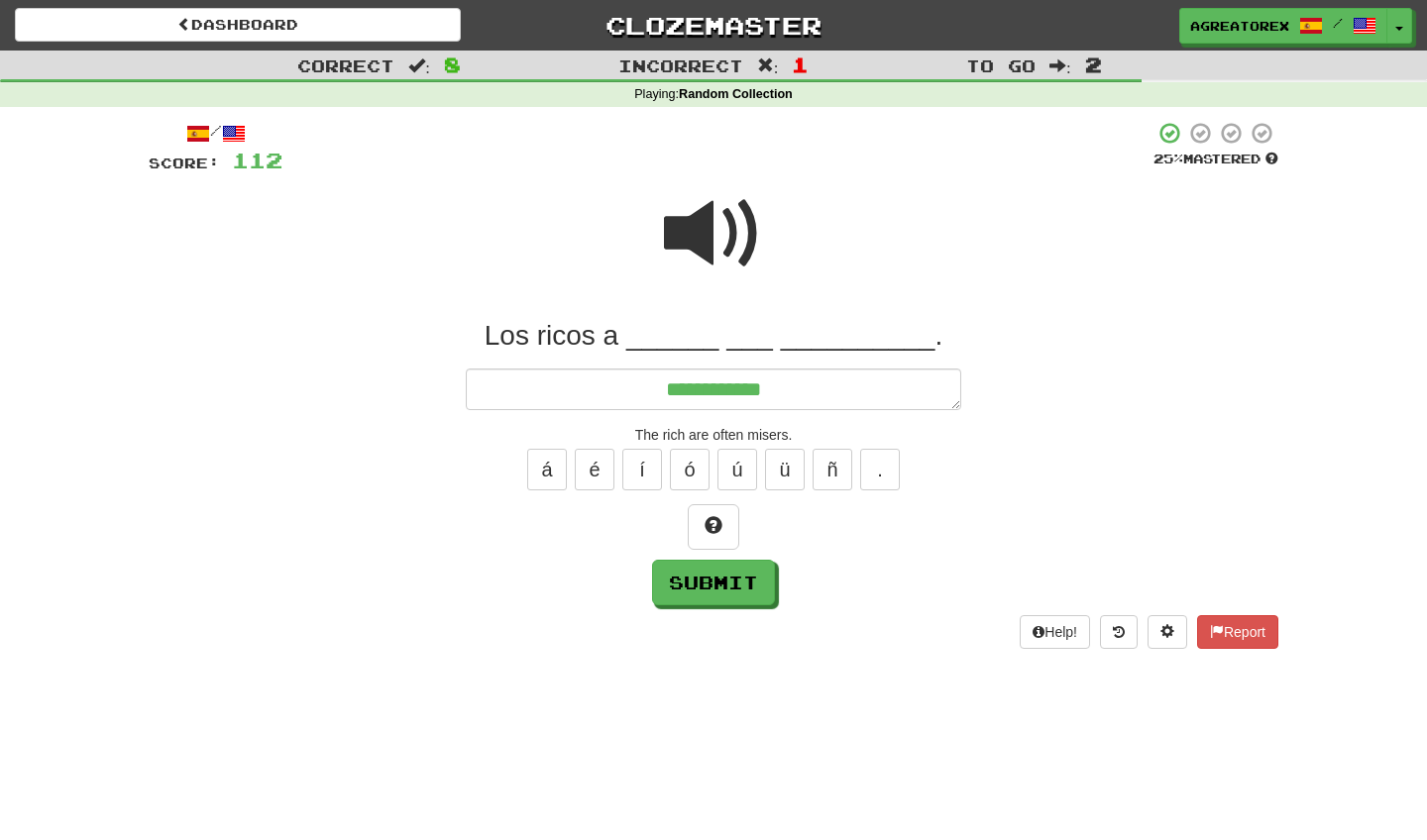 click at bounding box center [714, 234] 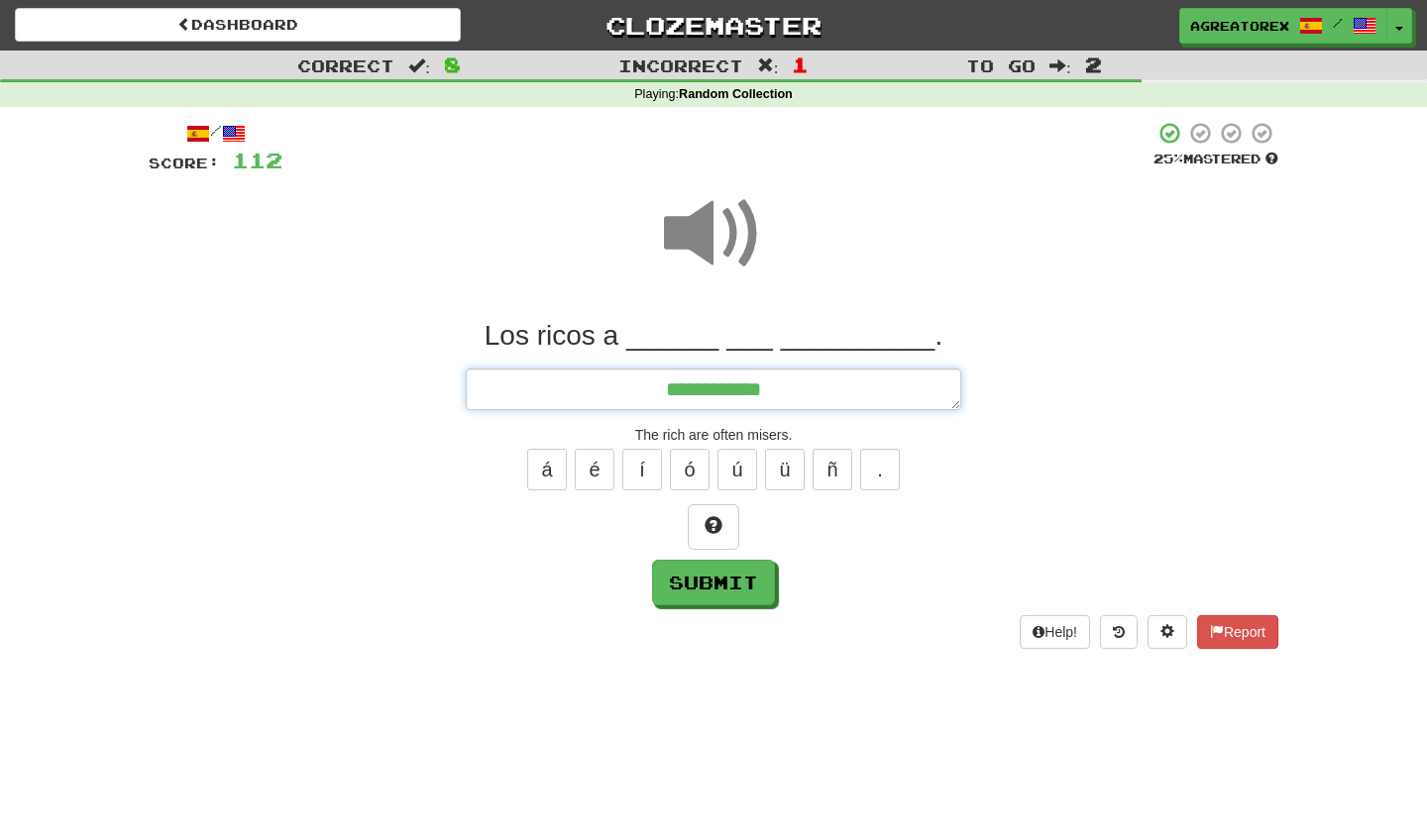click on "**********" at bounding box center (714, 389) 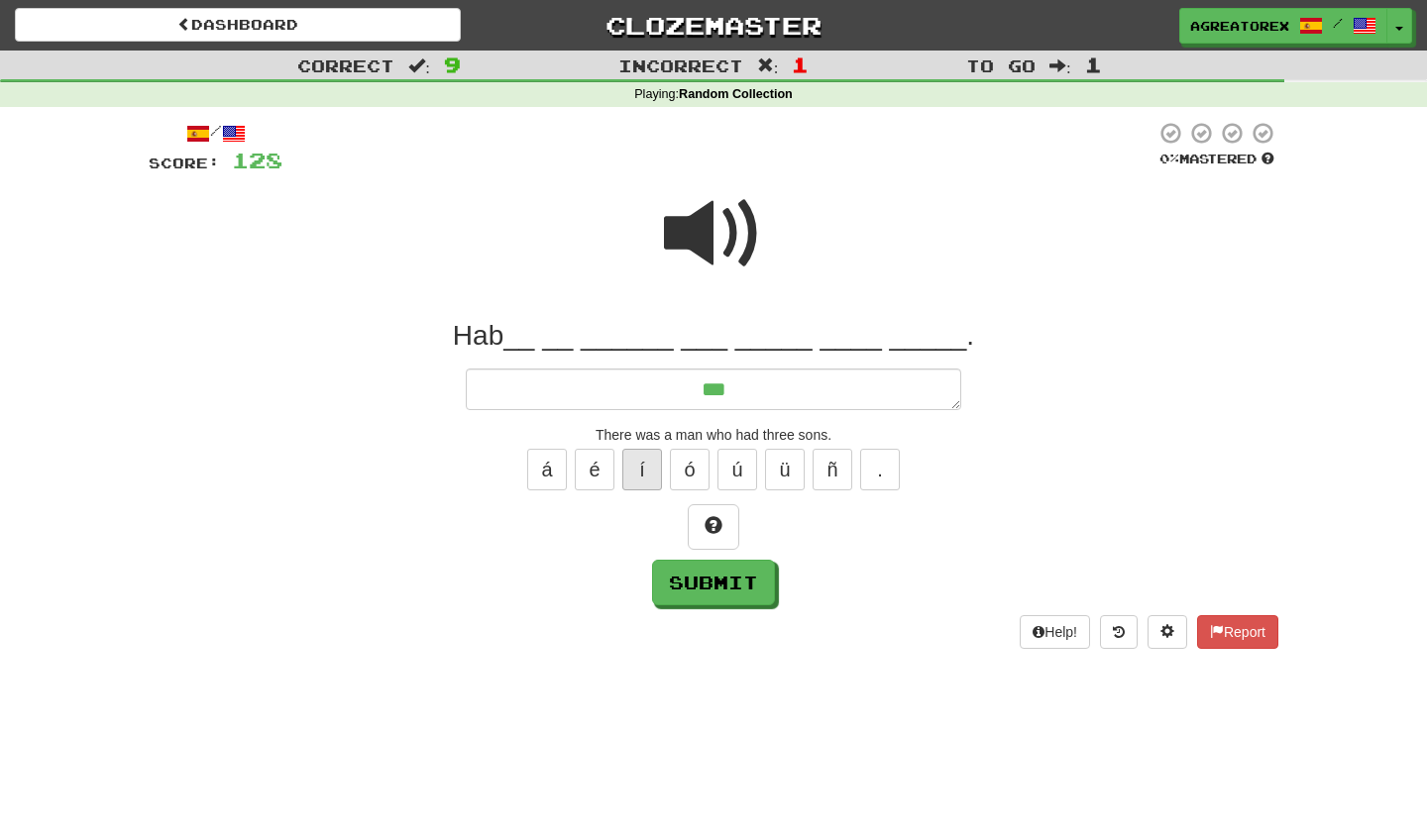 click on "í" at bounding box center [642, 470] 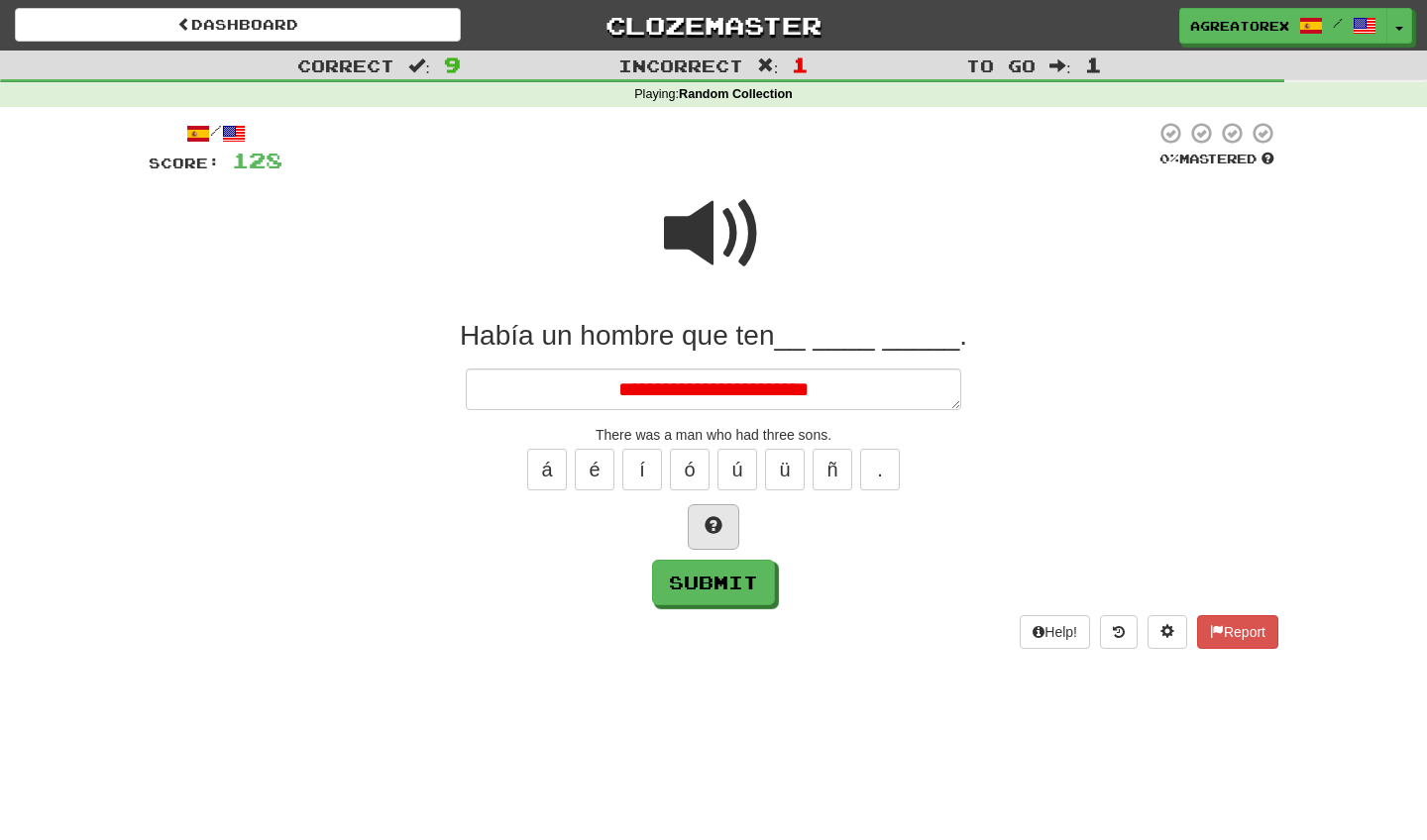 click at bounding box center [714, 525] 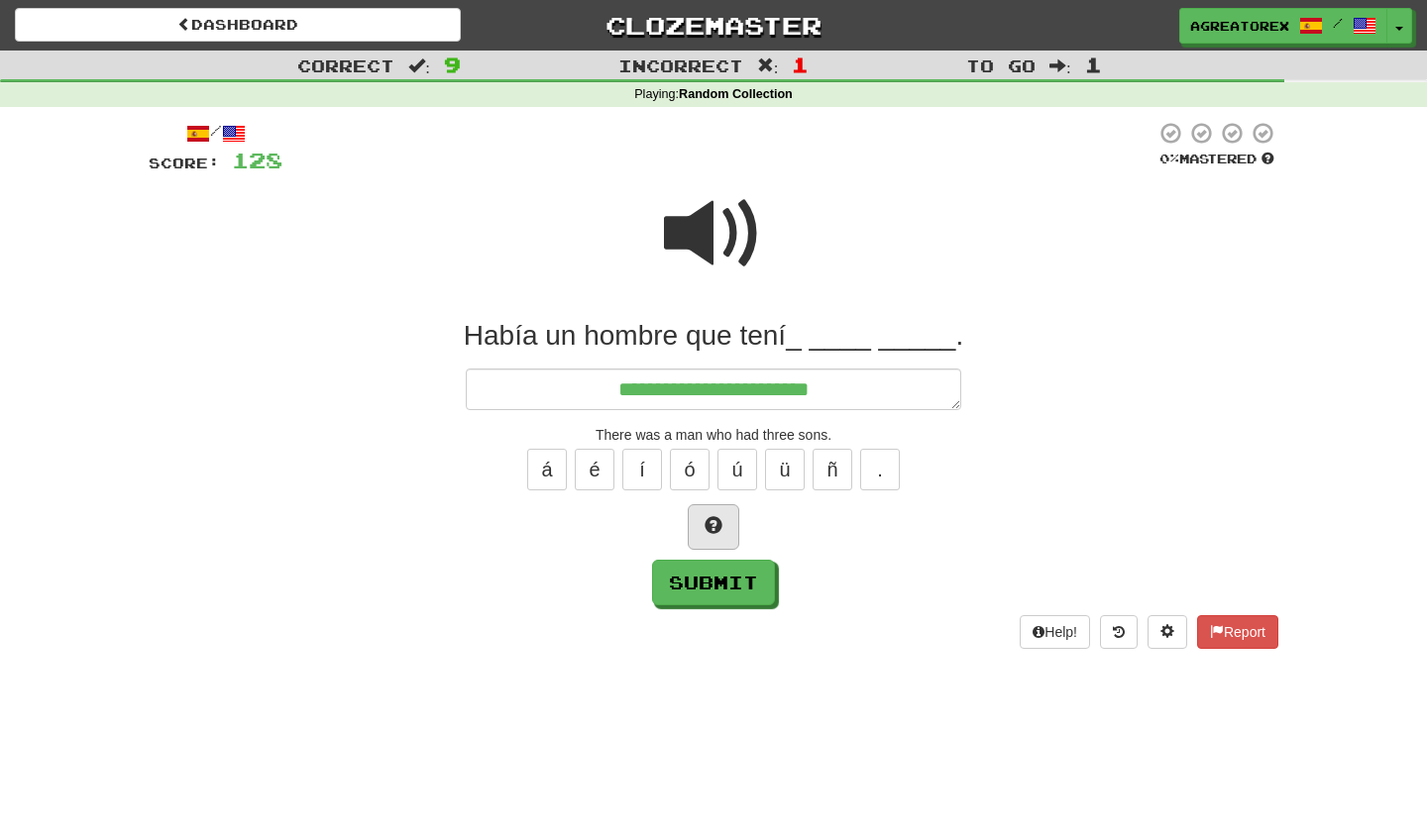 click at bounding box center (714, 525) 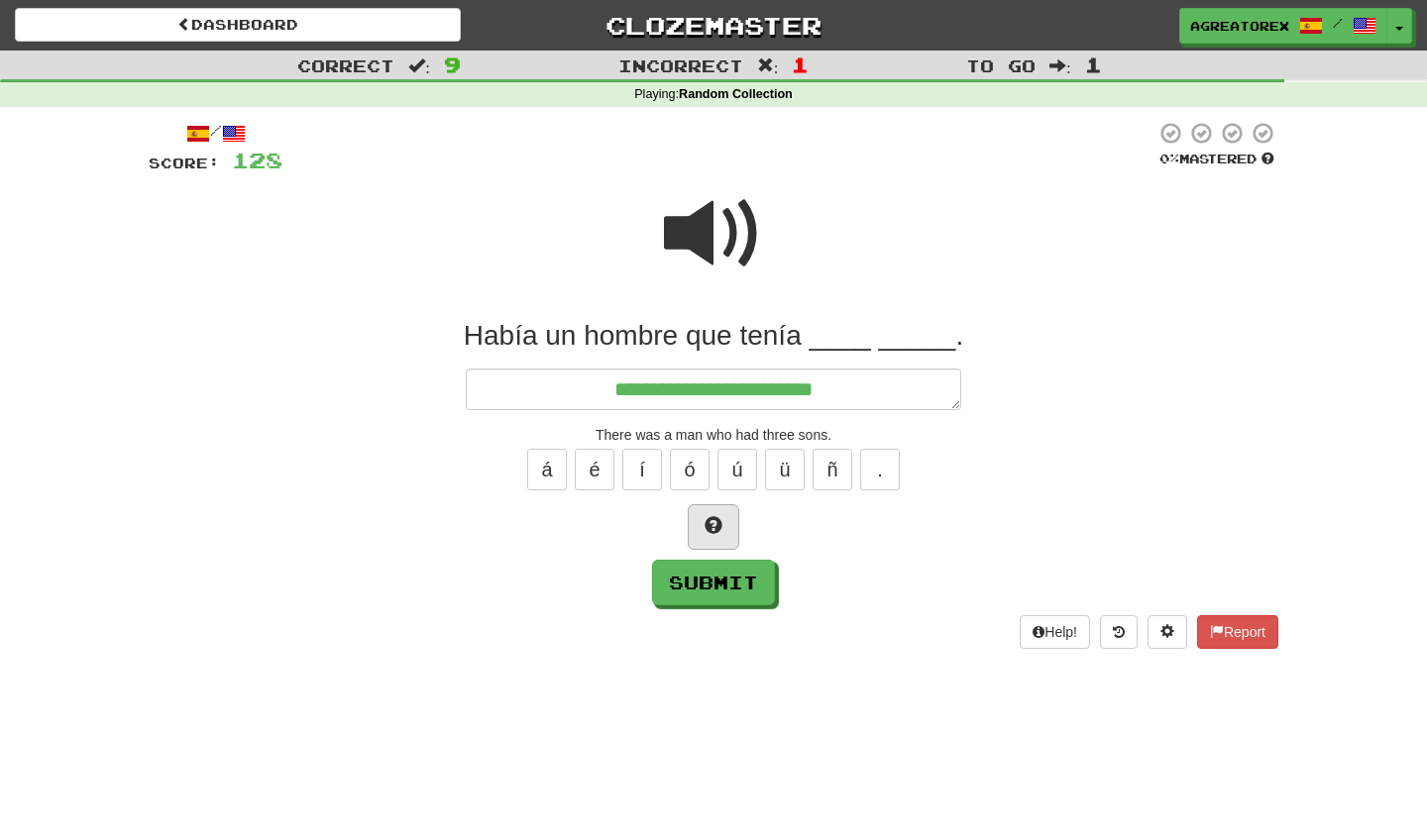 click at bounding box center (714, 525) 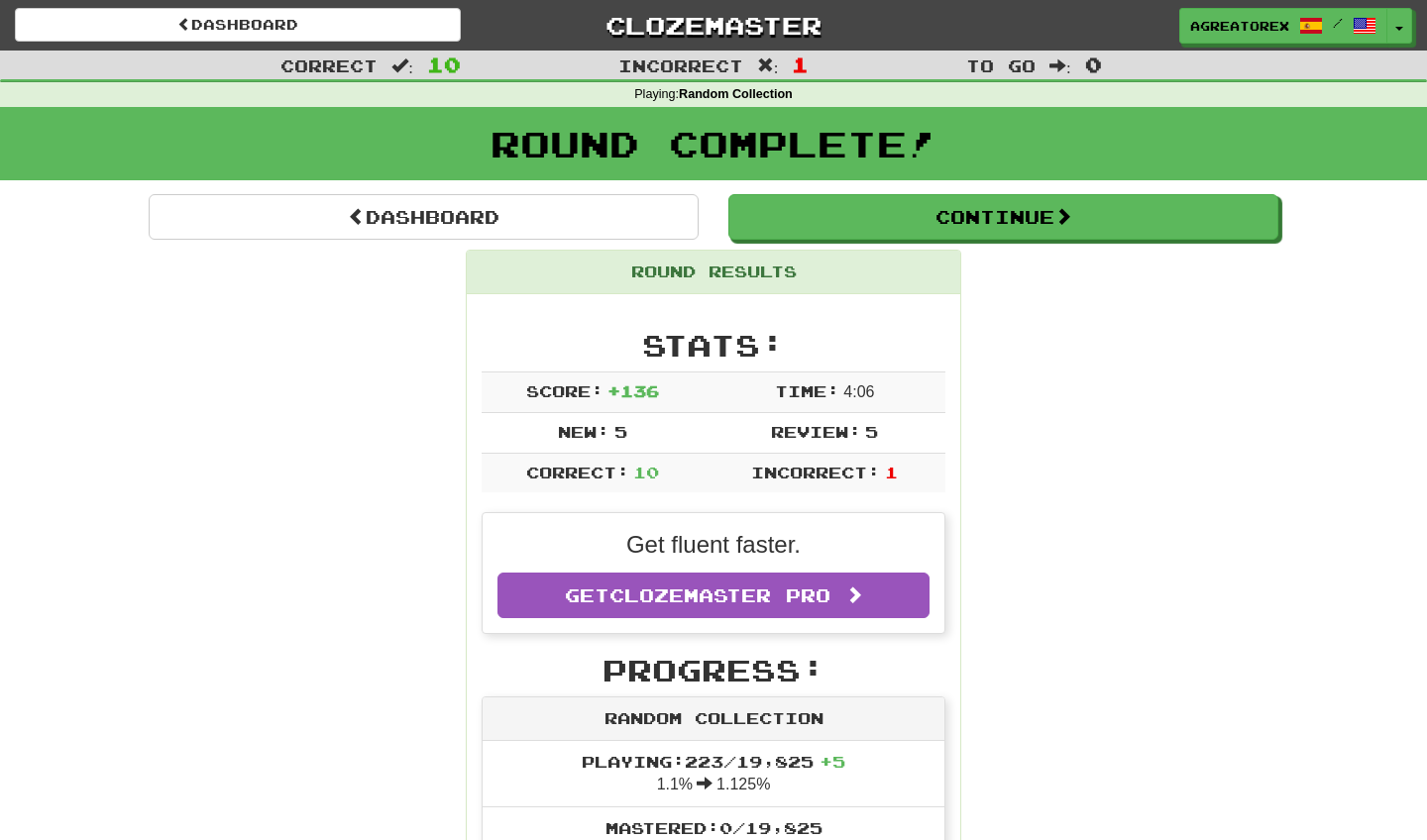 click on "Dashboard
Clozemaster
Agreatorex
/
Toggle Dropdown
Dashboard
Leaderboard
Activity Feed
Notifications
Profile
Discussions
Español
/
English
Streak:
0
Review:
40
Points Today: 0
Languages
Account
Logout
Agreatorex
/
Toggle Dropdown
Dashboard
Leaderboard
Activity Feed
Notifications
Profile
Discussions
Español
/
English
Streak:
0
Review:
40
Points Today: 0
Languages
Account
Logout
clozemaster" at bounding box center (714, 22) 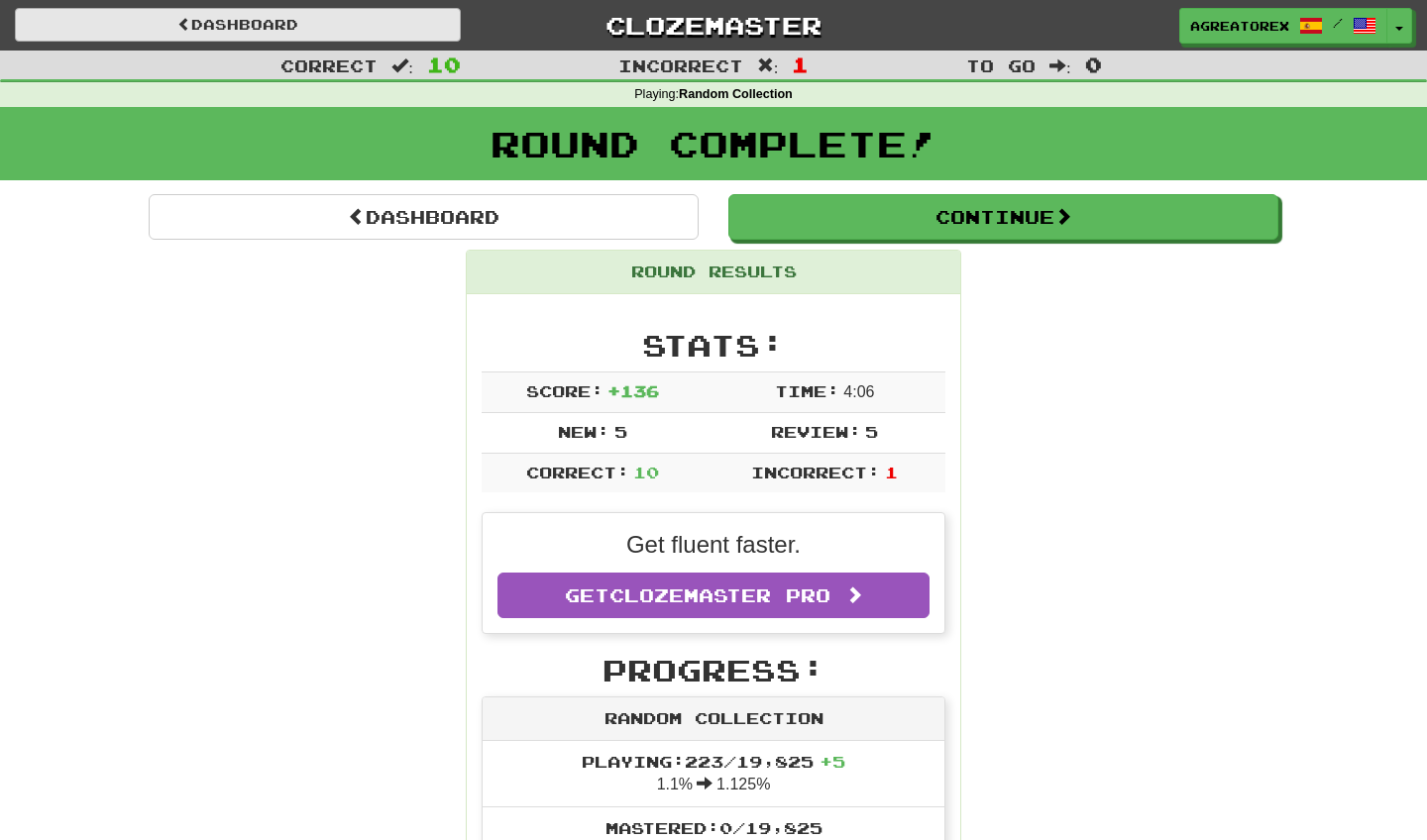 click on "Dashboard" at bounding box center [238, 25] 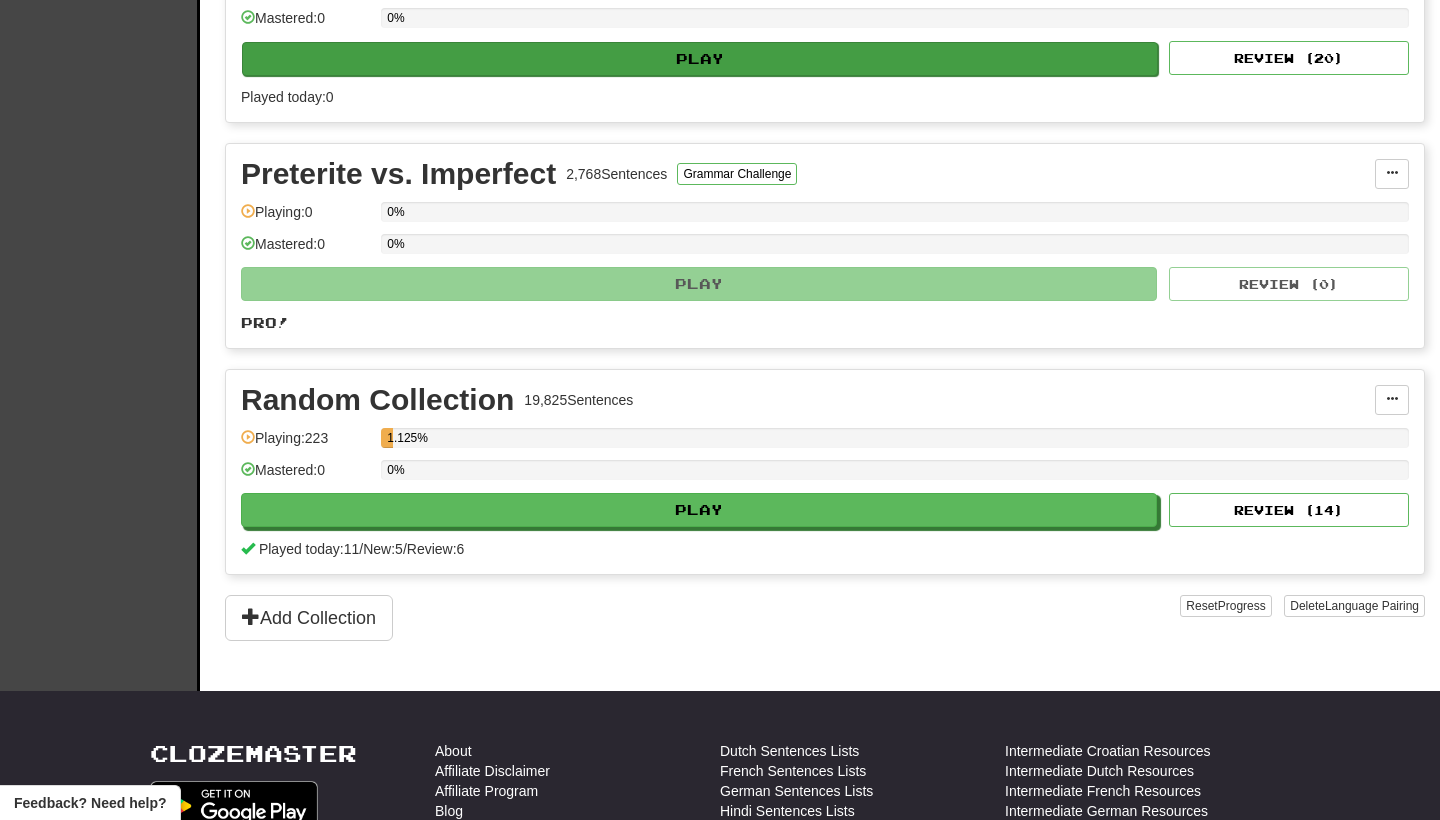 scroll, scrollTop: 548, scrollLeft: 0, axis: vertical 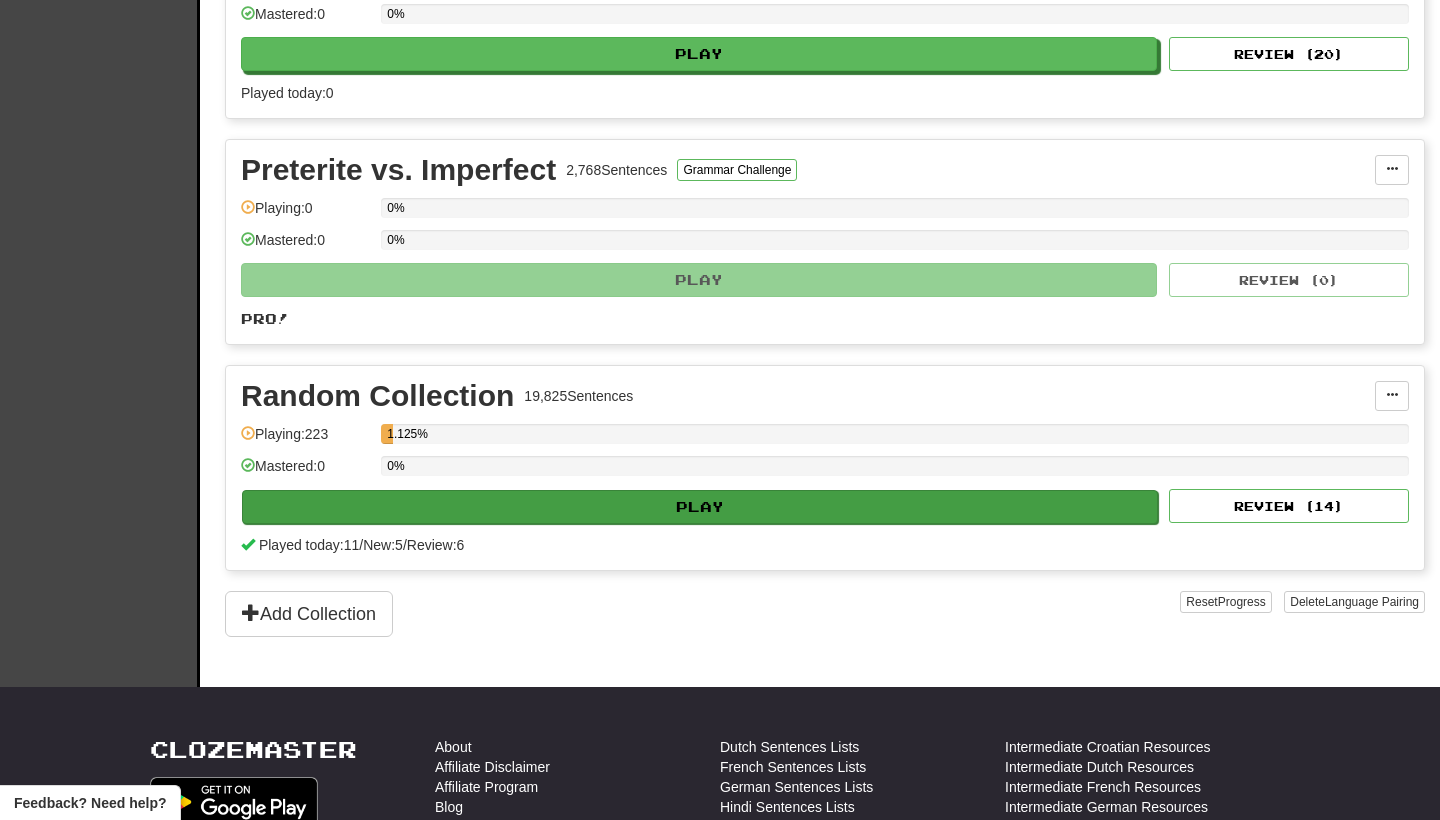 click on "Play" at bounding box center [700, 507] 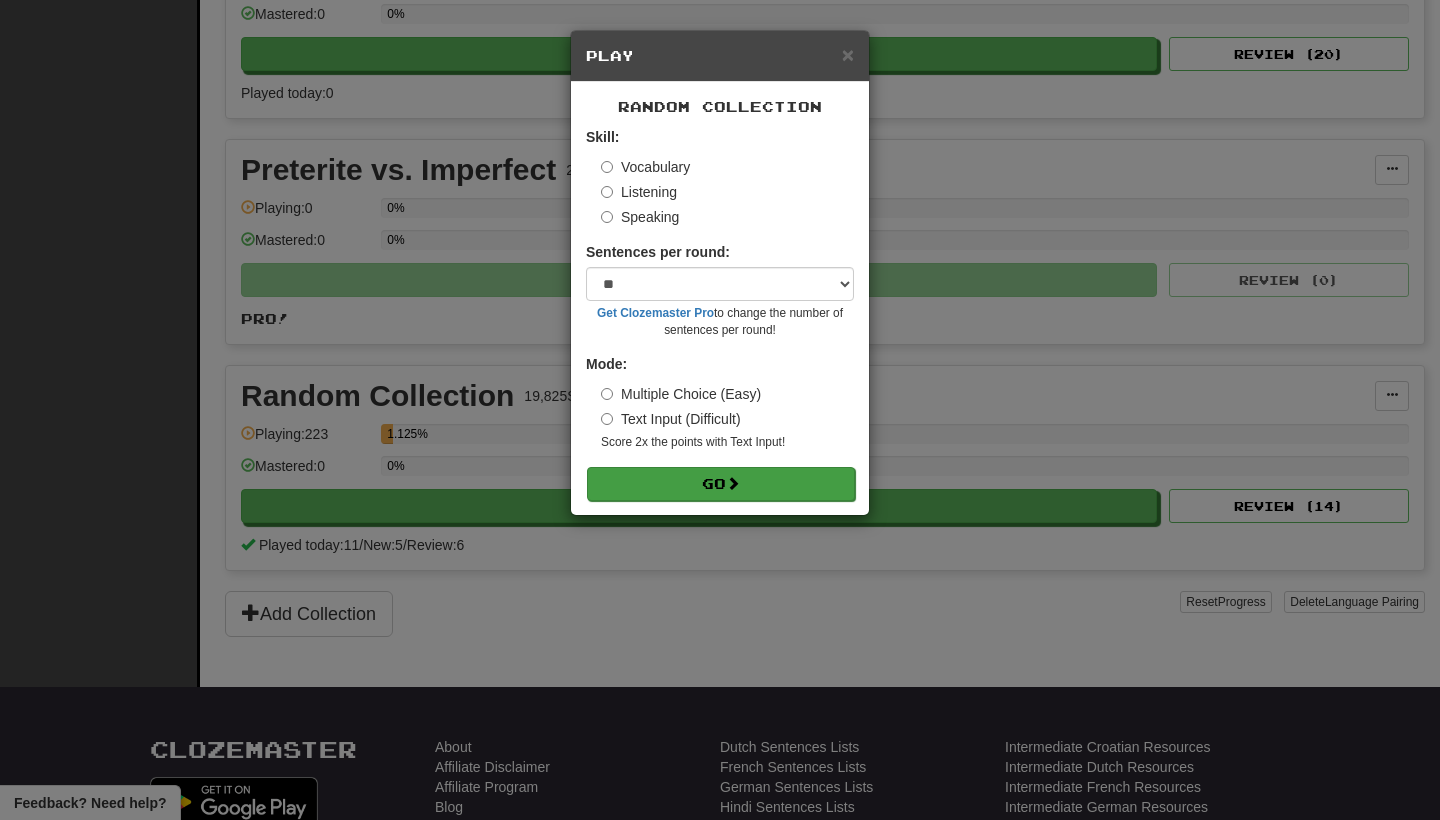 click on "Go" at bounding box center [721, 484] 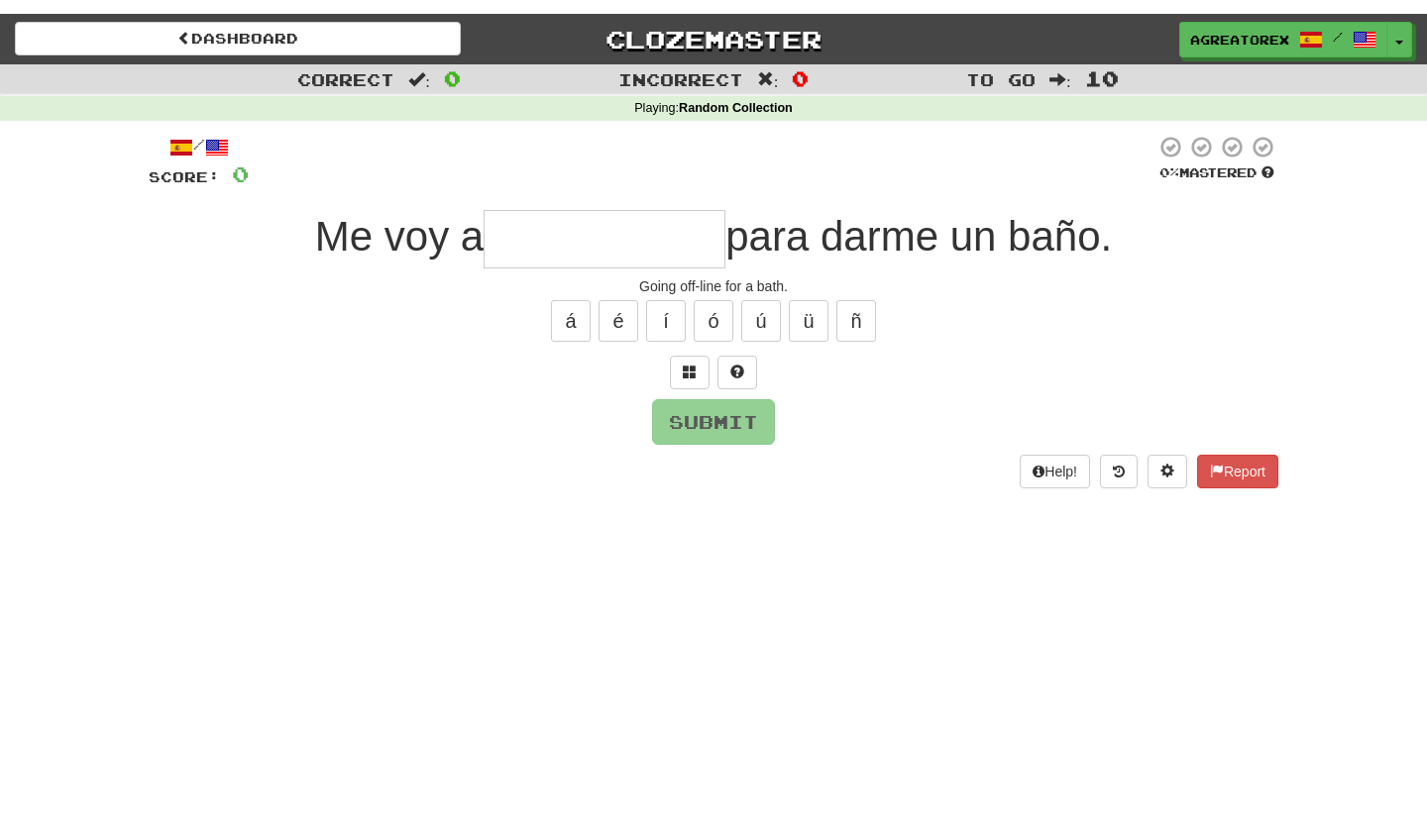 scroll, scrollTop: 0, scrollLeft: 0, axis: both 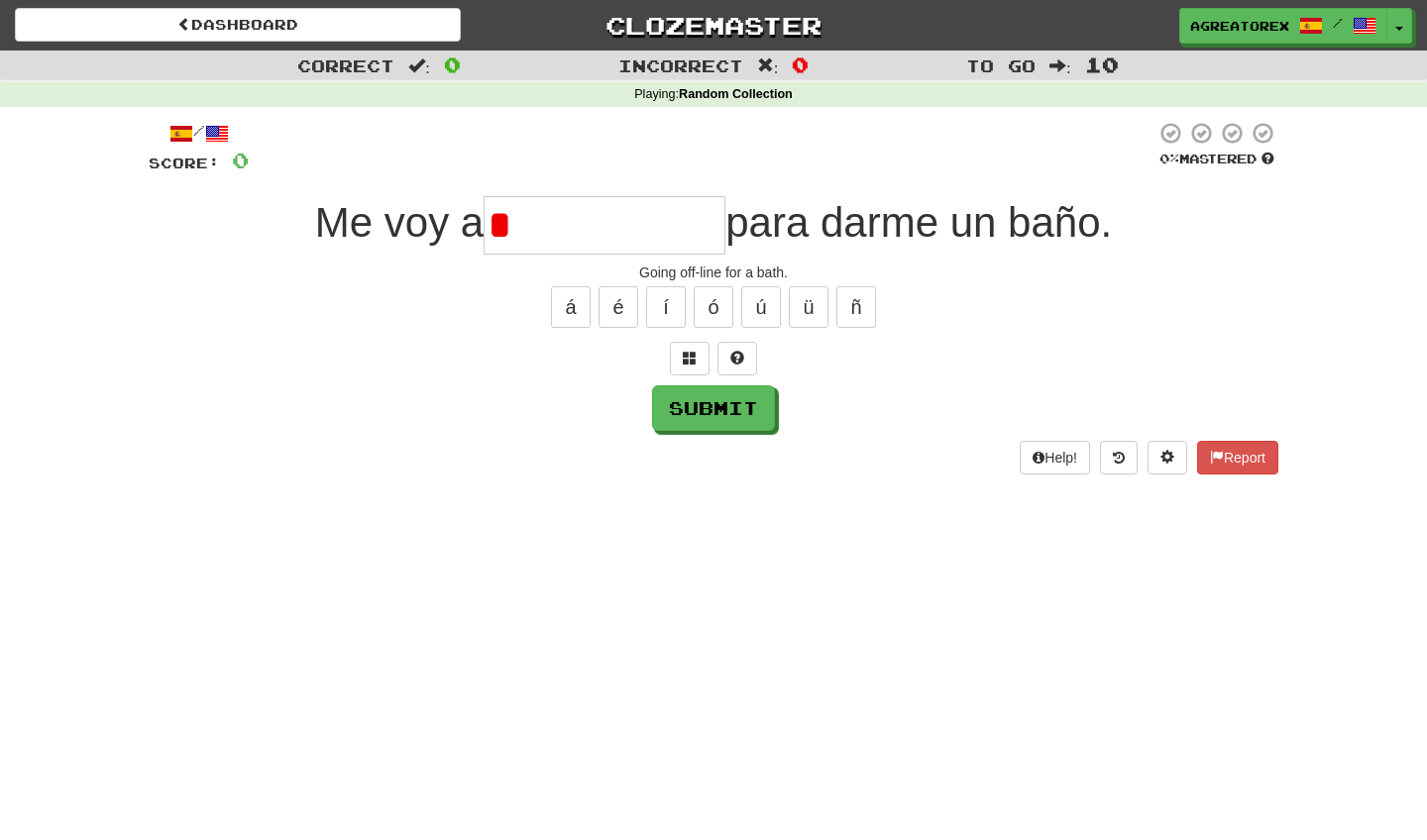 type on "**********" 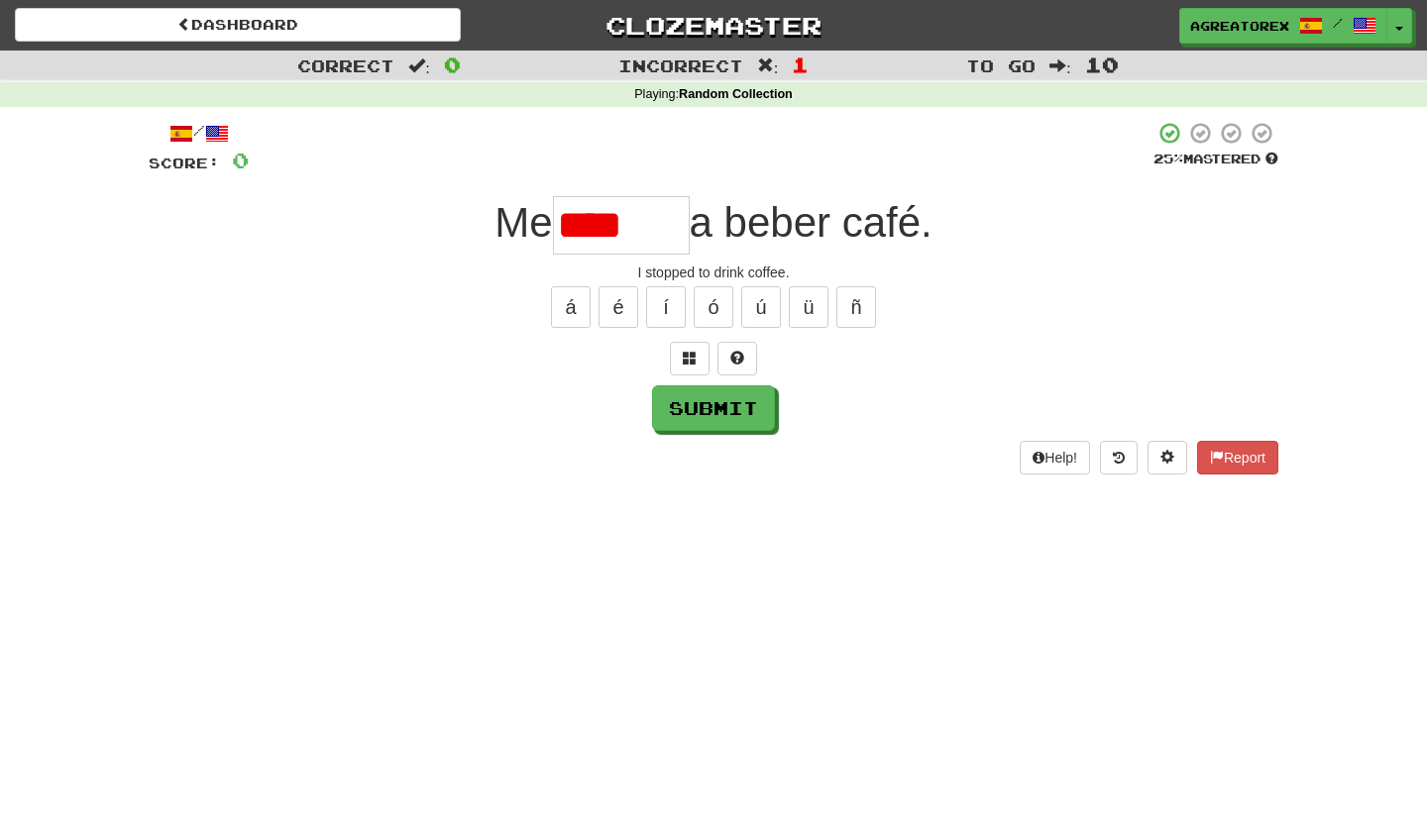 type on "******" 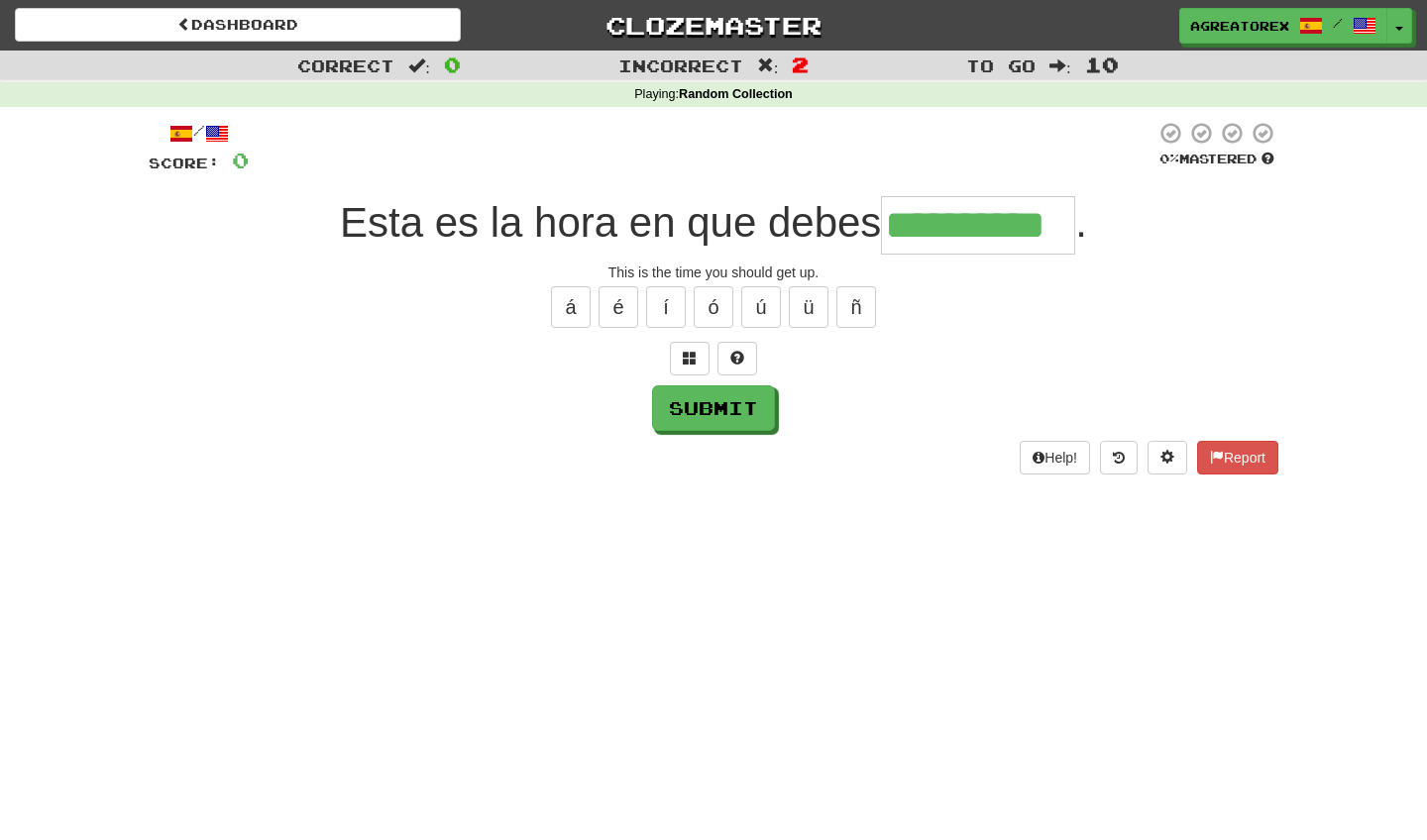 type on "**********" 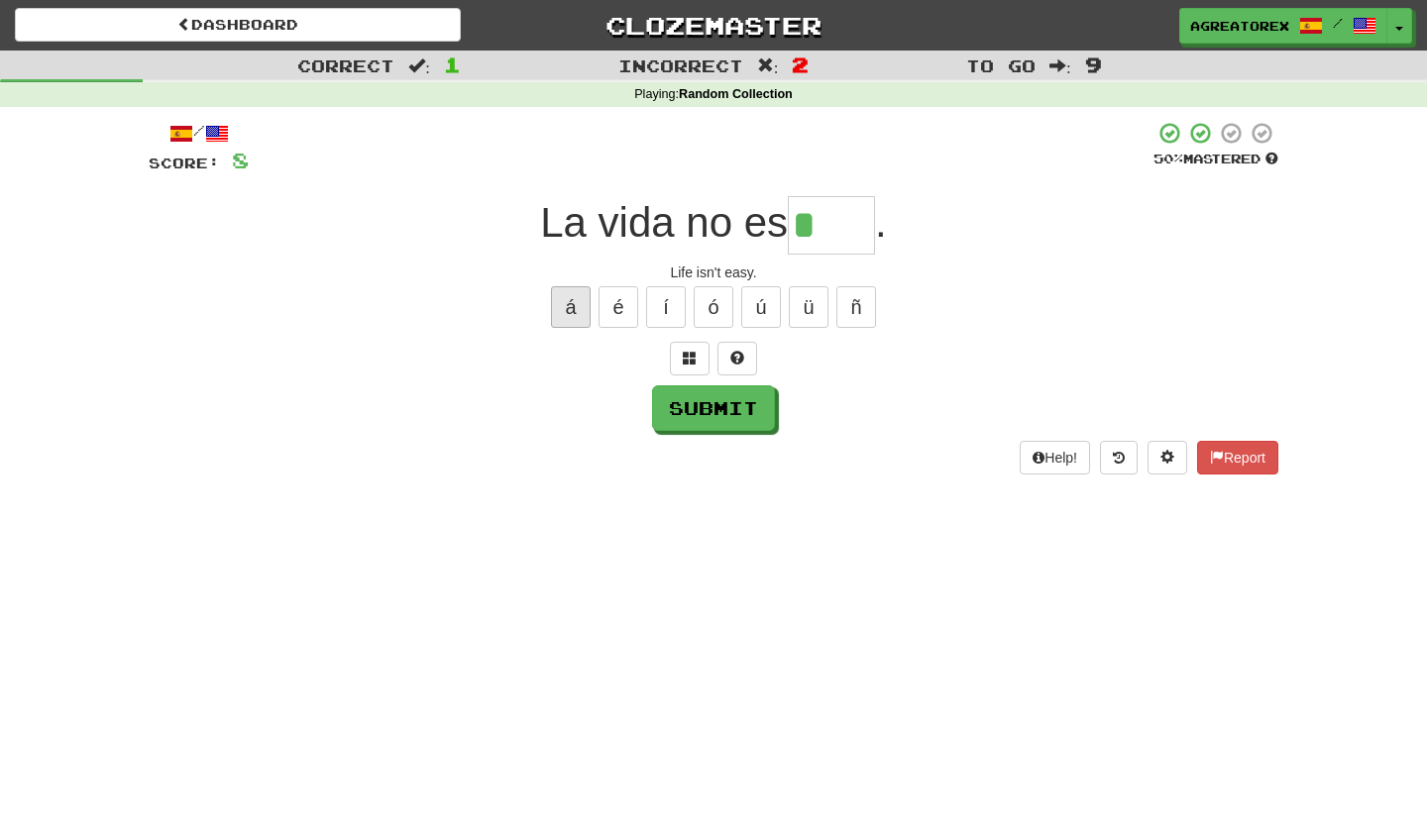 click on "á" at bounding box center [571, 307] 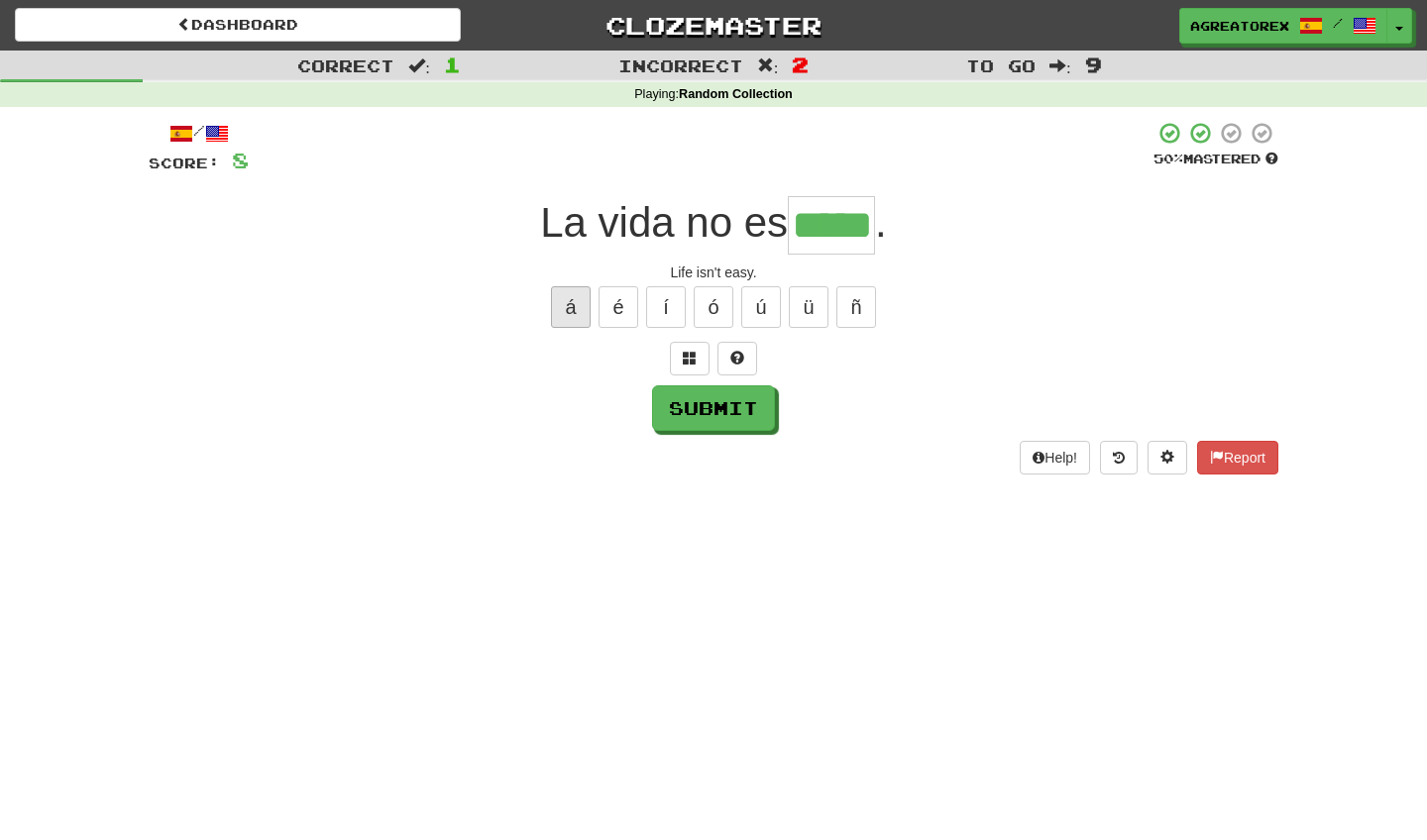 type on "*****" 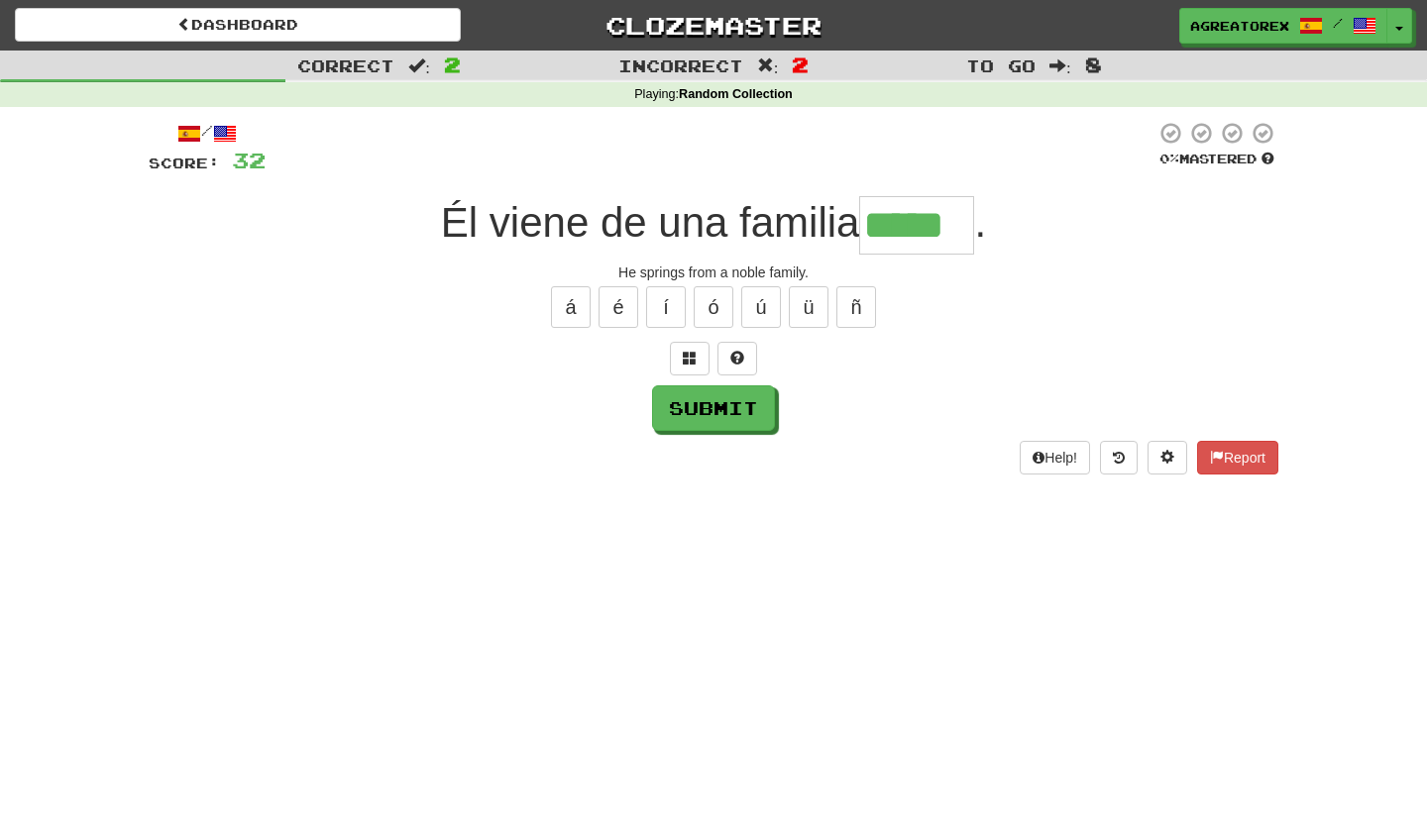 type on "*****" 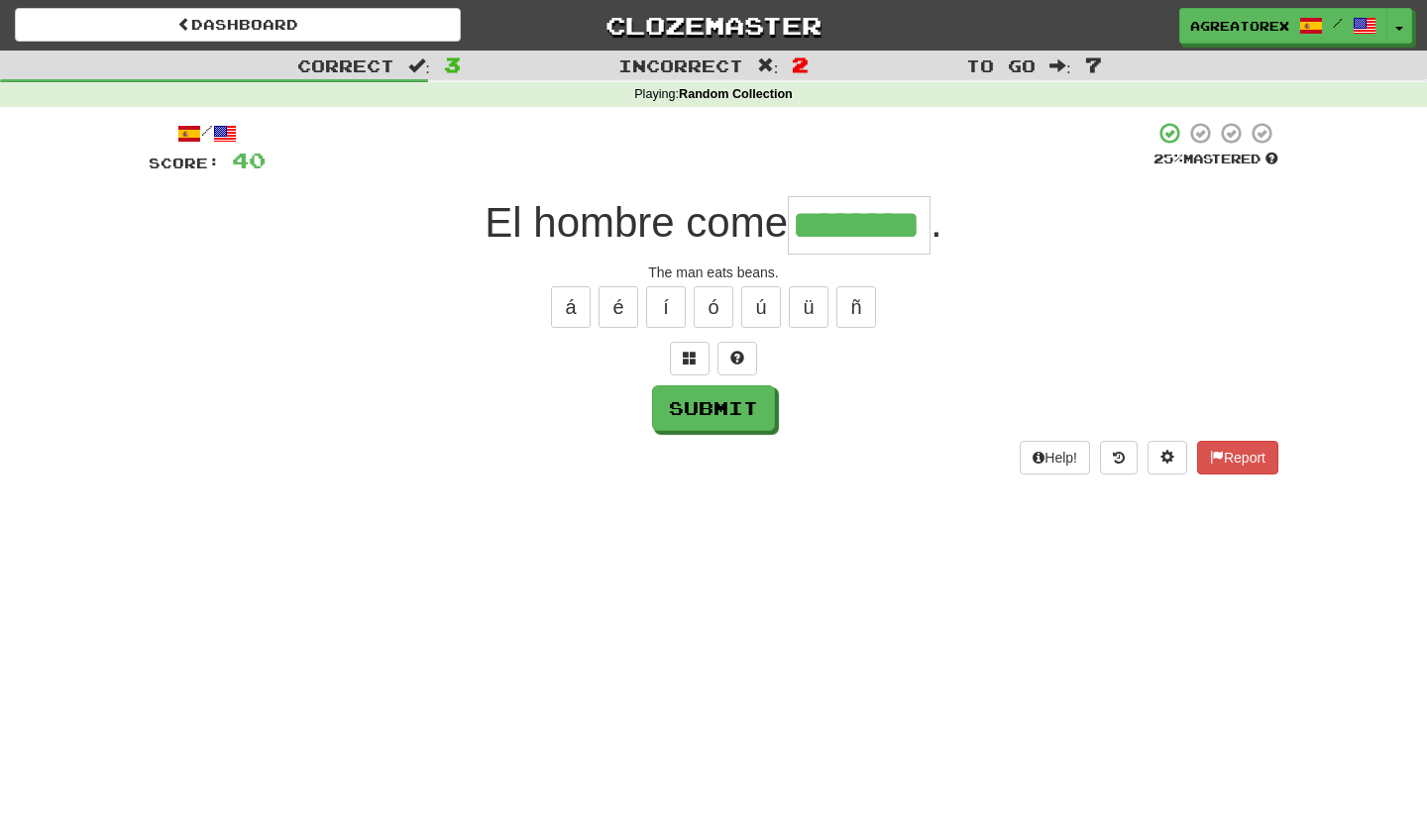 type on "*******" 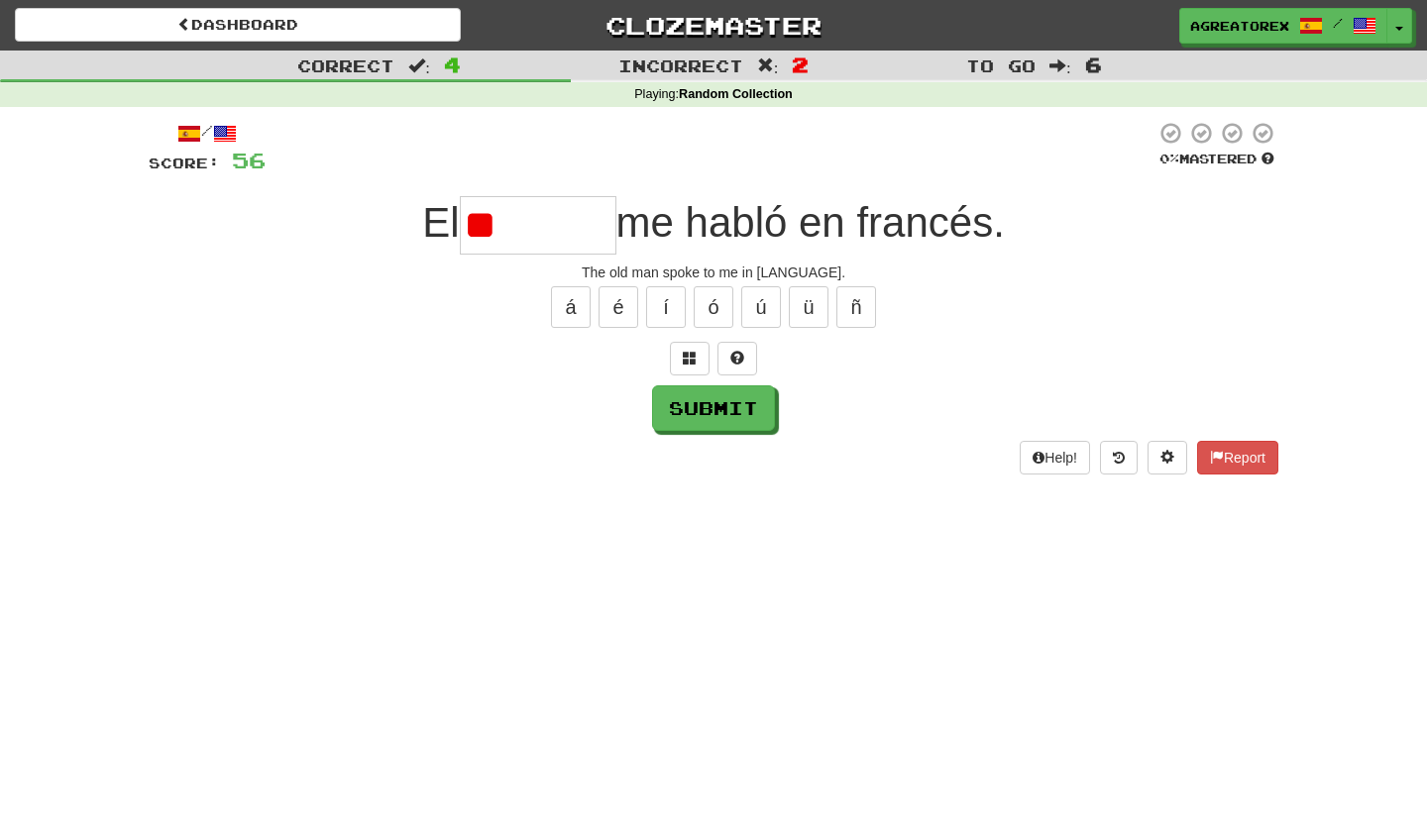 type on "*" 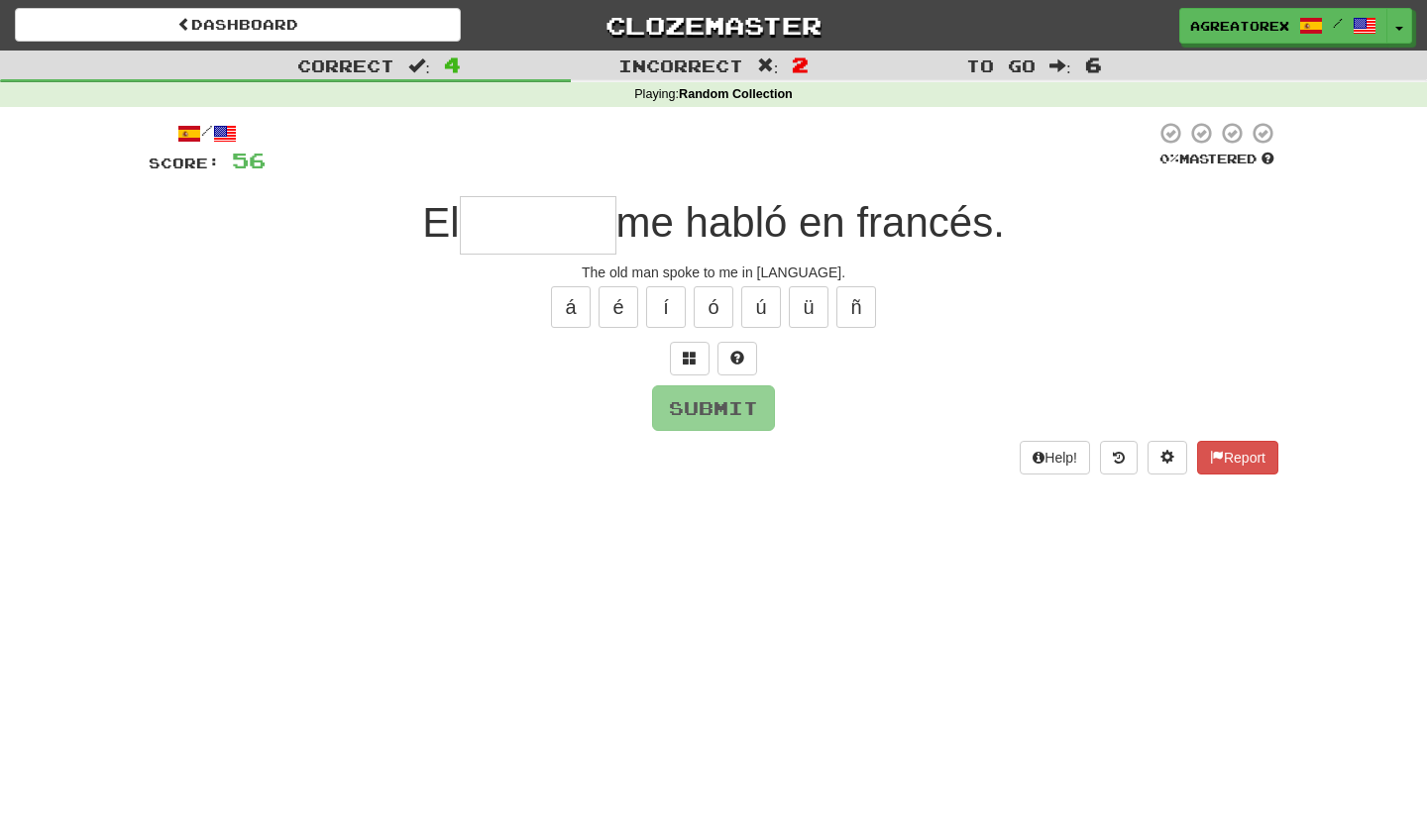 type on "*******" 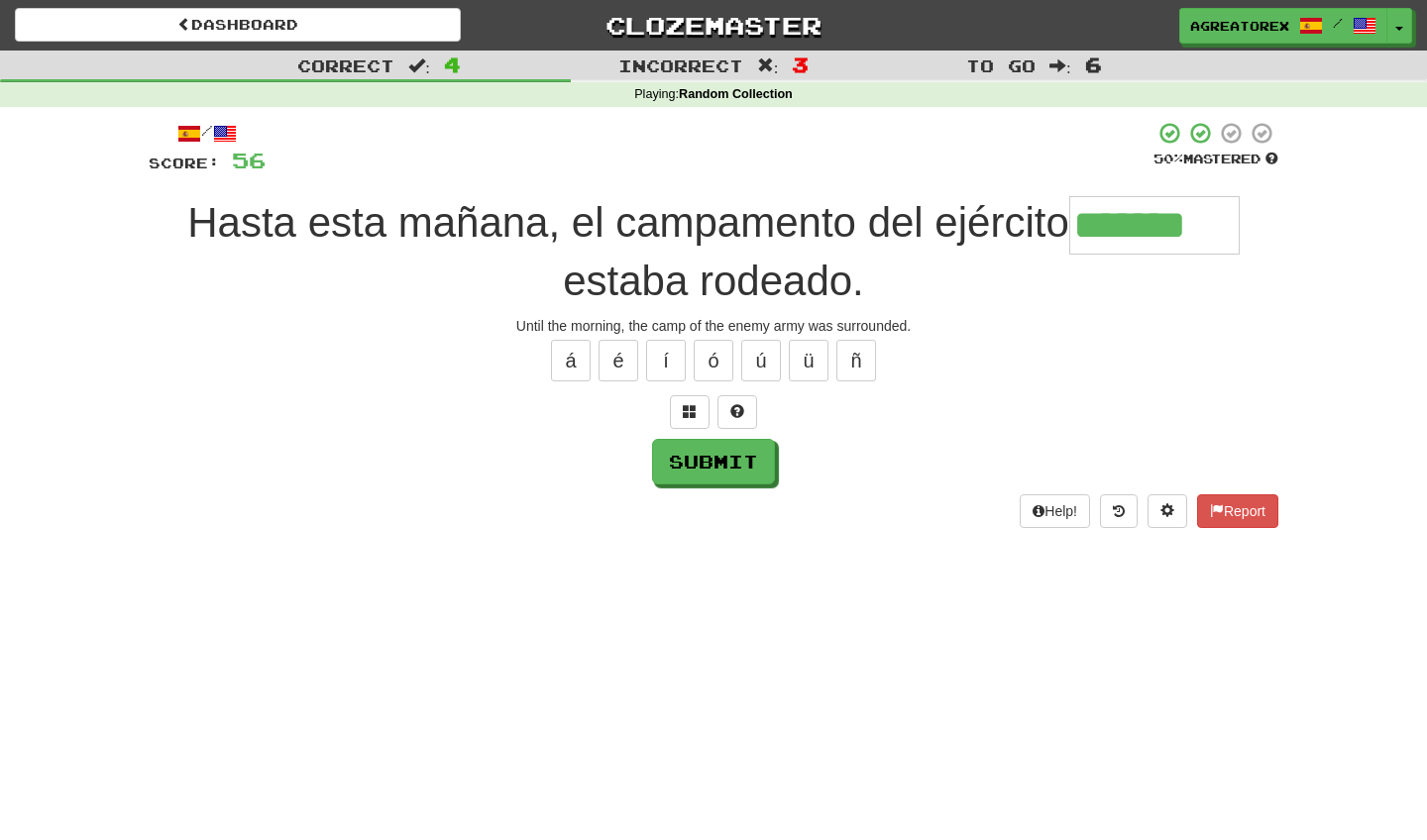 type on "*******" 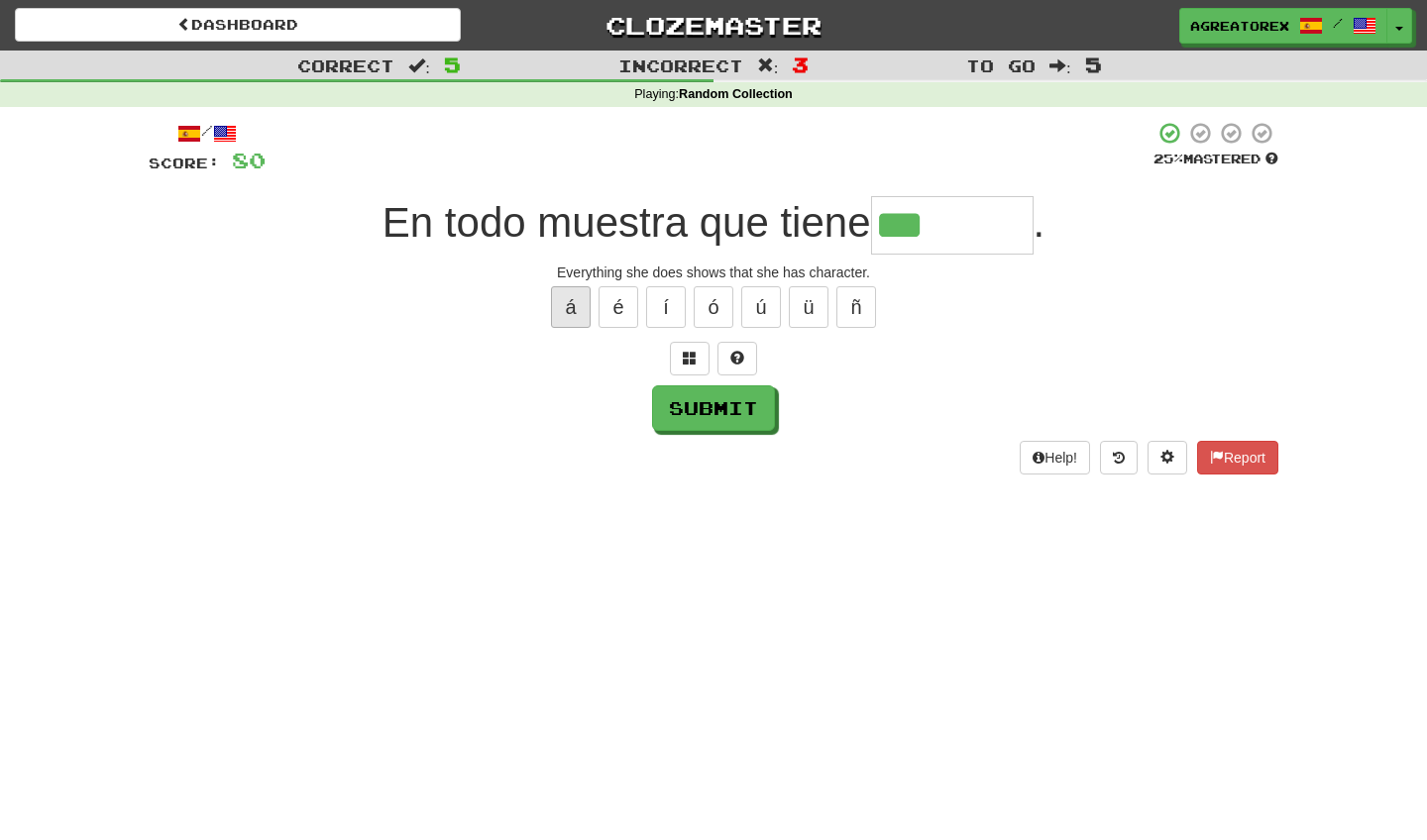 click on "á" at bounding box center (571, 307) 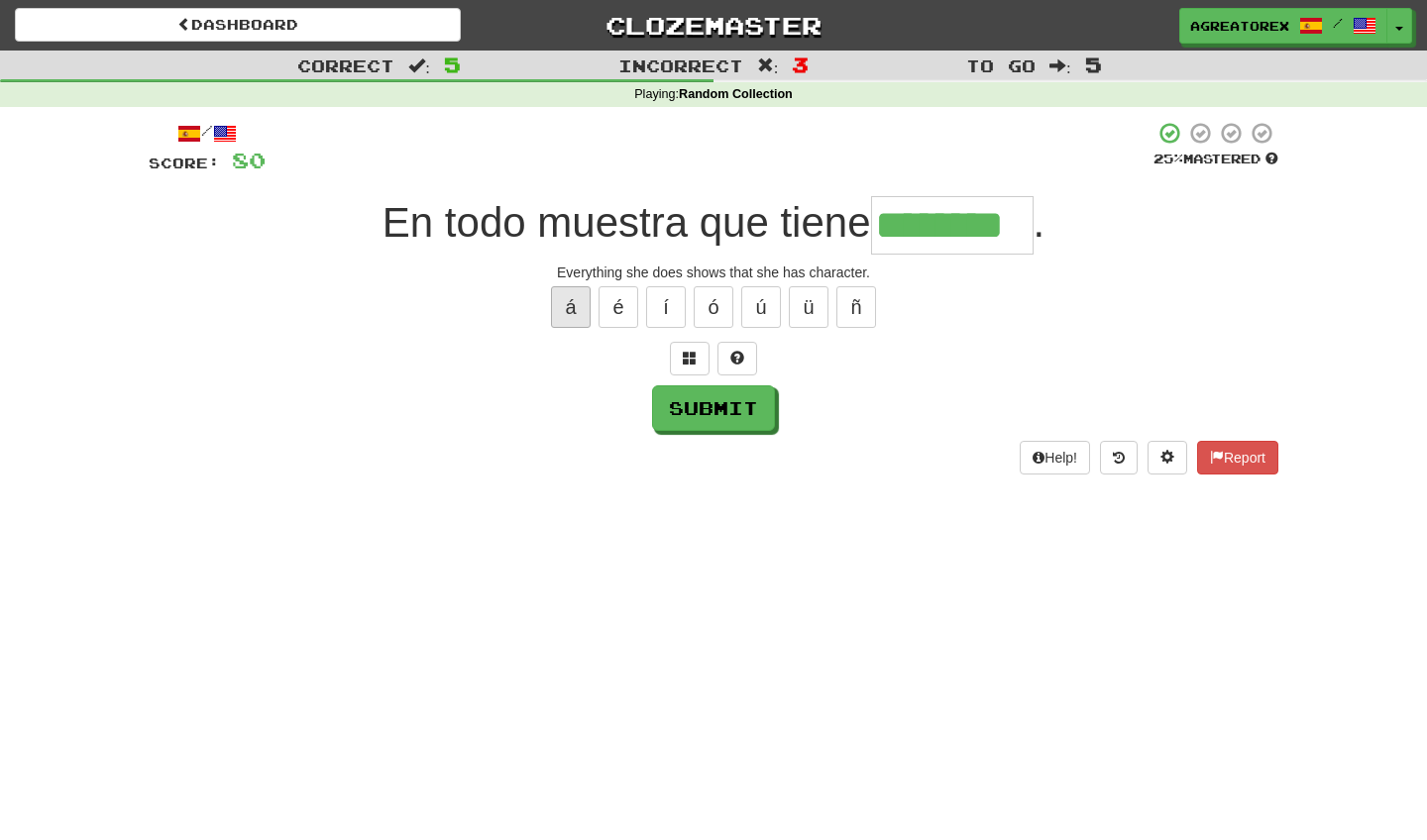 type on "********" 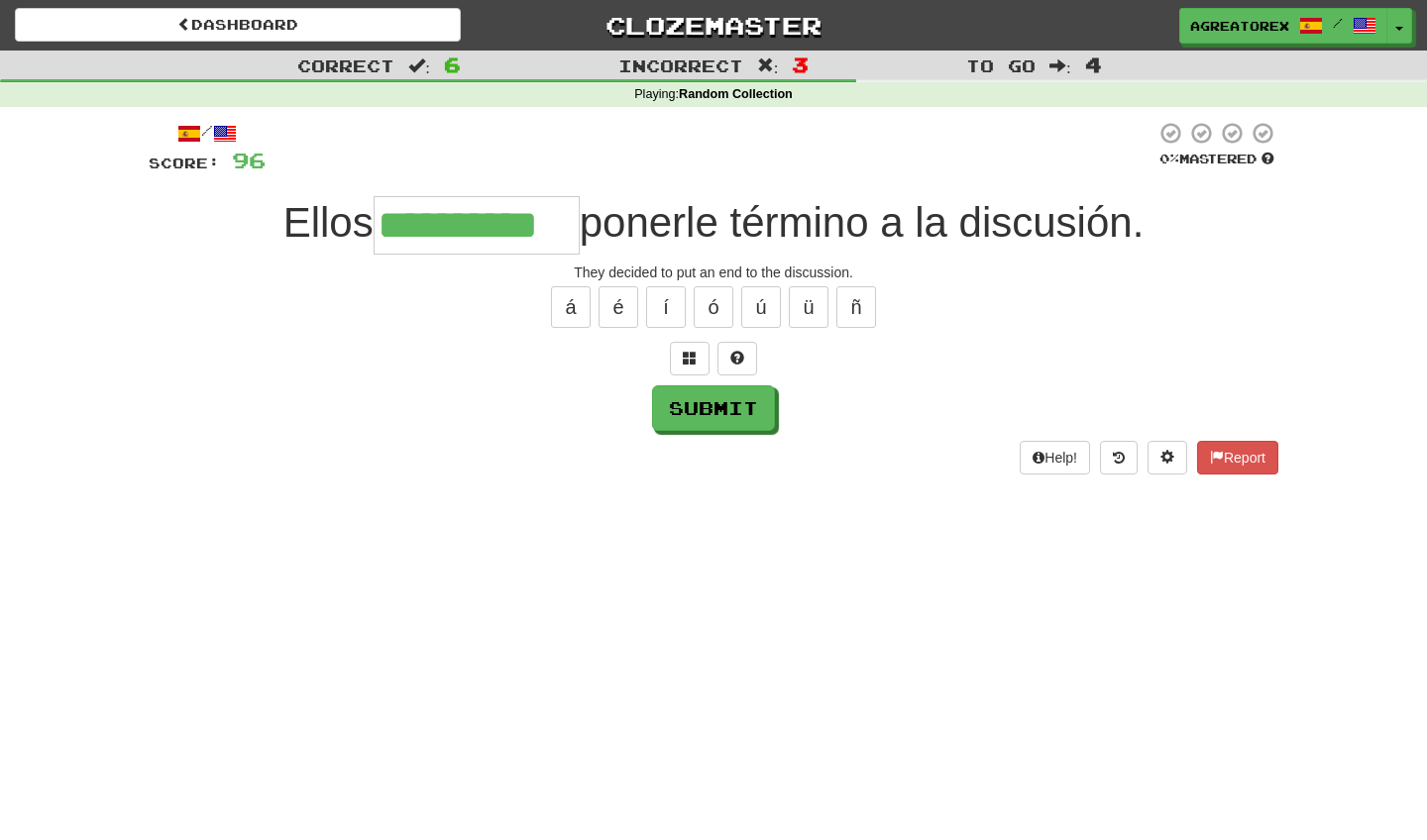 type on "**********" 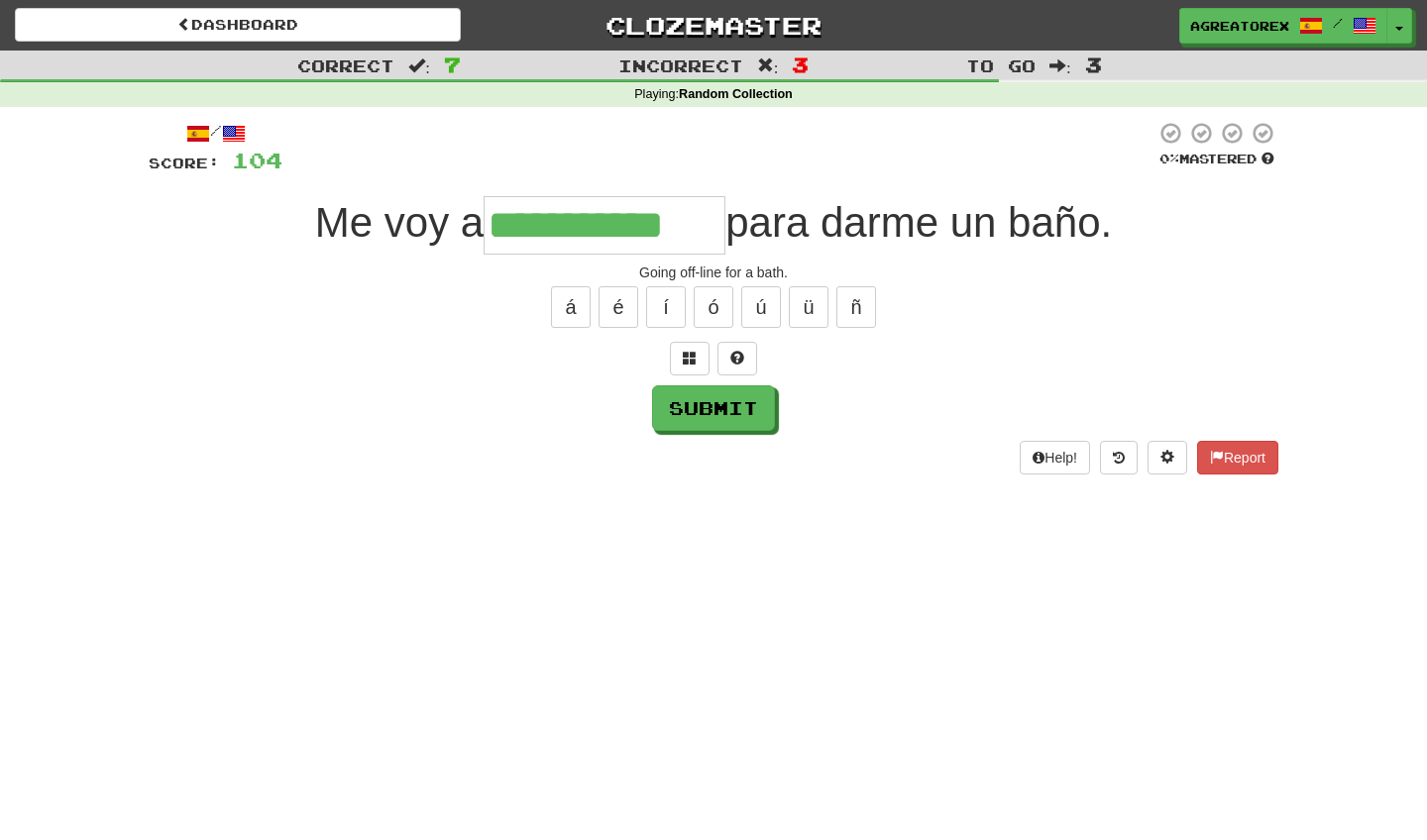type on "**********" 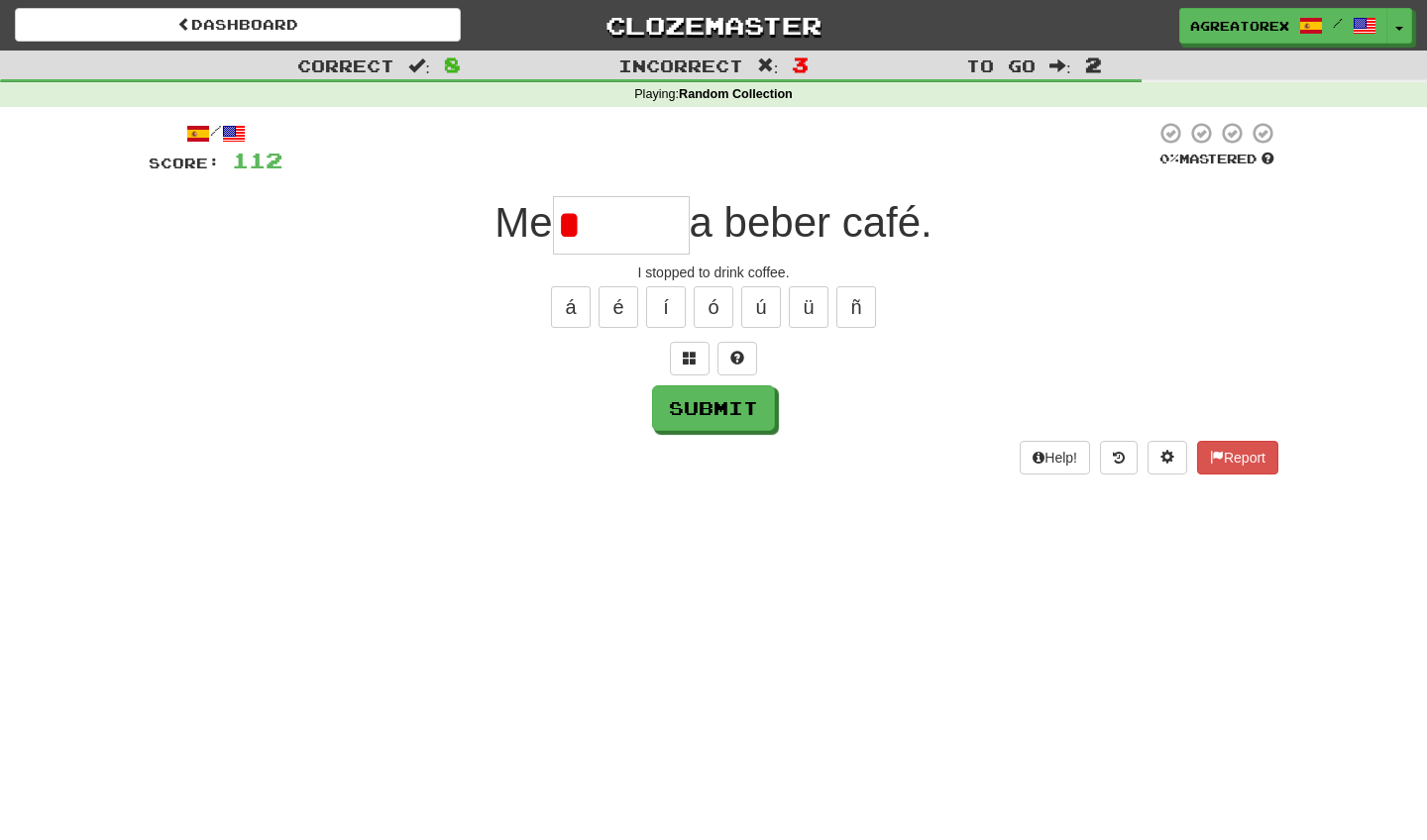 type on "******" 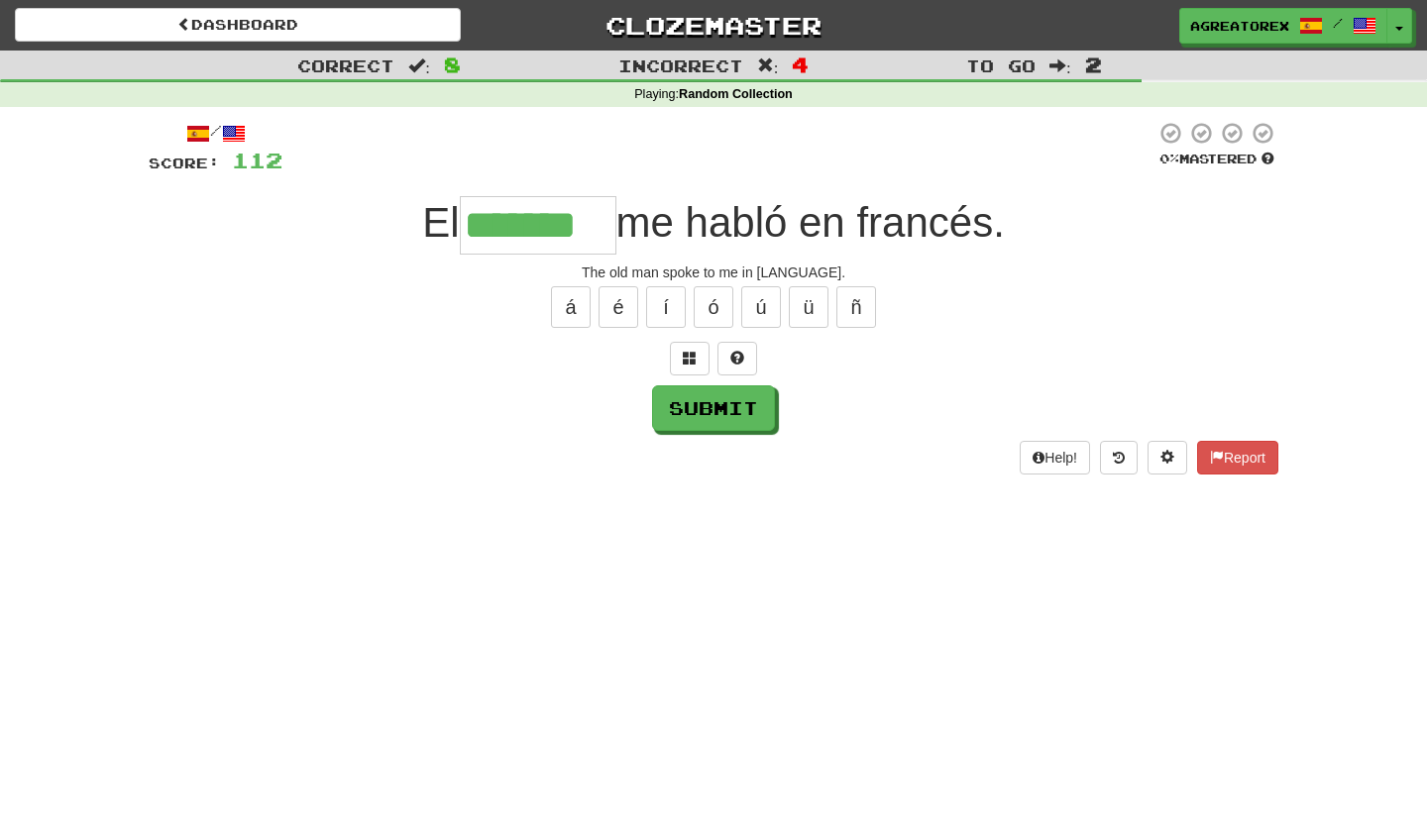 type on "*******" 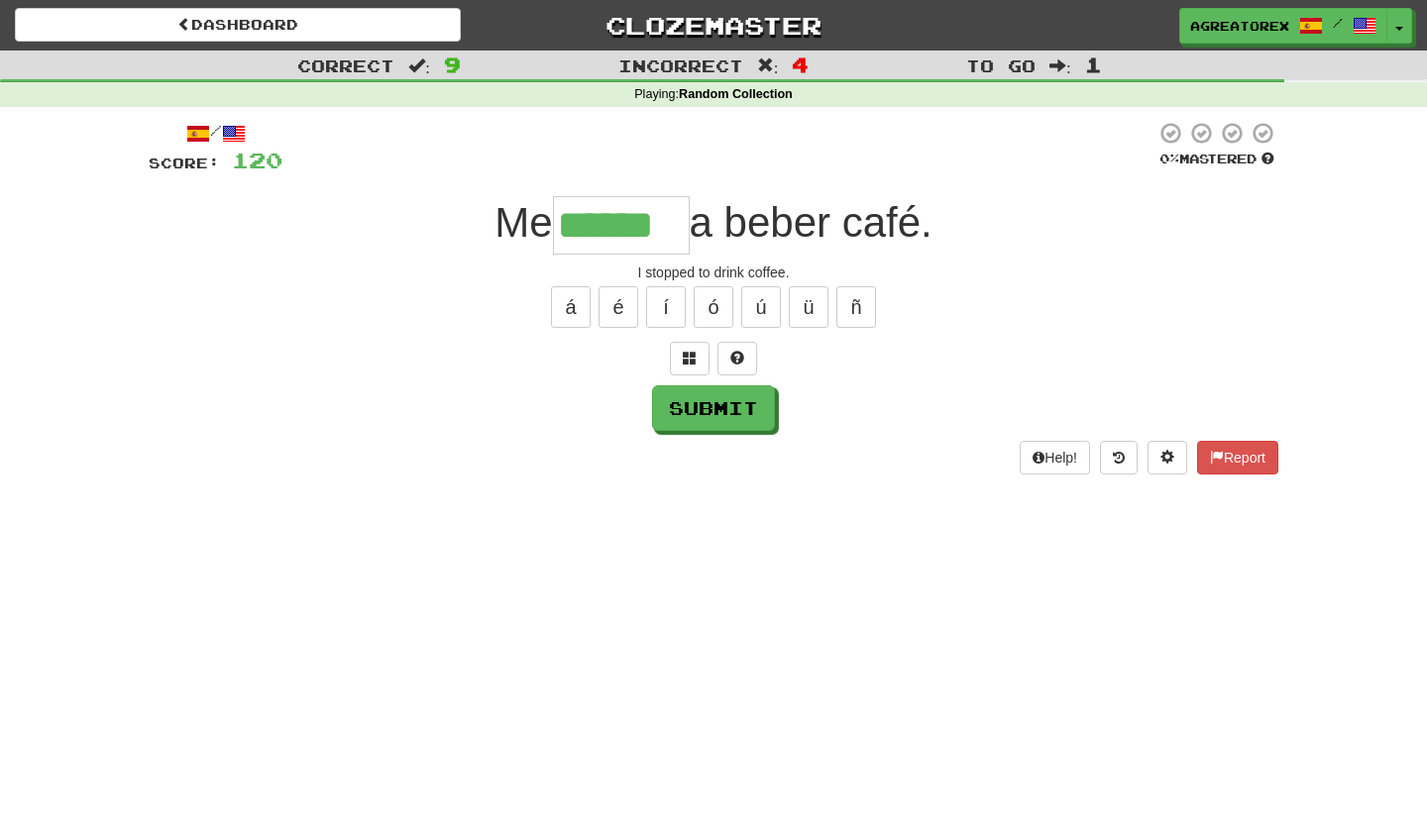 type on "******" 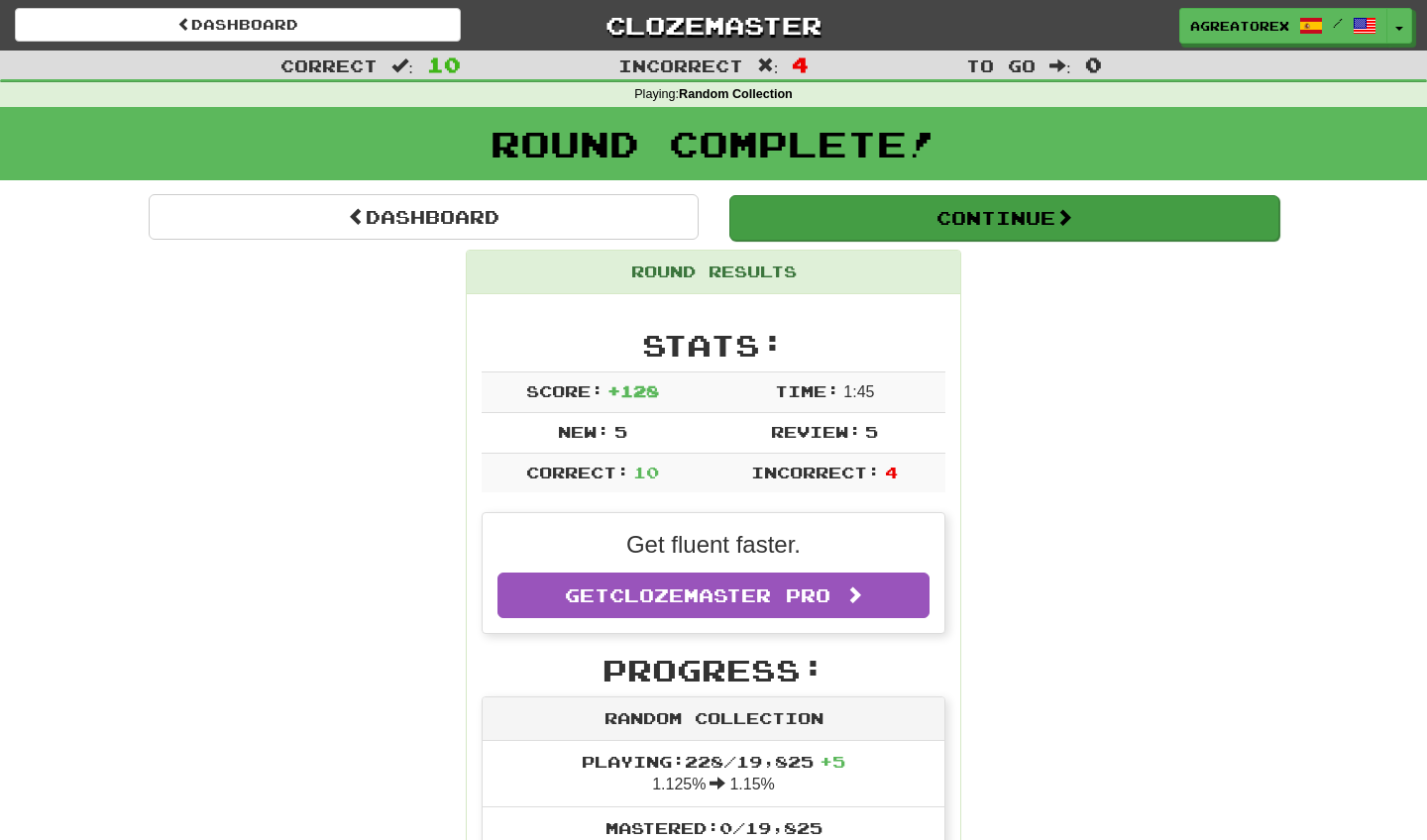 click on "Continue" at bounding box center (1004, 218) 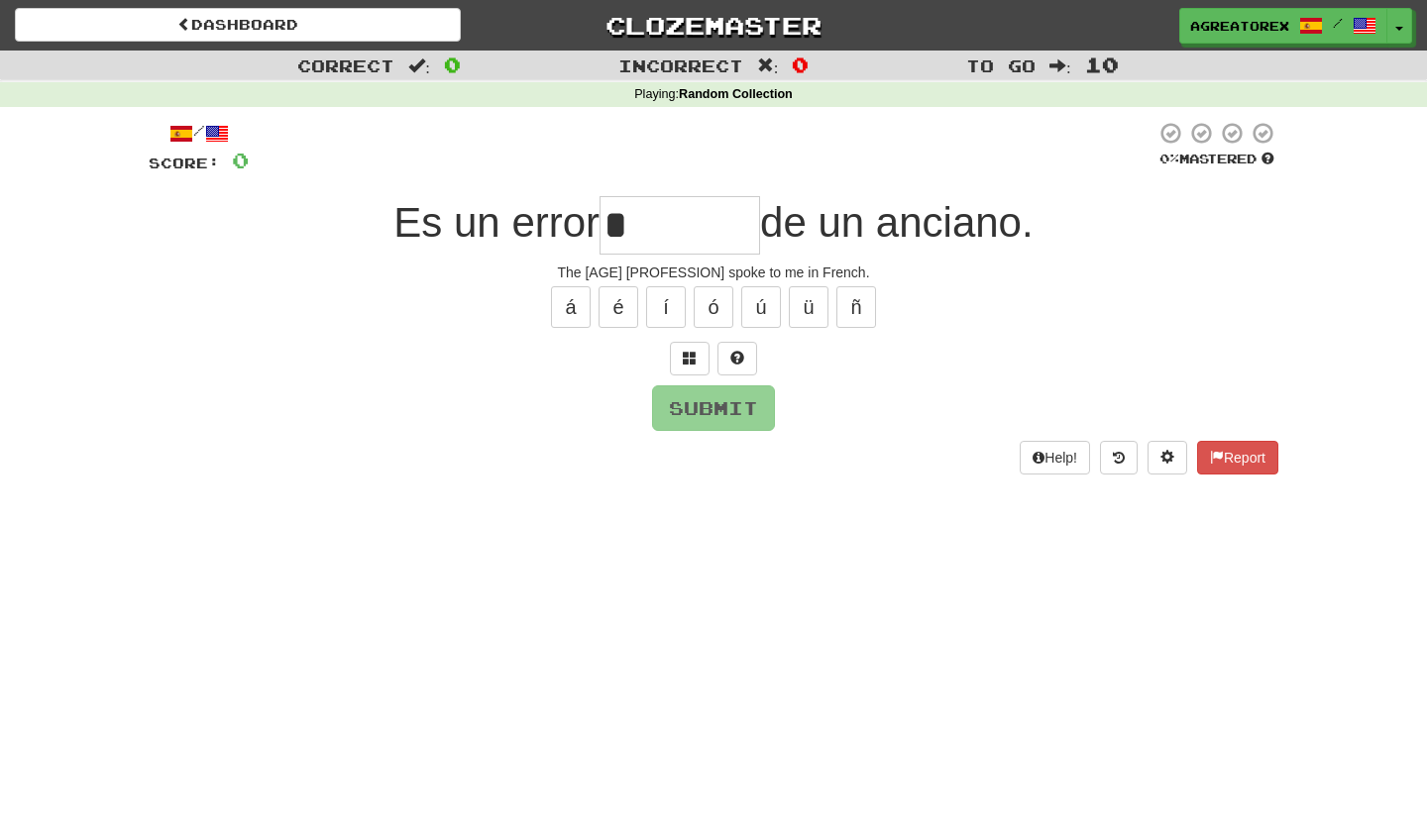 type on "********" 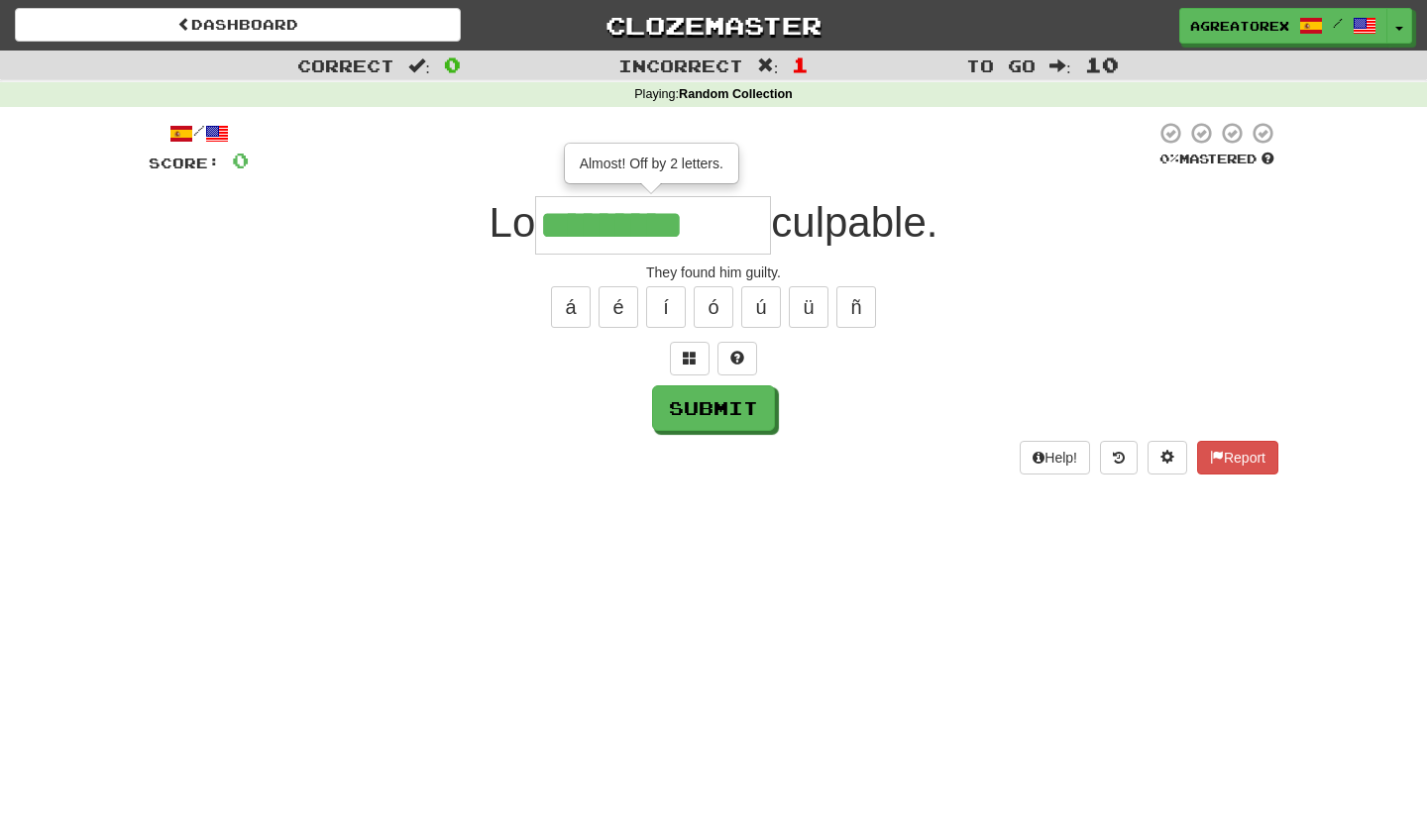 type on "**********" 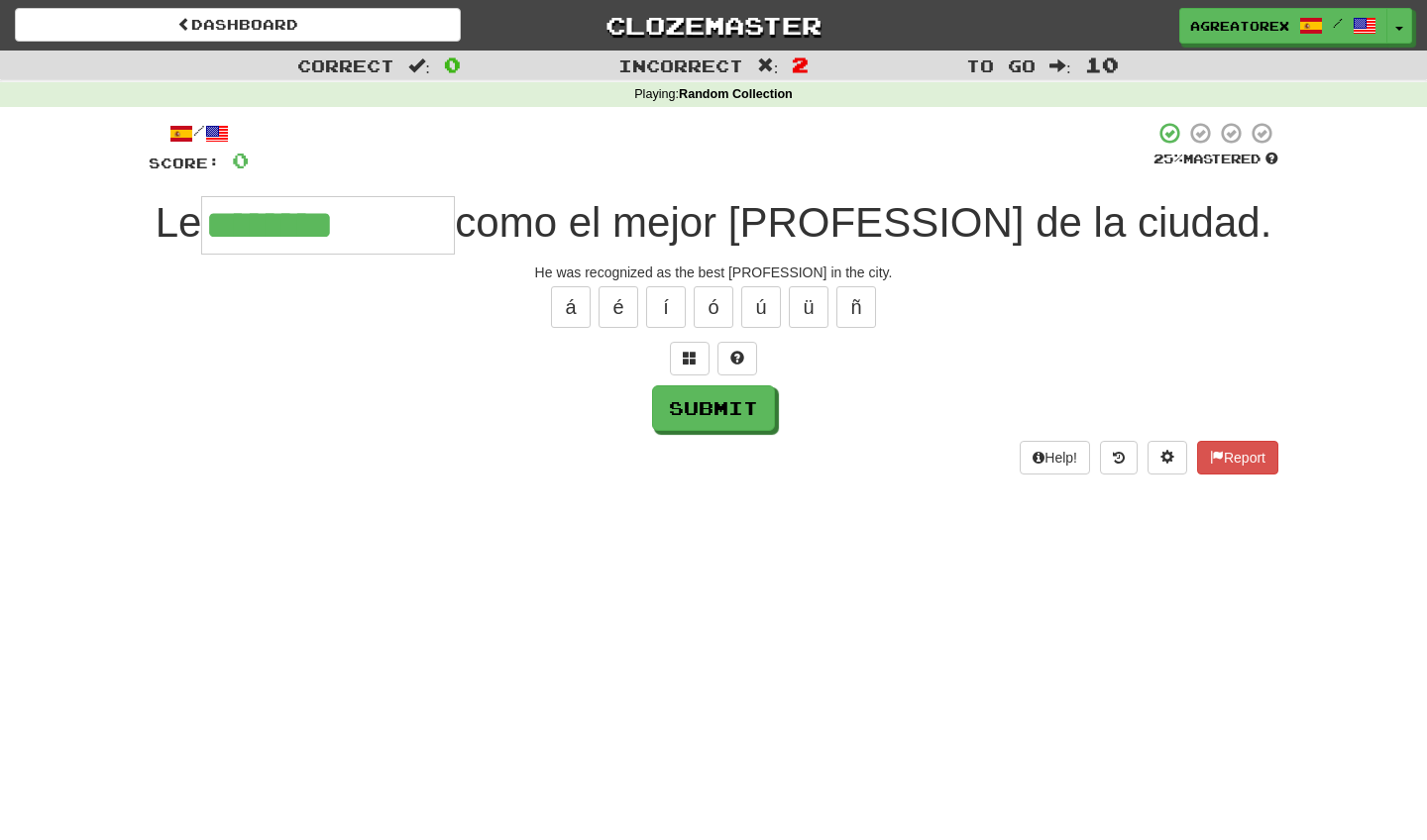 type on "**********" 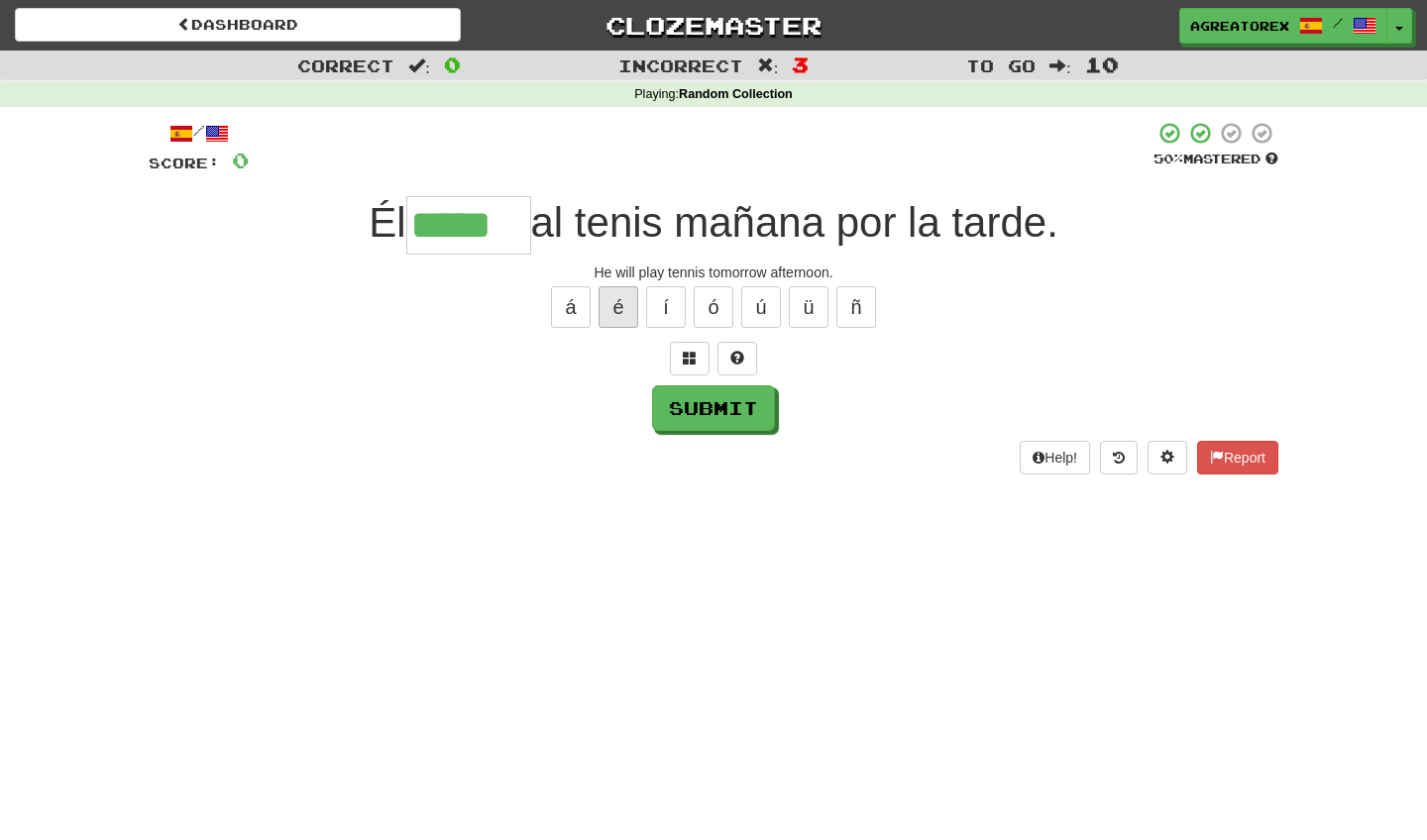 click on "é" at bounding box center (618, 307) 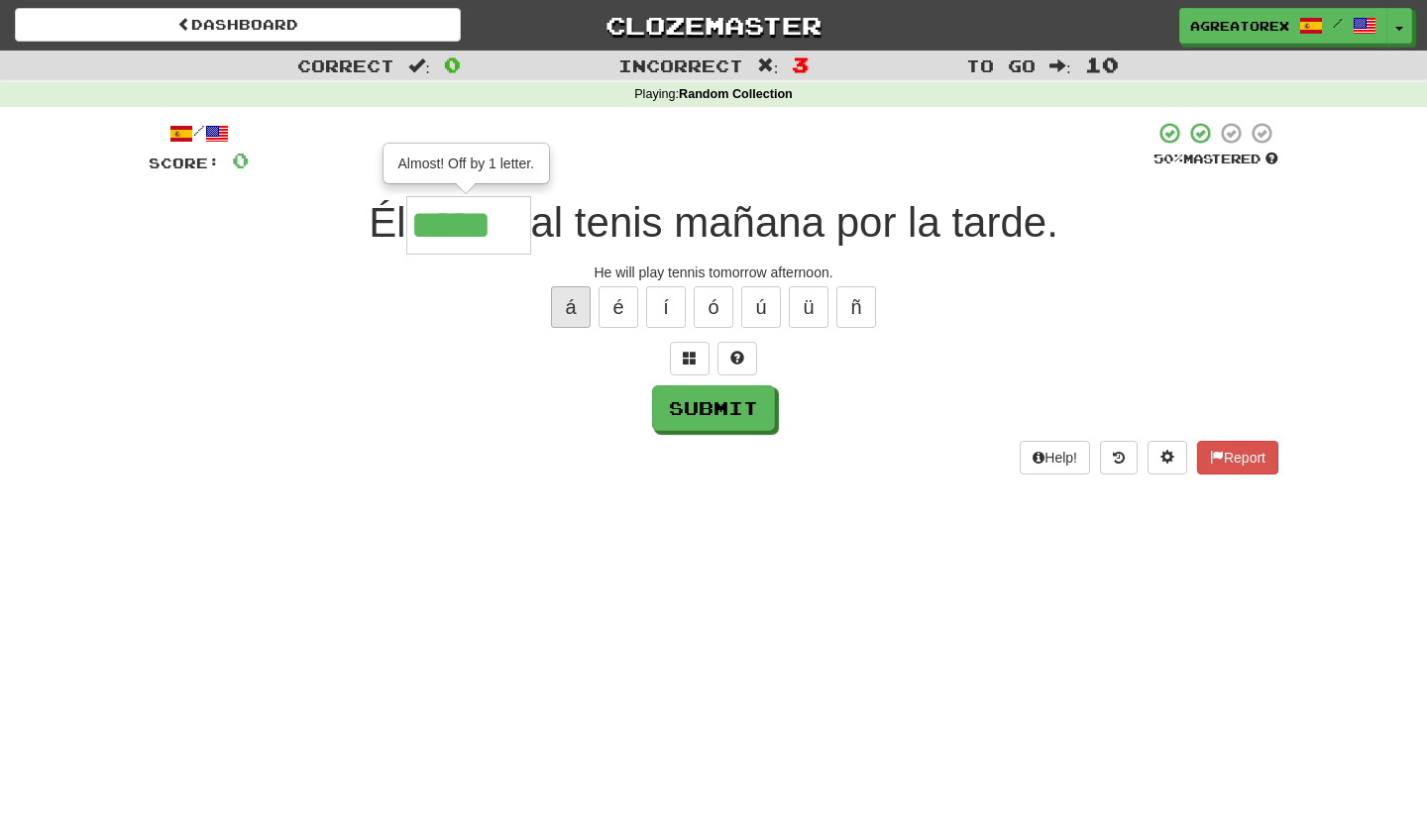 click on "á" at bounding box center [571, 307] 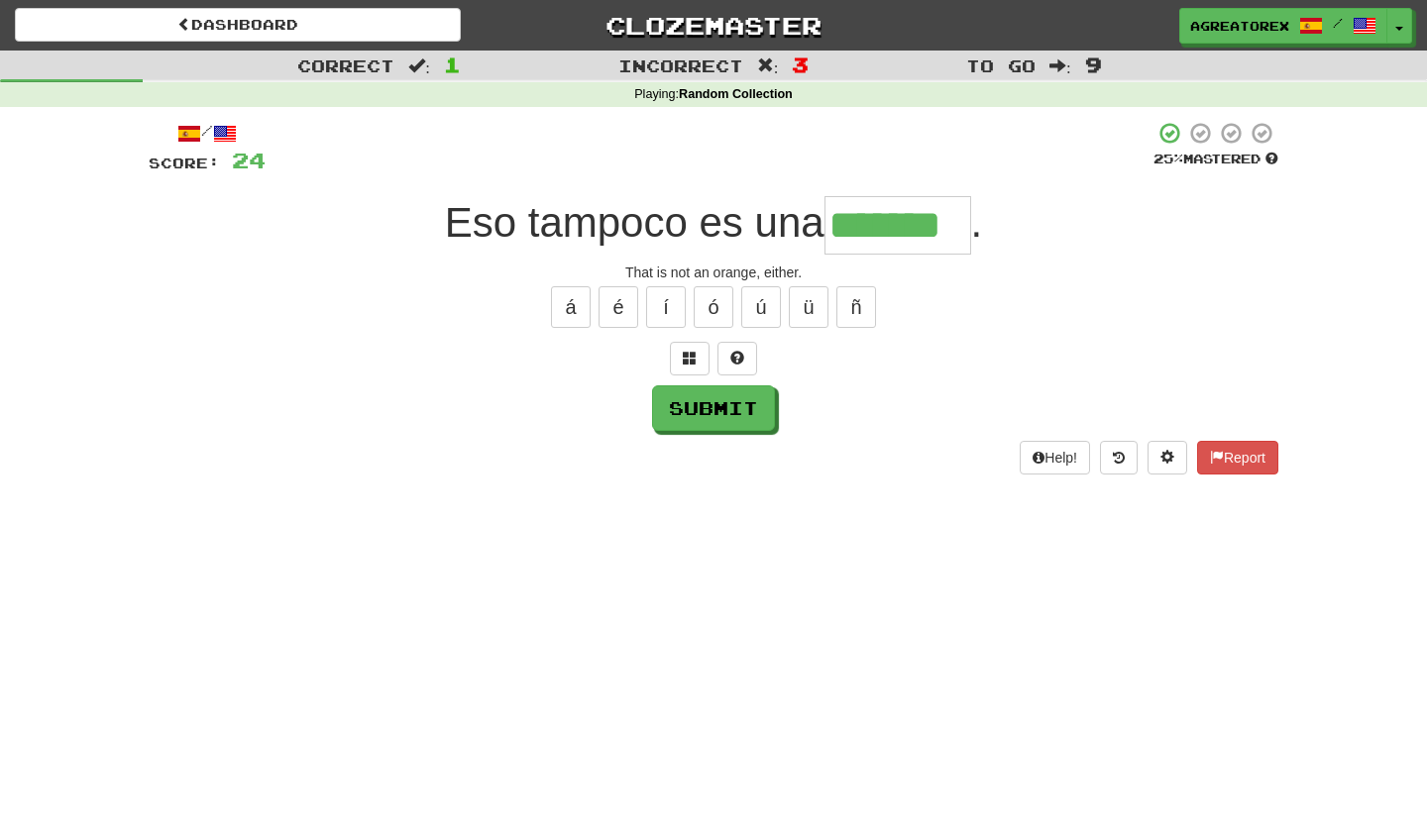 type on "*******" 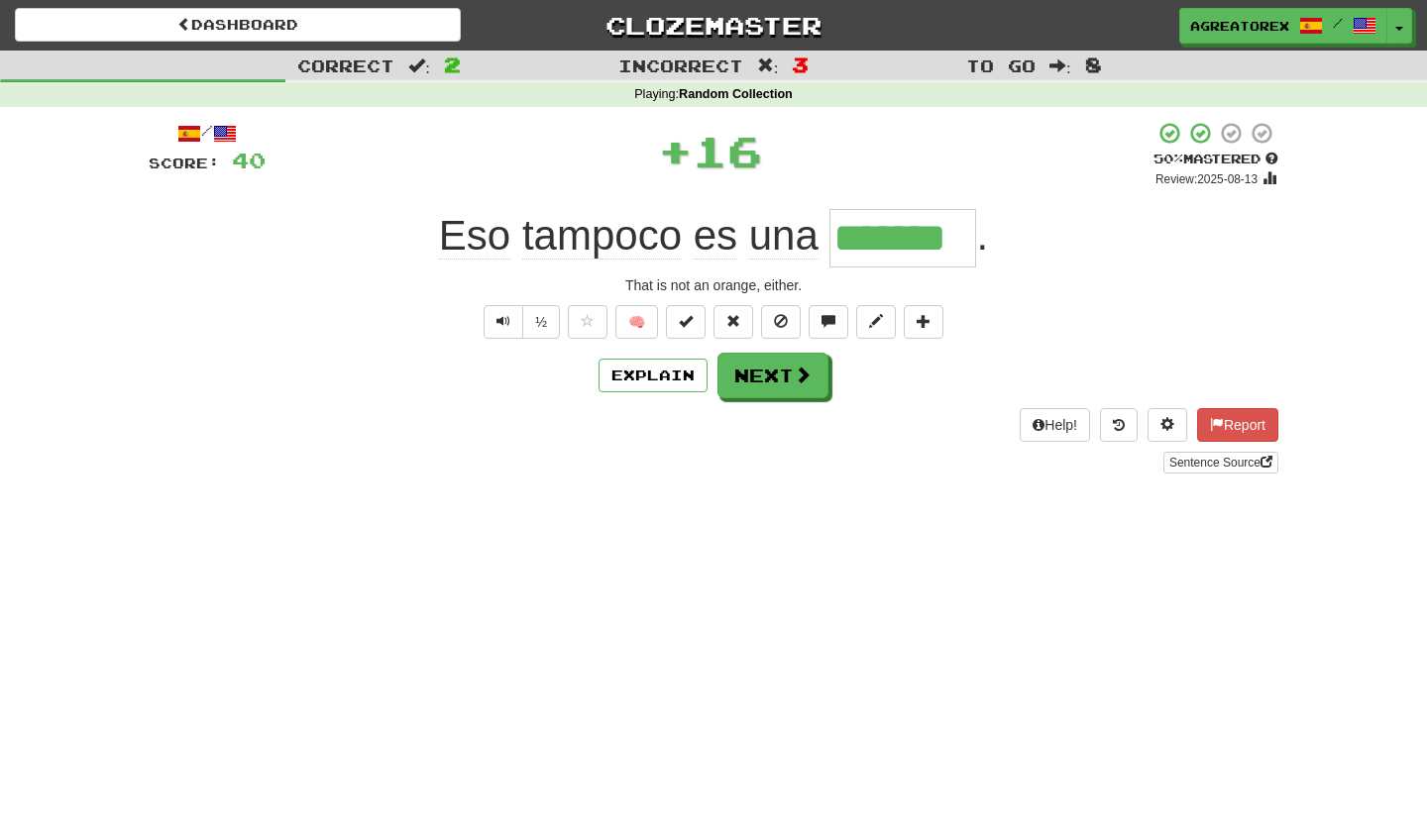 type 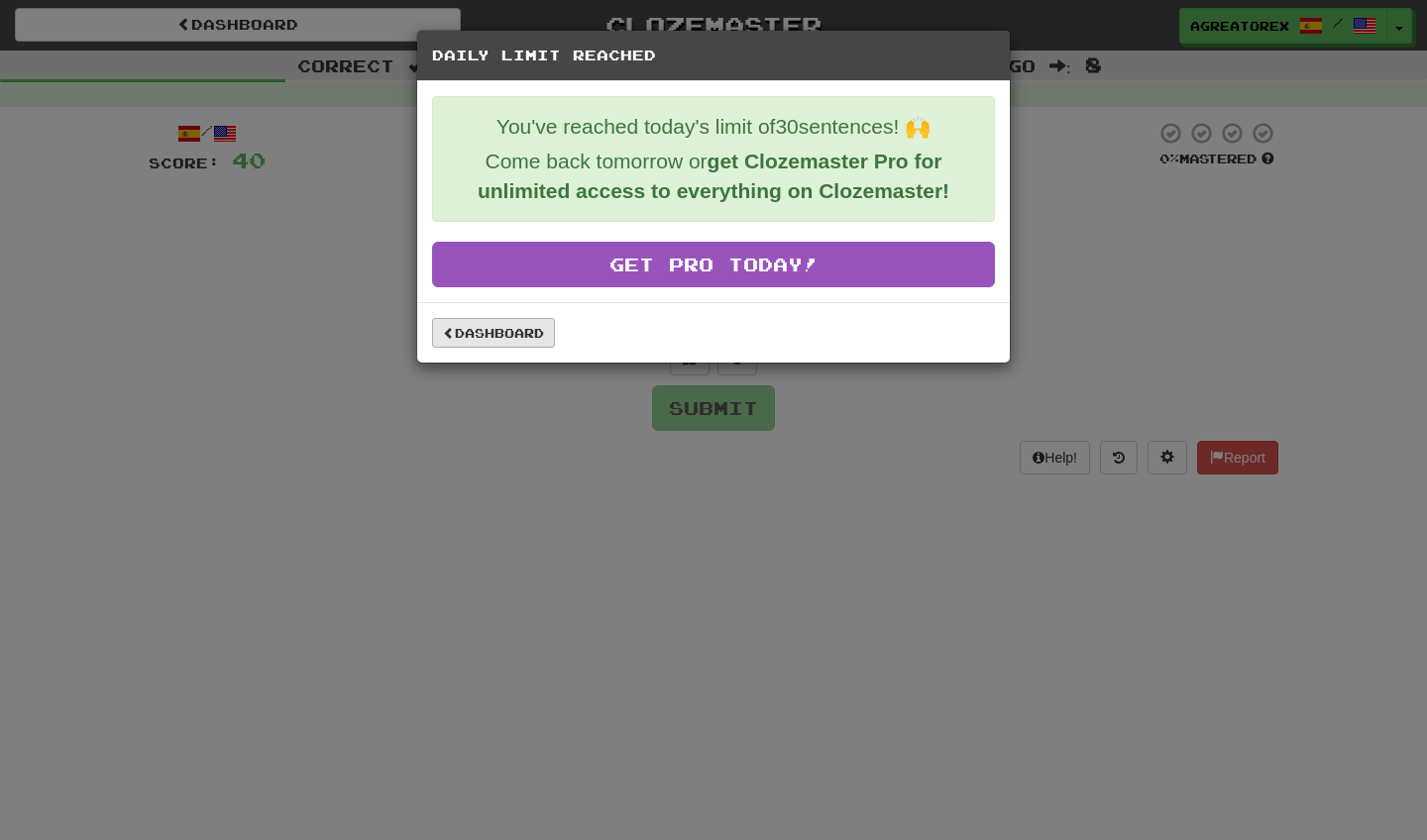 click on "Dashboard" at bounding box center (494, 333) 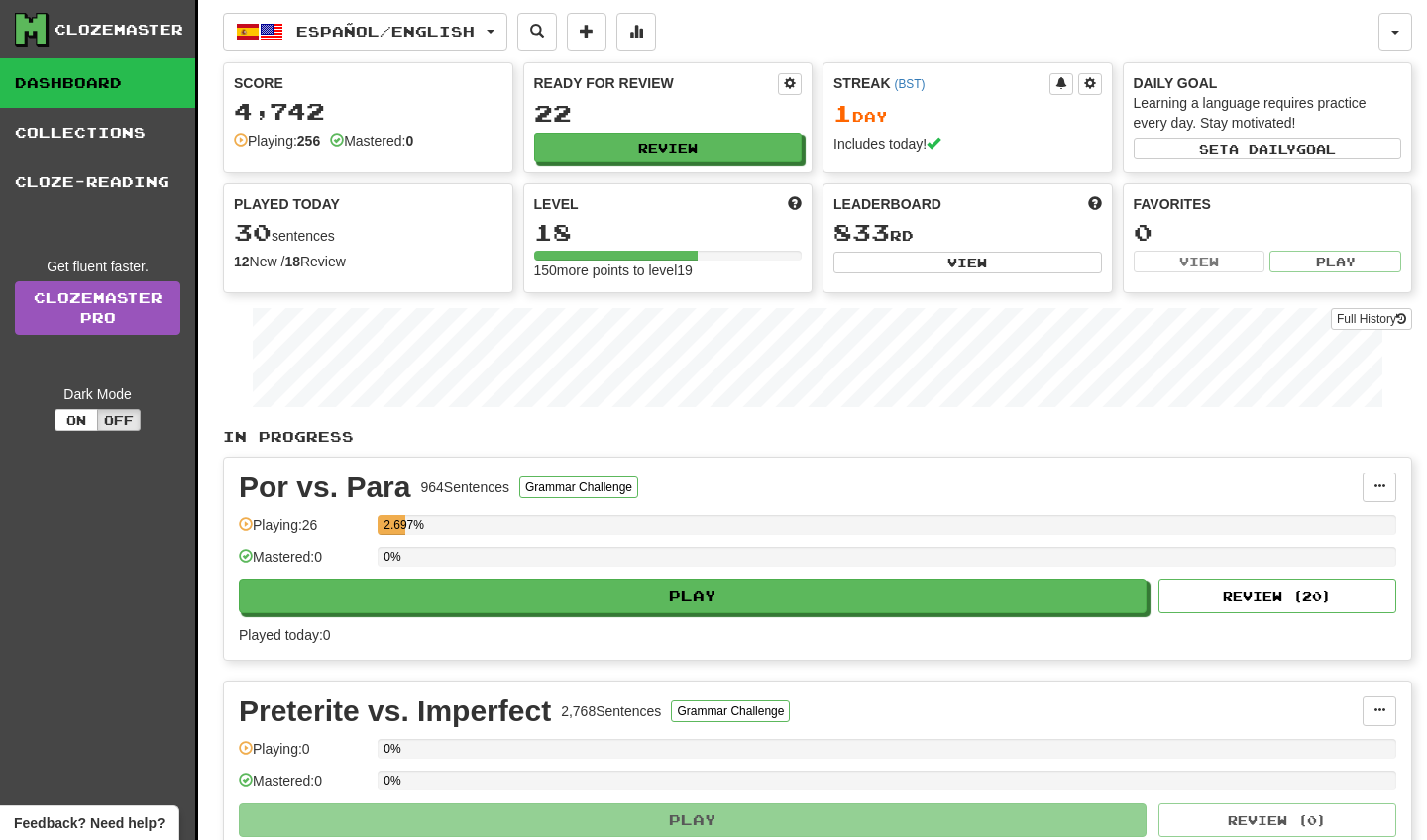scroll, scrollTop: 0, scrollLeft: 0, axis: both 